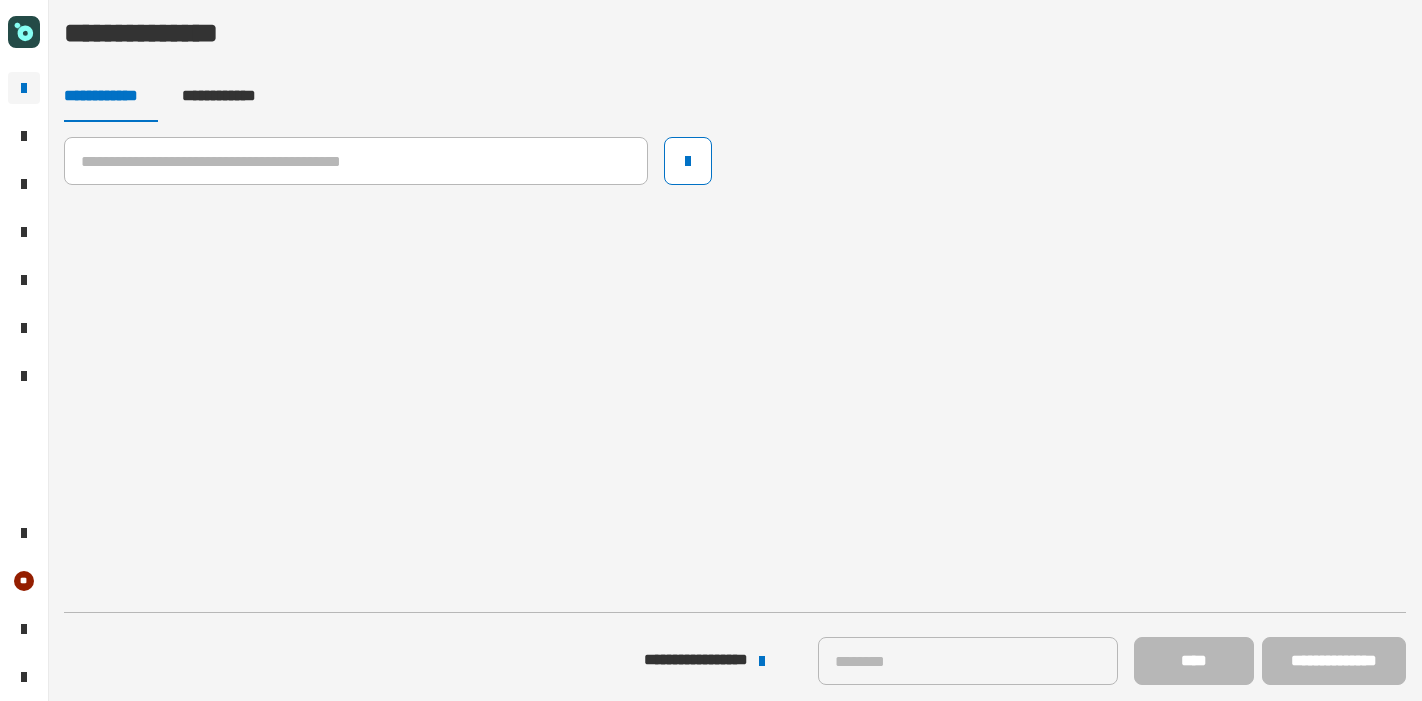 scroll, scrollTop: 0, scrollLeft: 0, axis: both 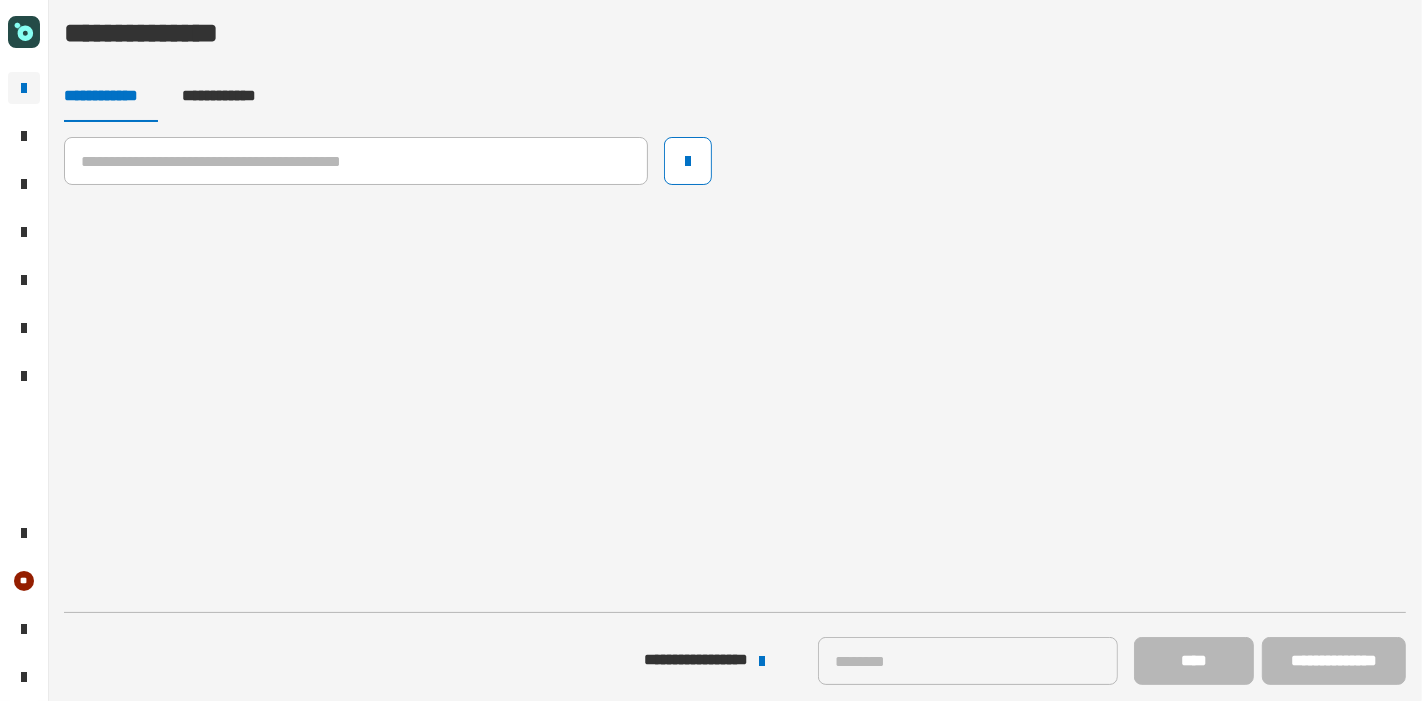 click on "**********" 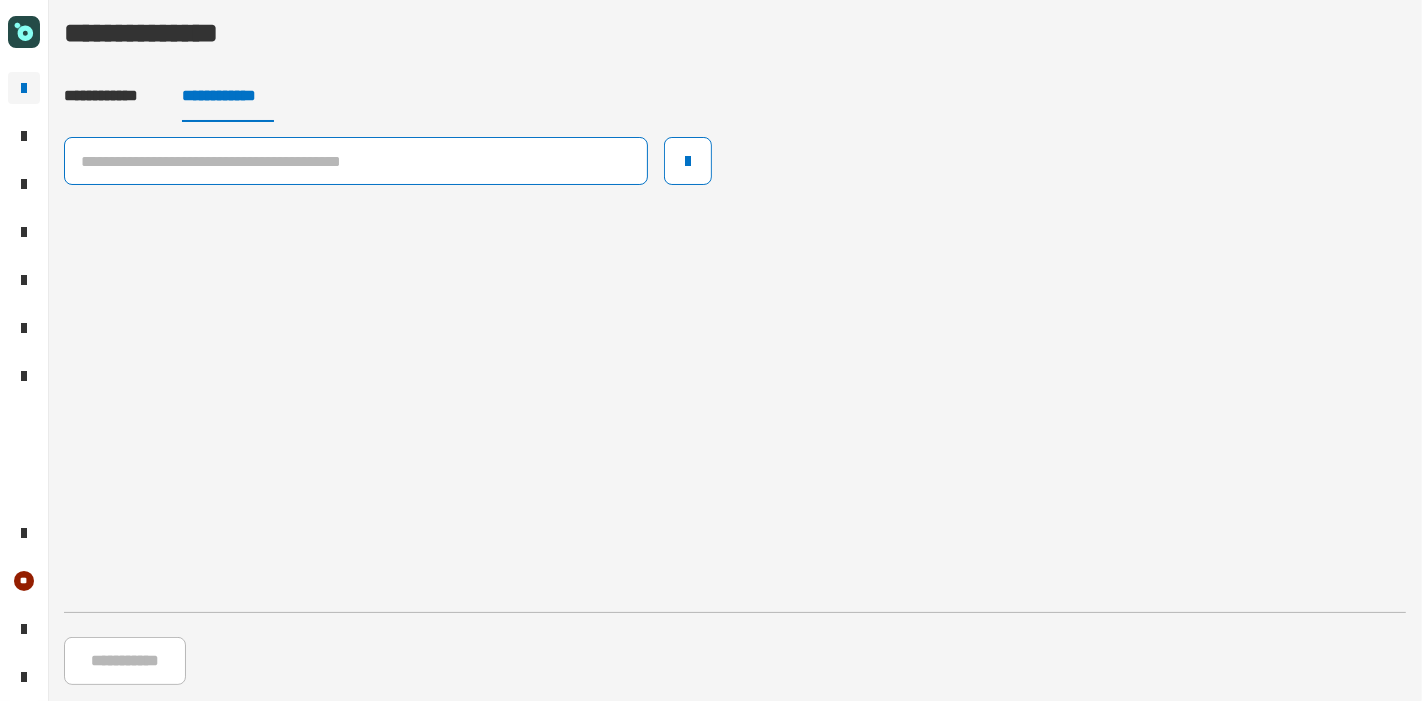 click 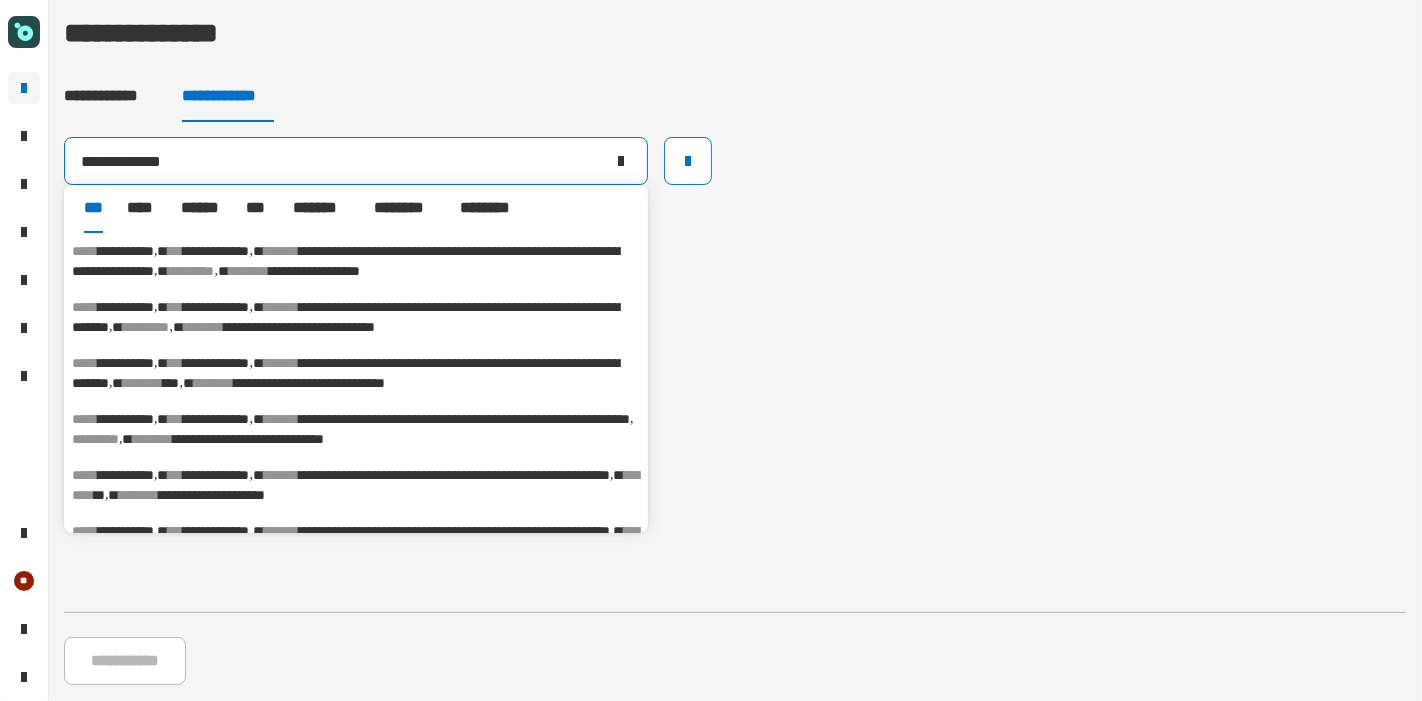 type on "**********" 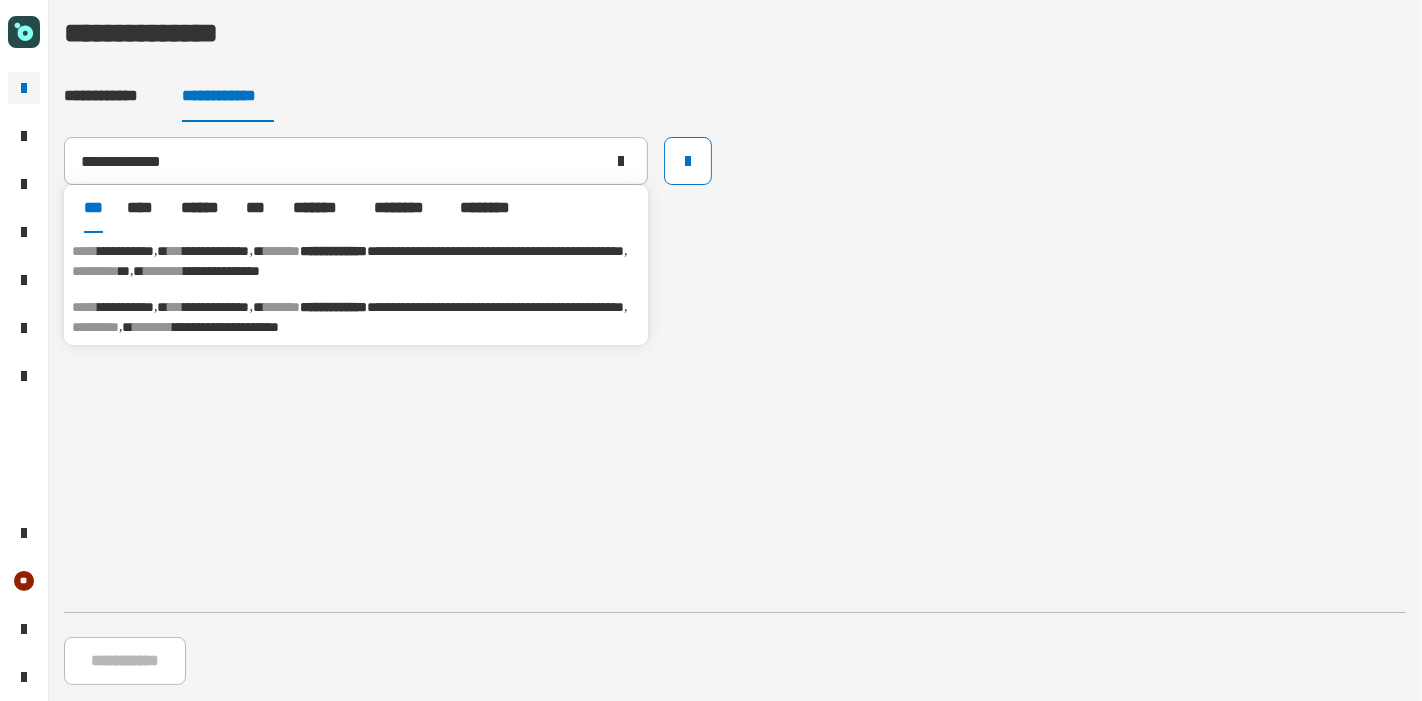 click on "**********" at bounding box center [217, 251] 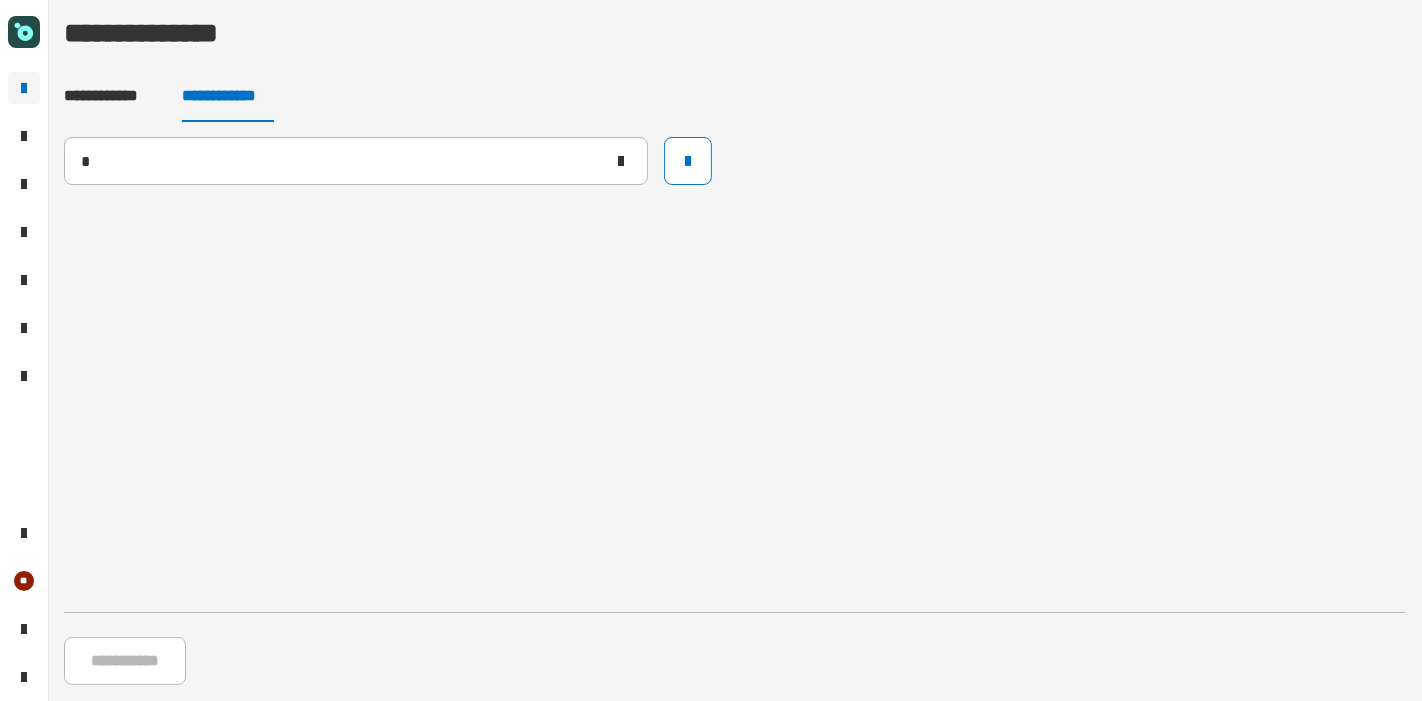 type 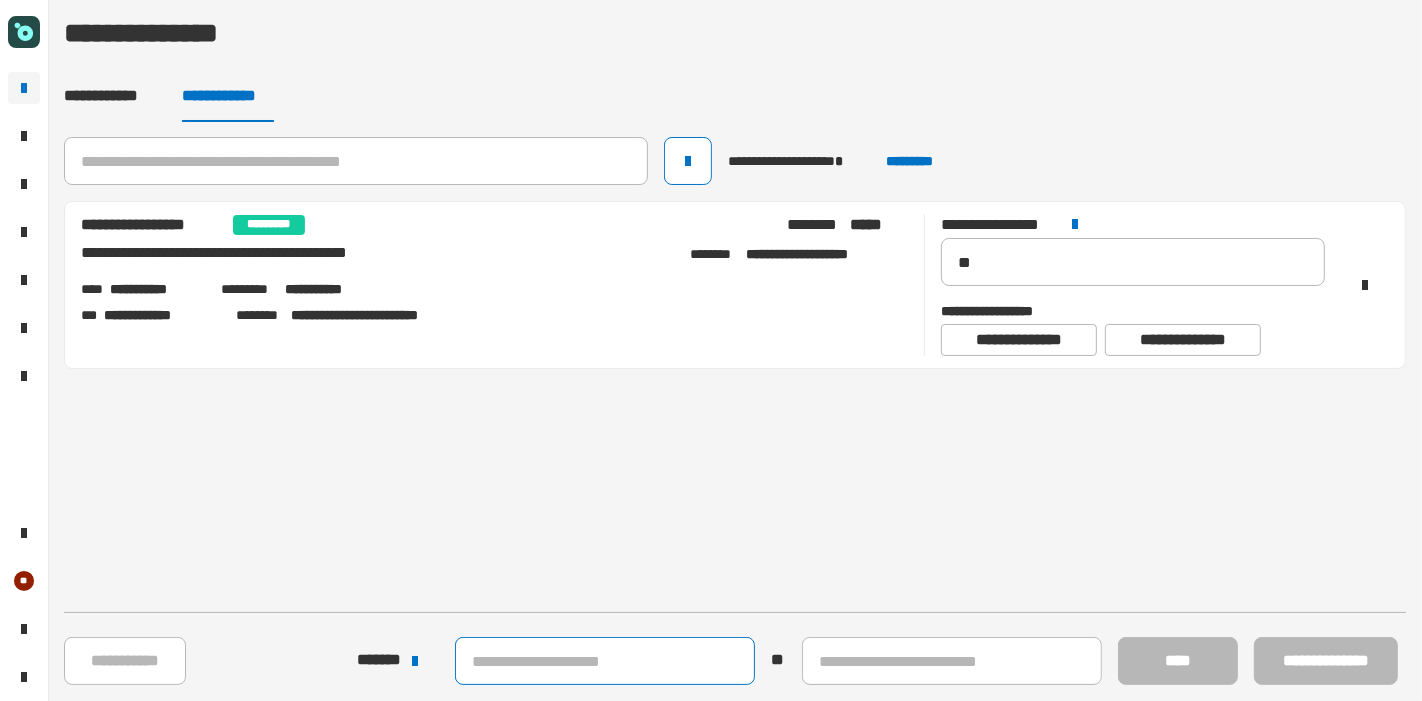 click 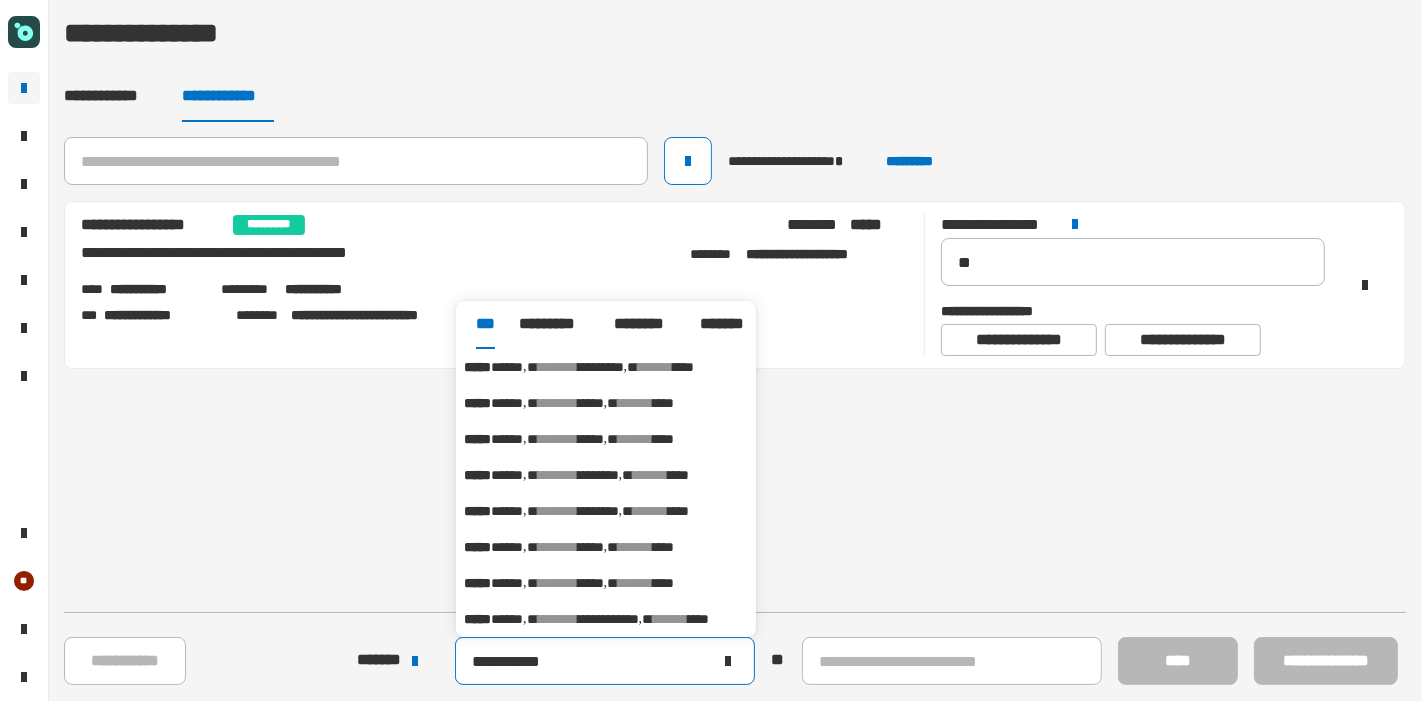 type on "**********" 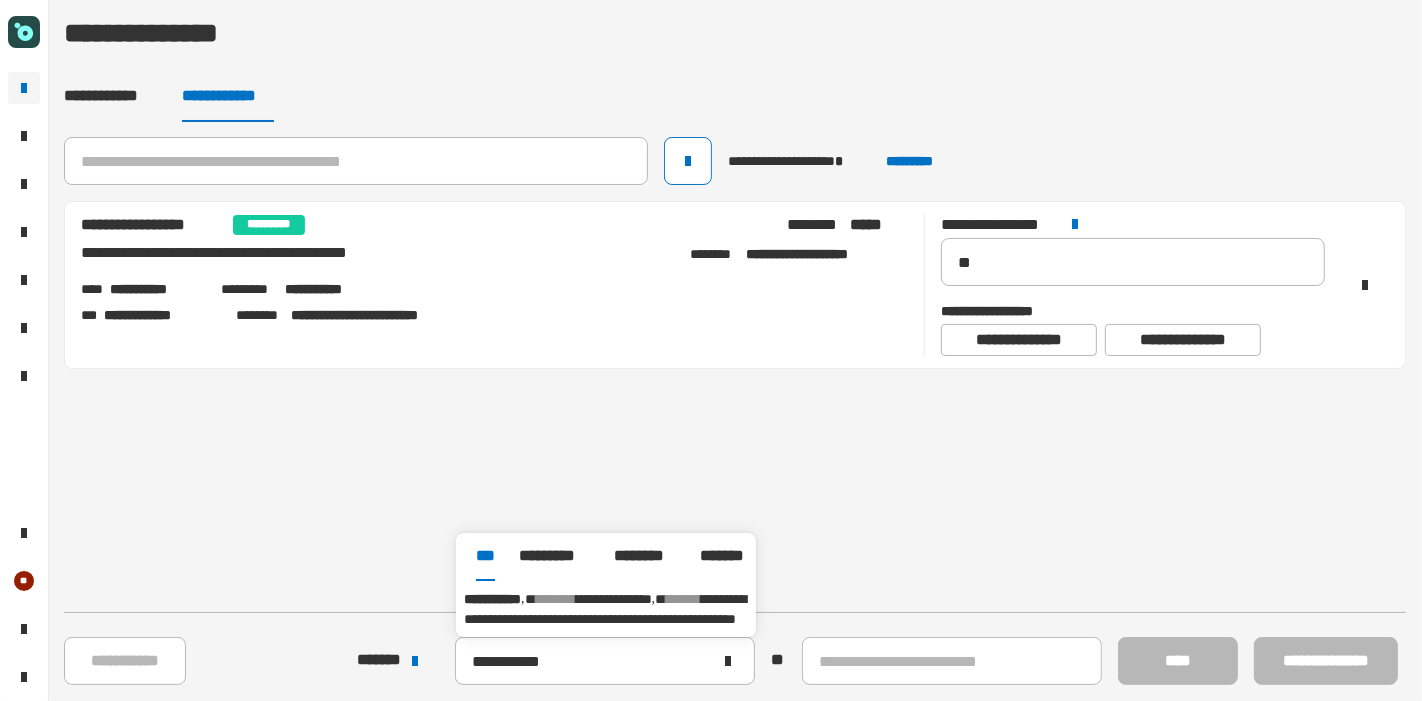 click on "**********" at bounding box center [605, 609] 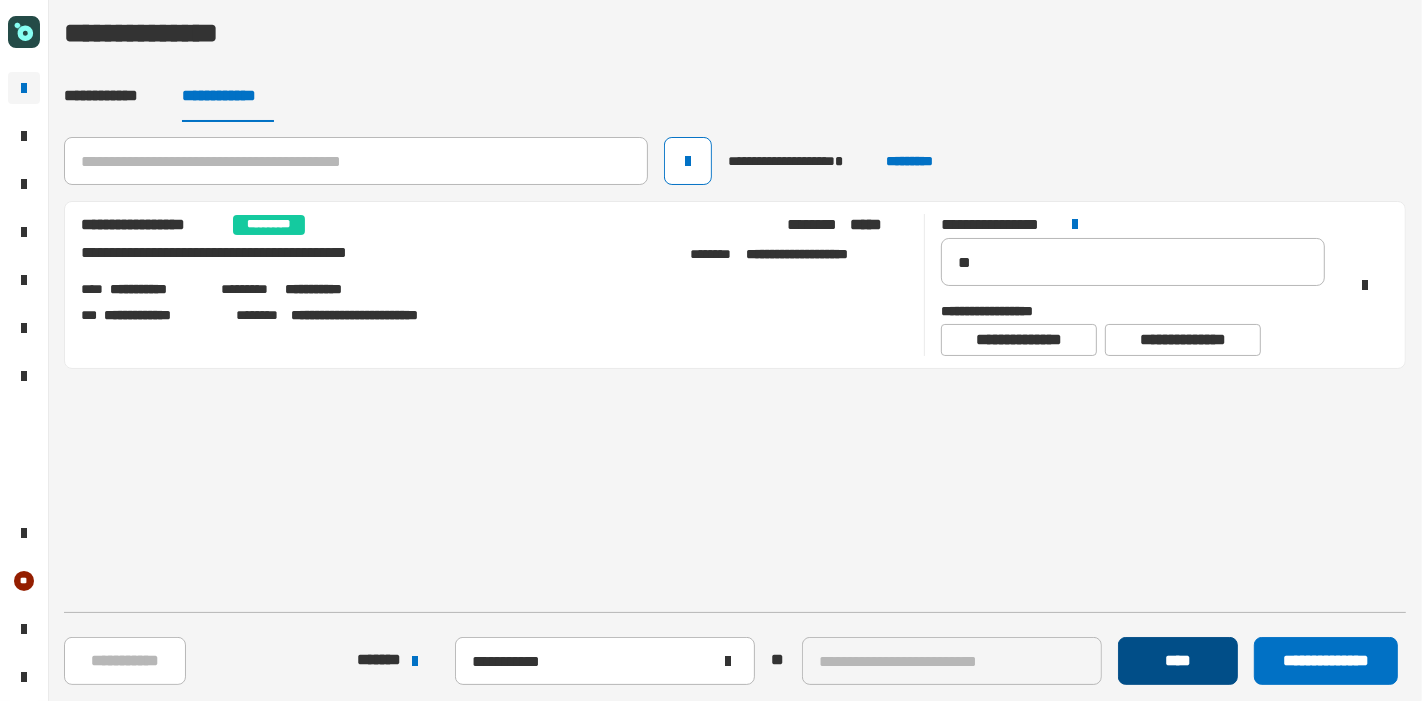 click on "****" 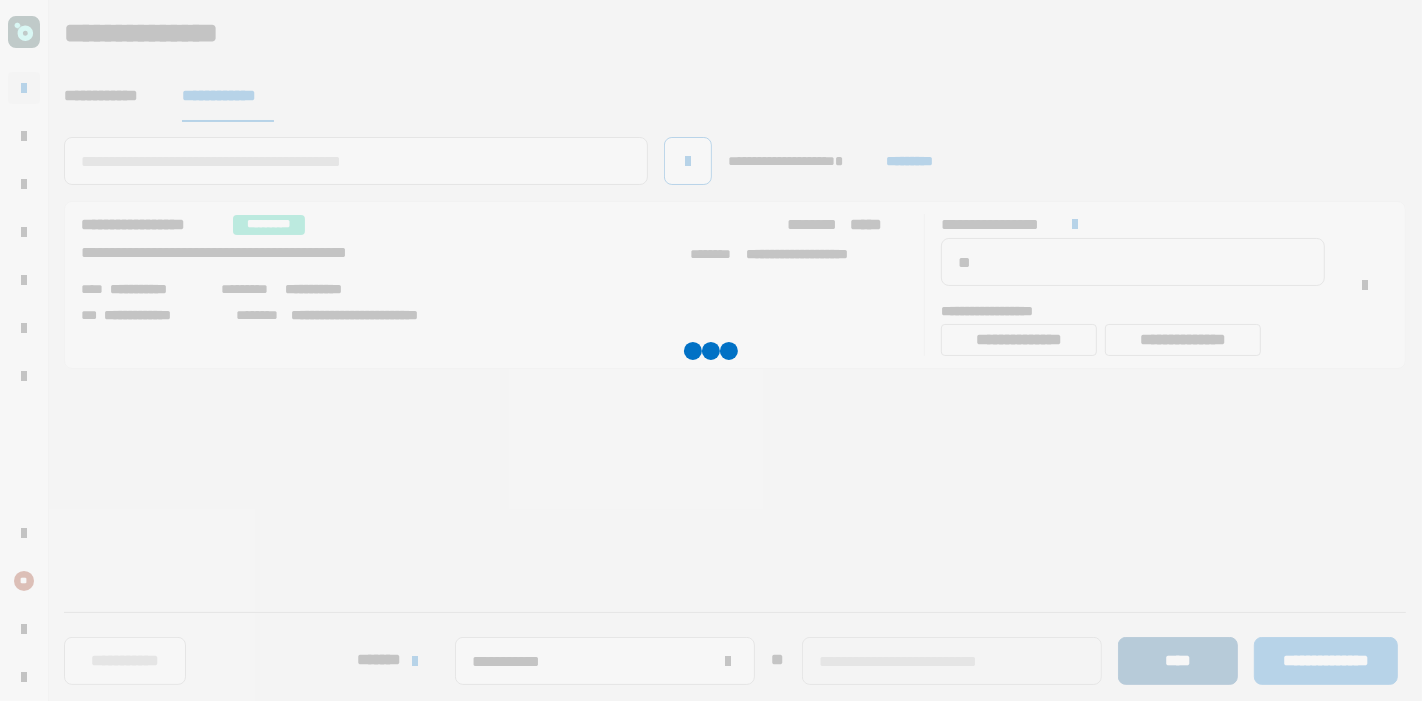 type 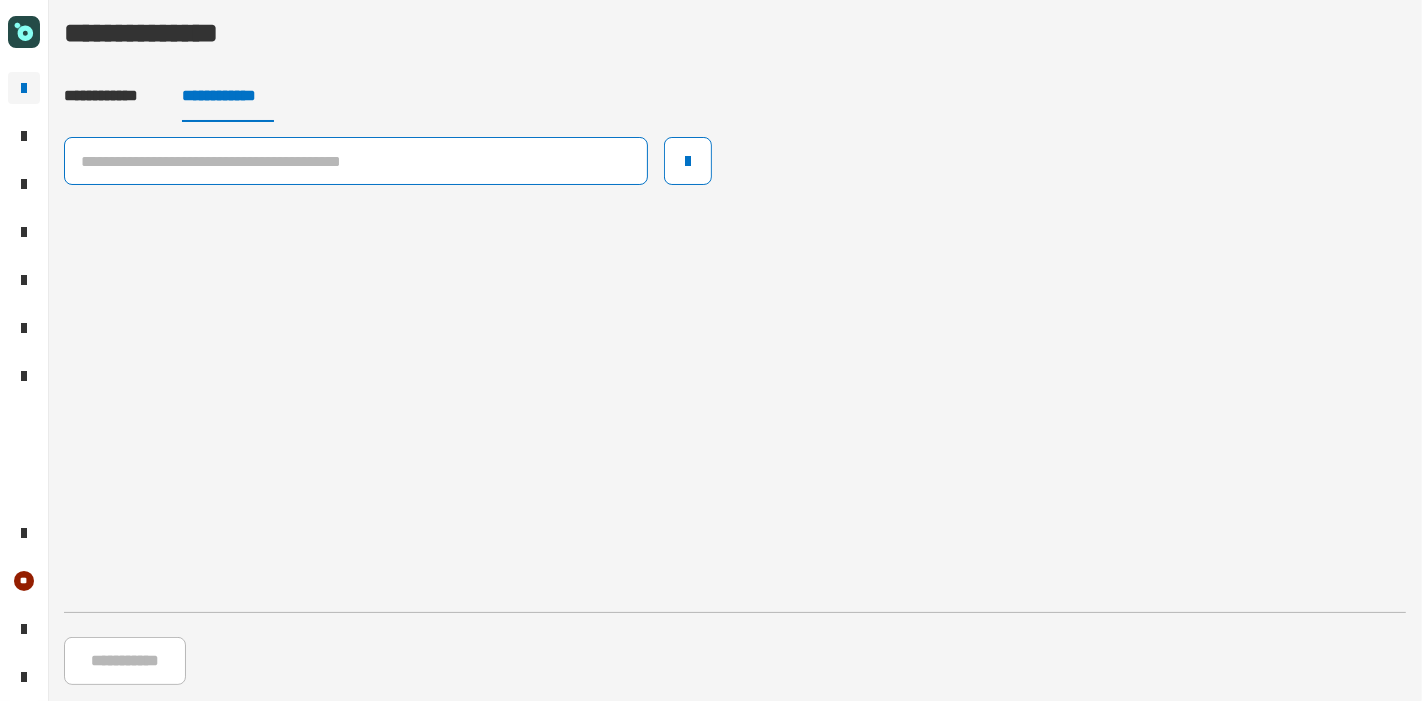 click 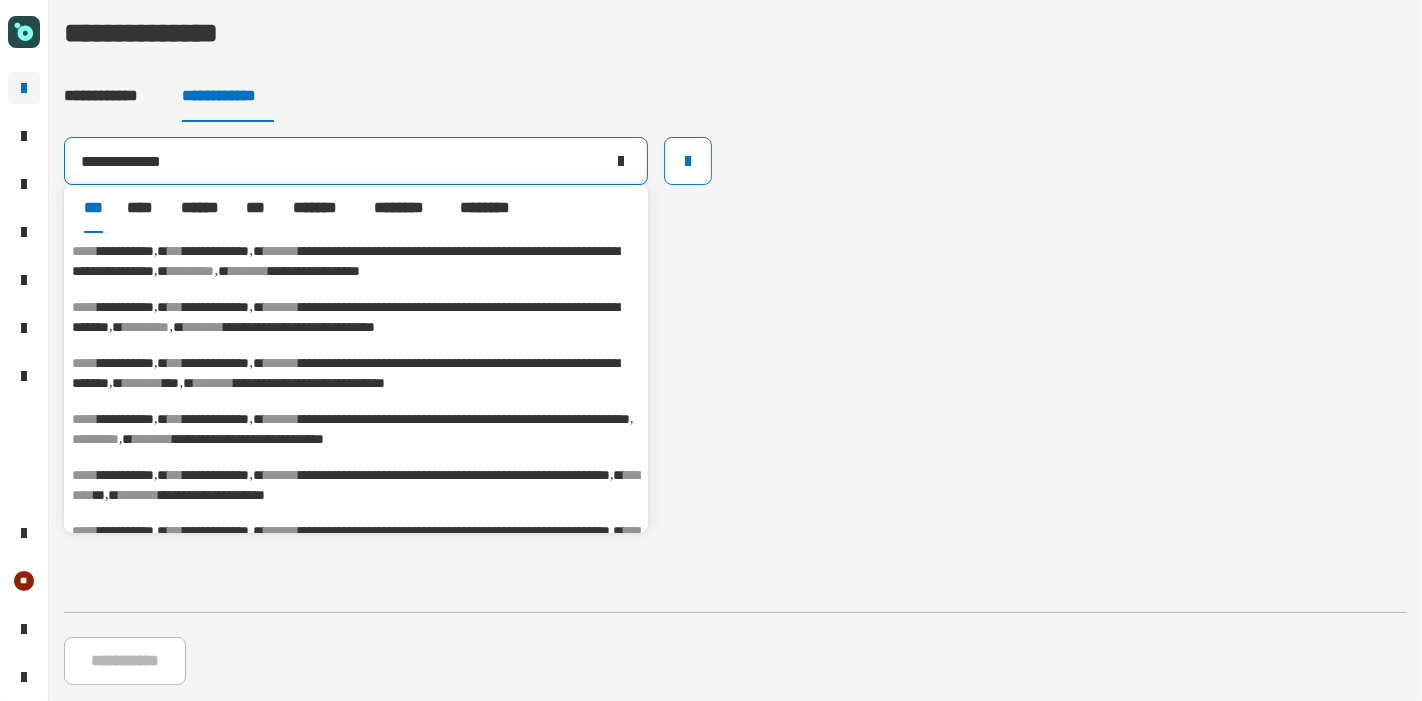 type on "**********" 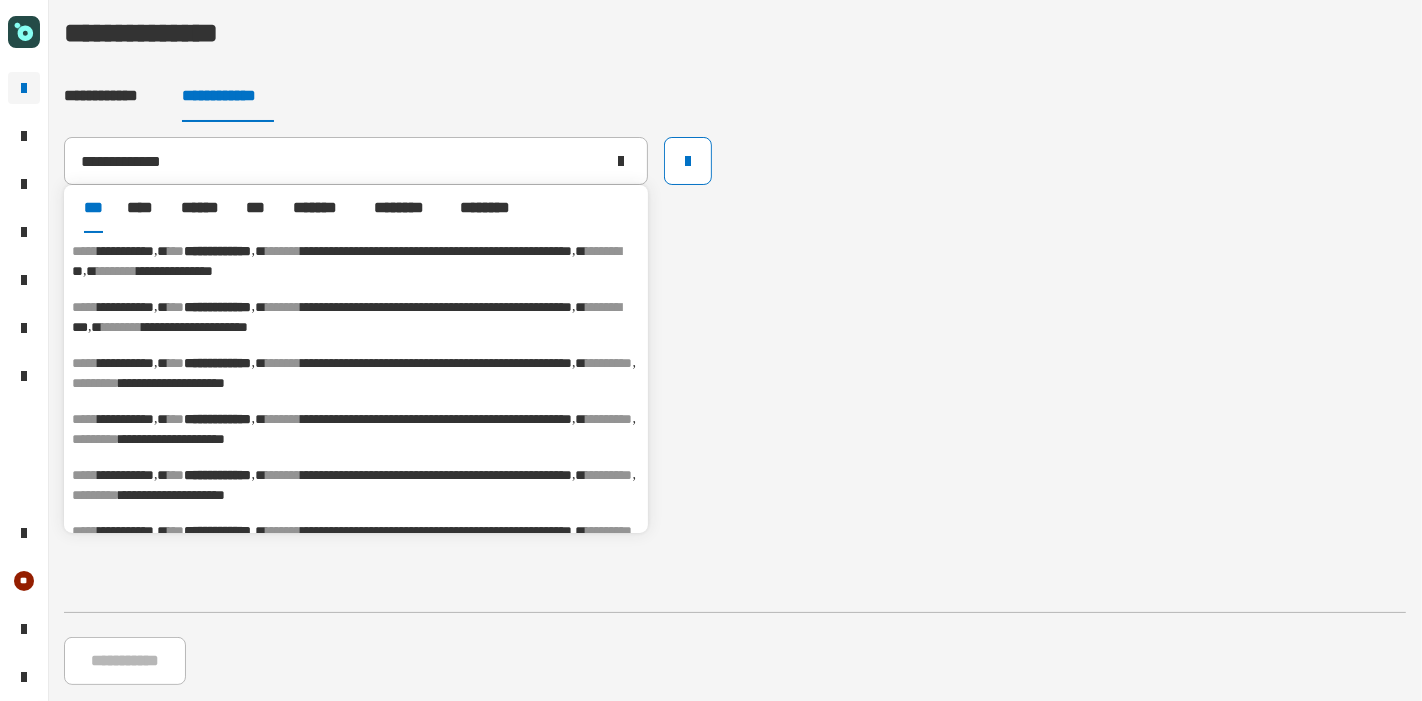 click on "**********" at bounding box center (176, 271) 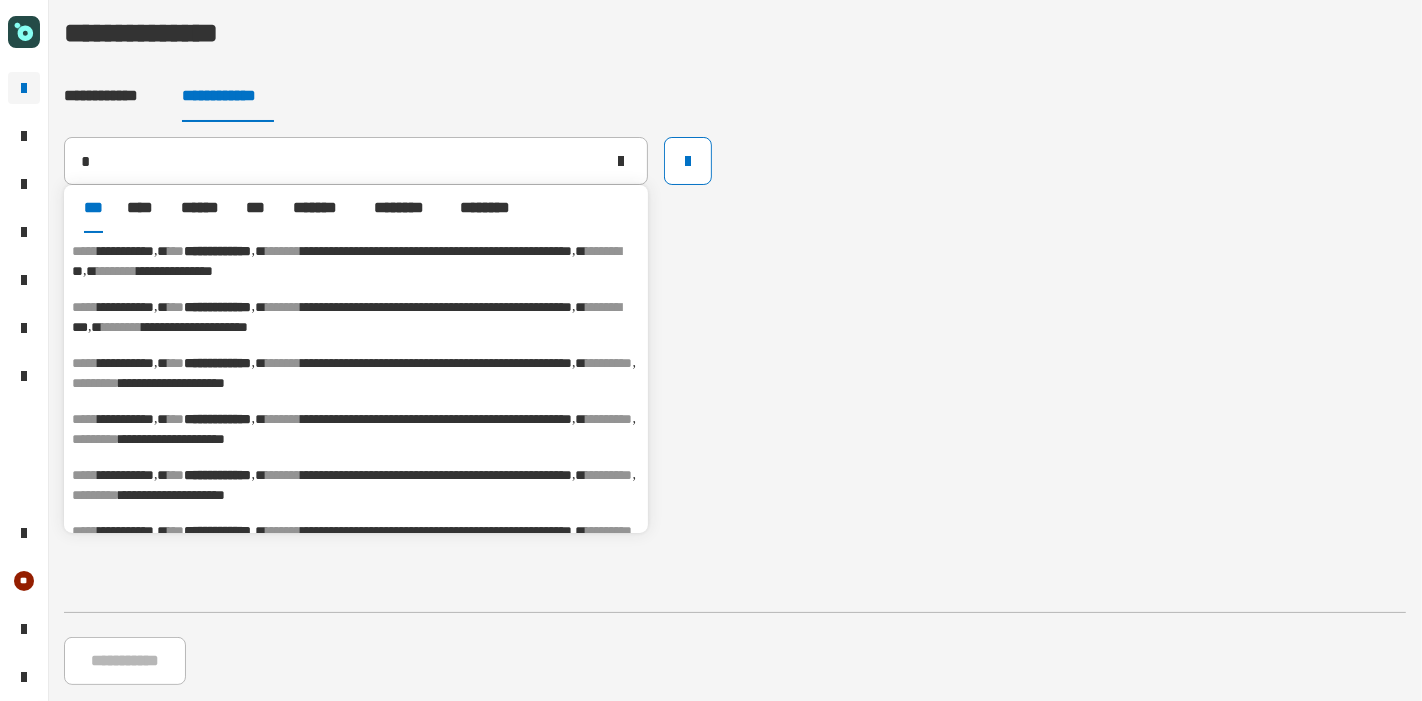 type on "**********" 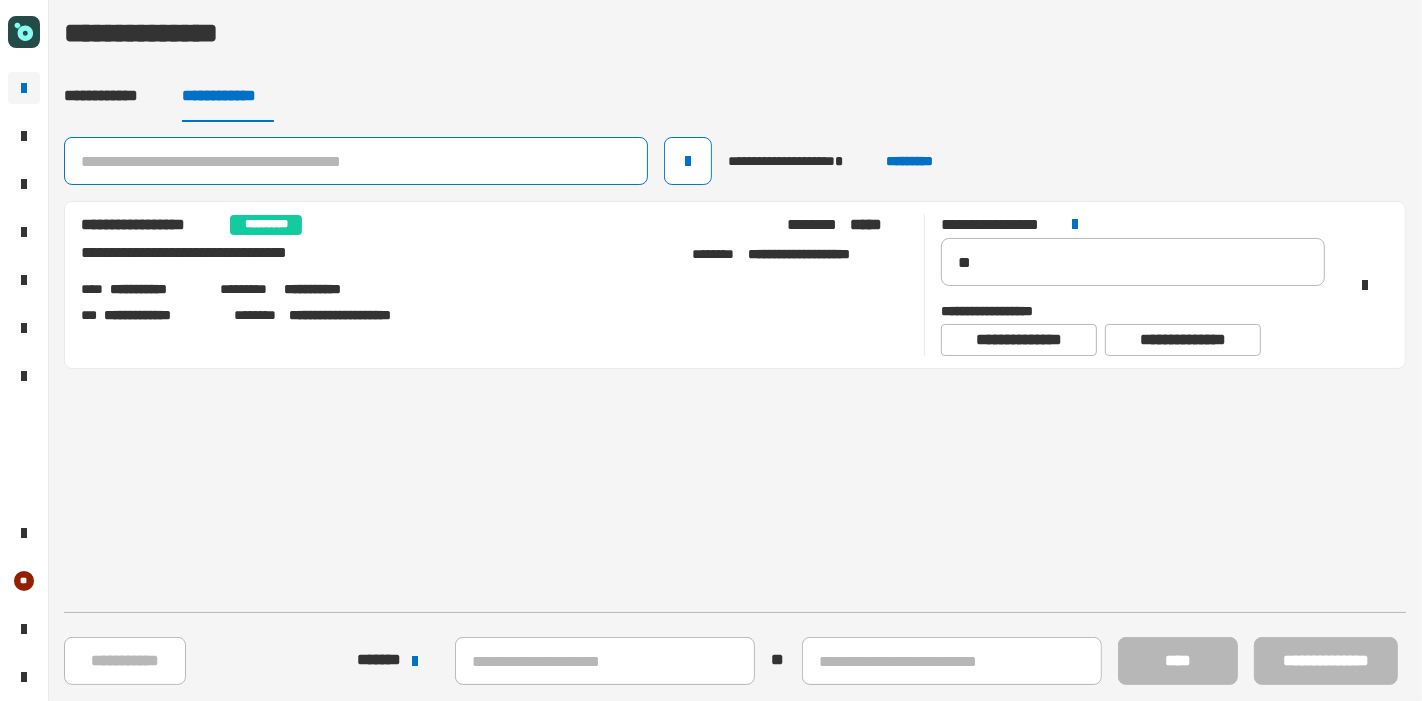 click 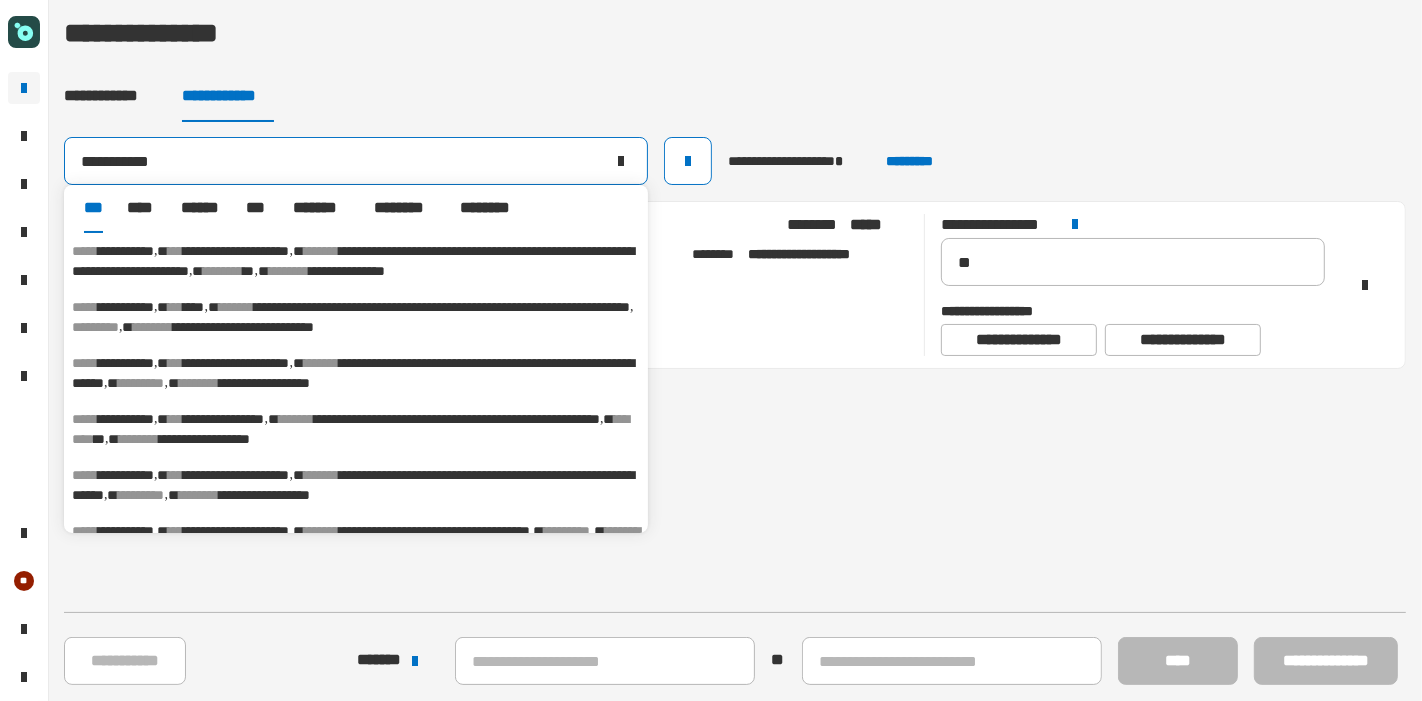 type on "**********" 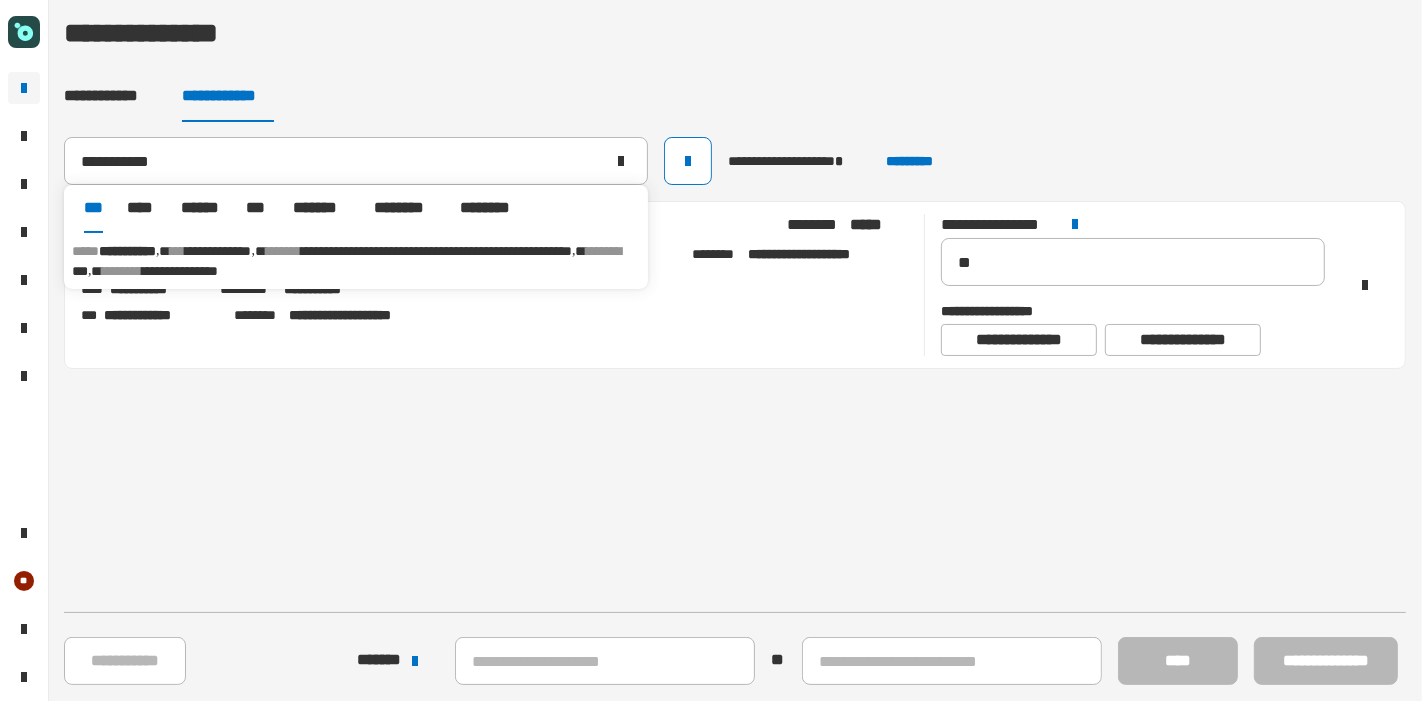 click on "**********" at bounding box center (219, 251) 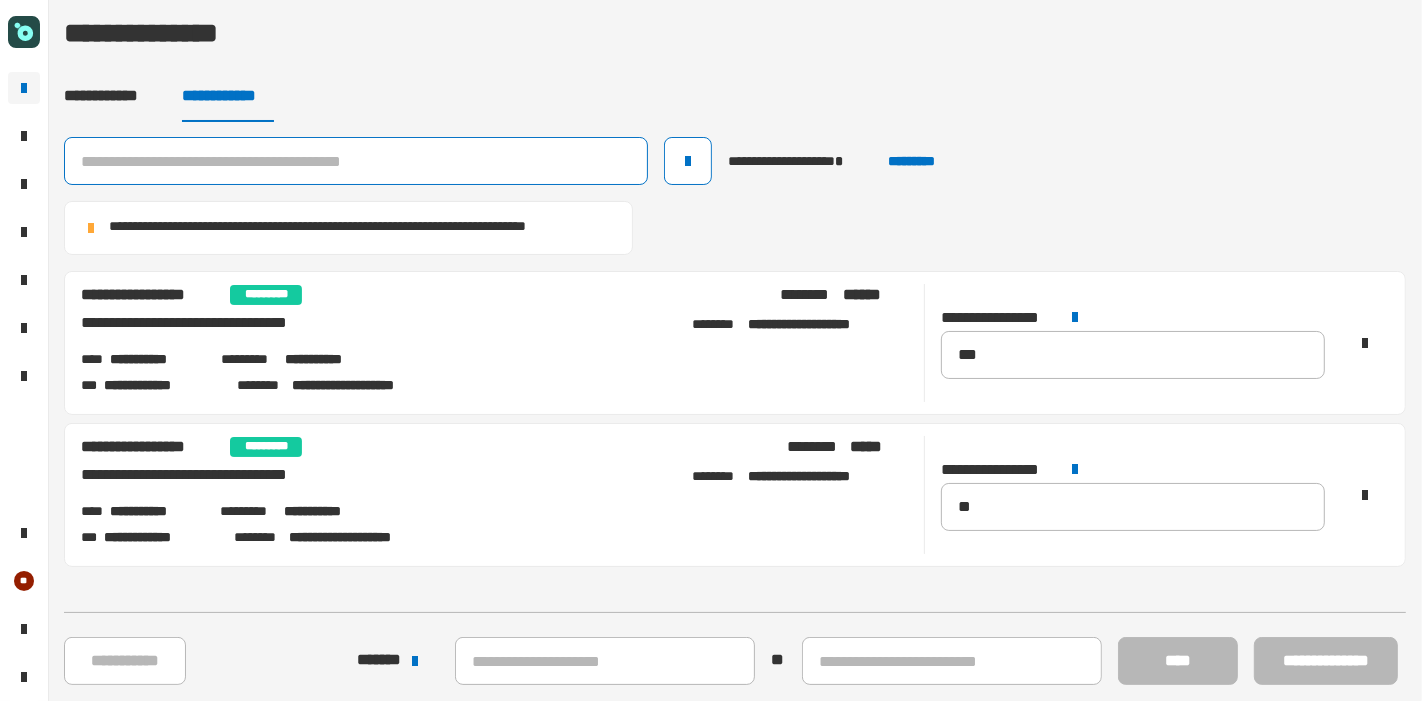 click 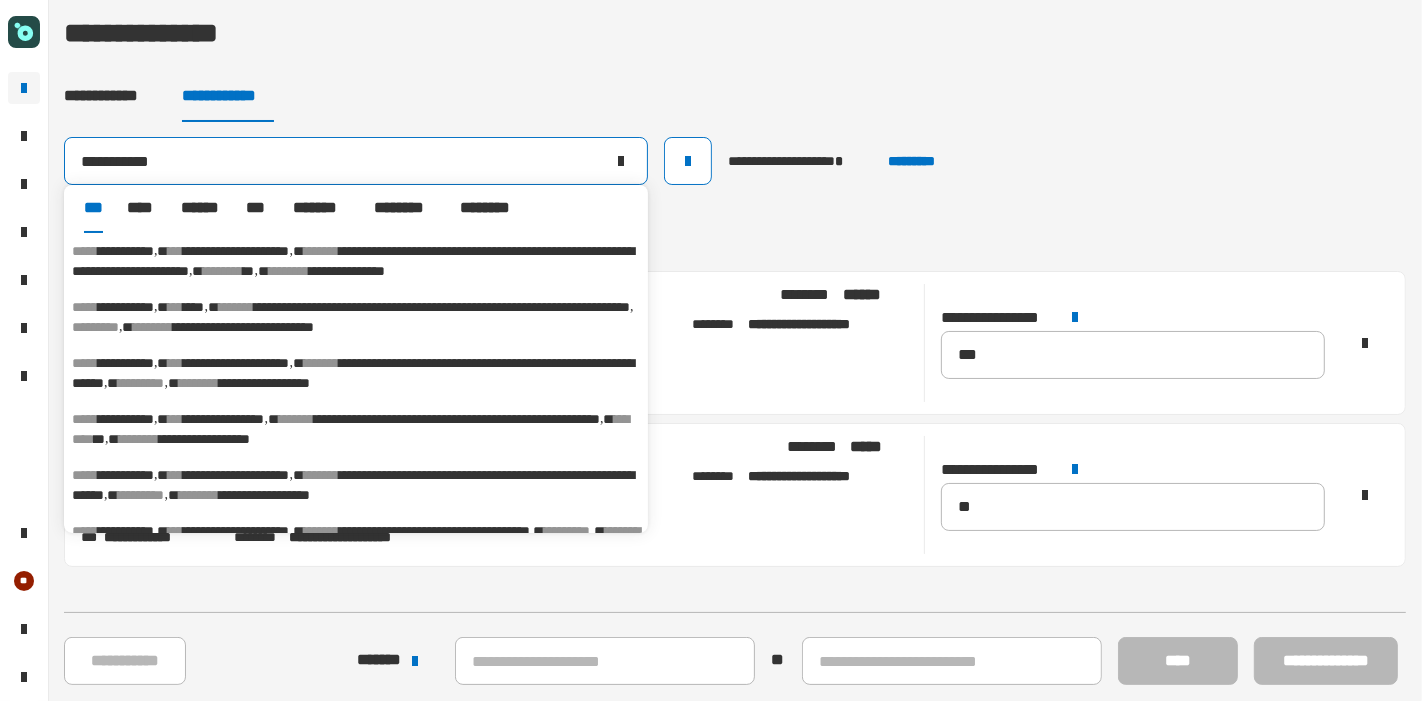type on "**********" 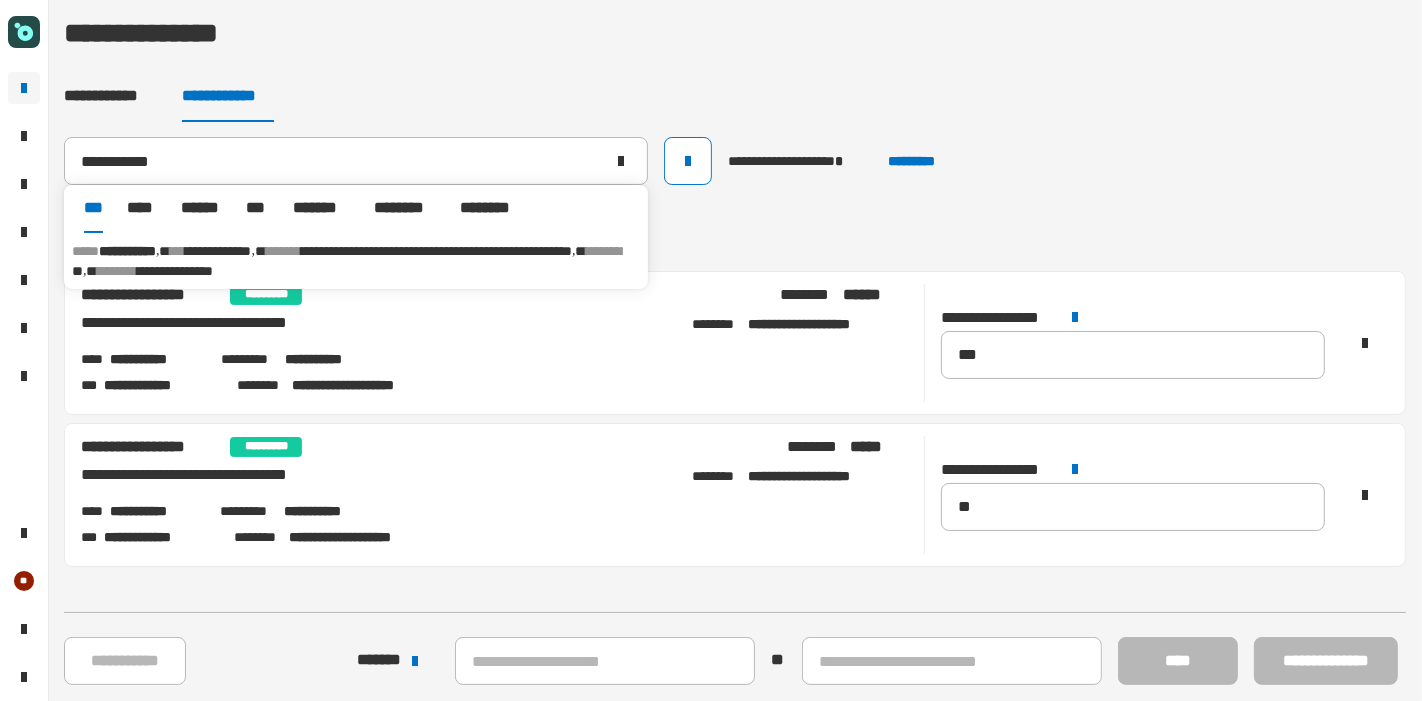 click on "**********" at bounding box center (176, 271) 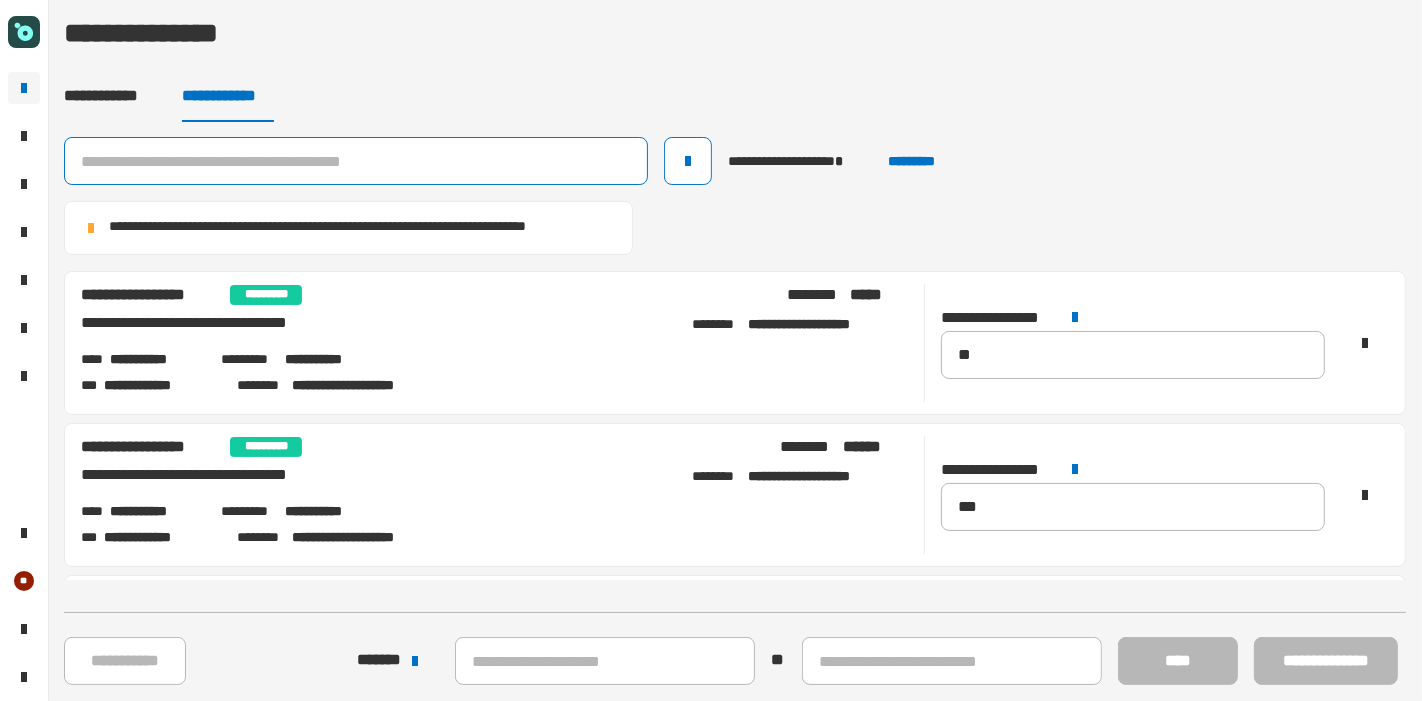 click 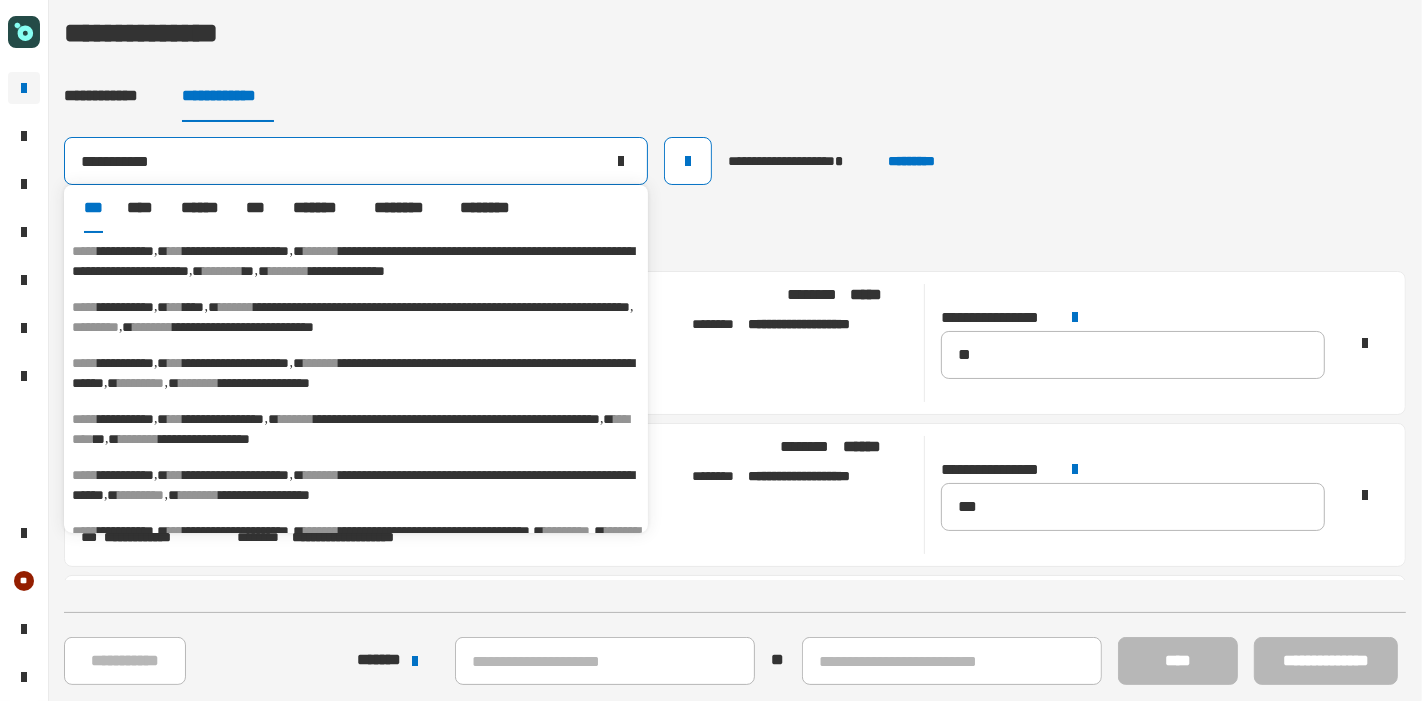 type on "**********" 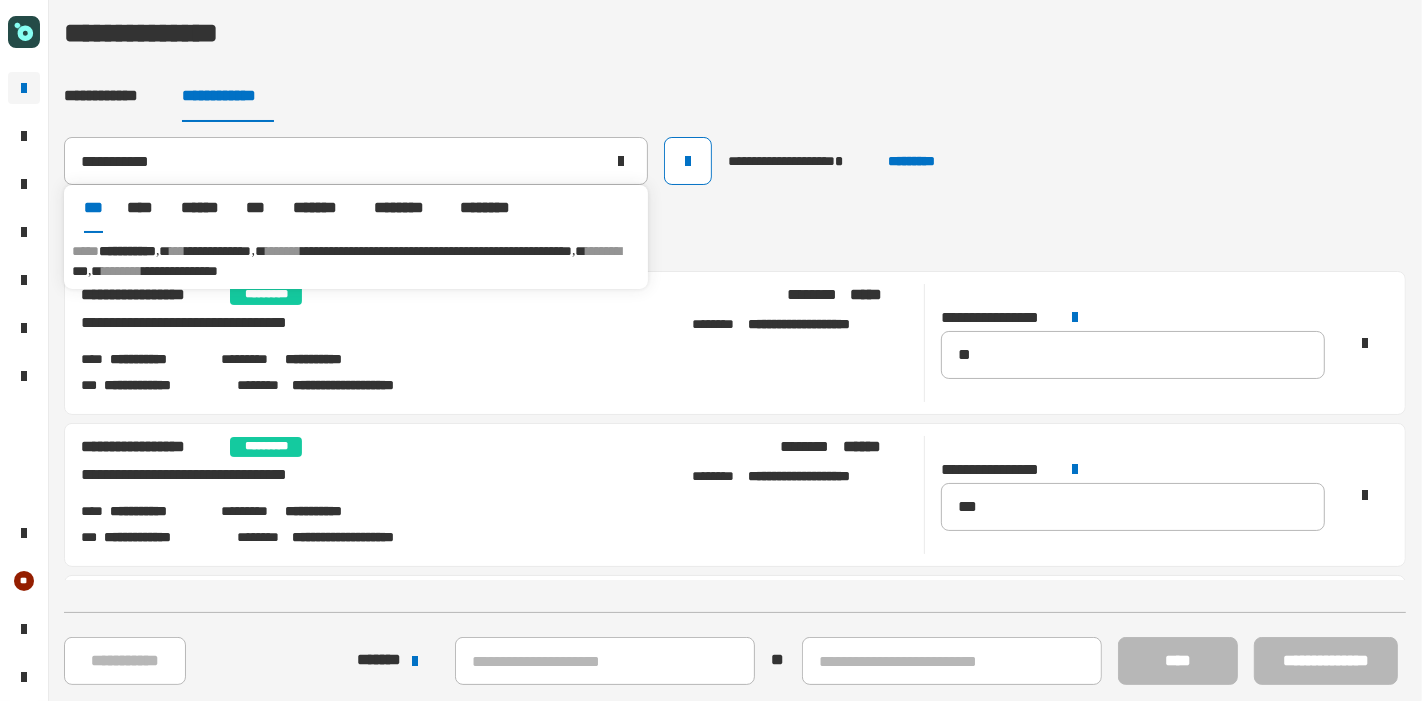 click on "[FIRST] [LAST] [STREET] [CITY], [STATE] [POSTAL_CODE] [COUNTRY] [PHONE]" at bounding box center [356, 261] 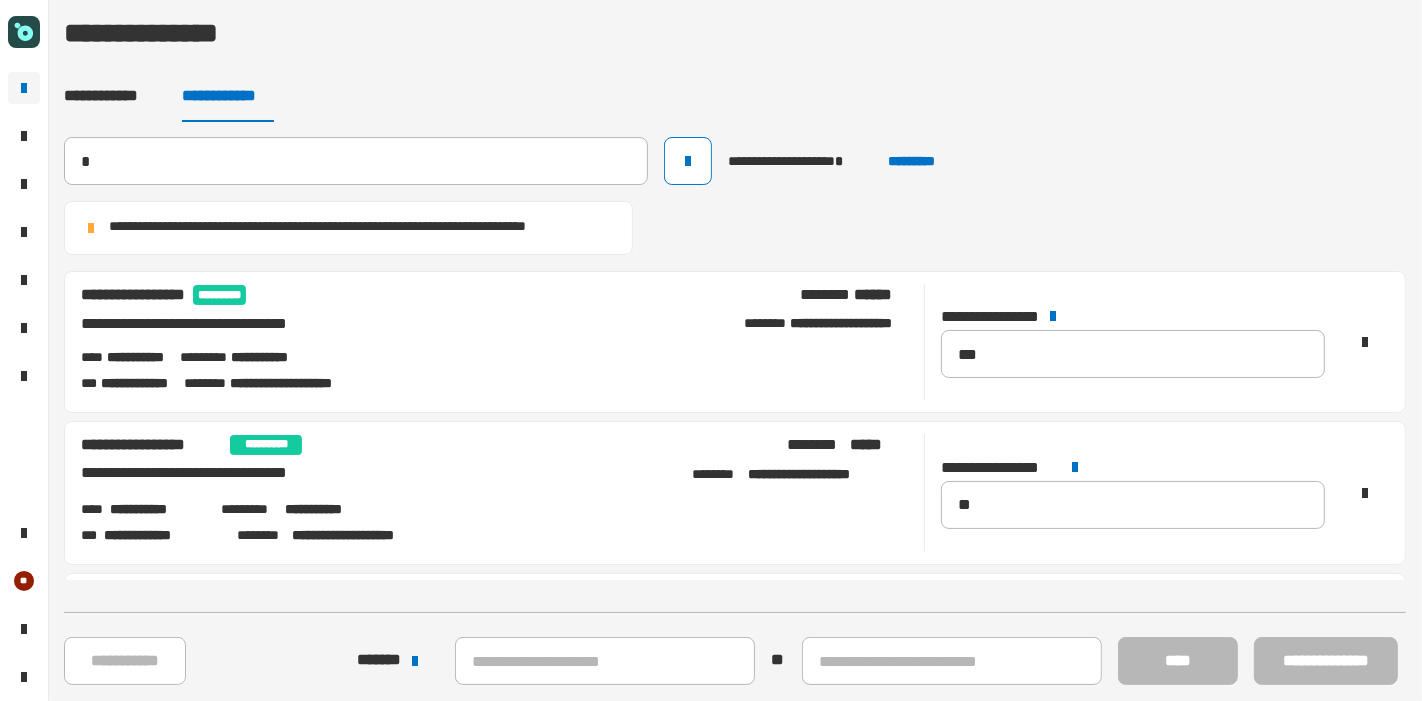 type 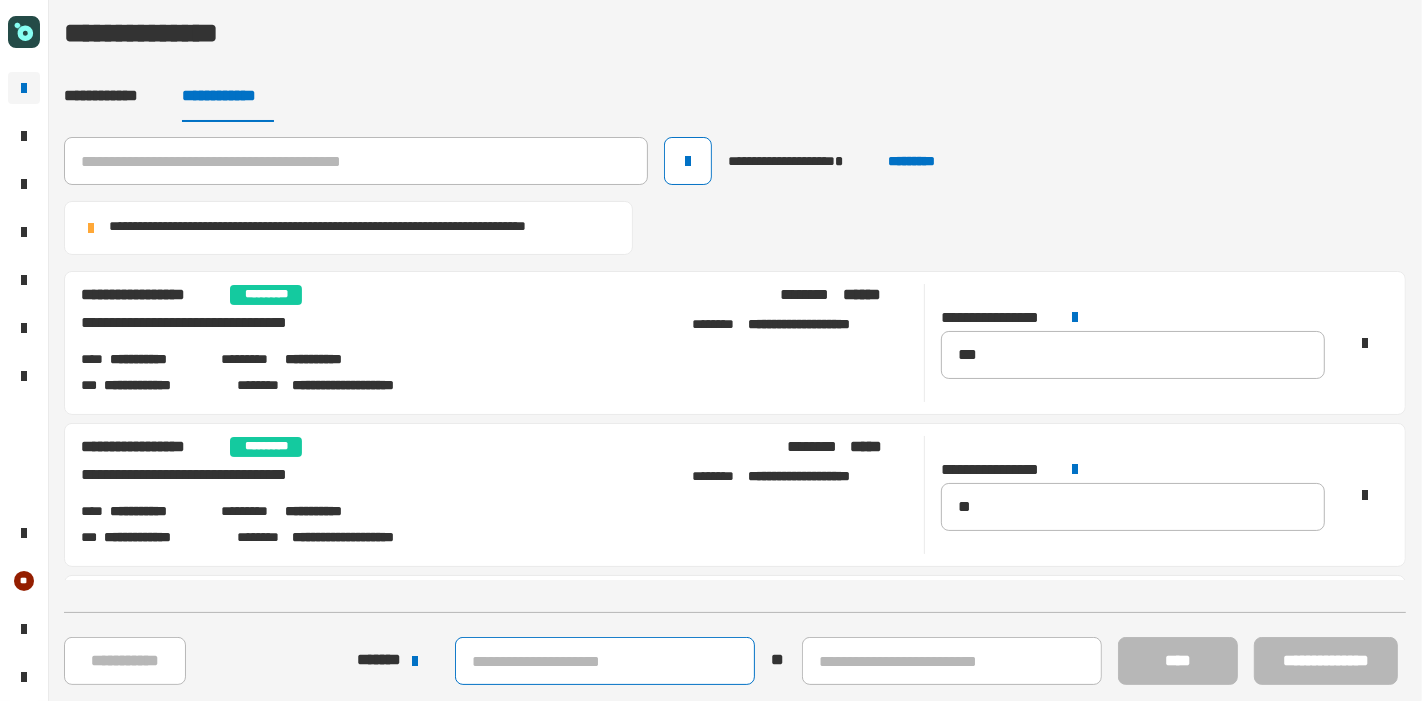 click 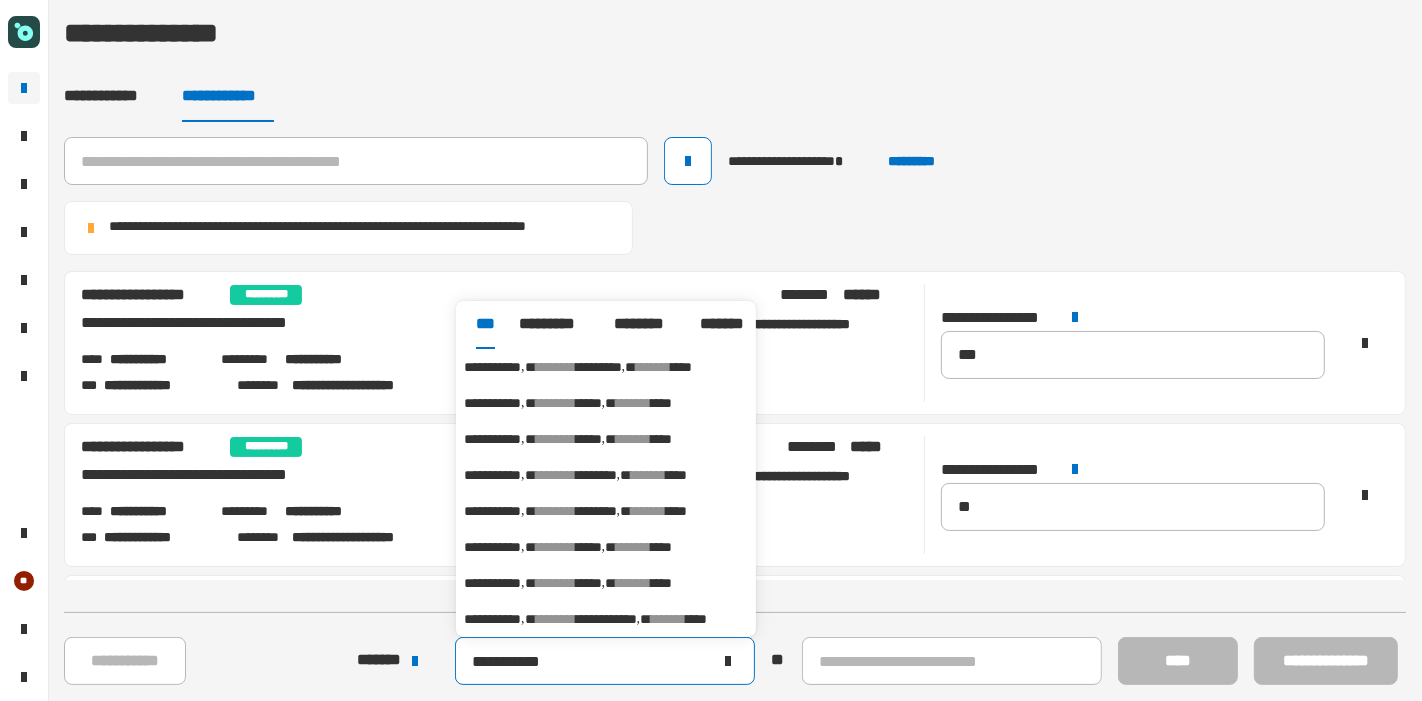 type on "**********" 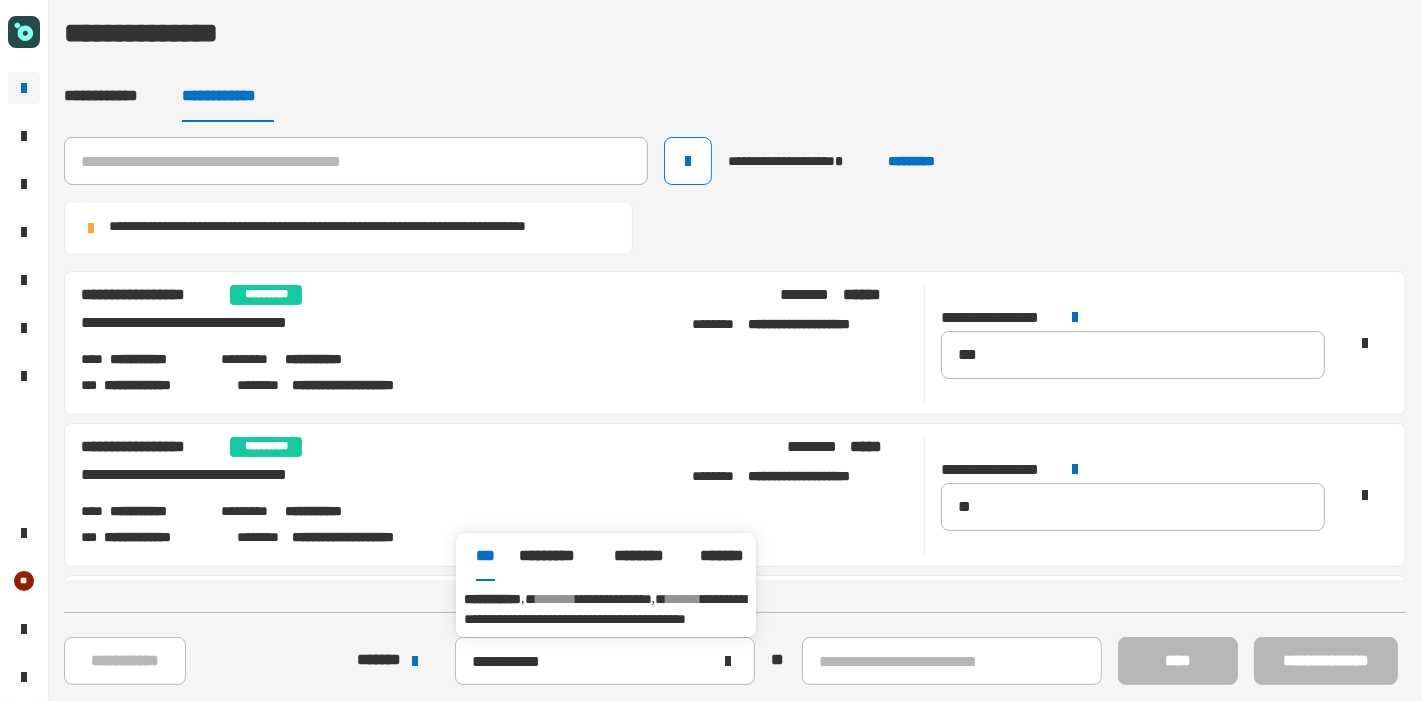 click on "[FIRST] [LAST] [STREET] [CITY], [STATE] [POSTAL_CODE]" at bounding box center [606, 609] 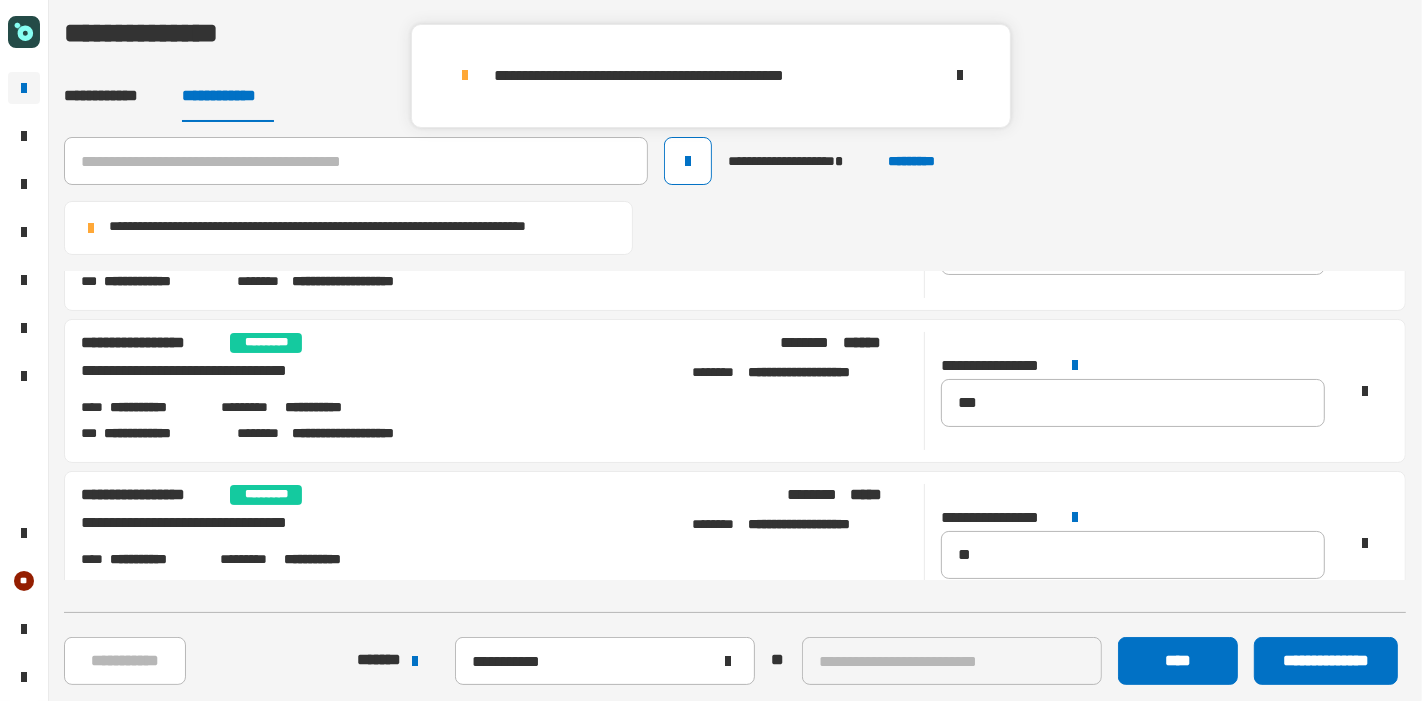 scroll, scrollTop: 287, scrollLeft: 0, axis: vertical 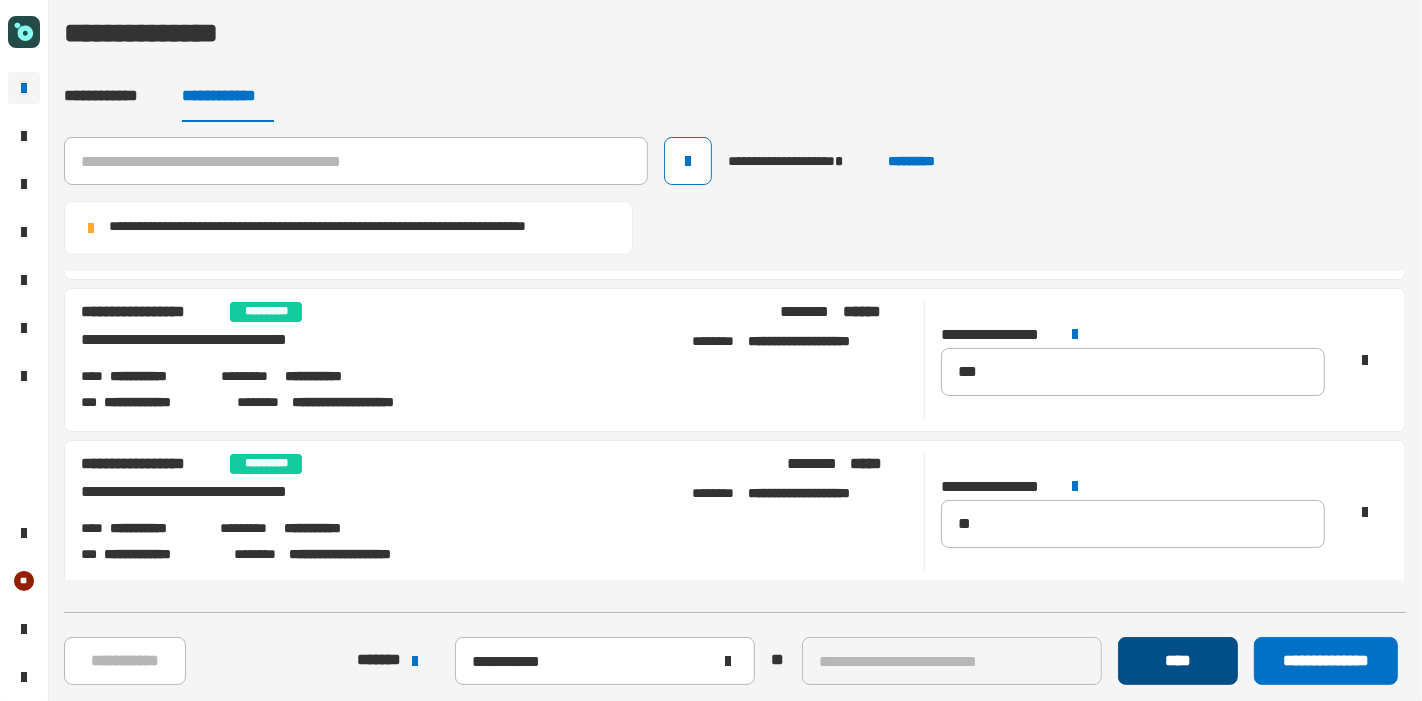 click on "****" 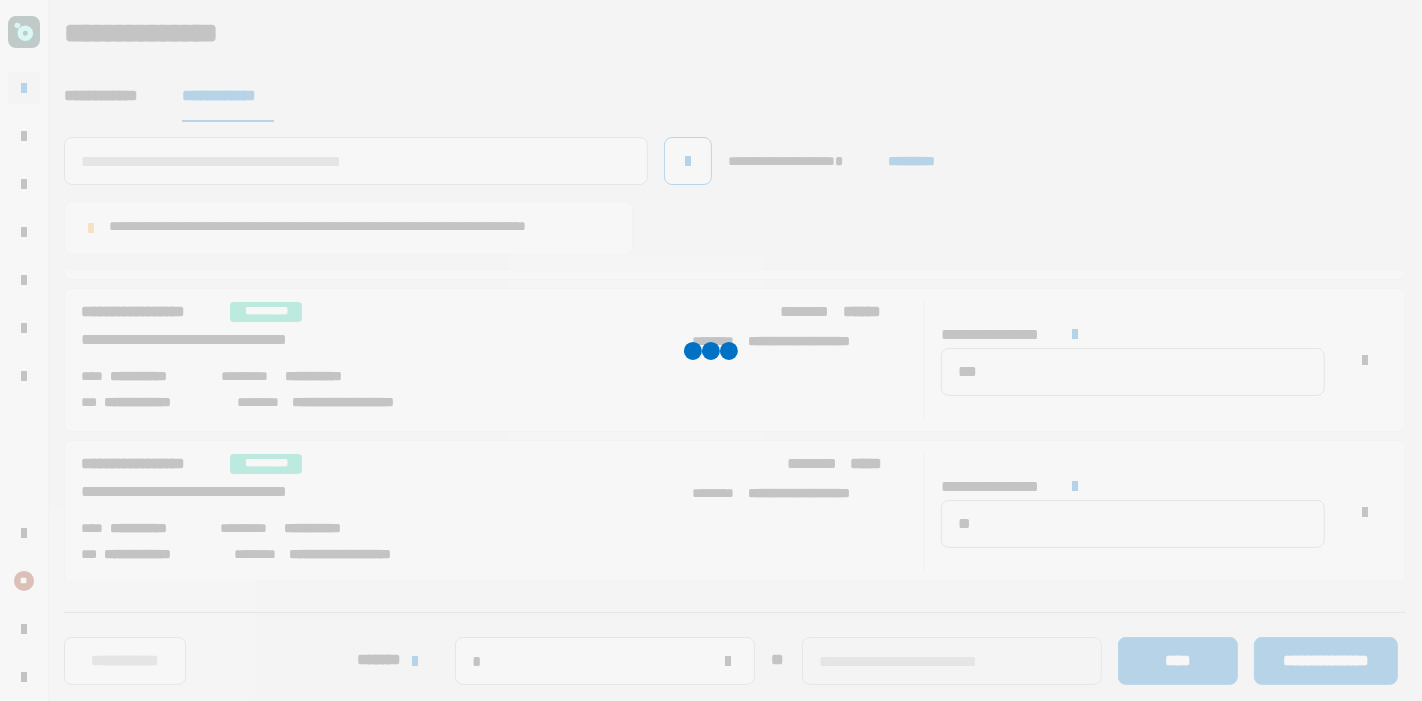 type 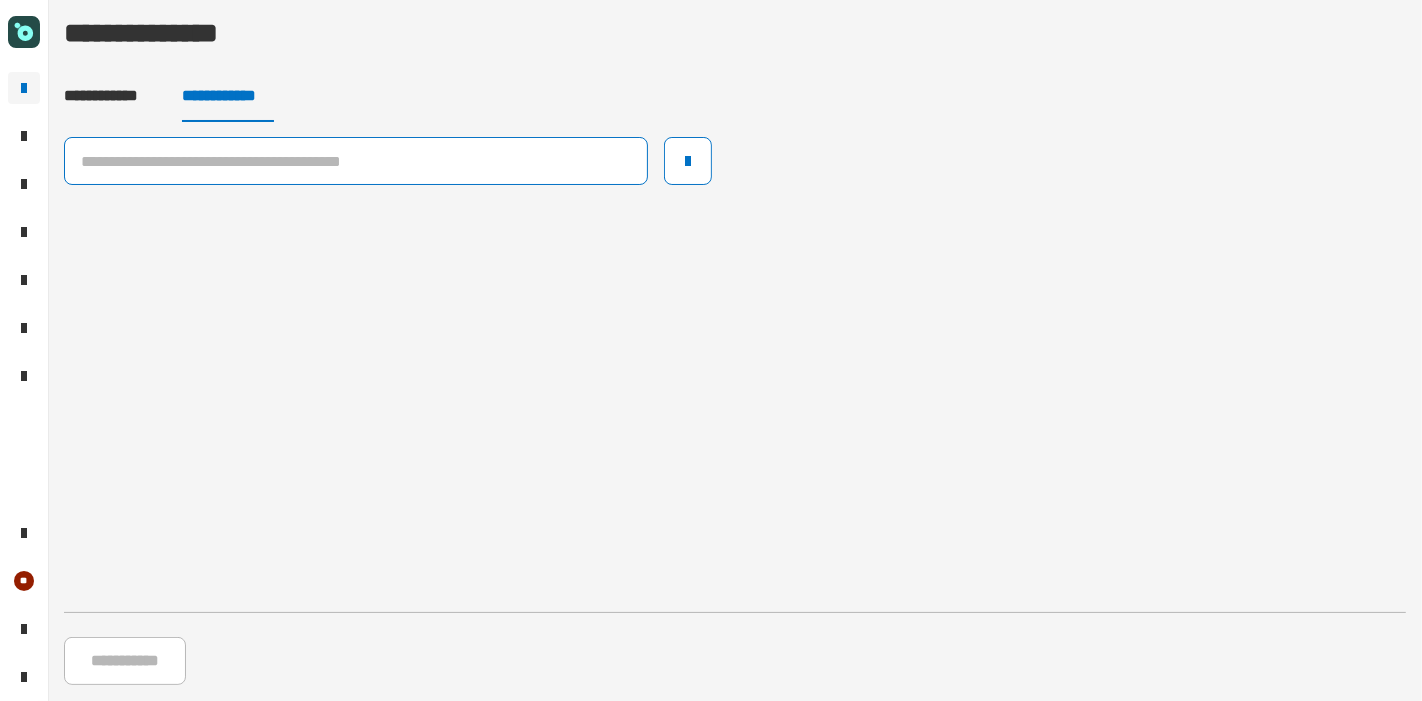 click 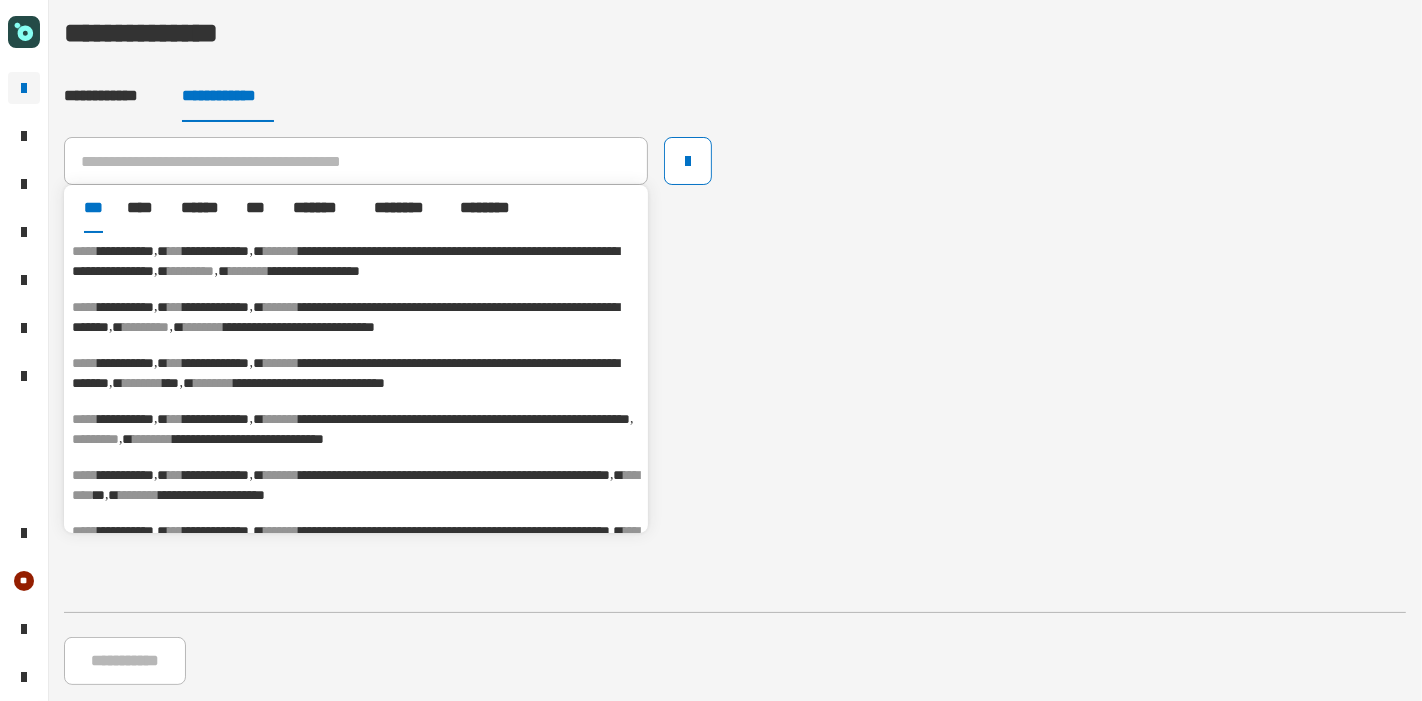 click 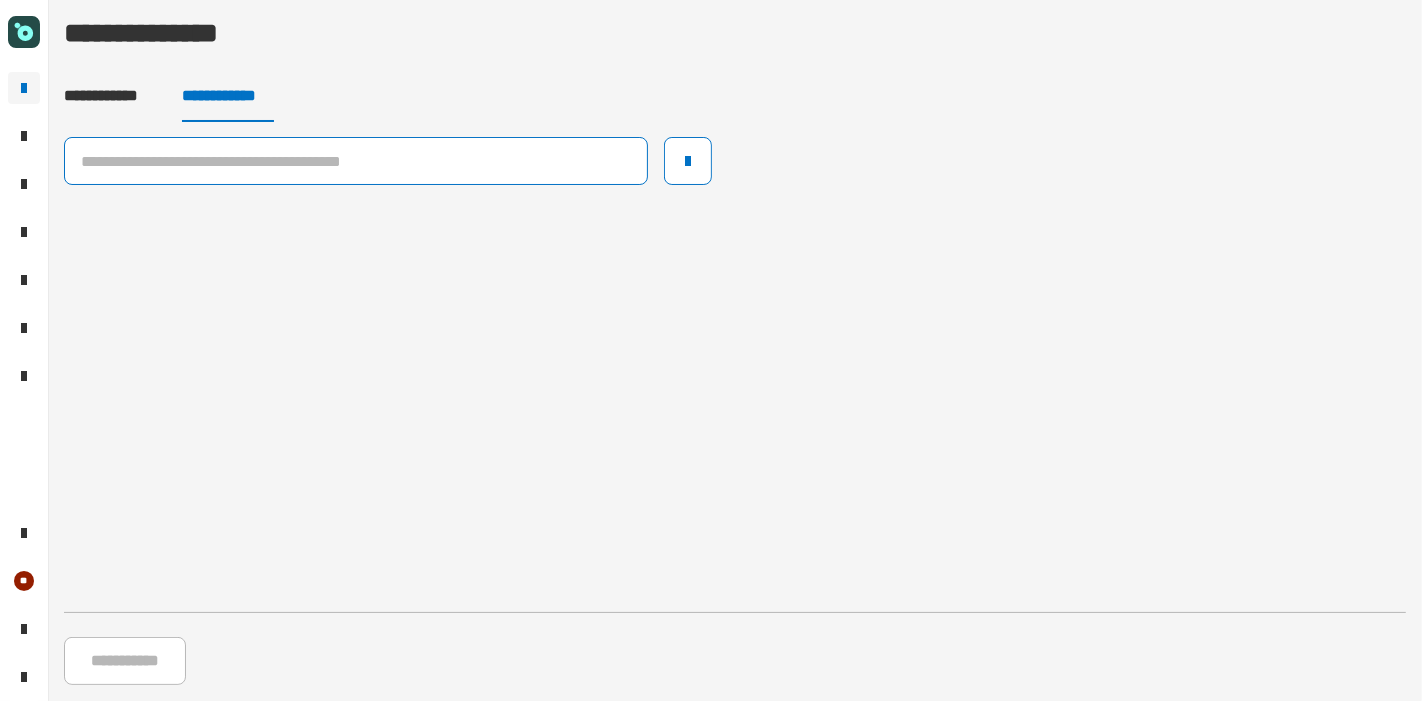 click 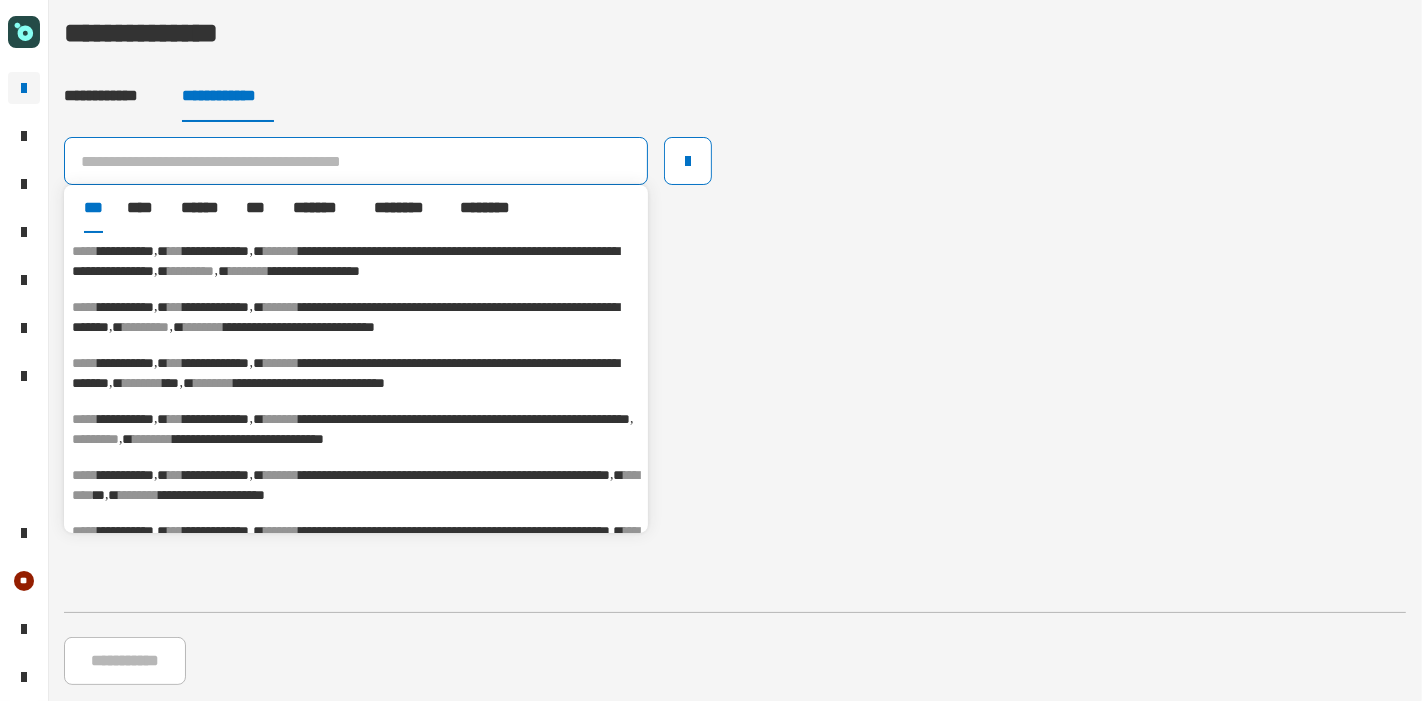 click 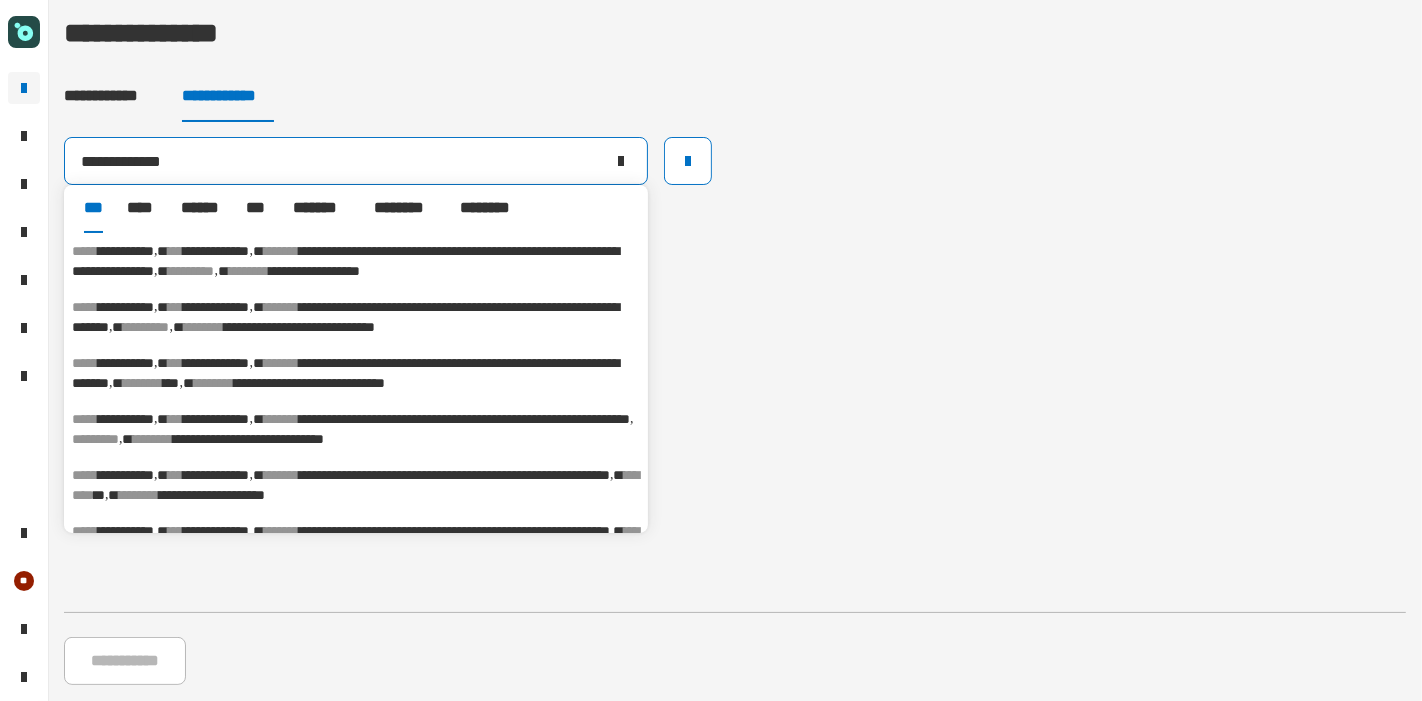 type on "**********" 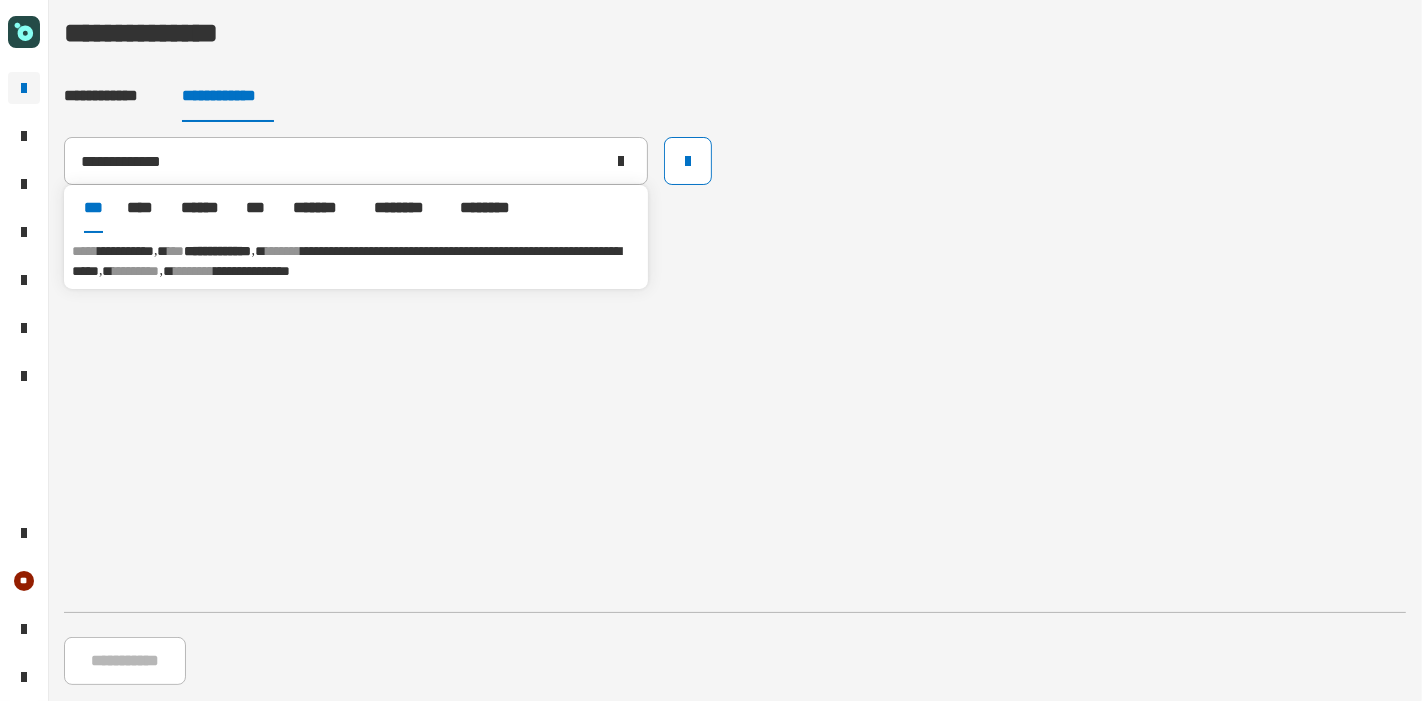 click on "[FIRST] [LAST] [STREET] [CITY], [STATE] [POSTAL_CODE] [COUNTRY] [PHONE]" at bounding box center [356, 261] 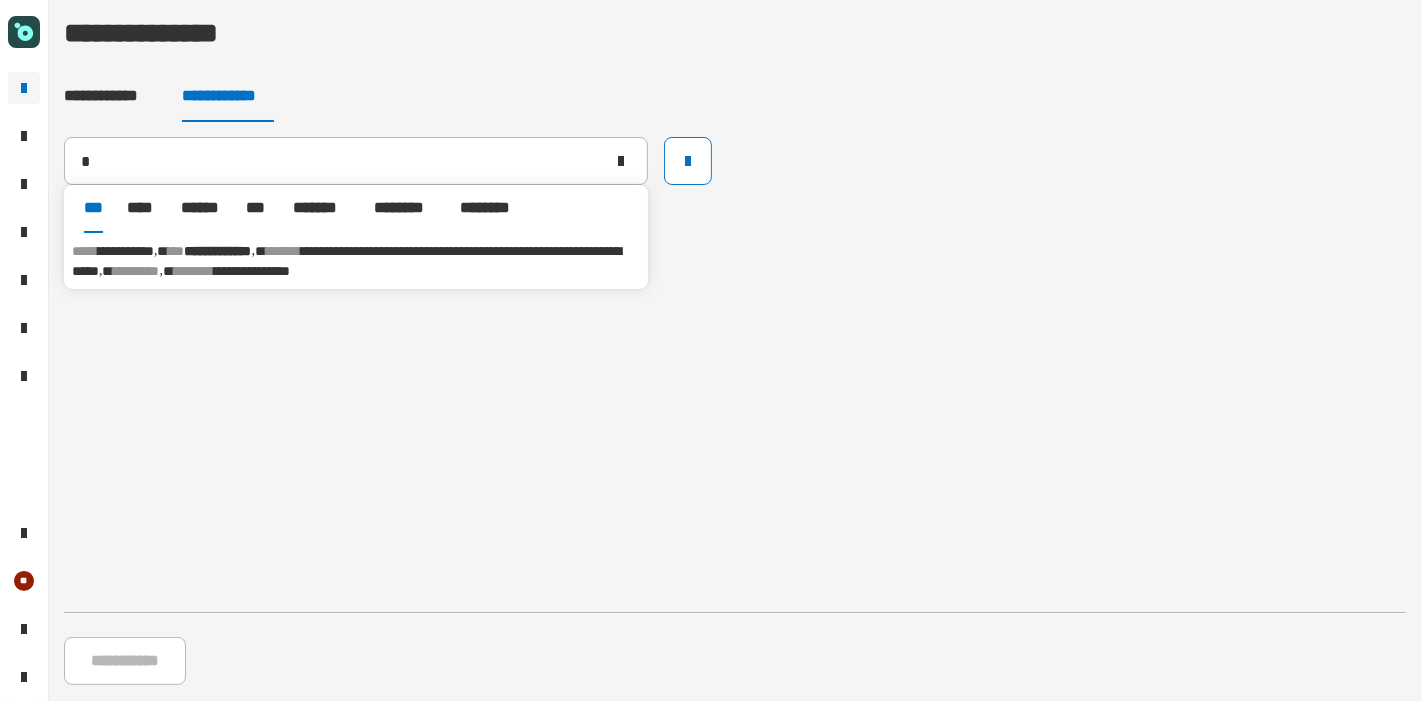 type on "**********" 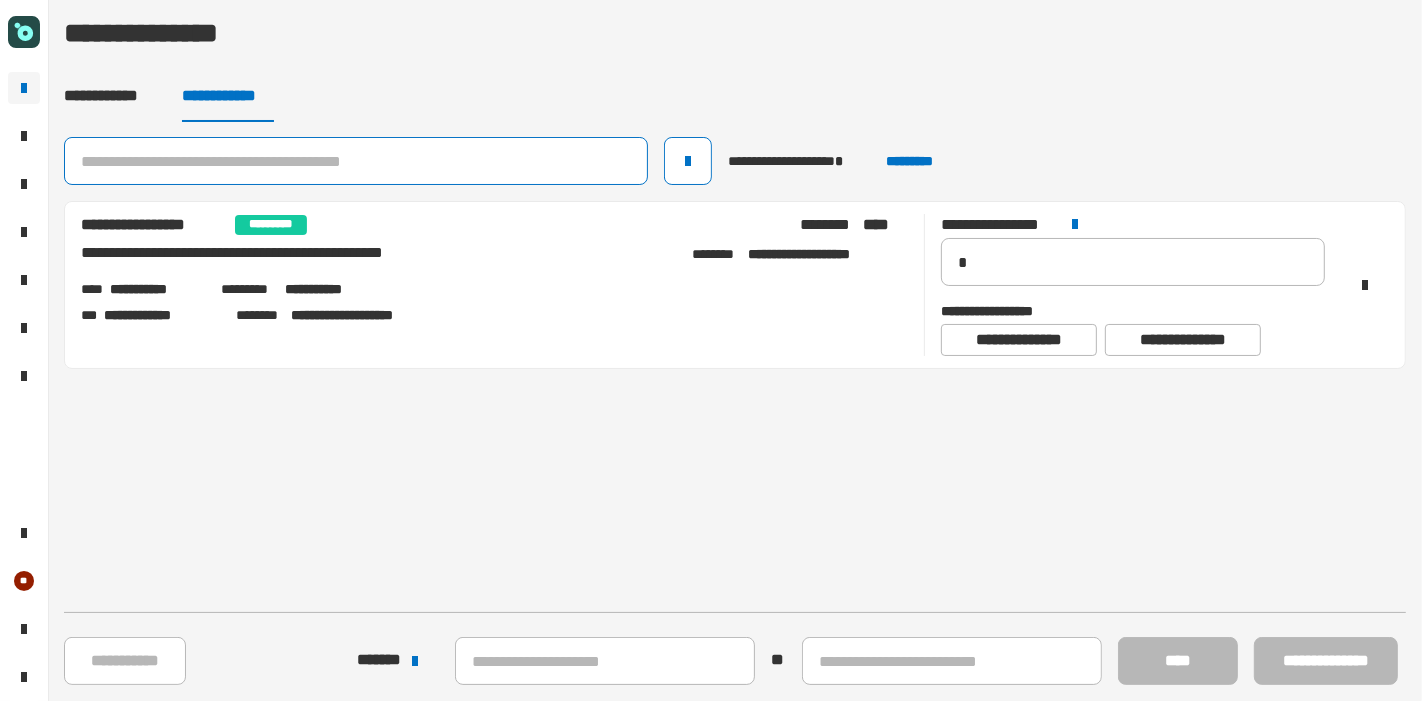 click 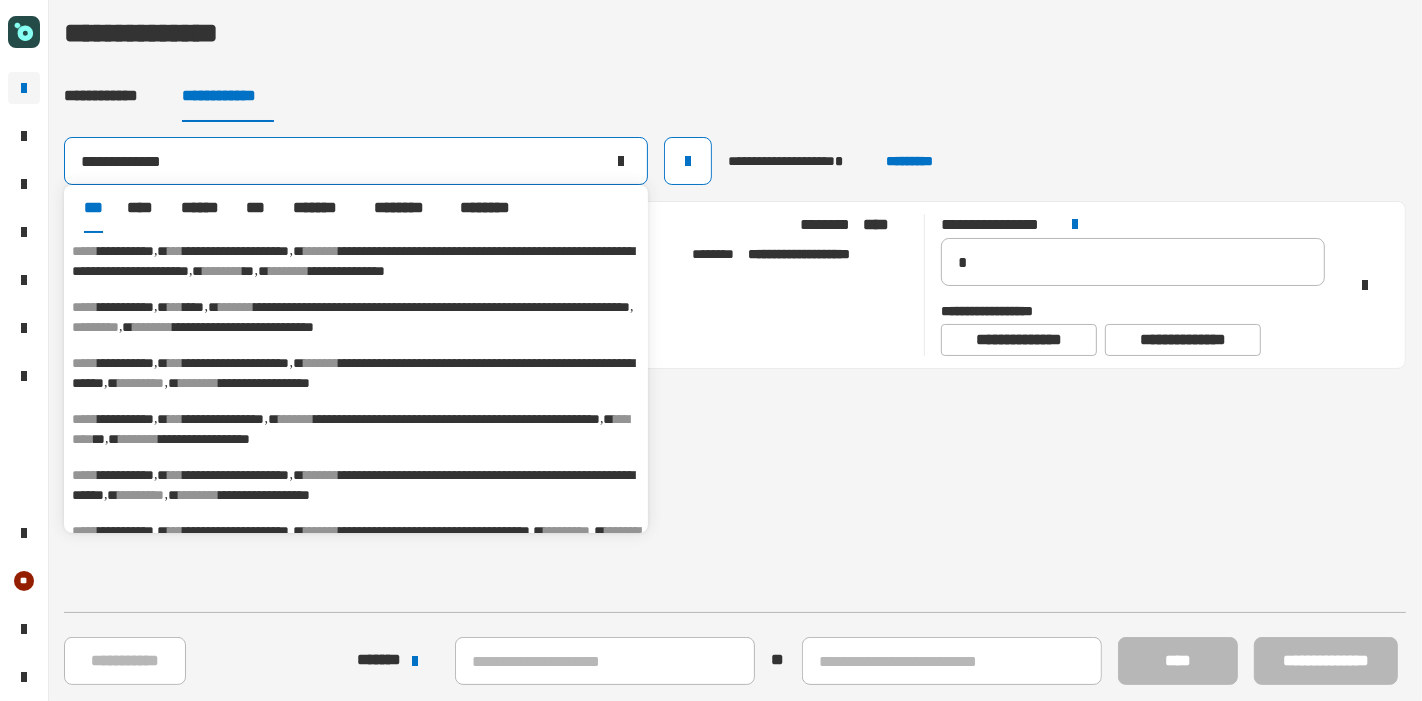 type on "**********" 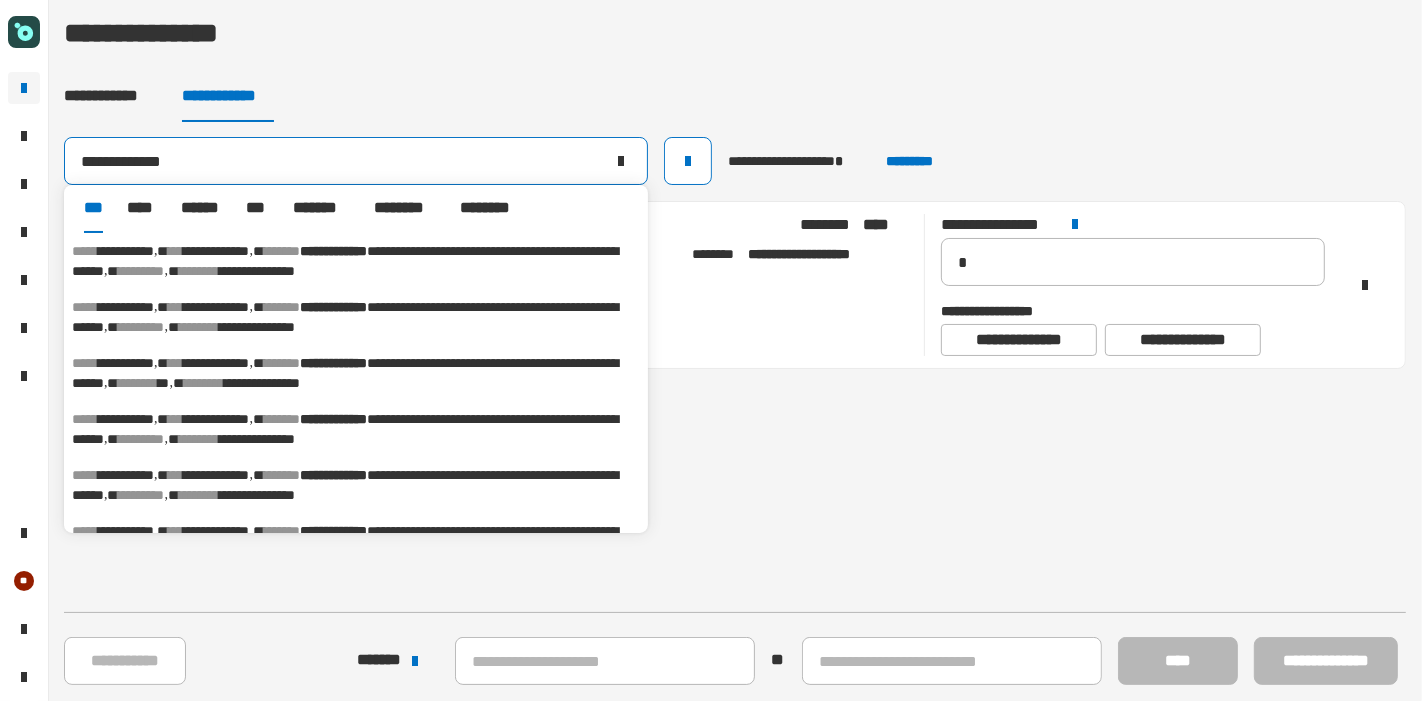 scroll, scrollTop: 0, scrollLeft: 0, axis: both 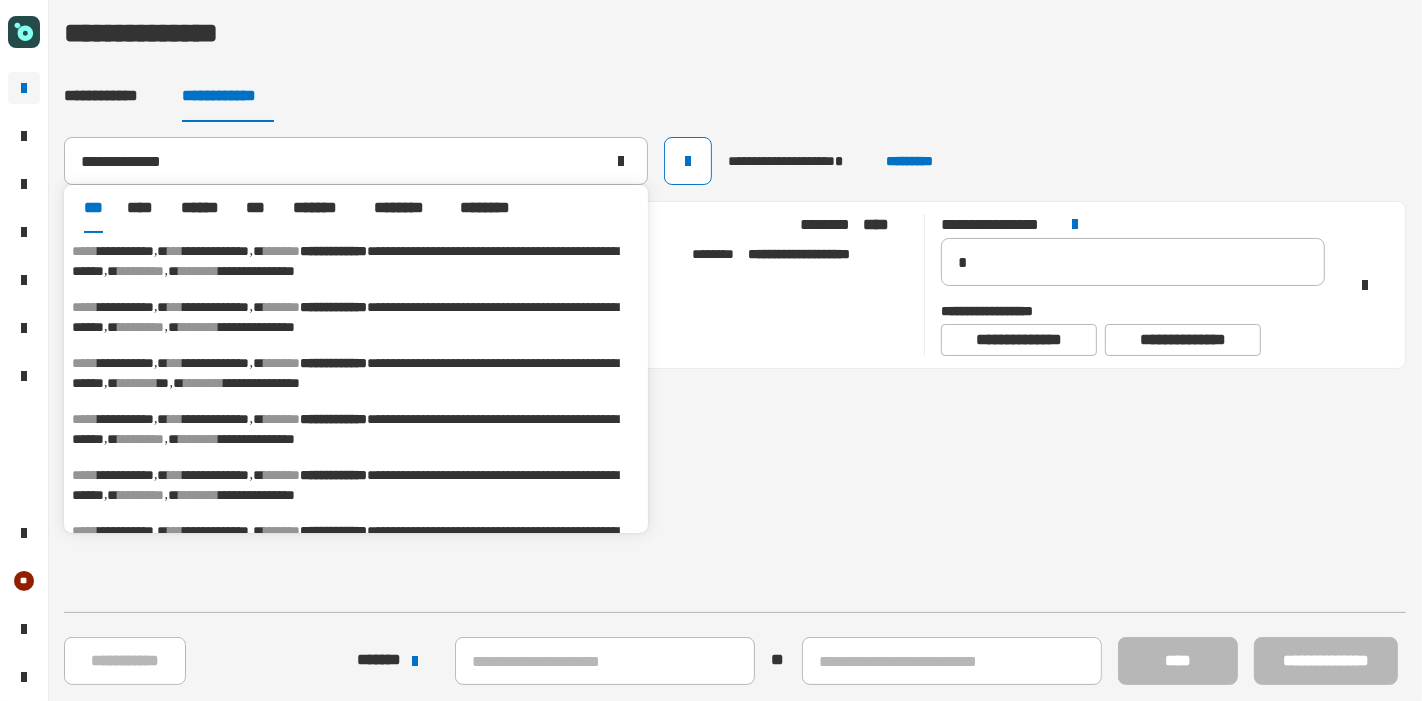 click on "[FIRST] [LAST] [STREET] [POSTAL_CODE]" at bounding box center [345, 261] 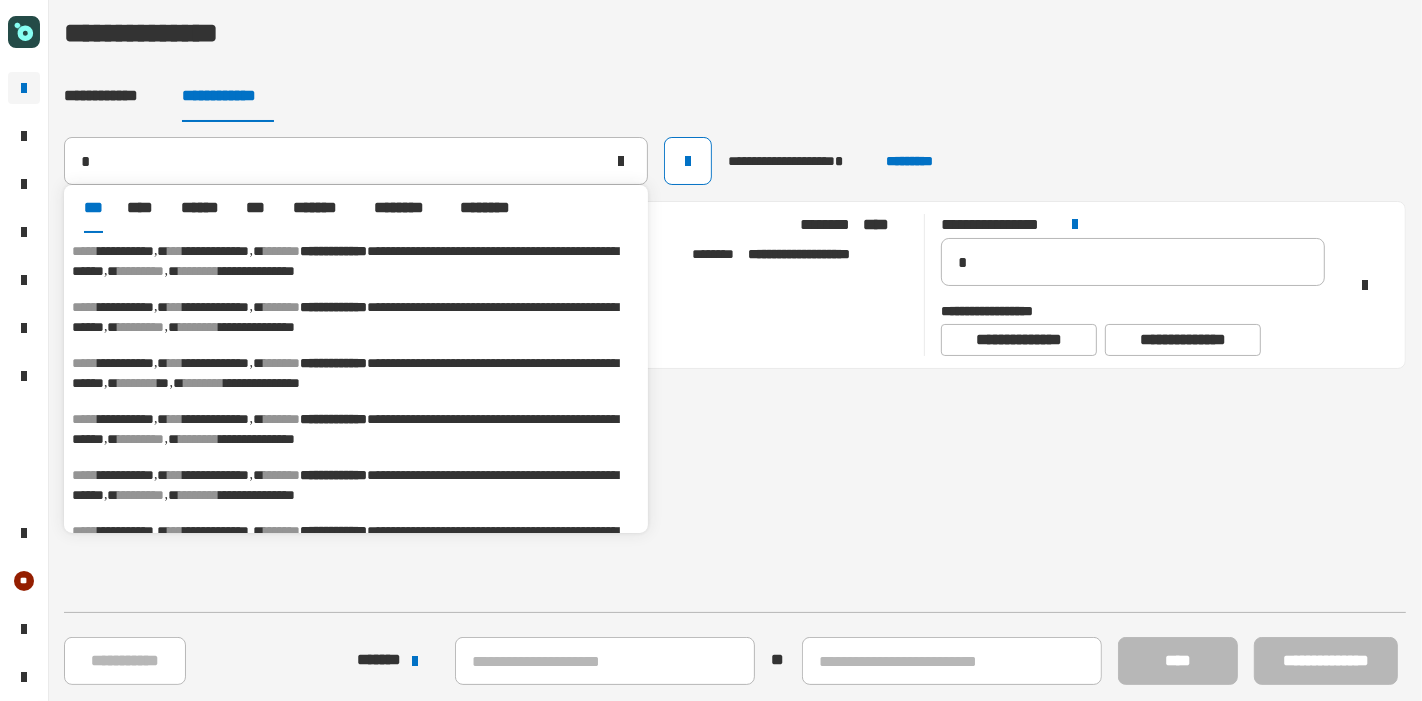 type on "**********" 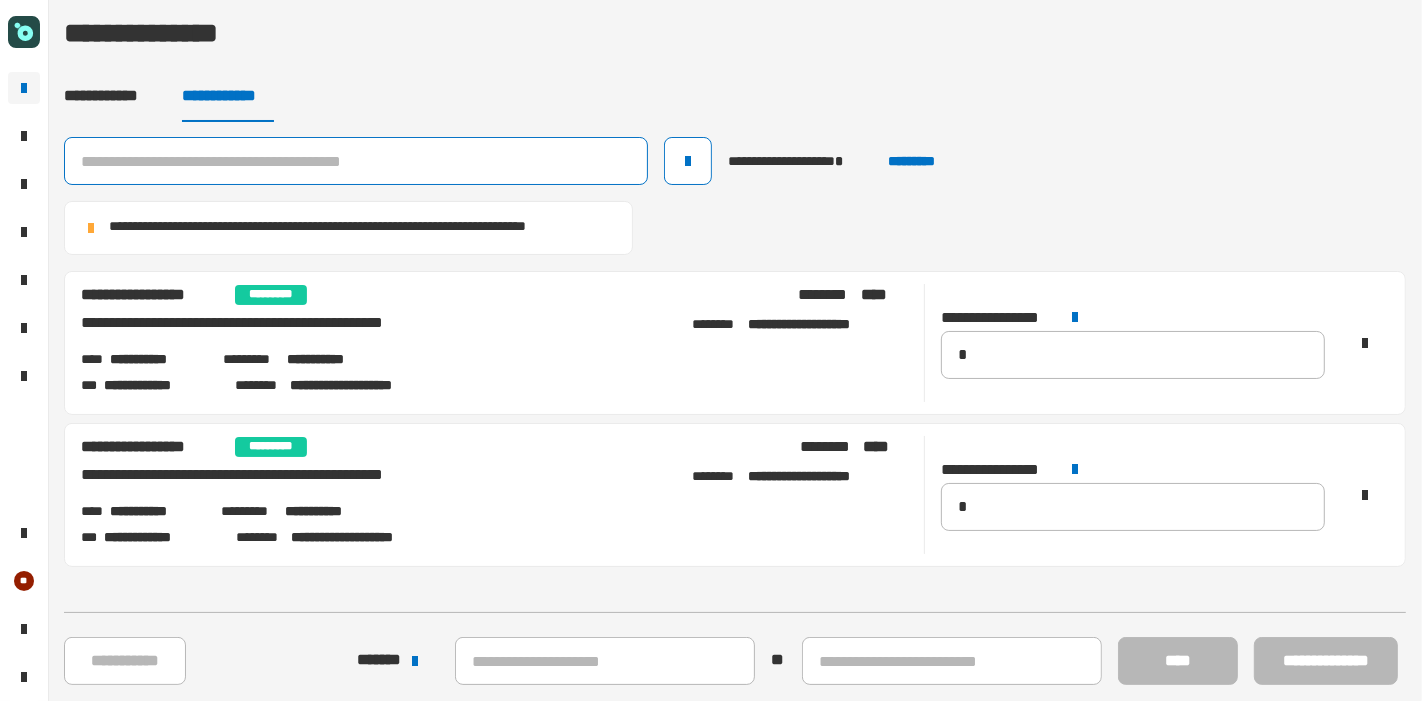 click 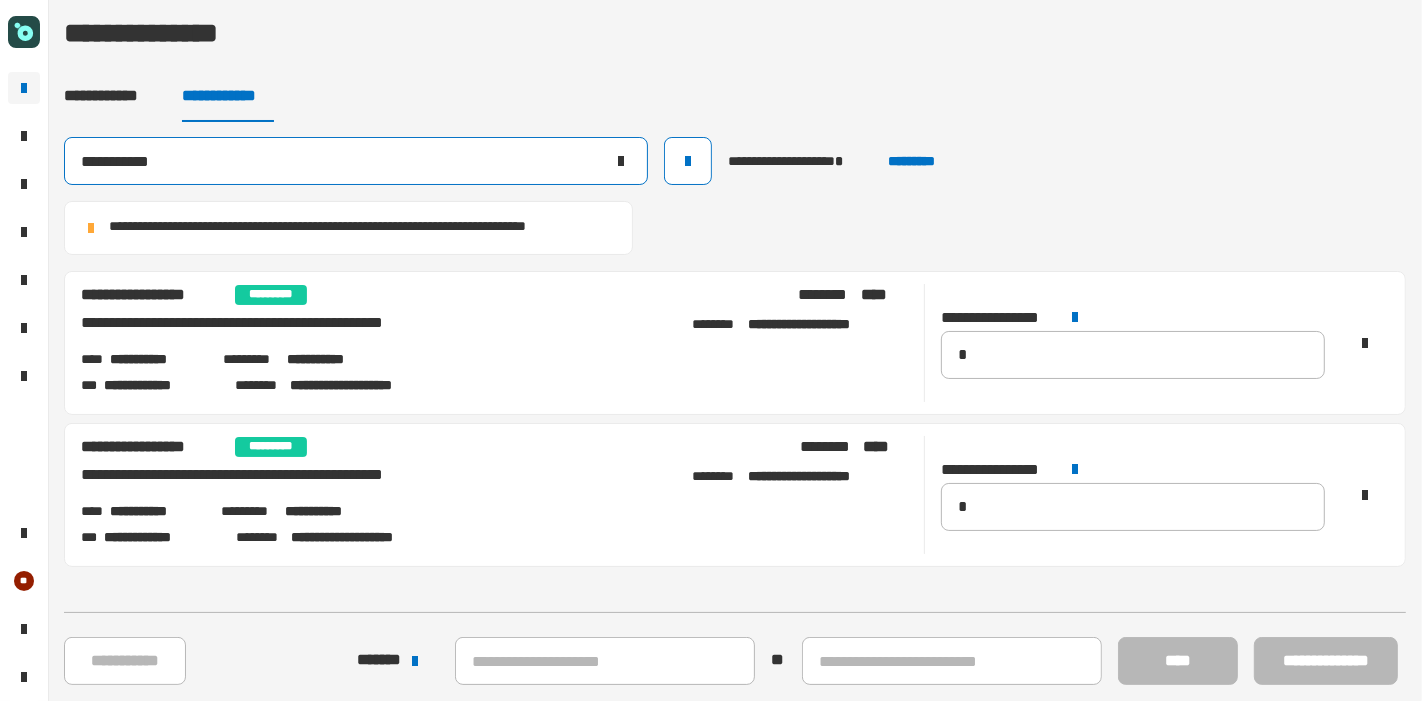 type on "**********" 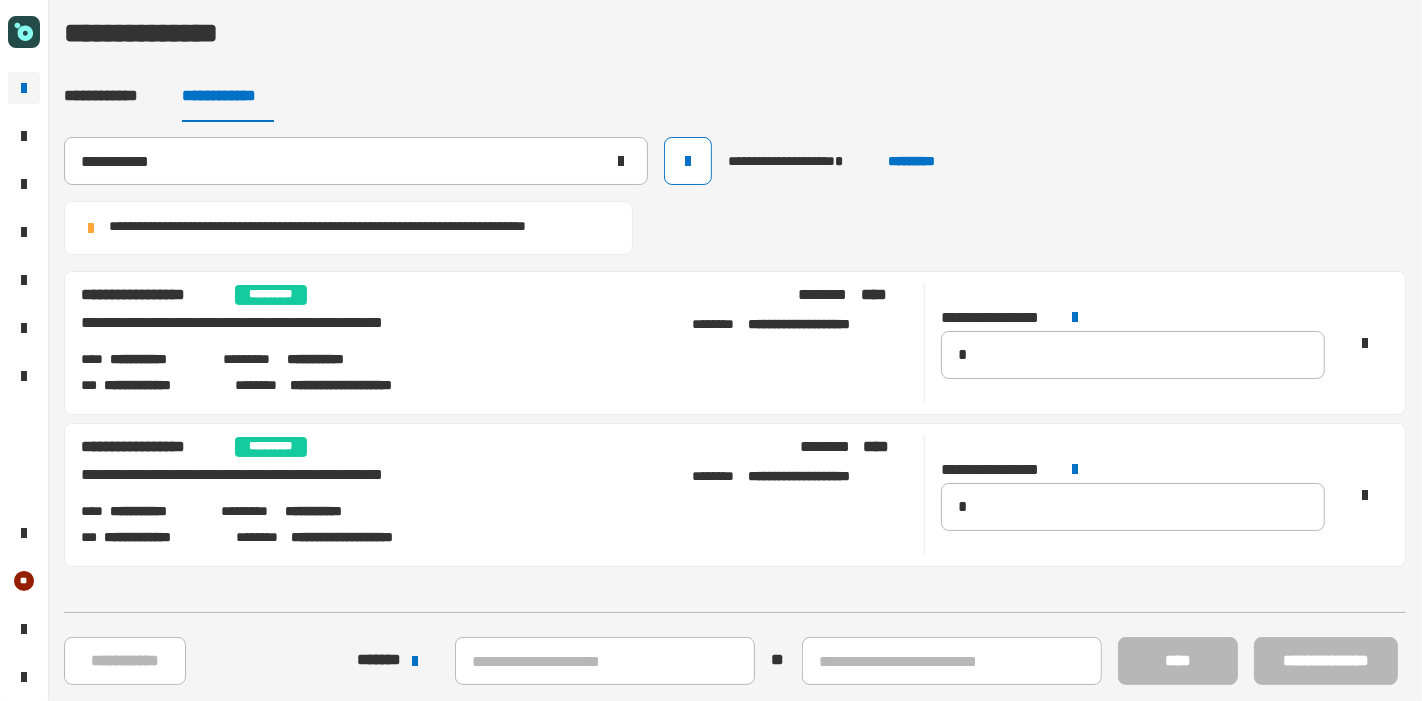 click on "**********" 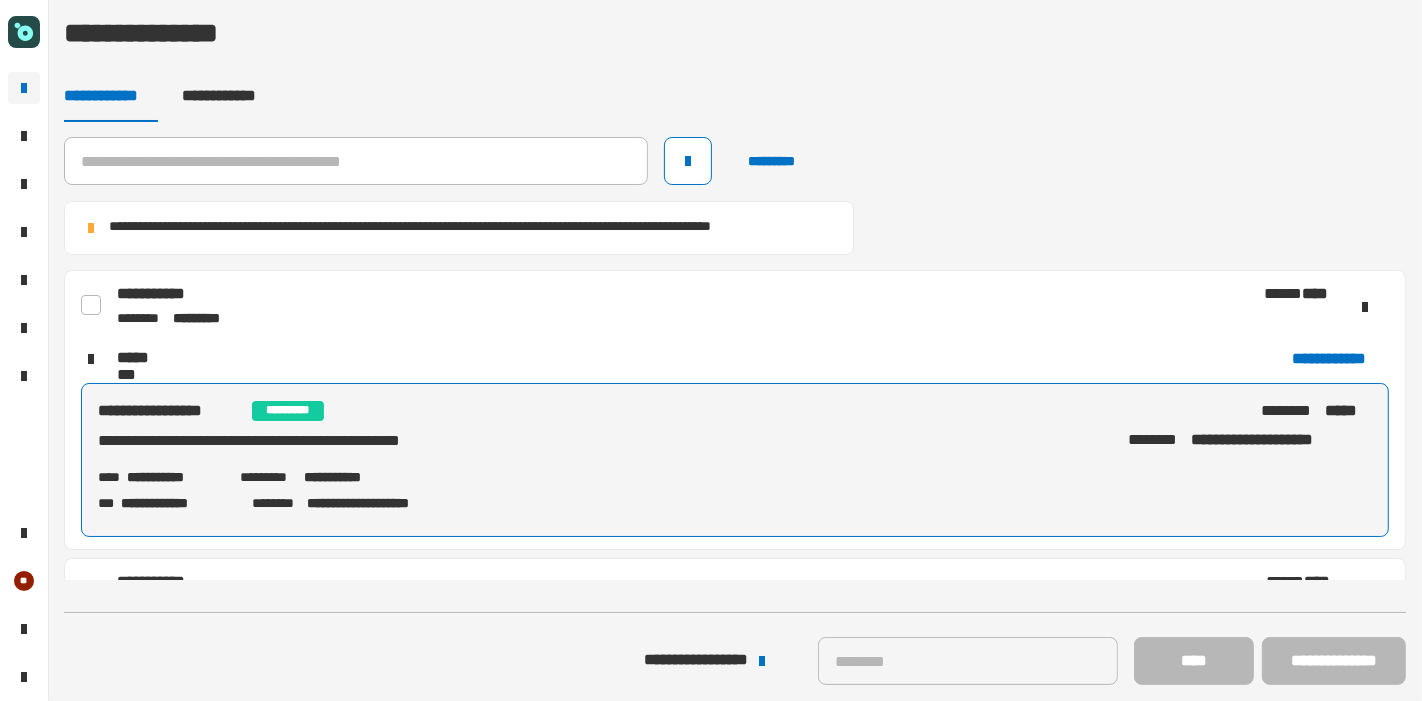 scroll, scrollTop: 0, scrollLeft: 0, axis: both 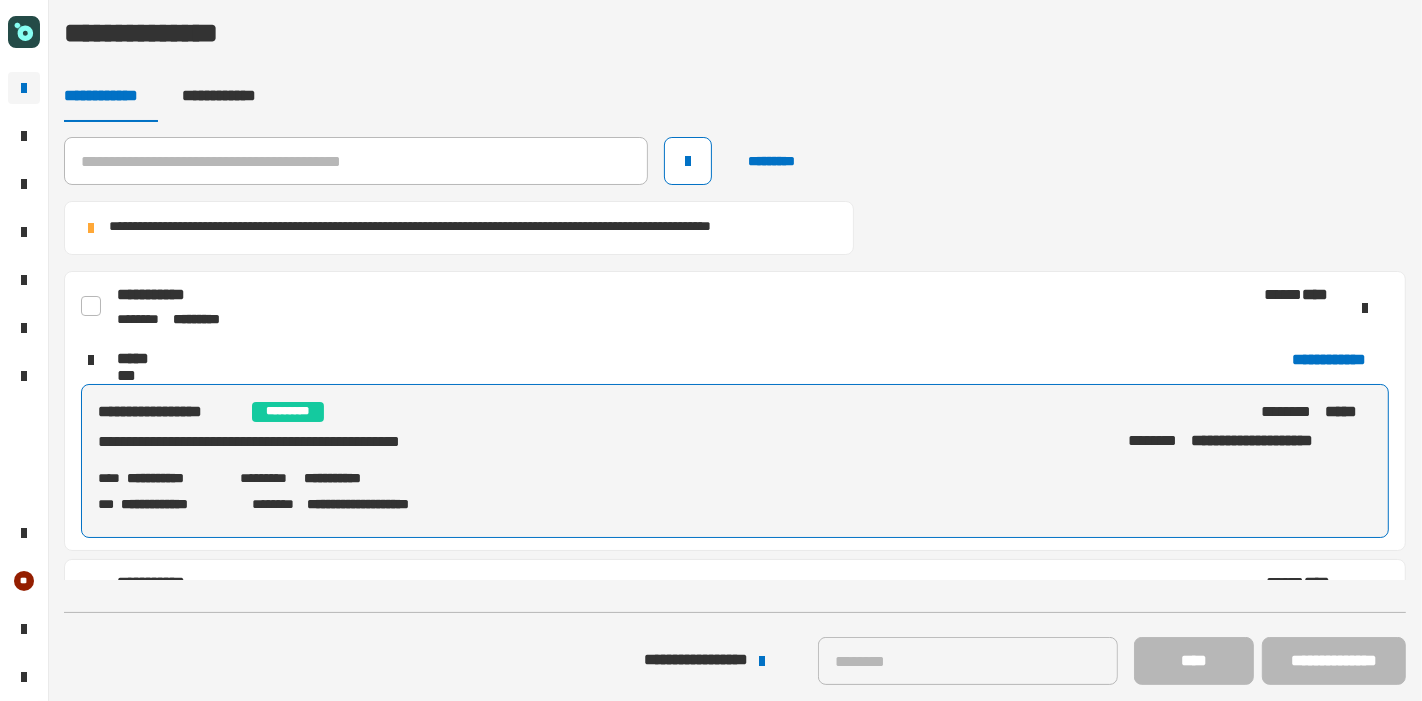click on "**********" 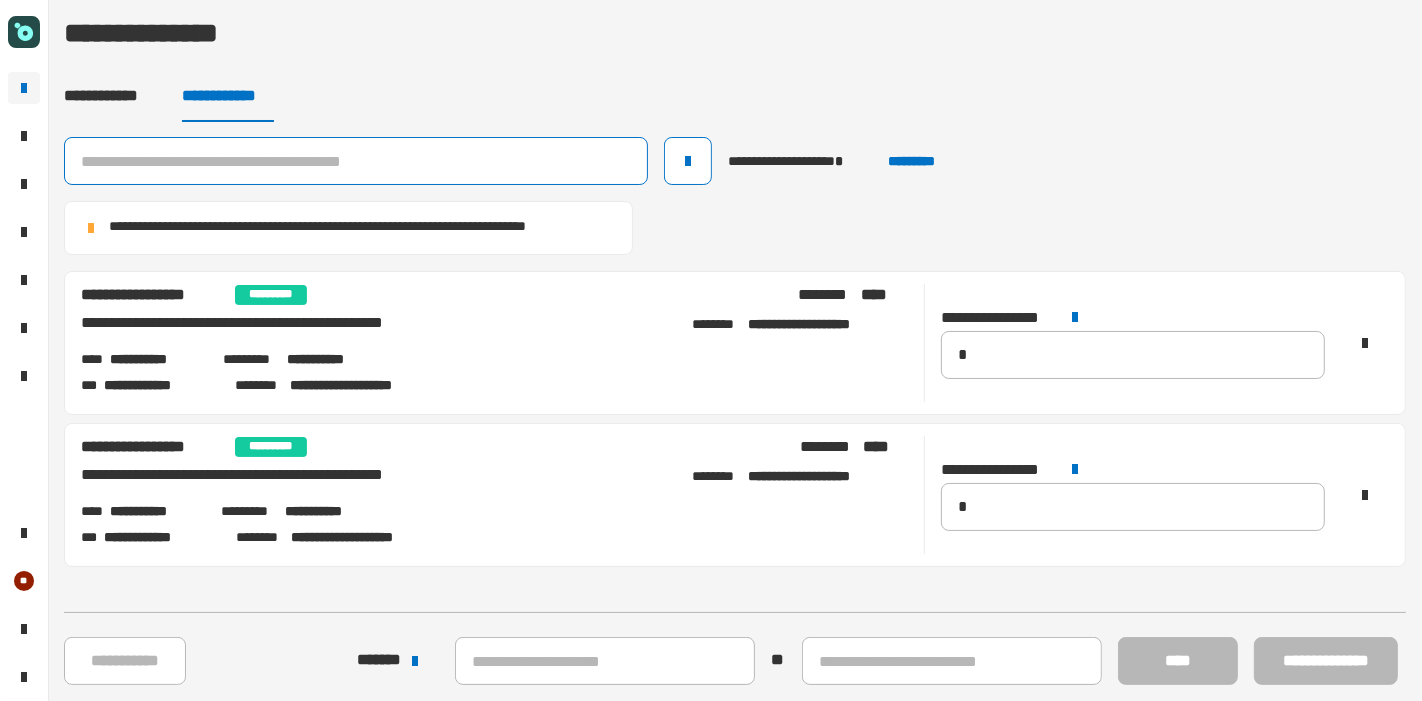 click 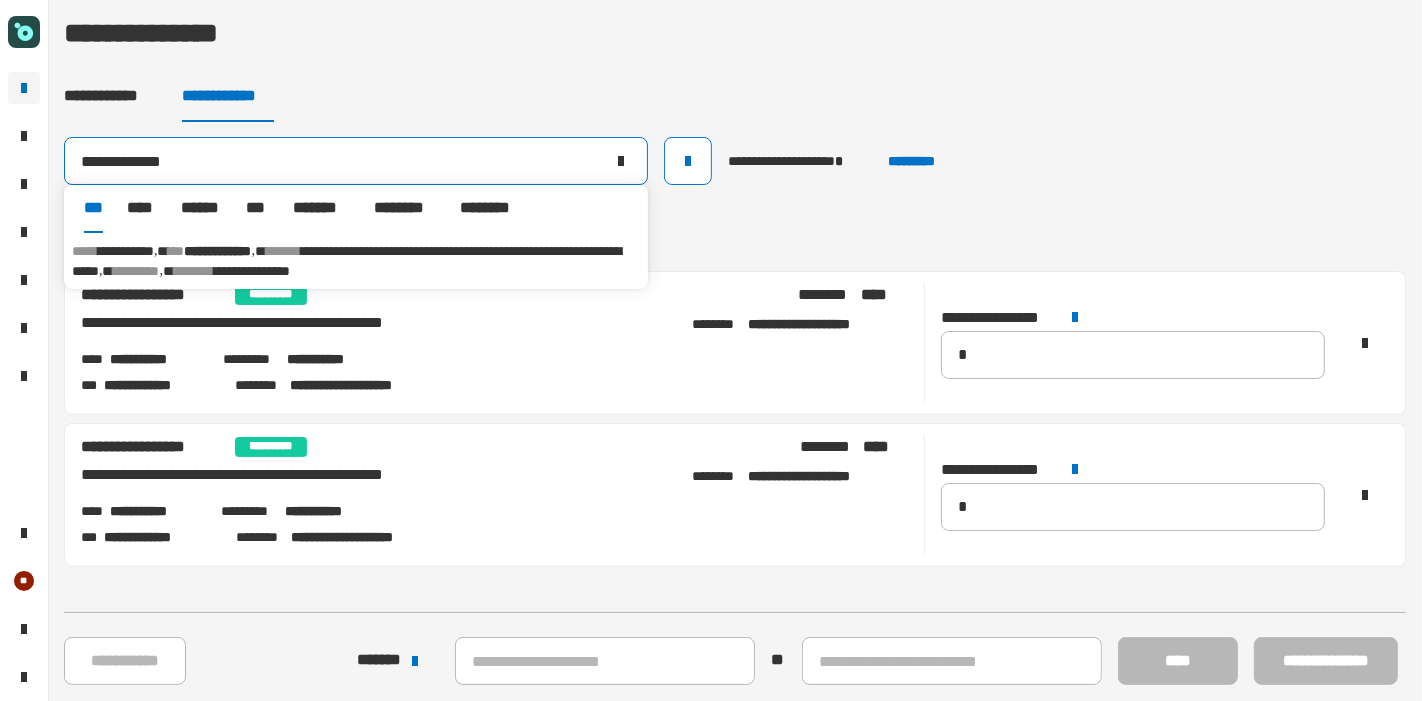 type on "**********" 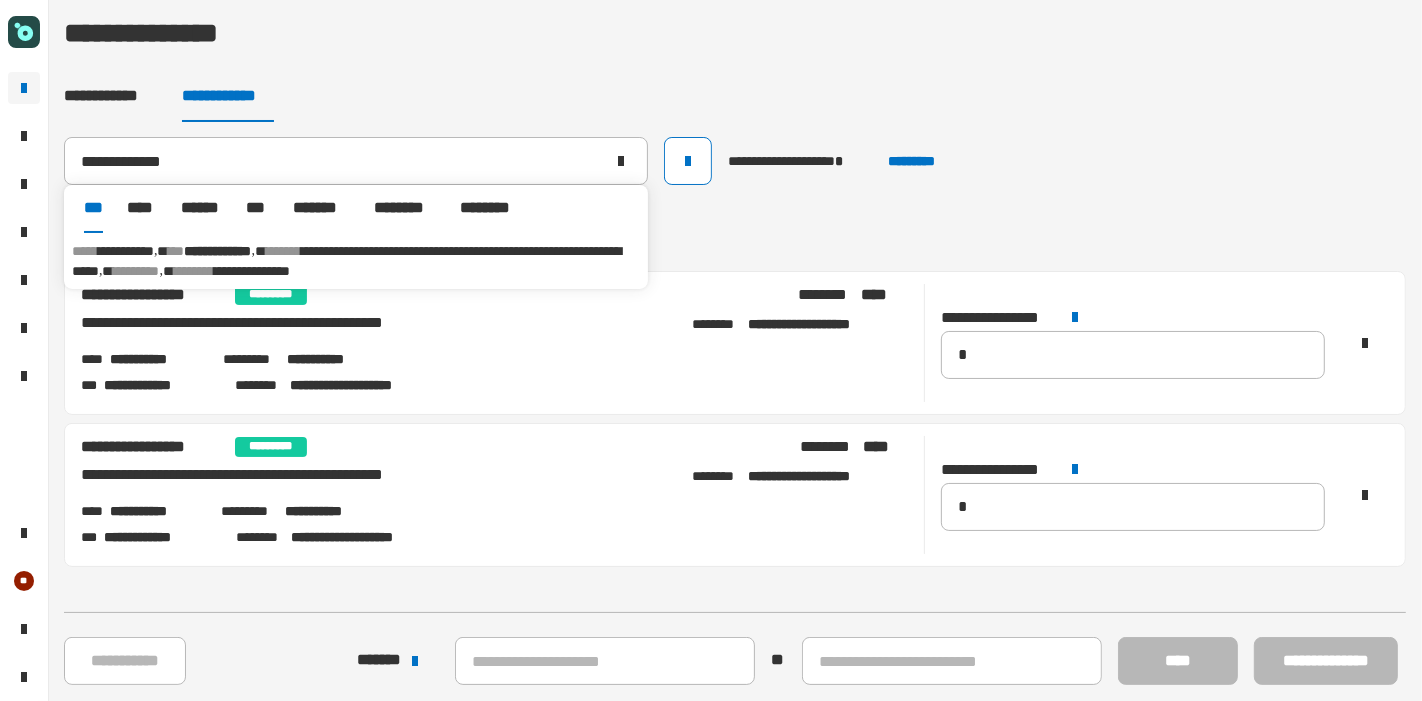 click on "*******" at bounding box center (283, 251) 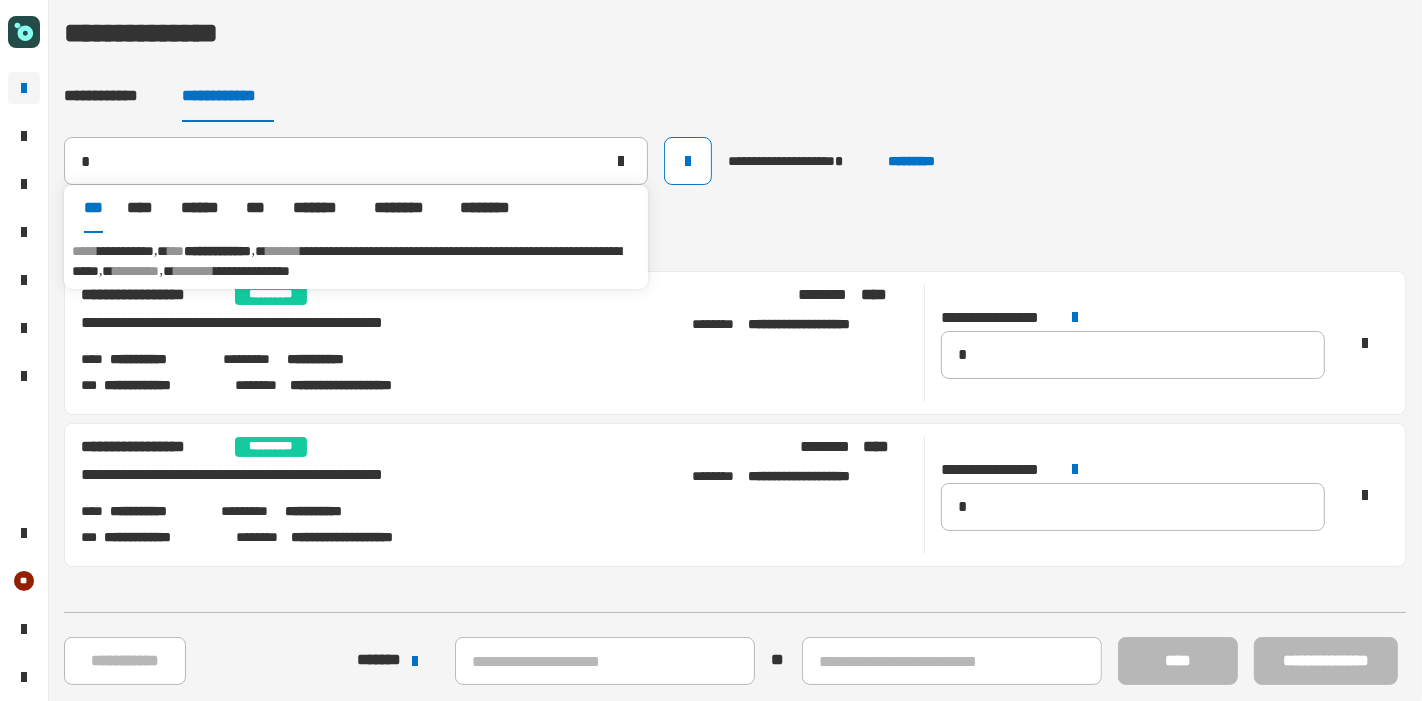type on "**********" 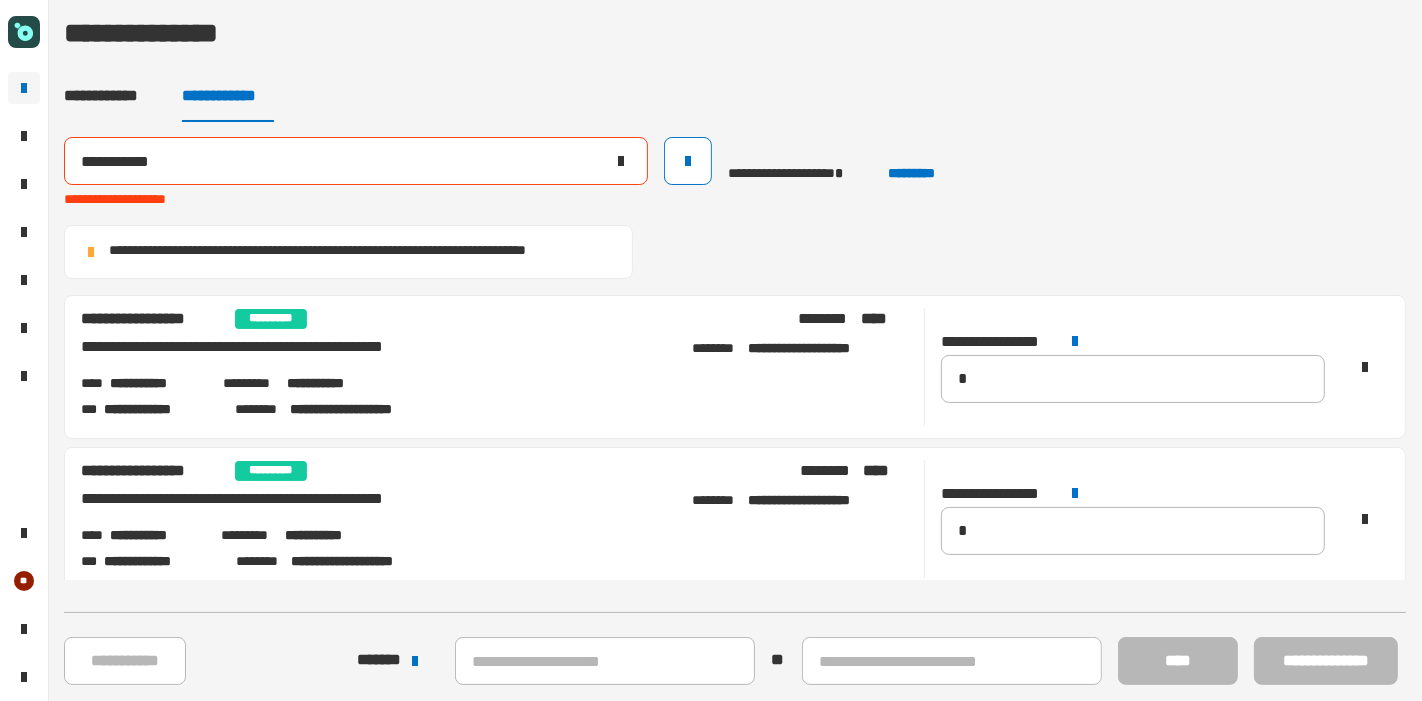 click 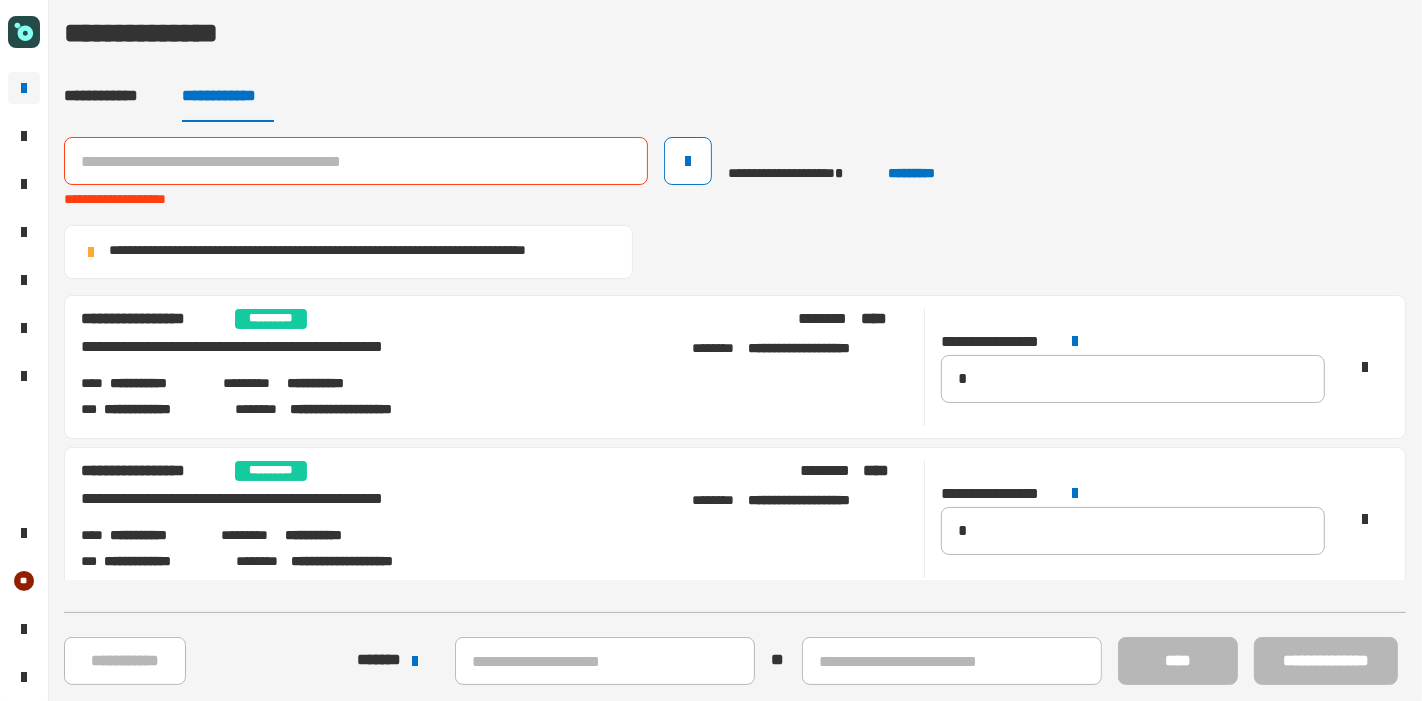 click 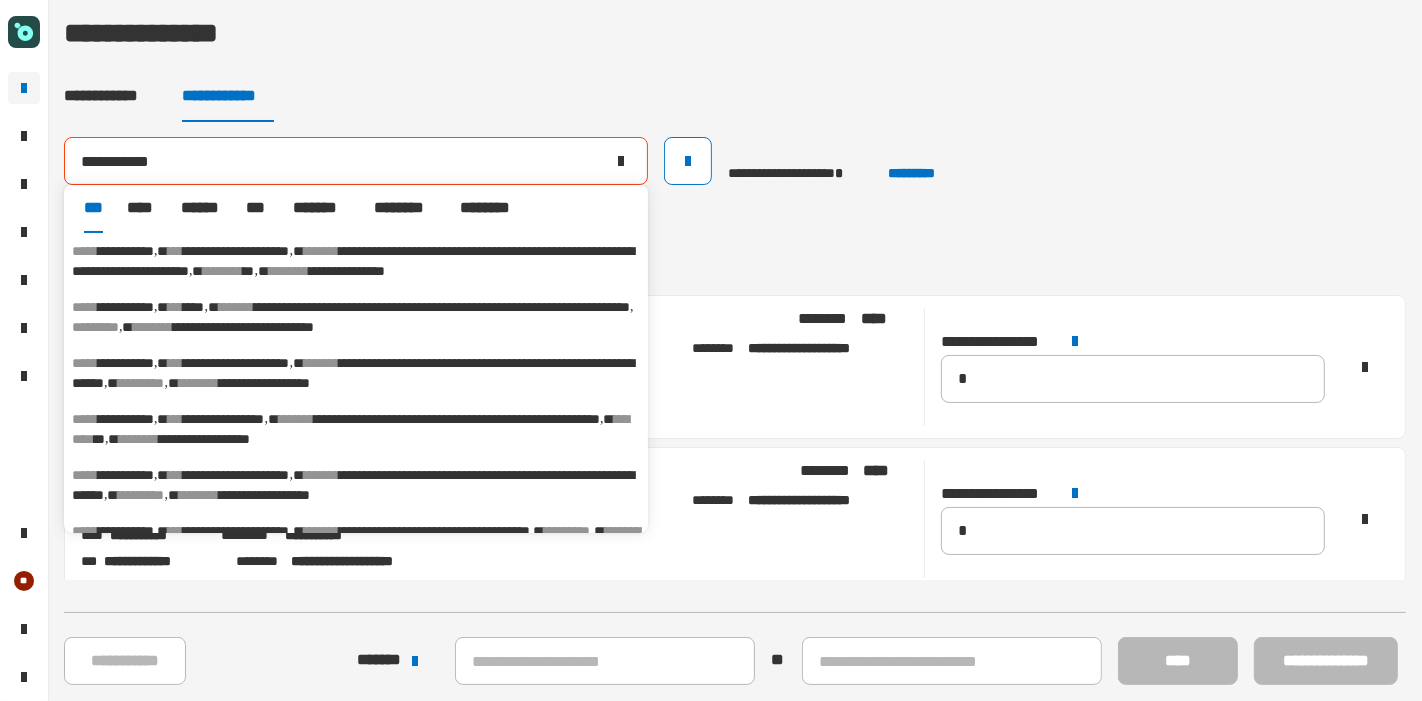 type on "**********" 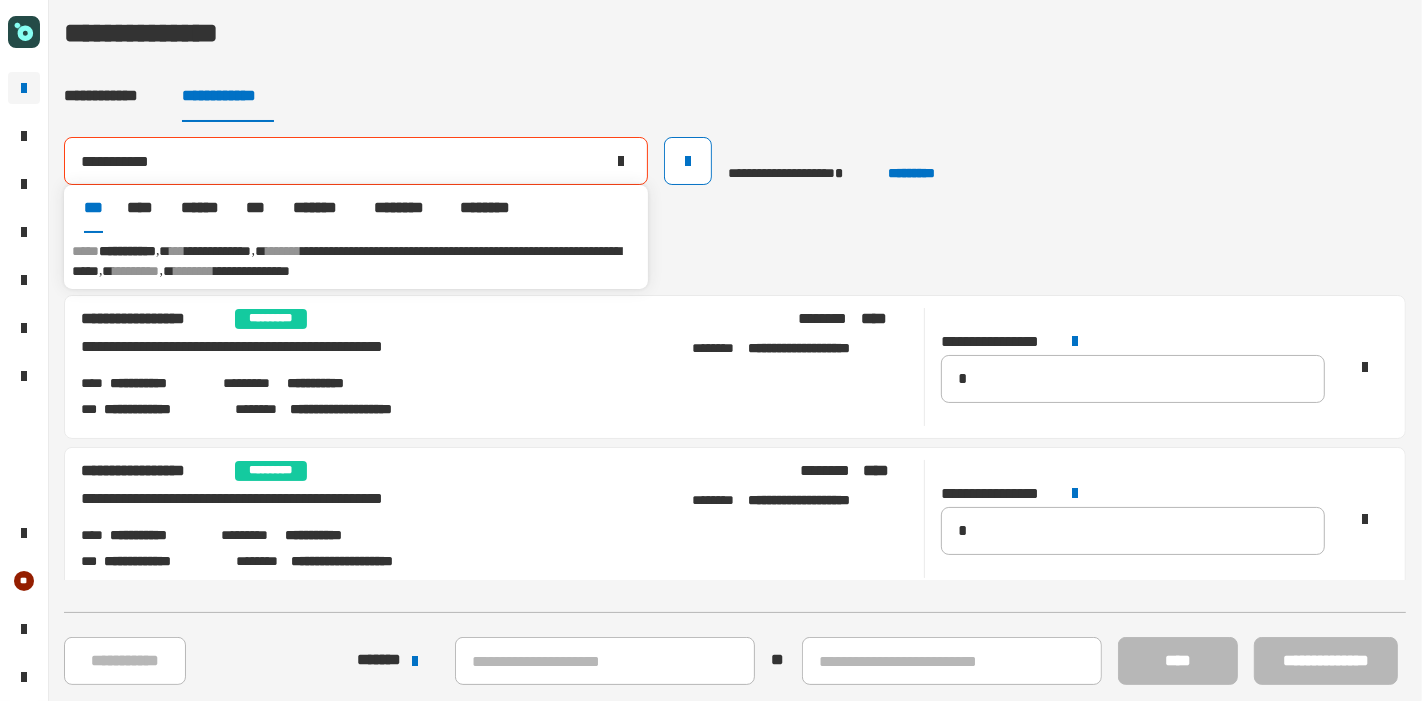 click on "**********" at bounding box center (219, 251) 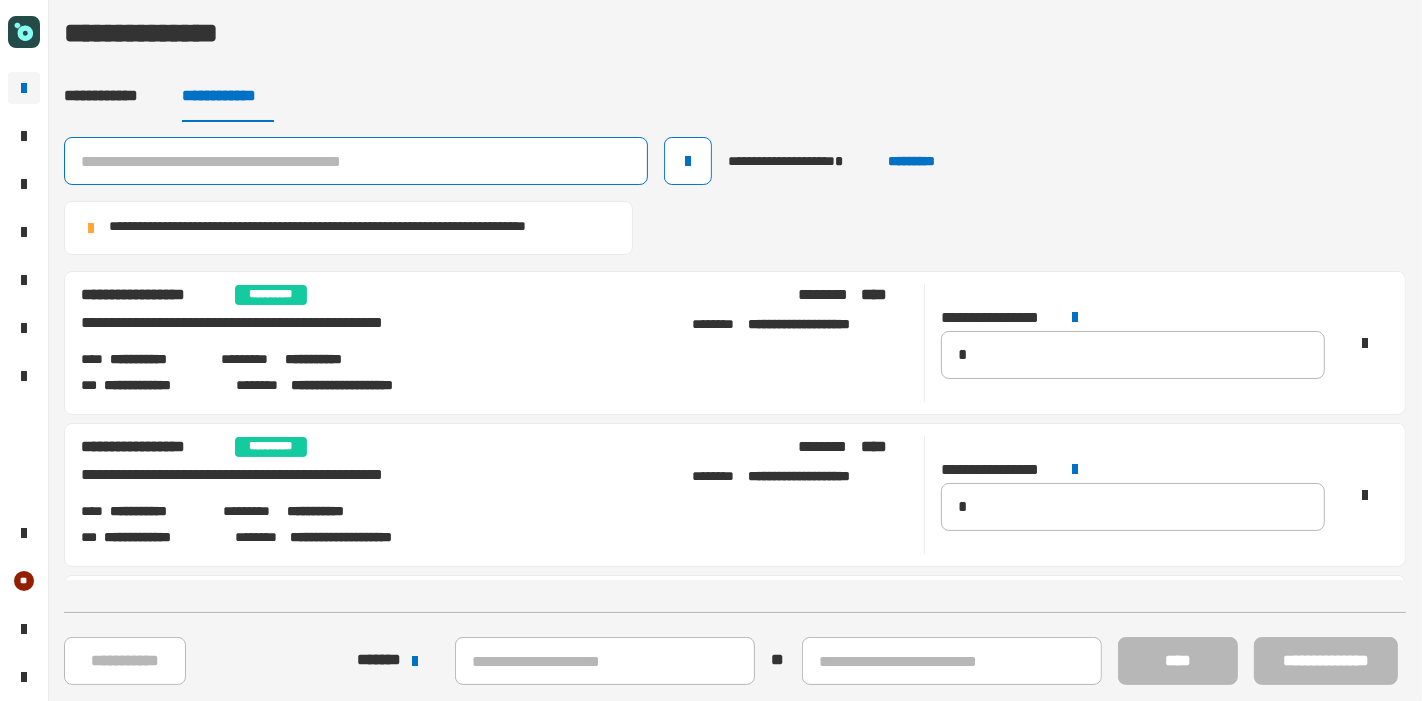 click 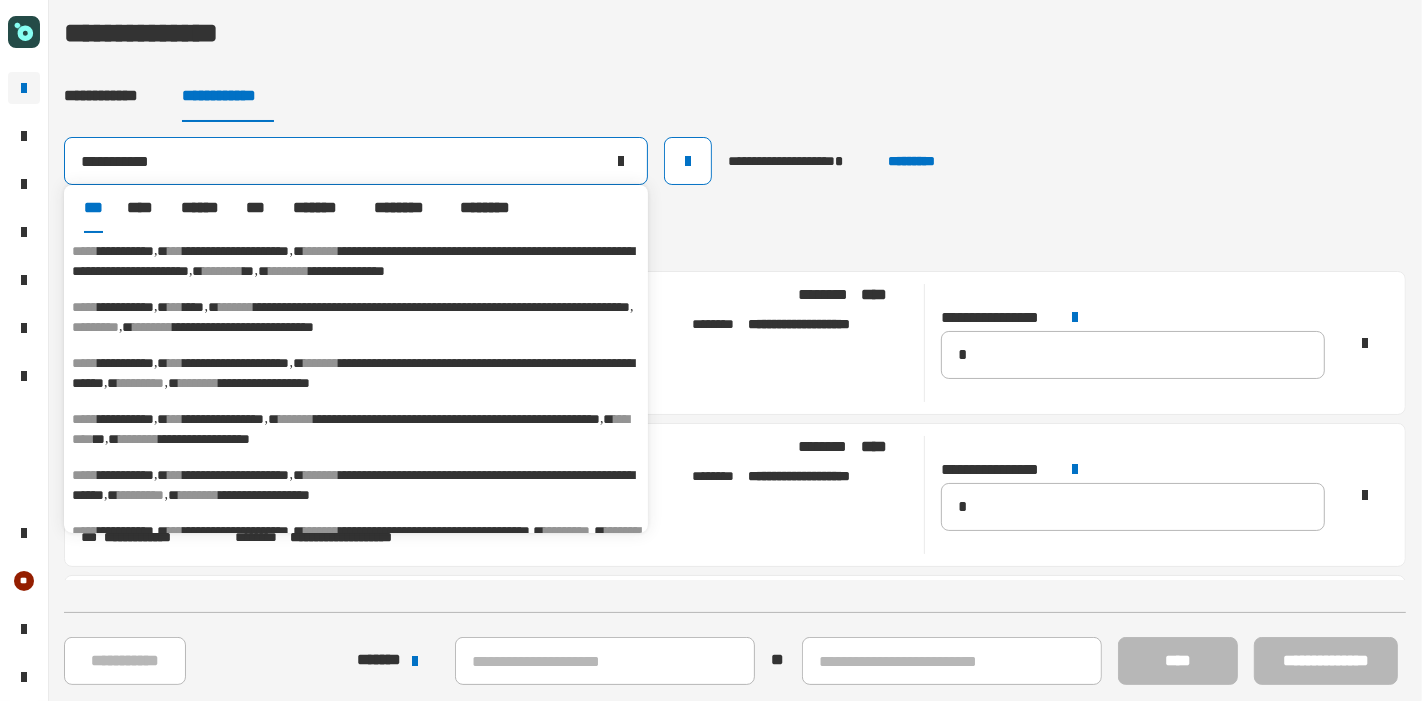 type on "**********" 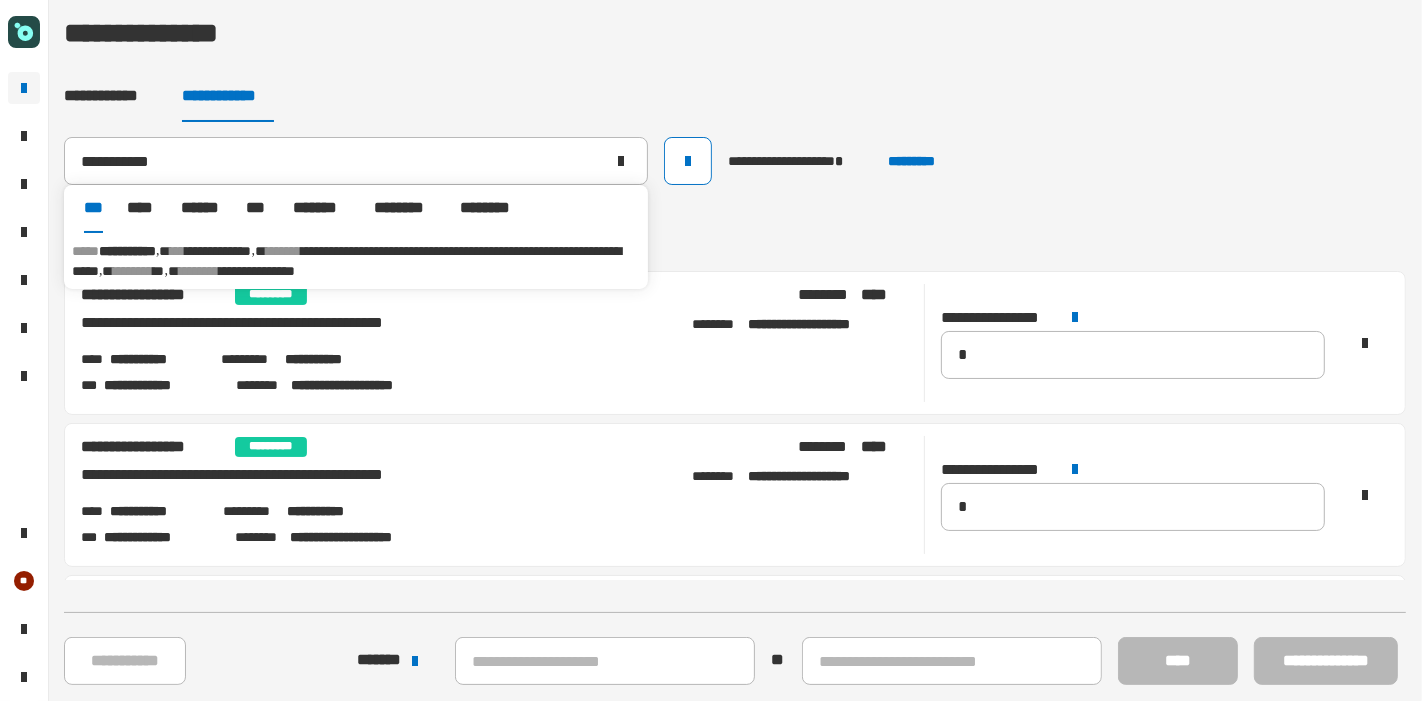 click on "**********" at bounding box center (219, 251) 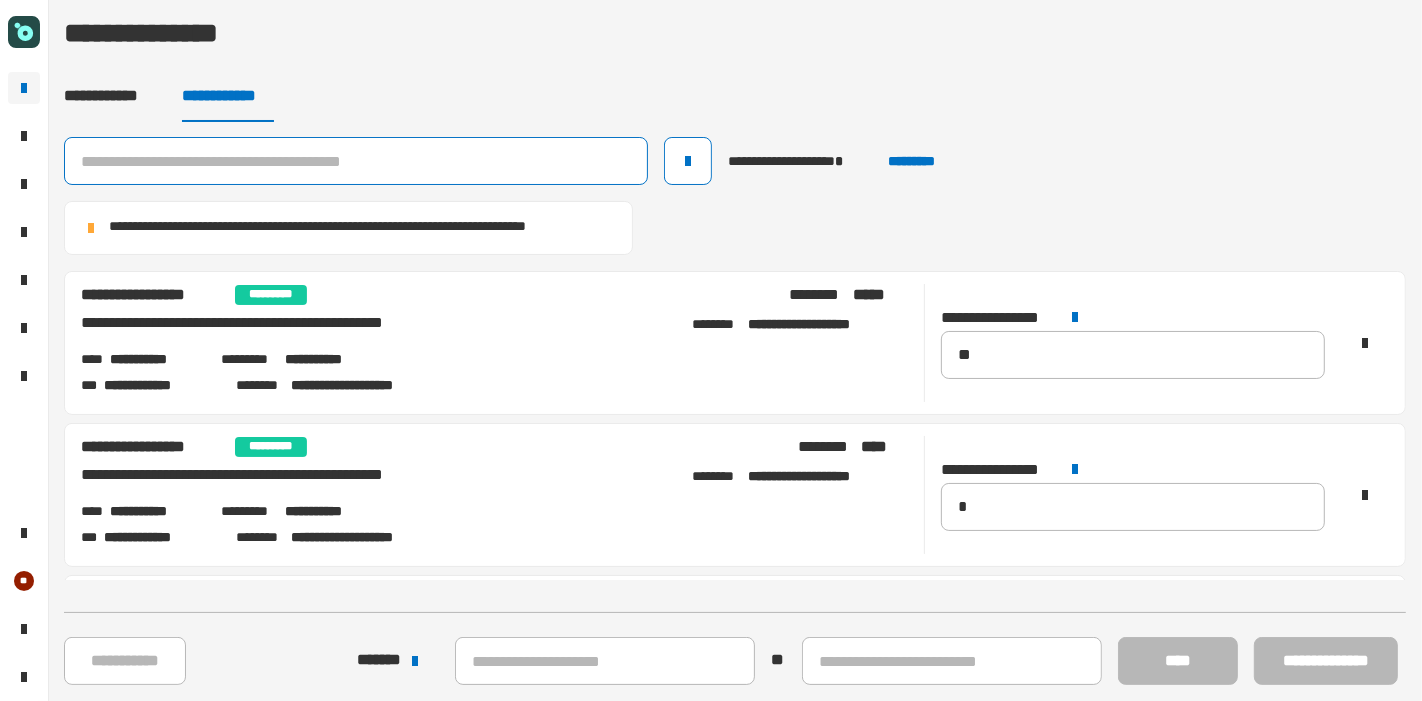click 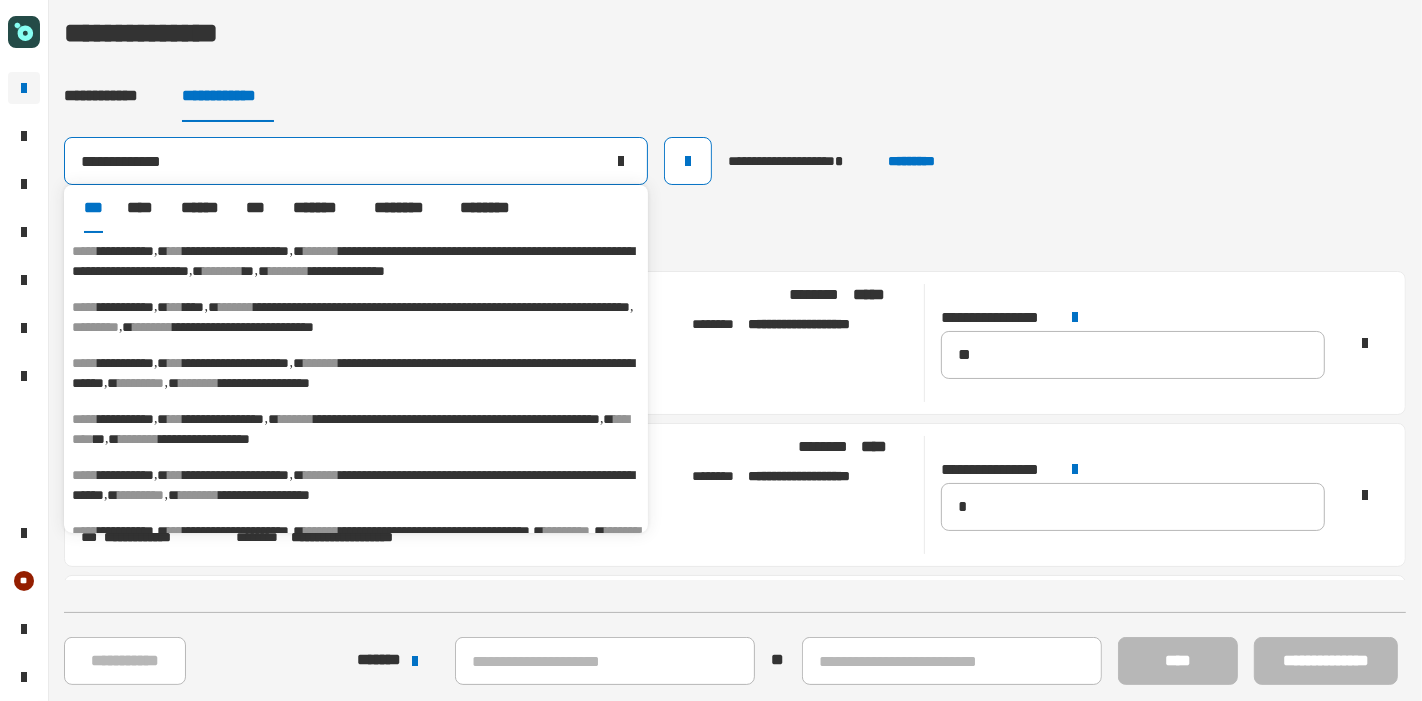 type on "**********" 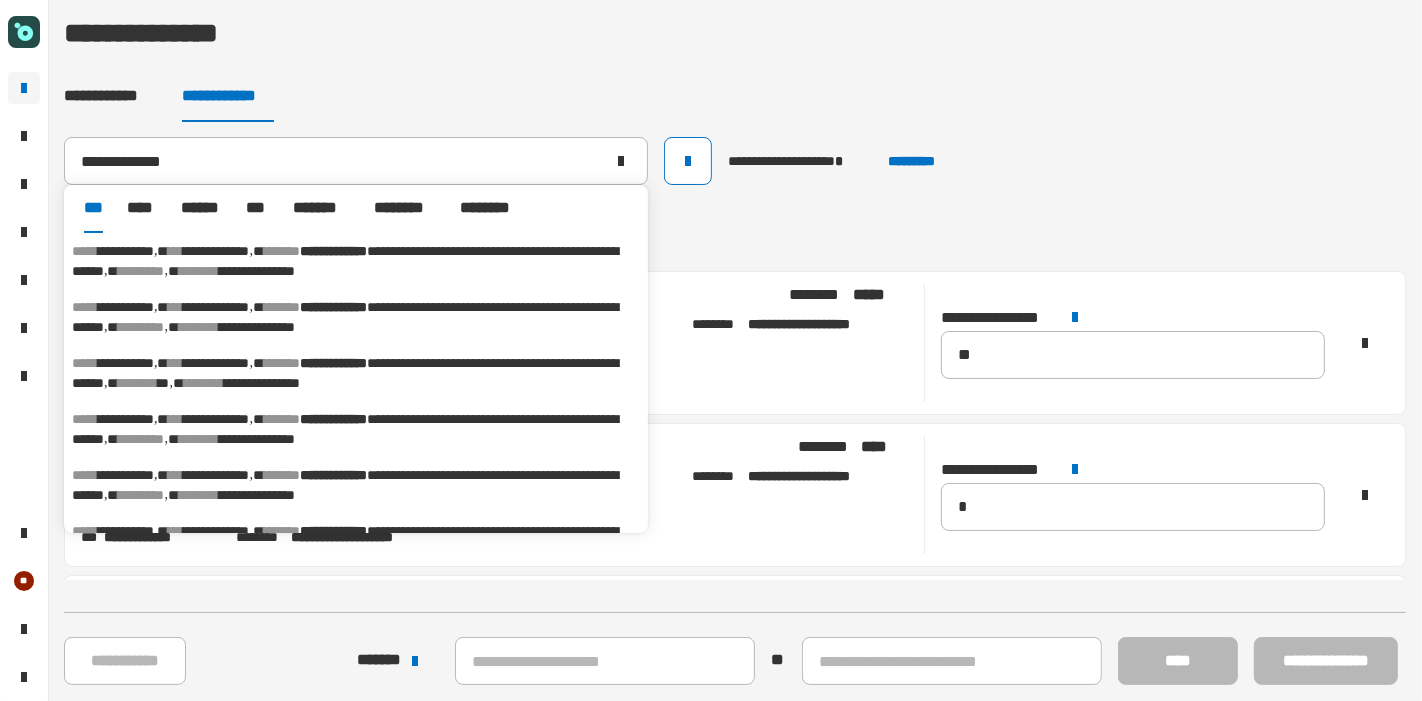 drag, startPoint x: 211, startPoint y: 256, endPoint x: 182, endPoint y: 261, distance: 29.427877 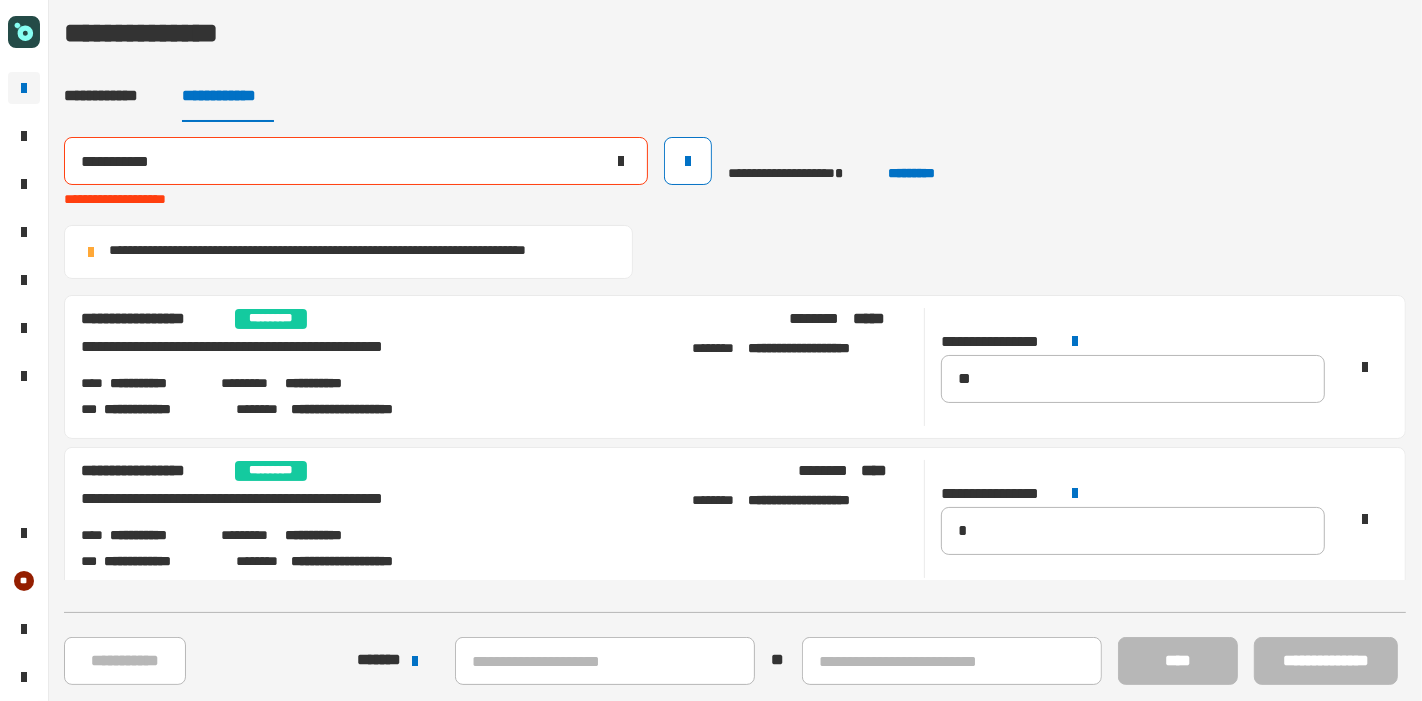 click on "**********" 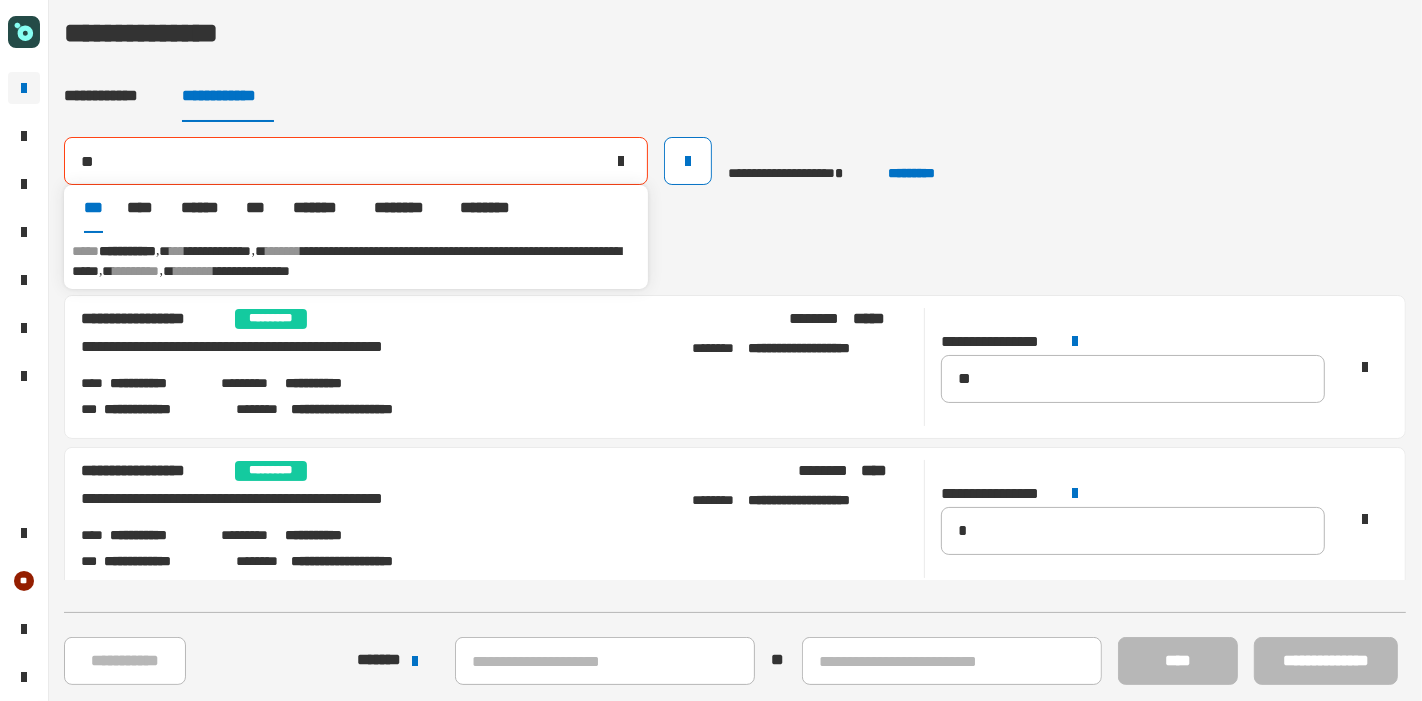 type on "*" 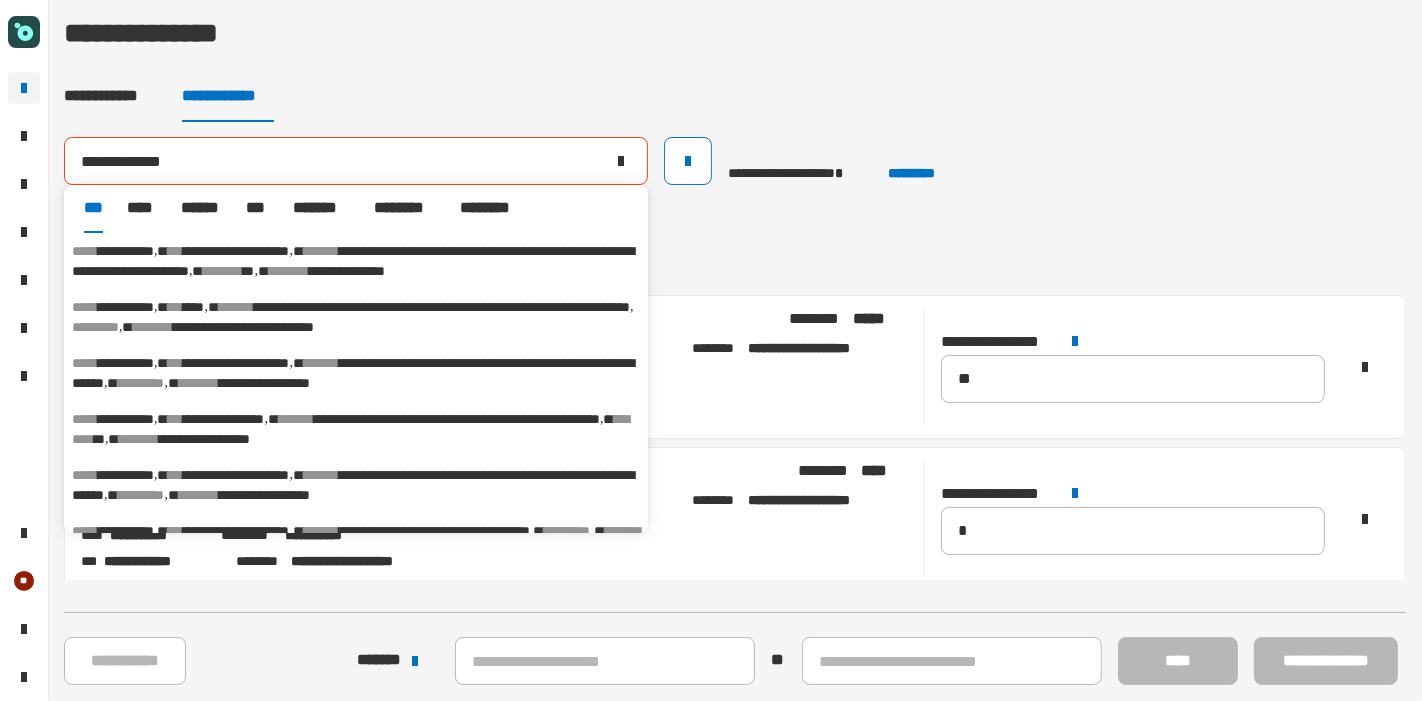type on "**********" 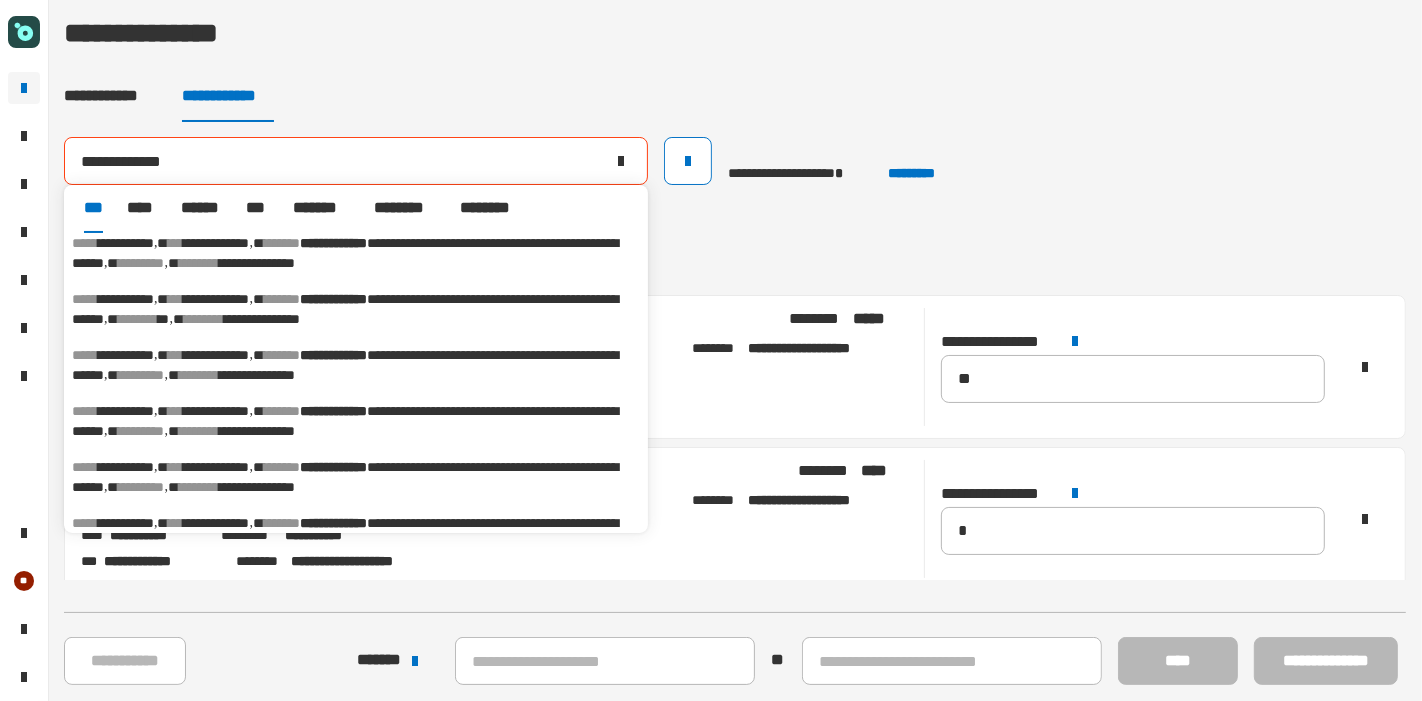 scroll, scrollTop: 62, scrollLeft: 0, axis: vertical 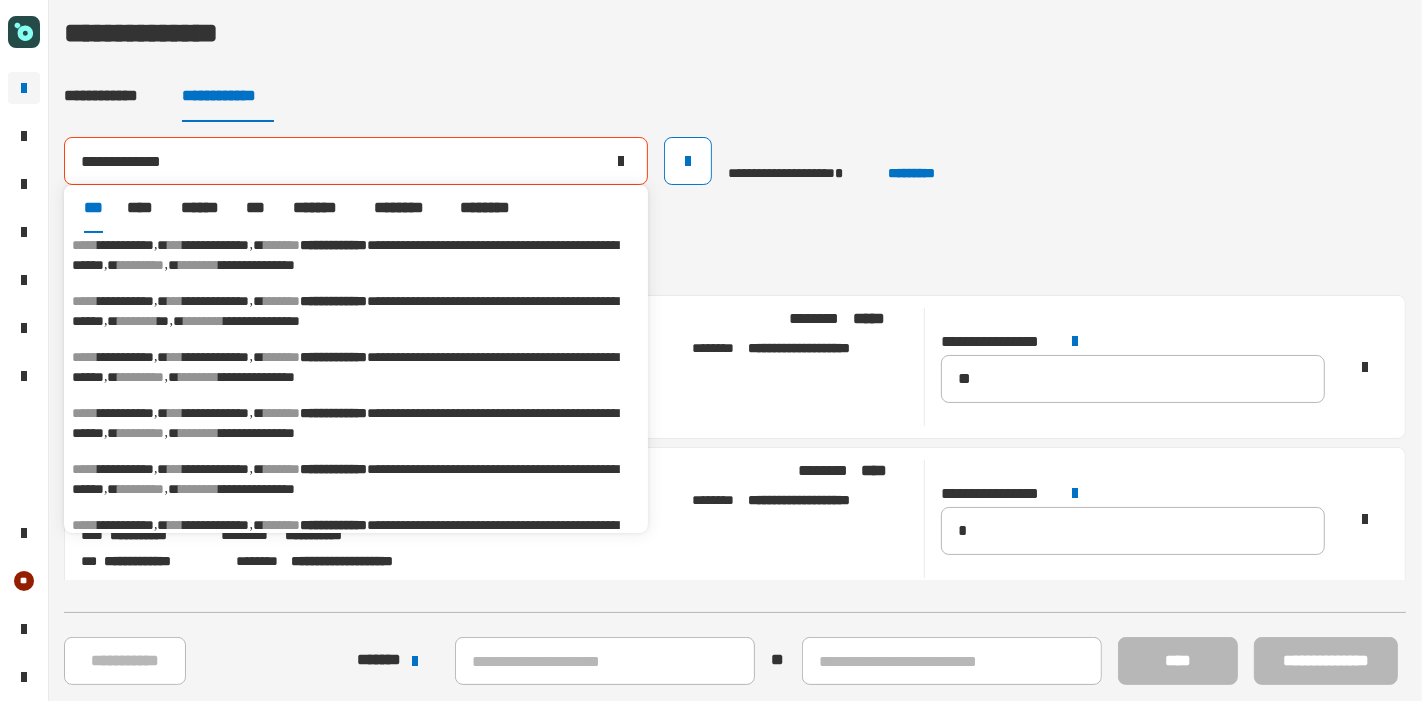 click on "[FIRST] [LAST] [STREET] [CITY], [STATE] [POSTAL_CODE] [COUNTRY] [PHONE]" at bounding box center (356, 367) 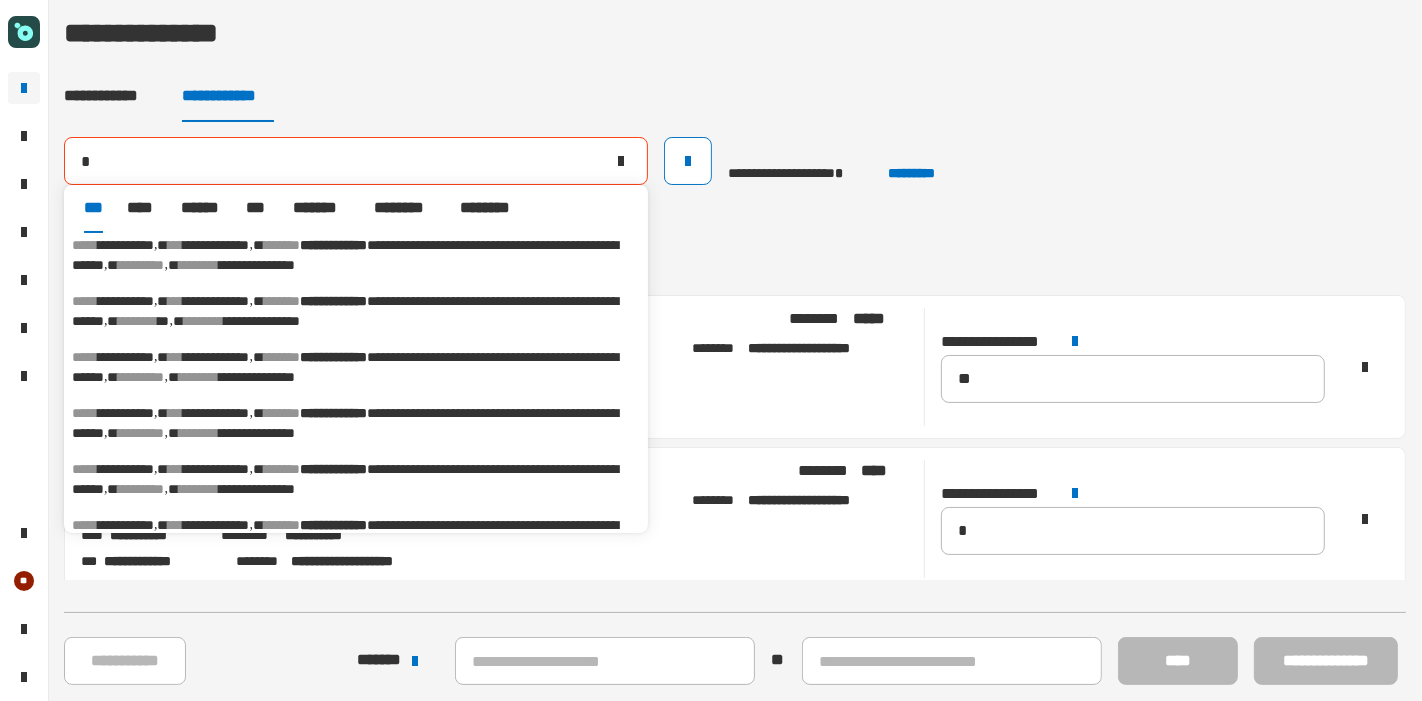 type on "**********" 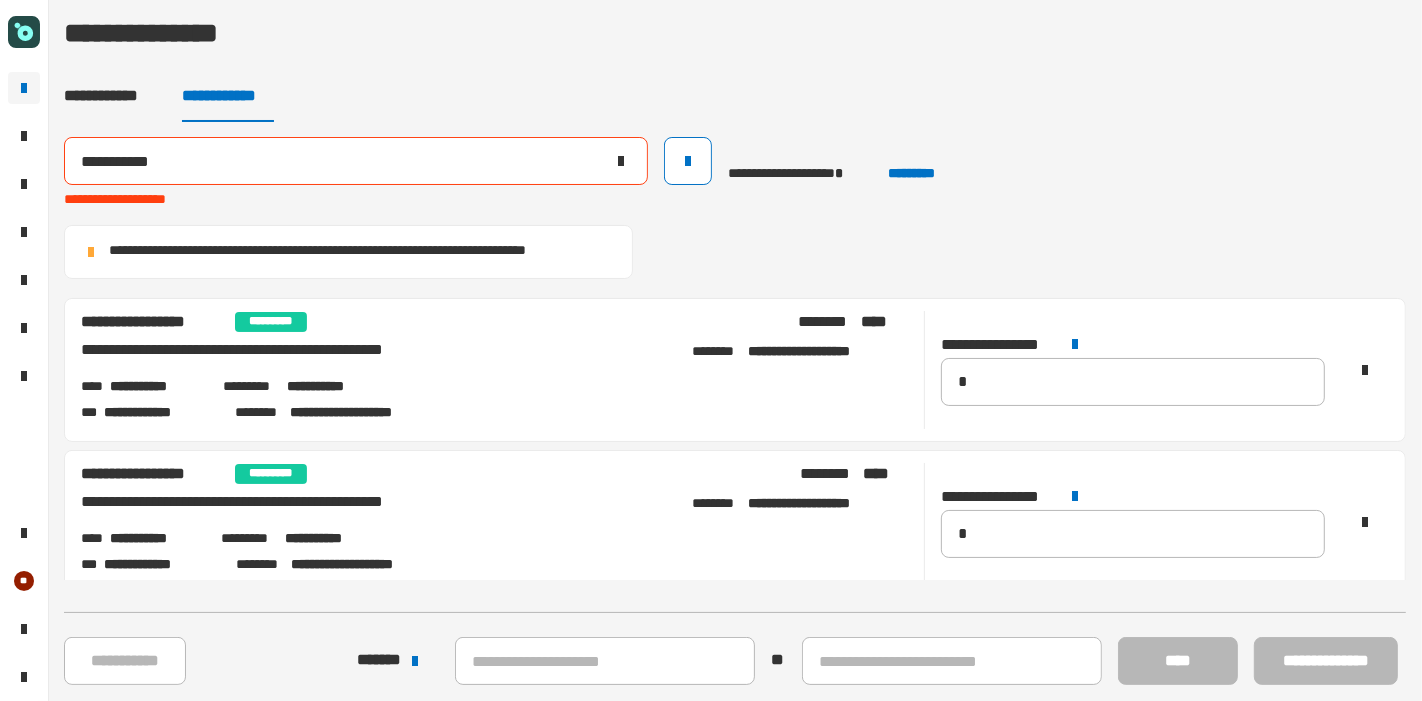 scroll, scrollTop: 311, scrollLeft: 0, axis: vertical 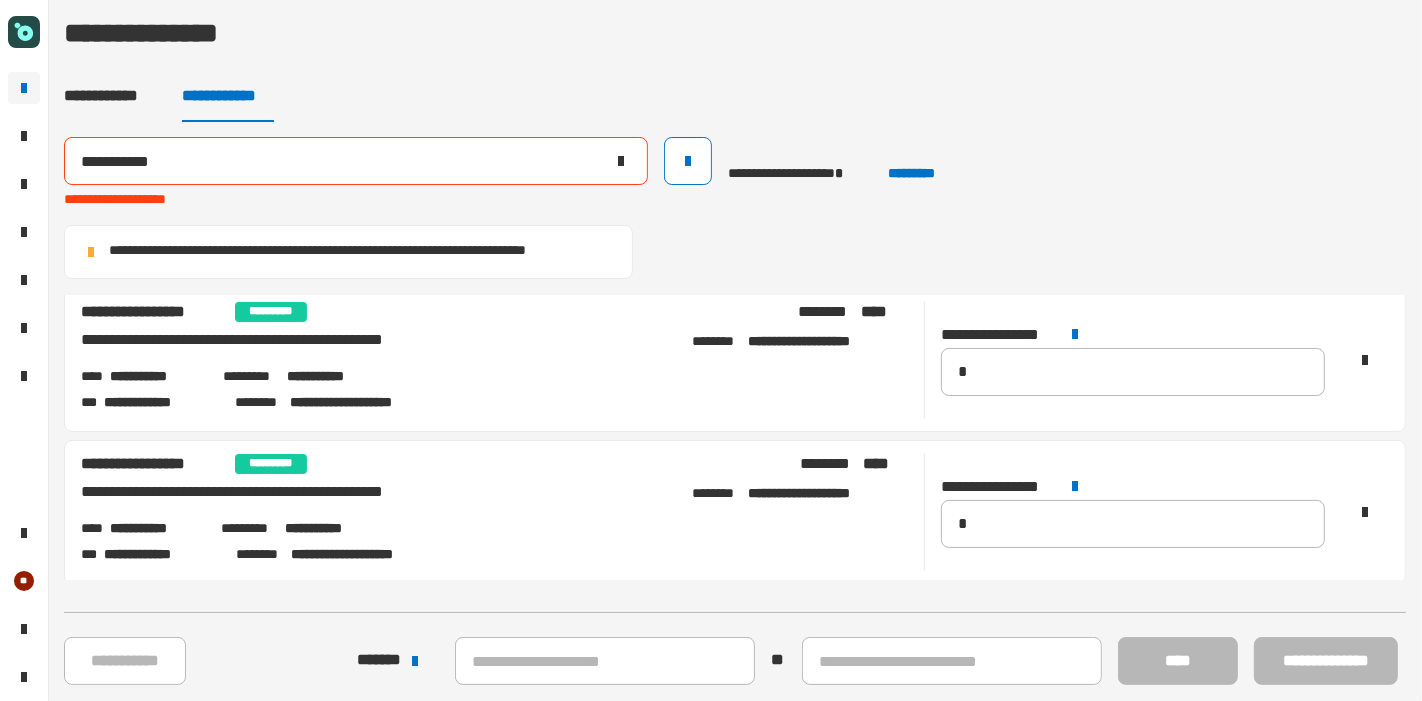 click 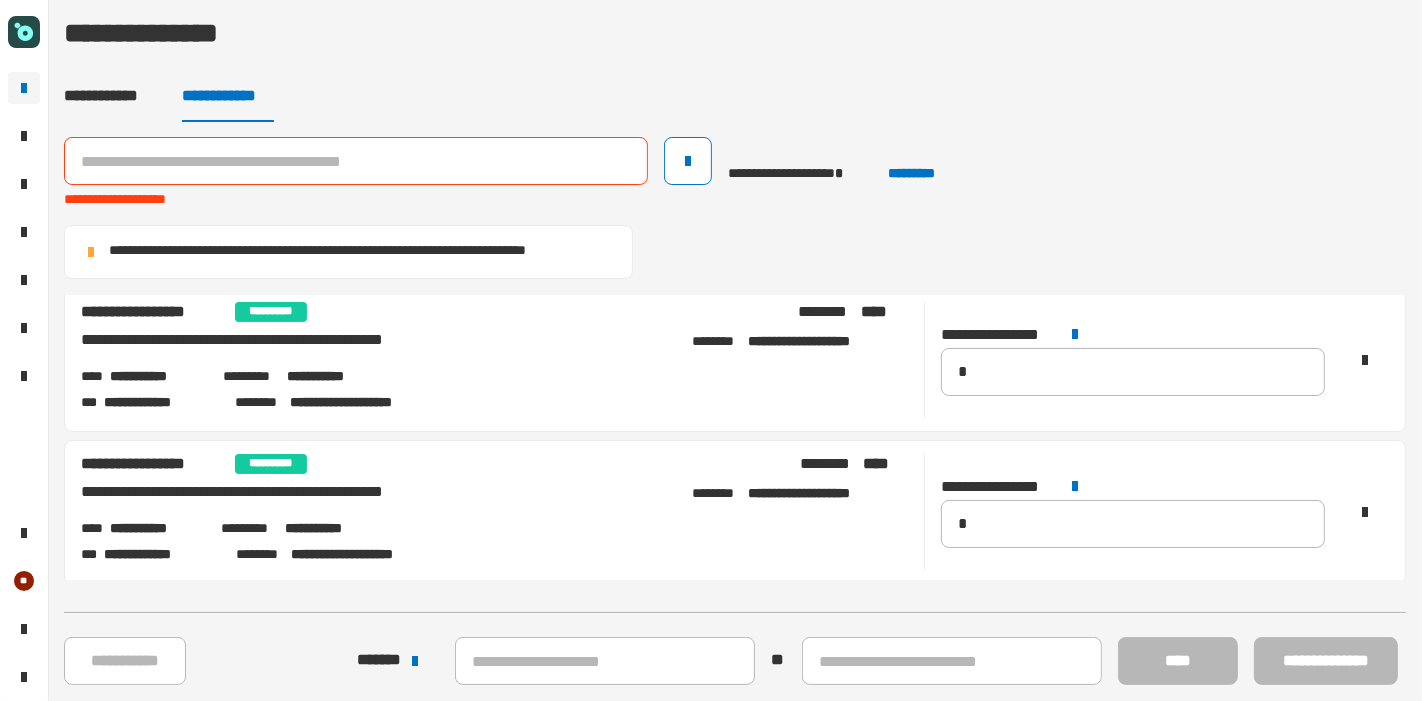click 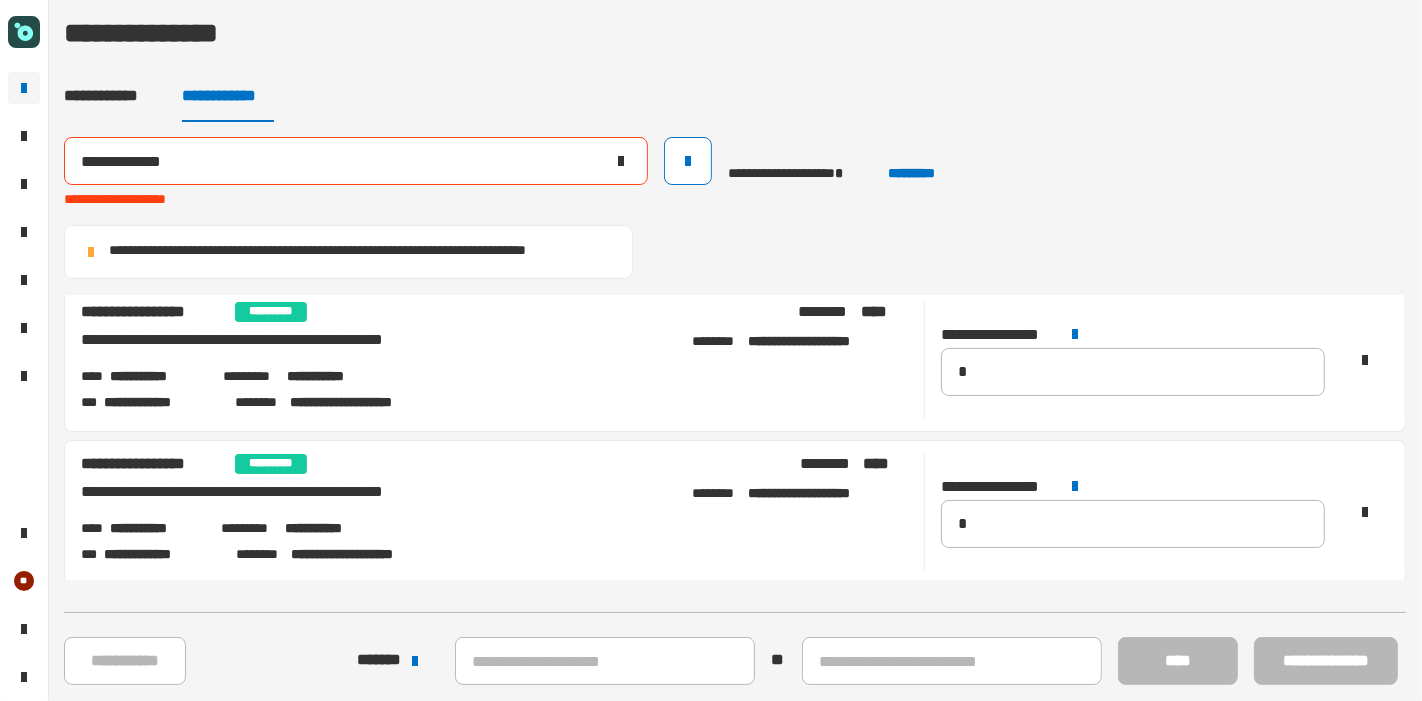 click on "**********" 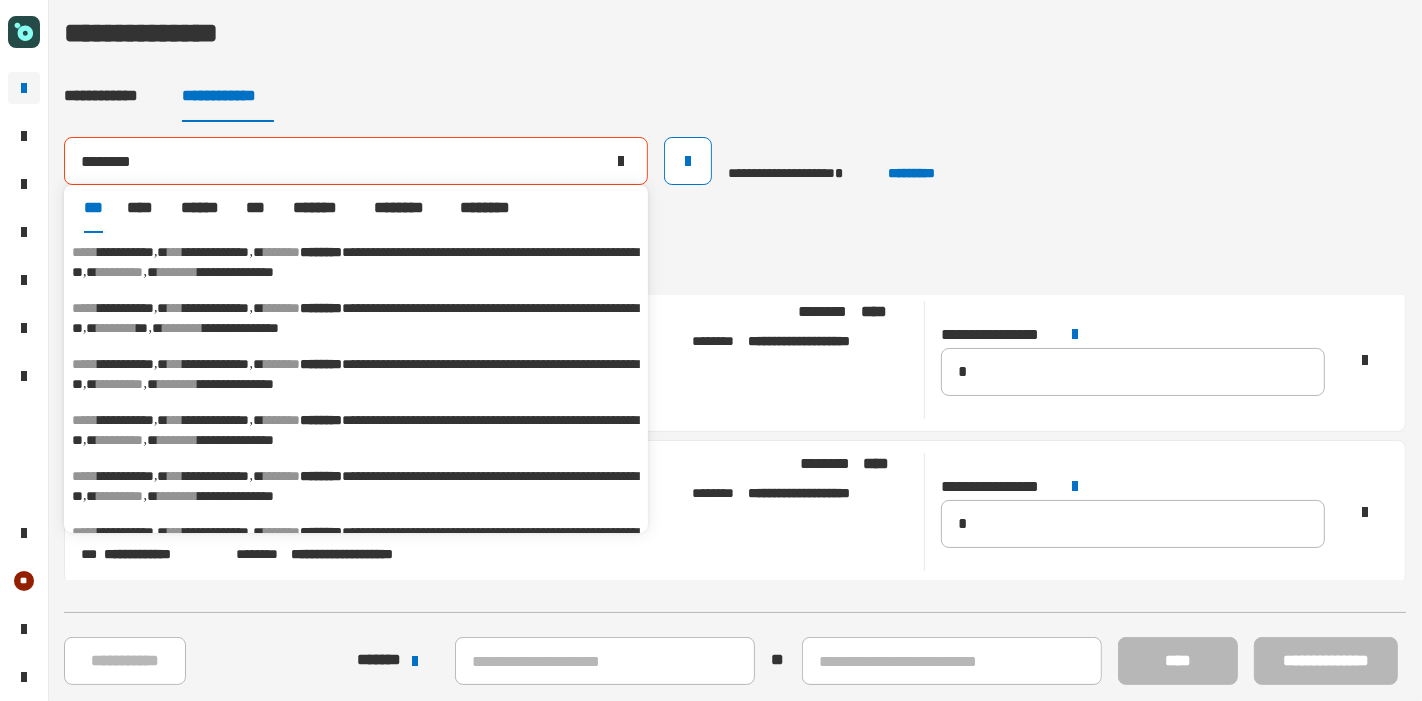 scroll, scrollTop: 0, scrollLeft: 0, axis: both 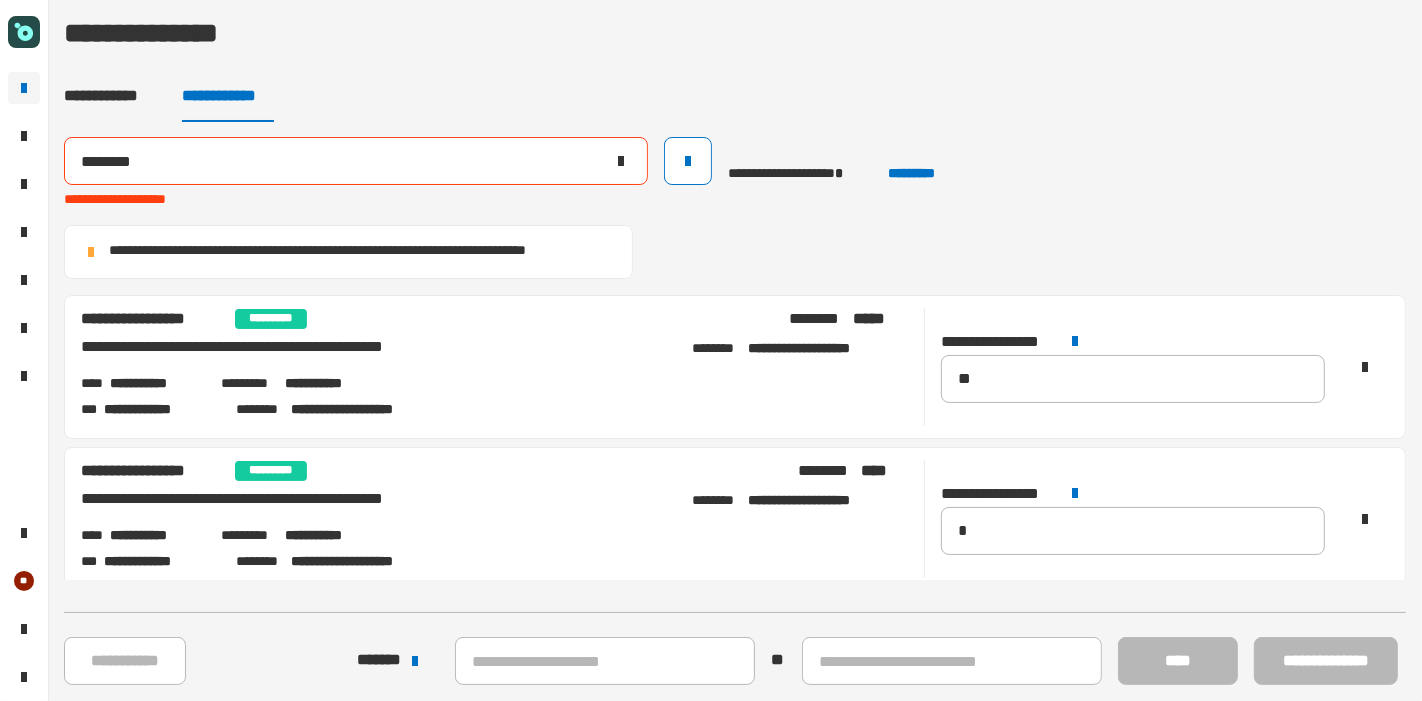 click on "********" 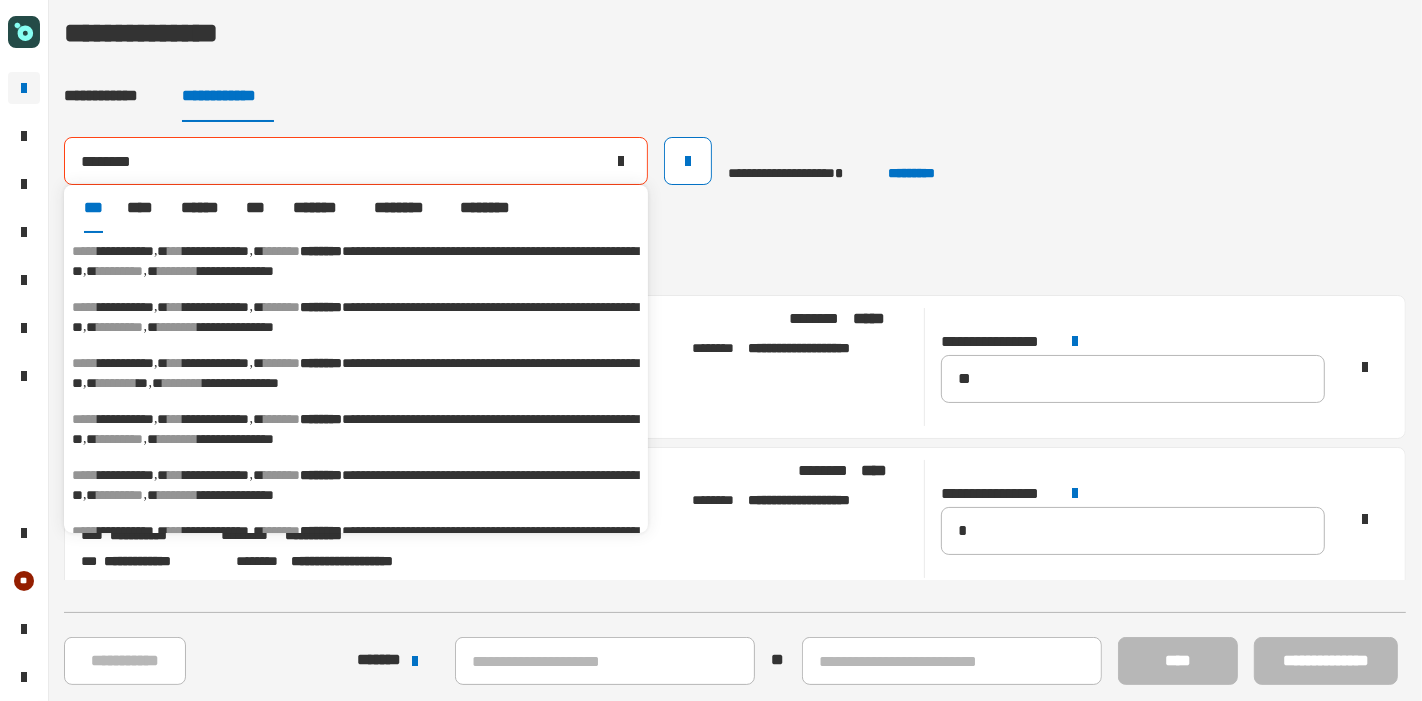 type on "********" 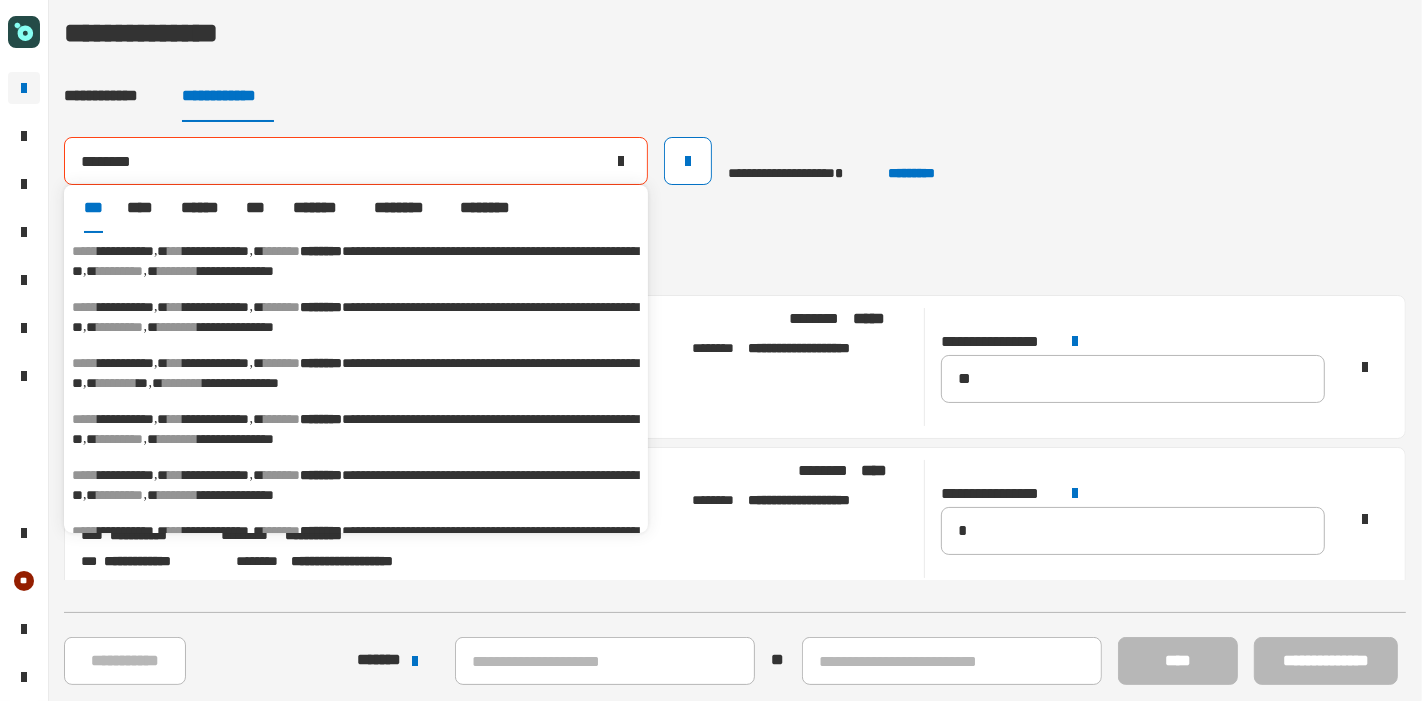 click on "********" at bounding box center (121, 327) 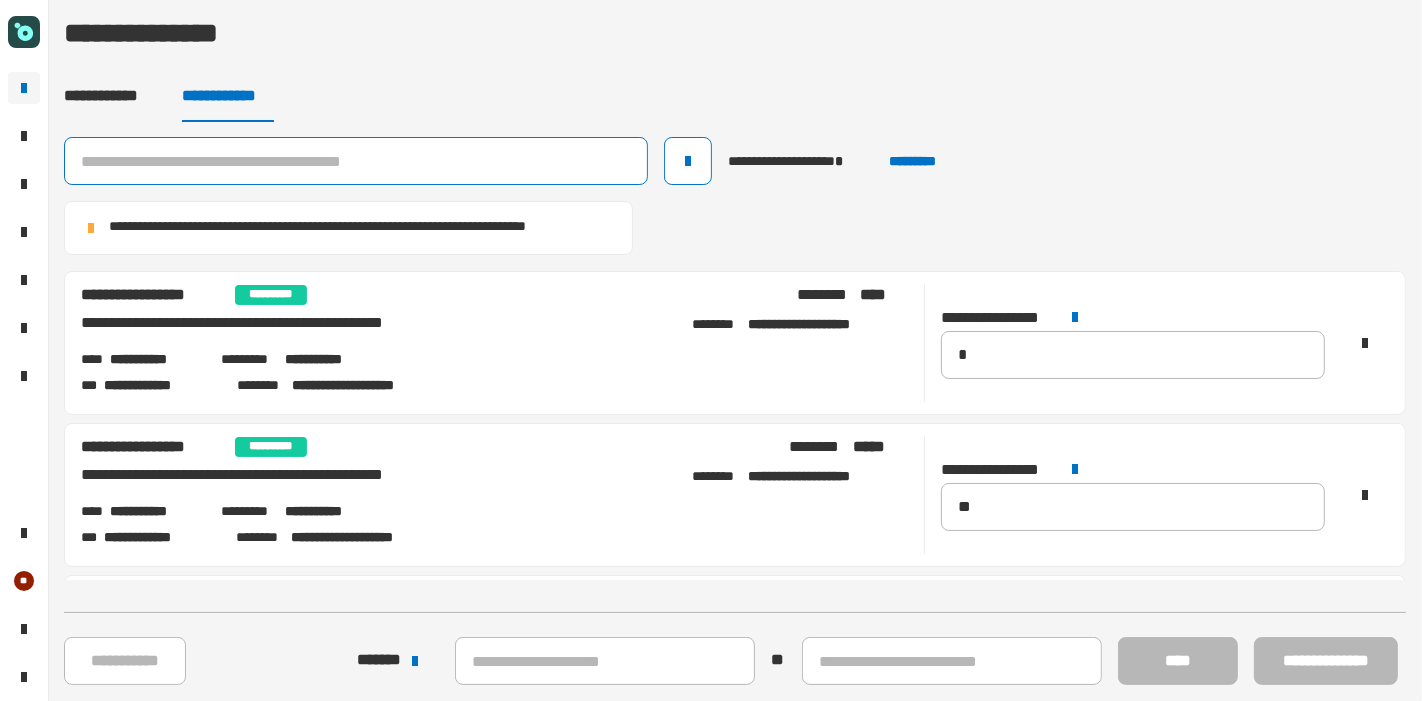 click 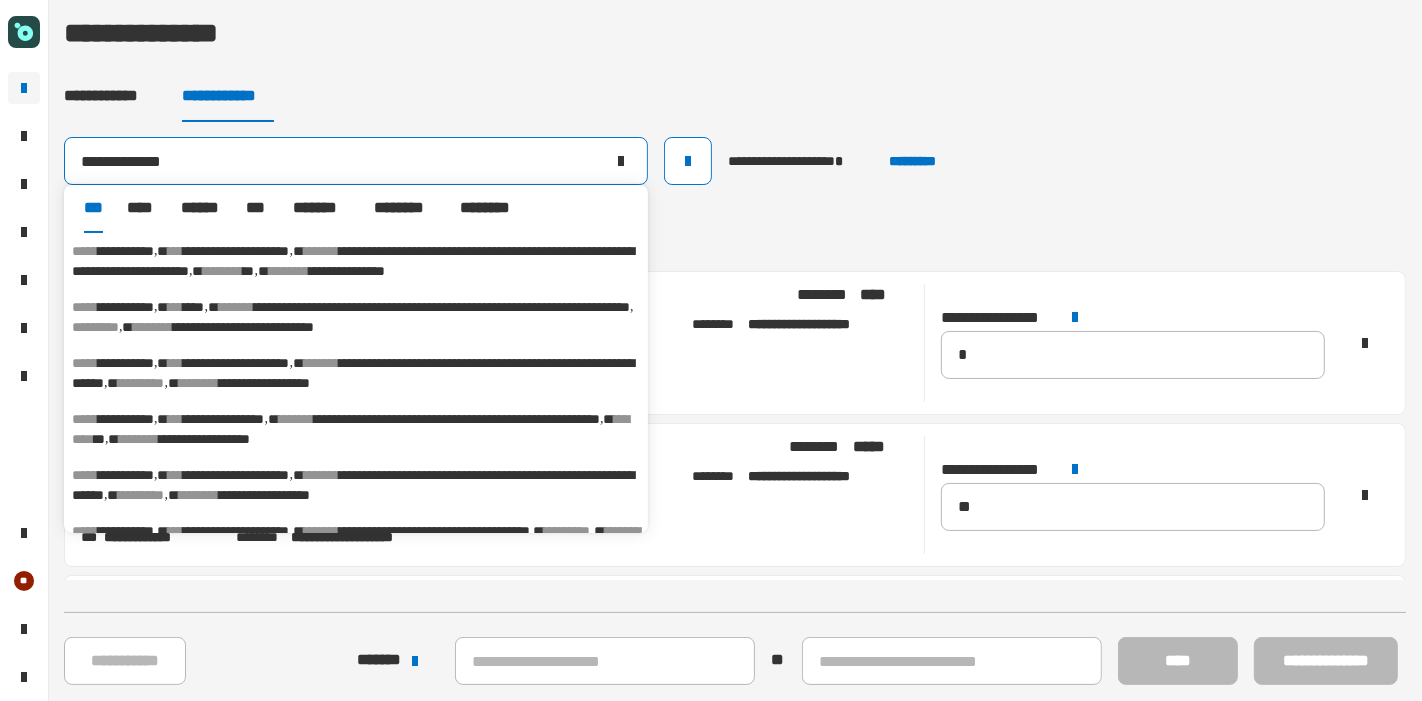 type on "**********" 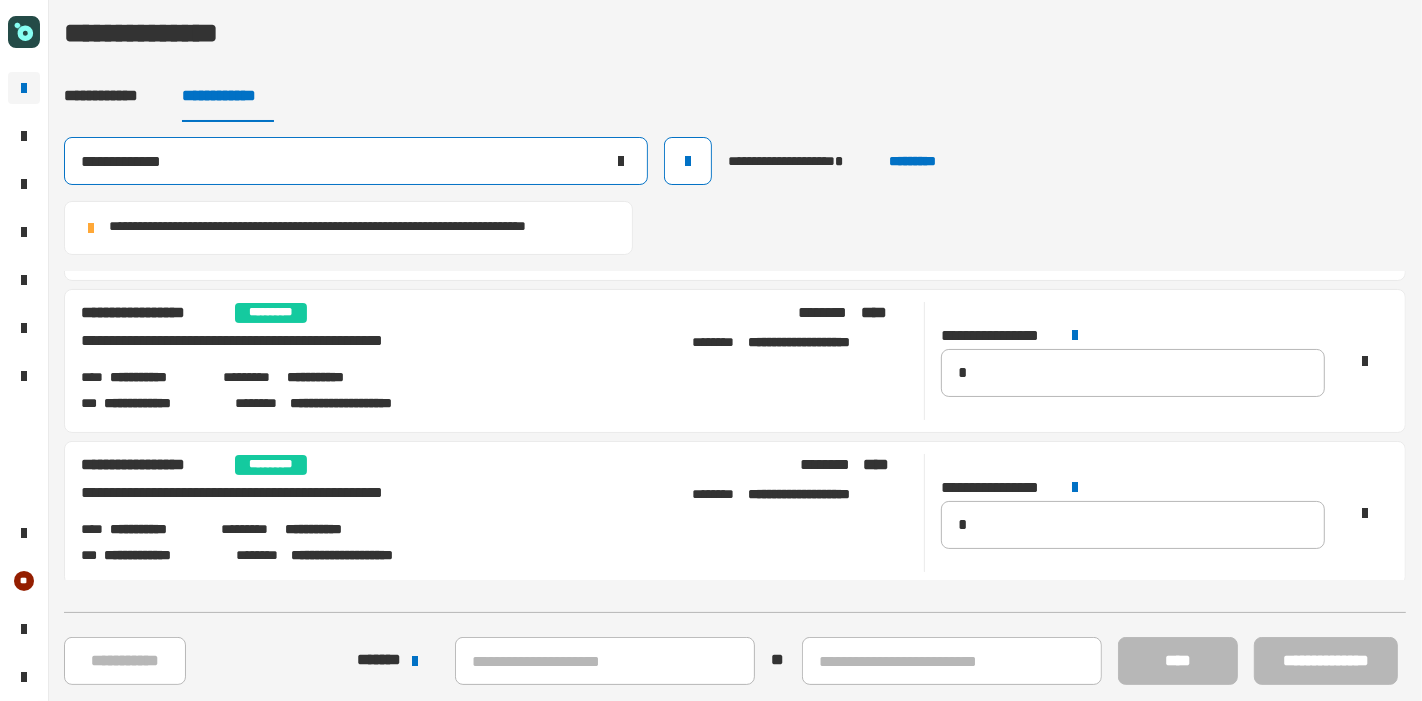 scroll, scrollTop: 0, scrollLeft: 0, axis: both 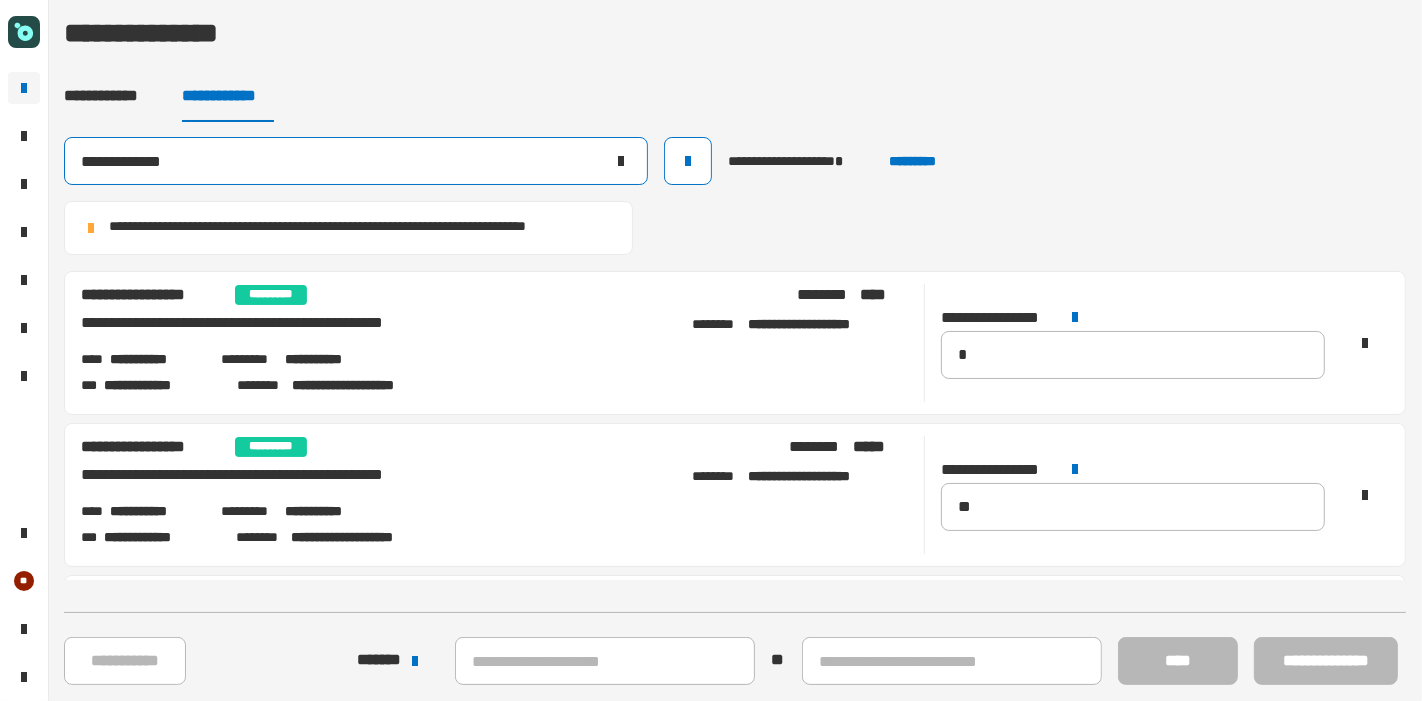 click on "**********" 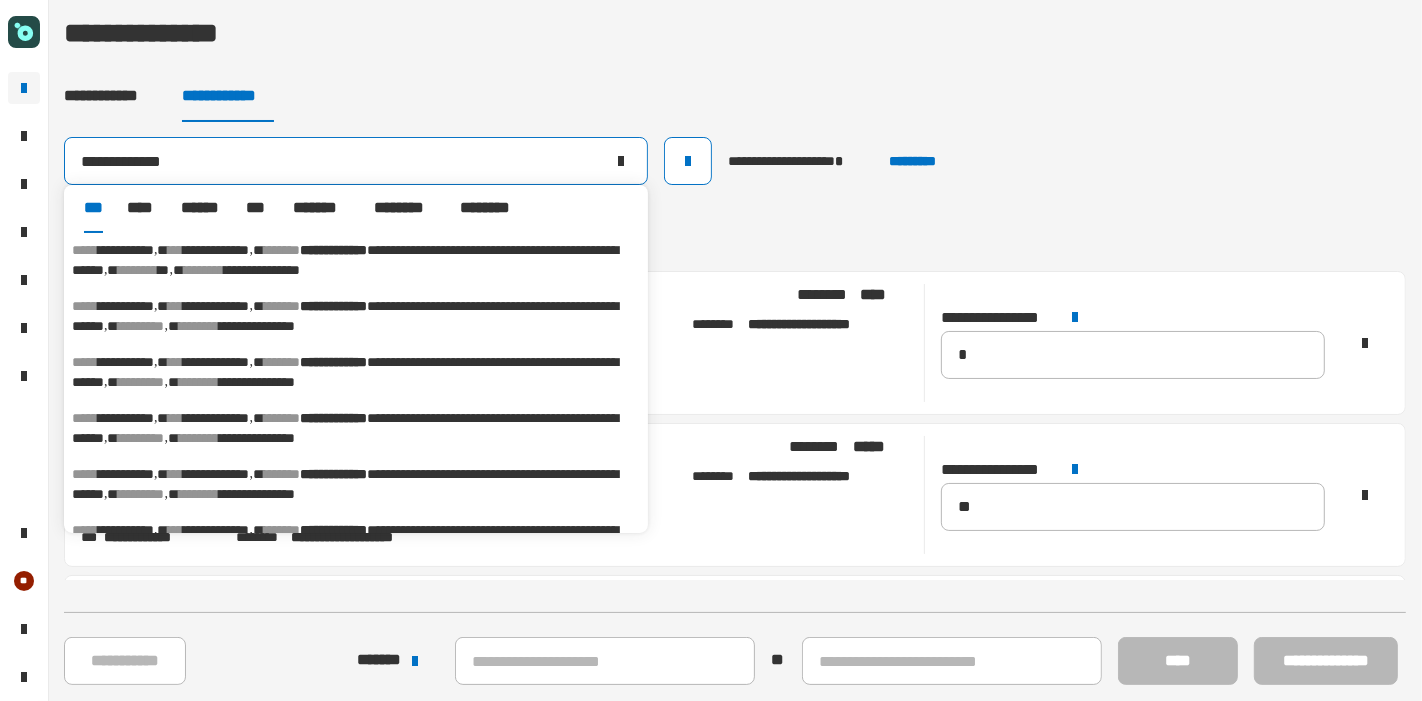 scroll, scrollTop: 113, scrollLeft: 0, axis: vertical 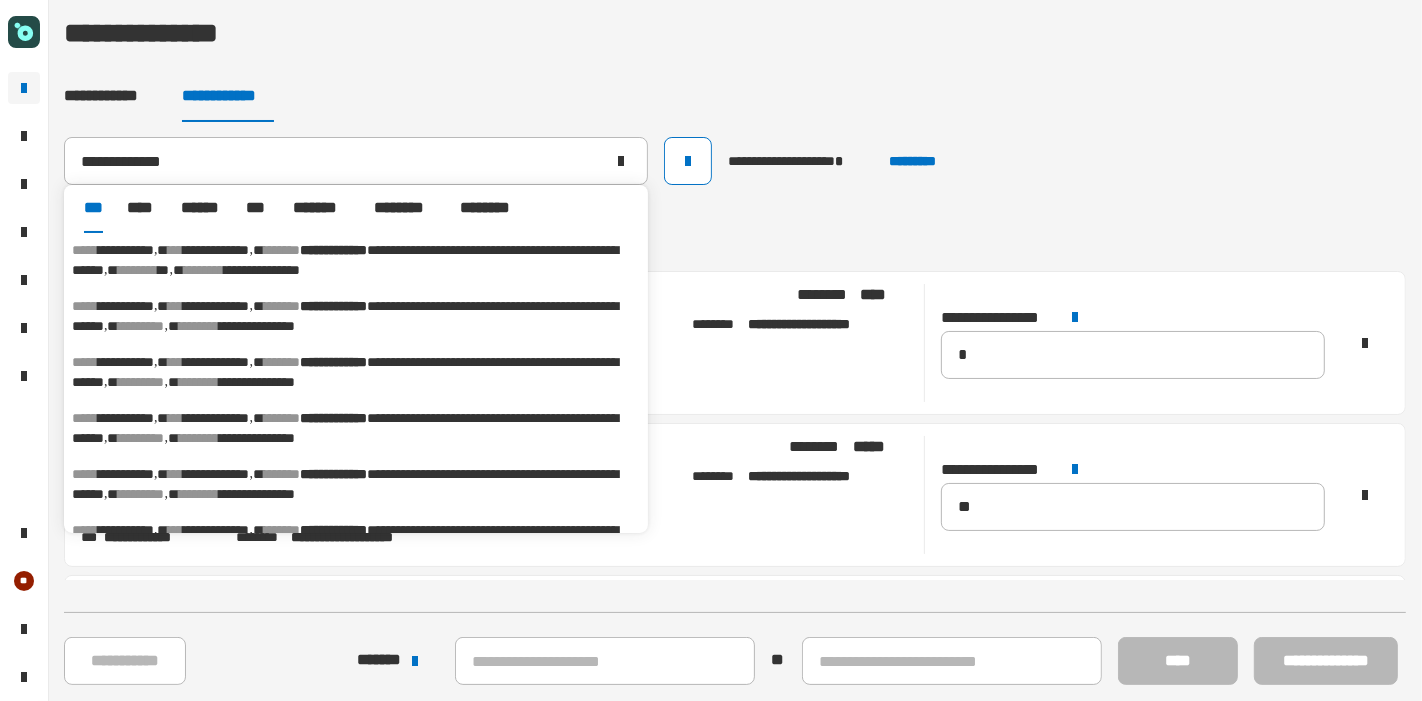 click on "**********" at bounding box center (345, 372) 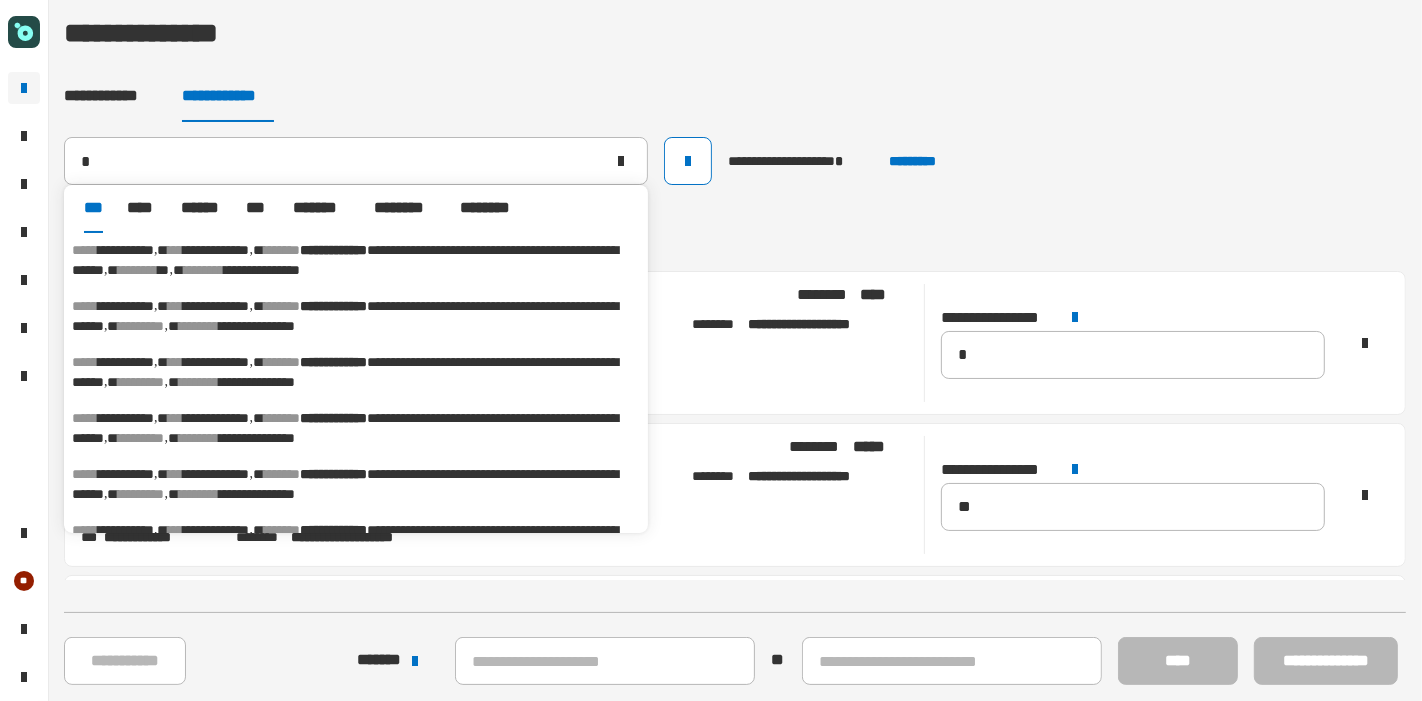 type on "**********" 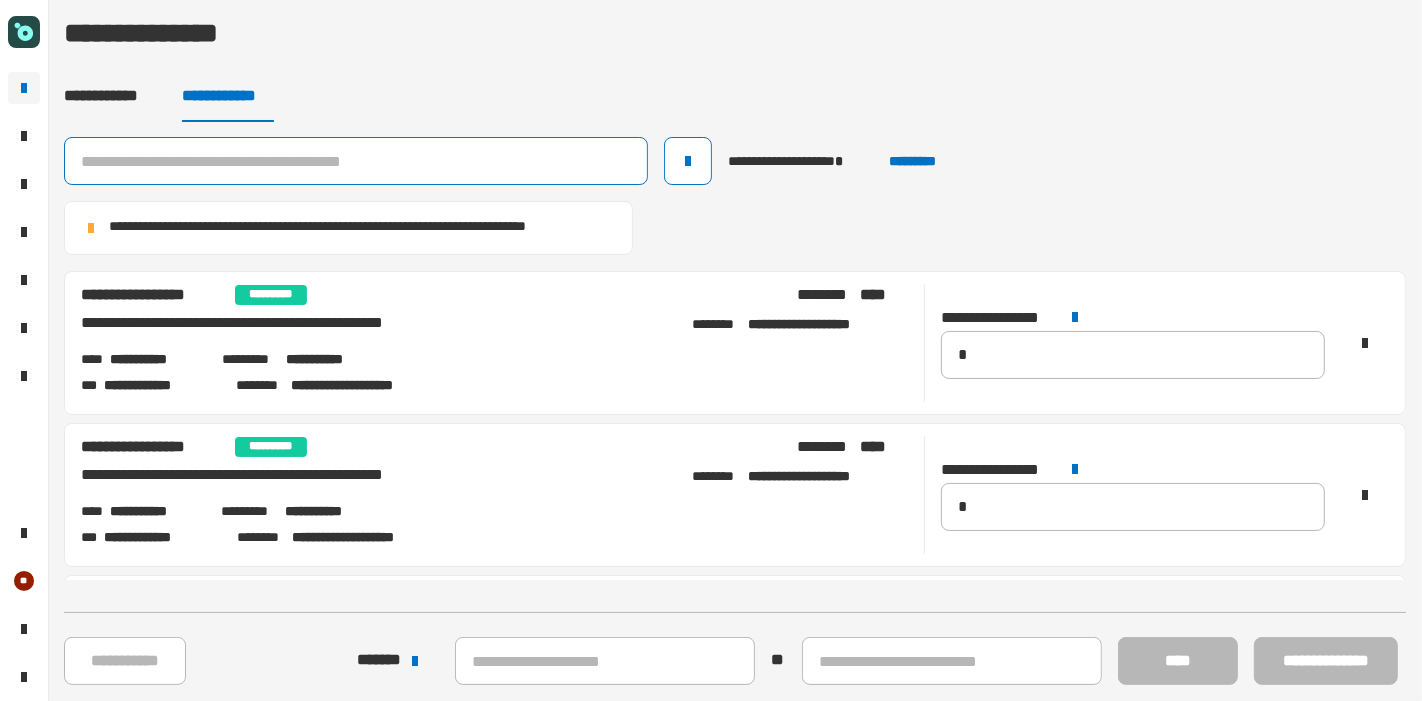 click 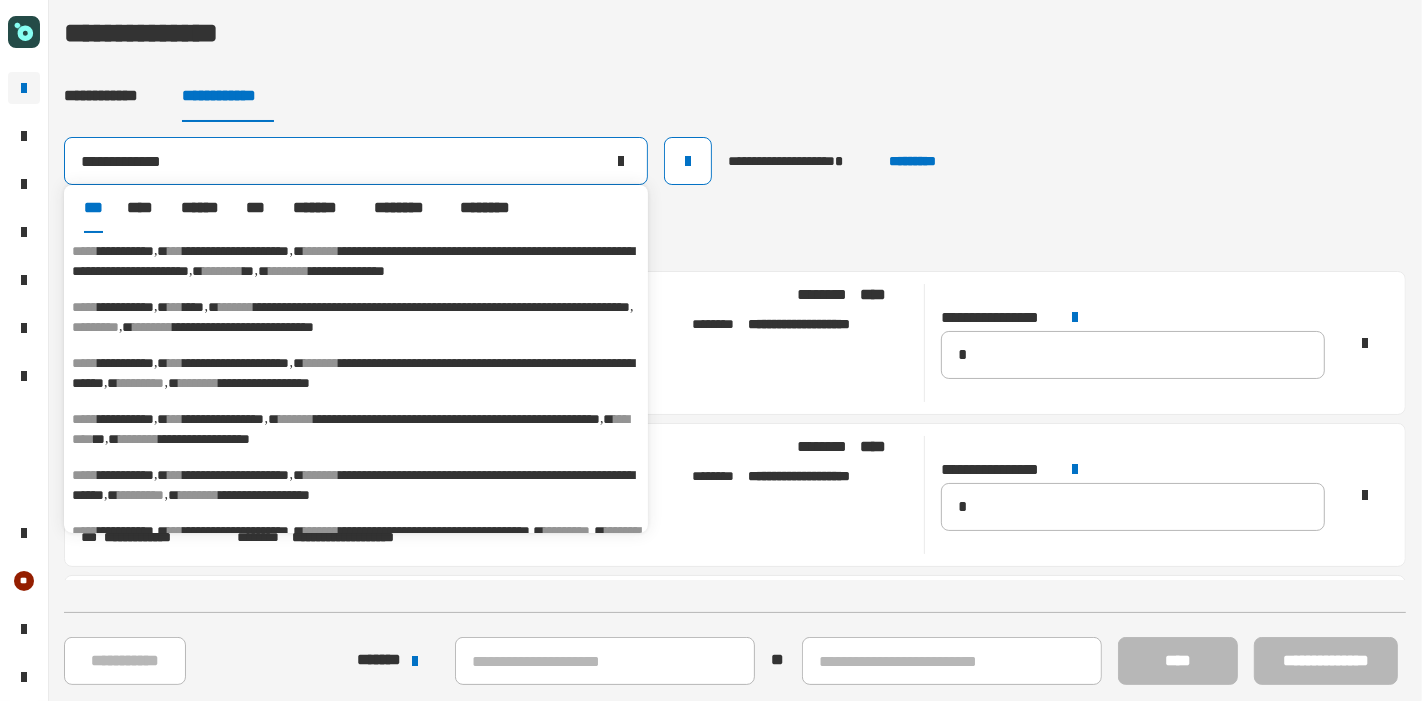 type on "**********" 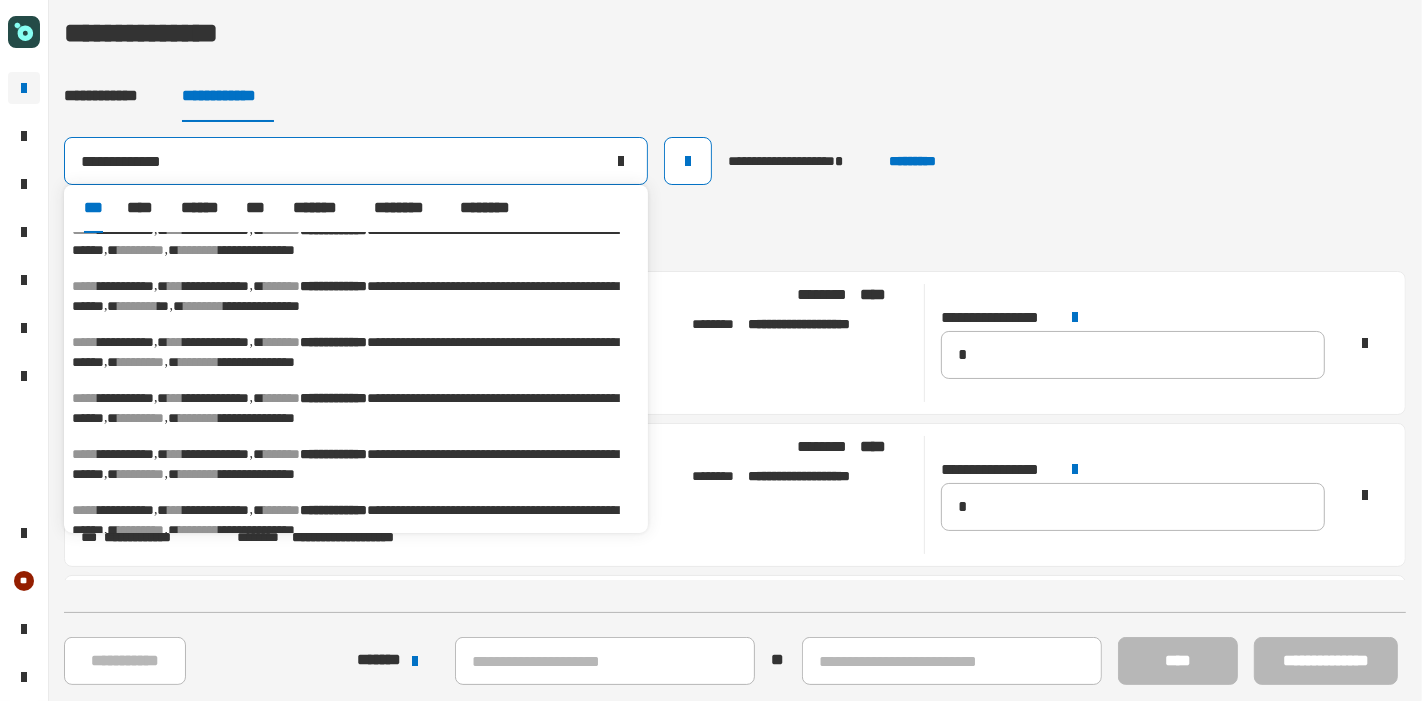 scroll, scrollTop: 77, scrollLeft: 0, axis: vertical 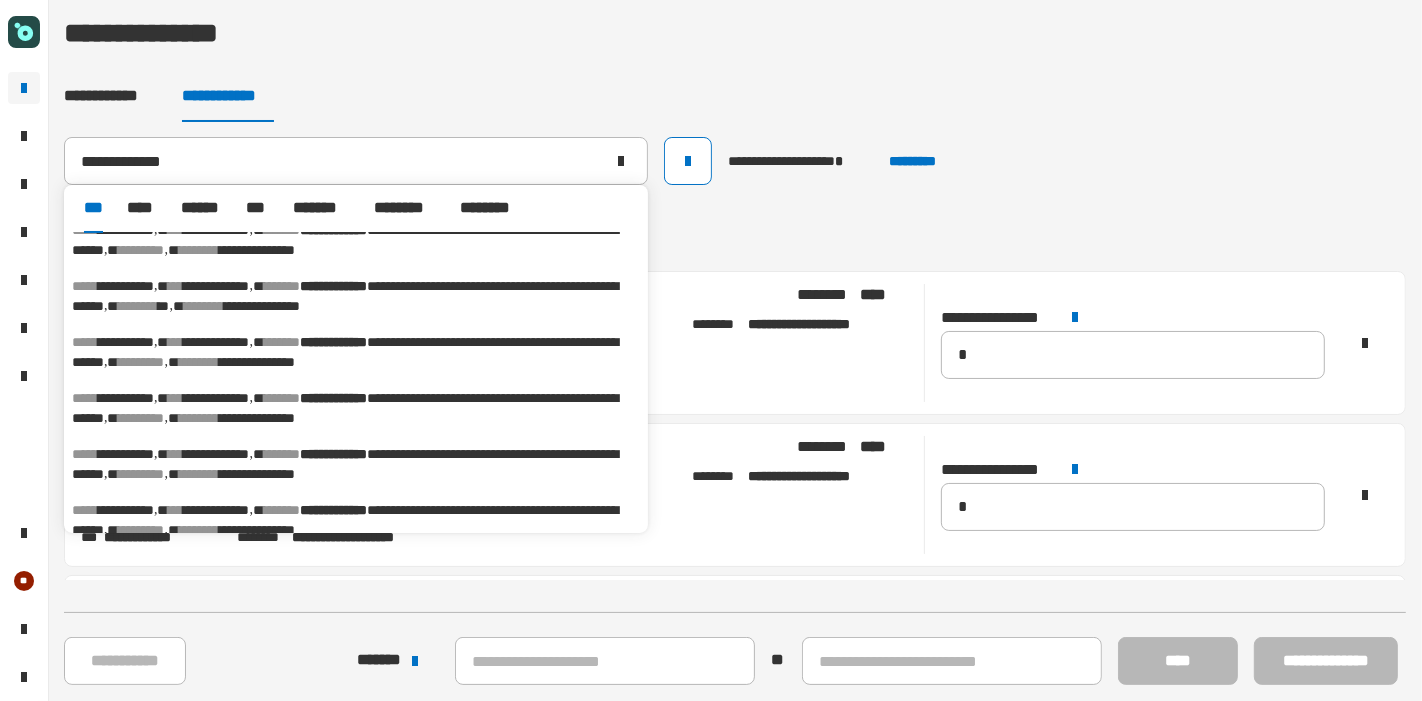 click on "**********" at bounding box center [217, 398] 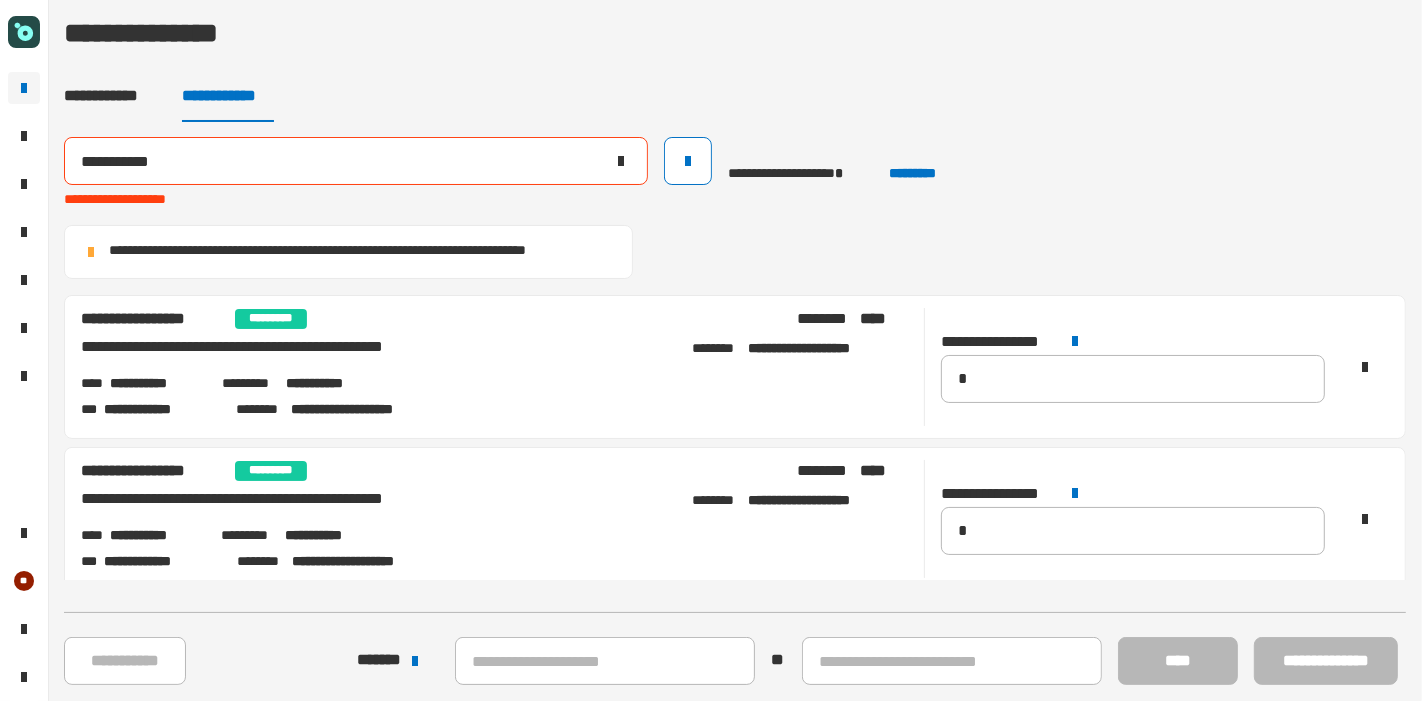 click on "**********" 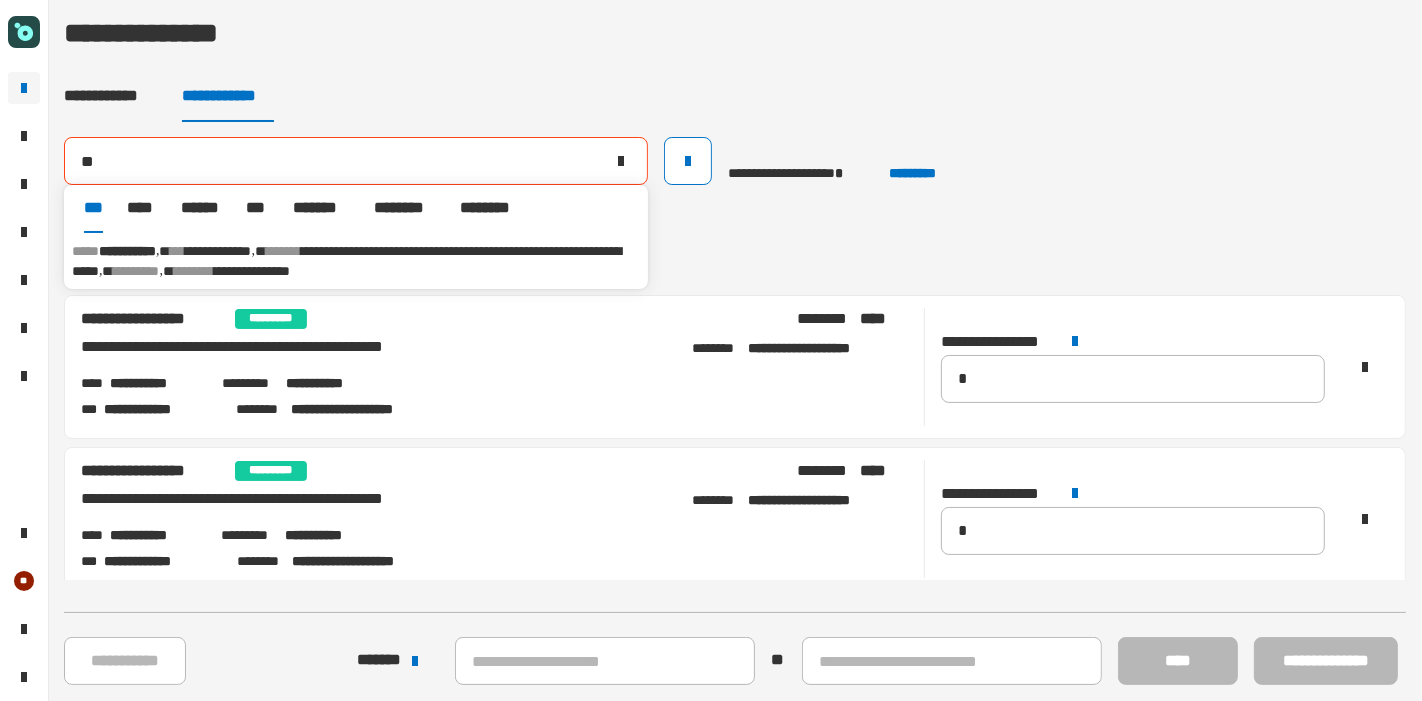 type on "*" 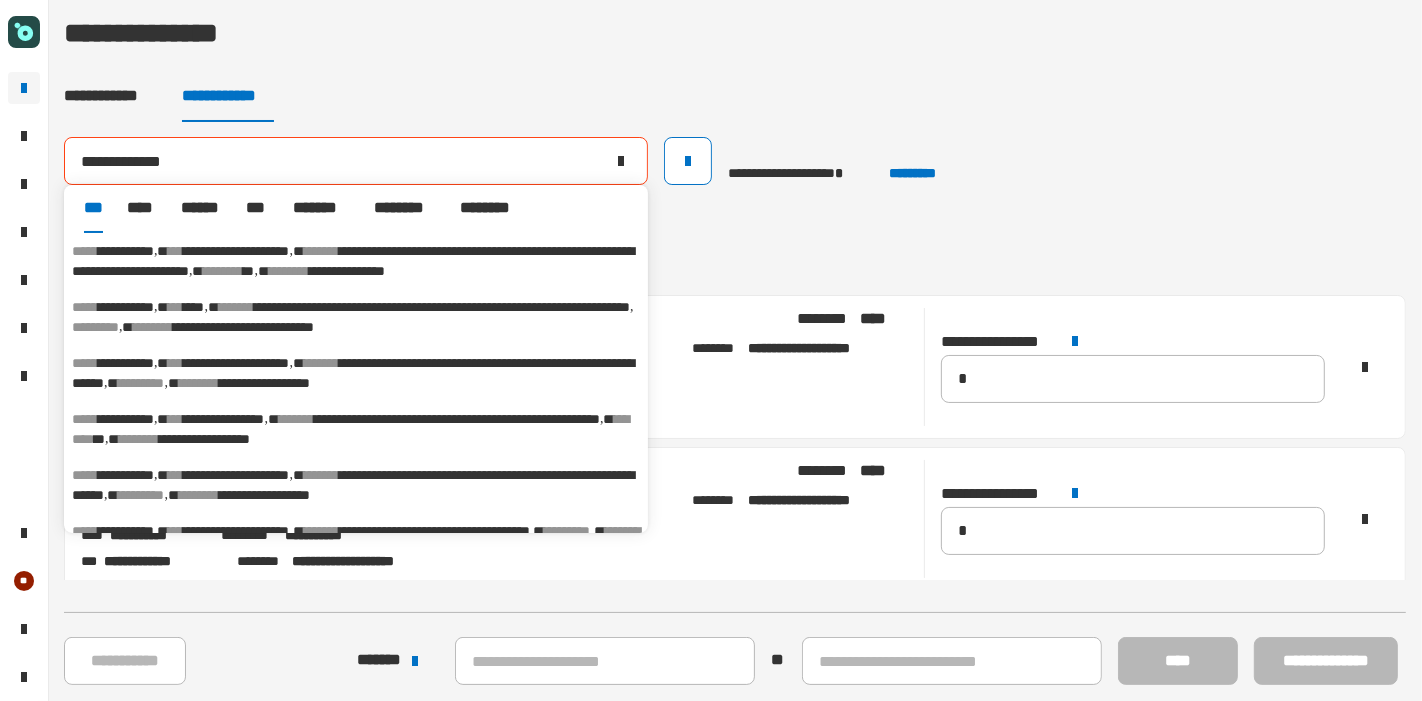 type on "**********" 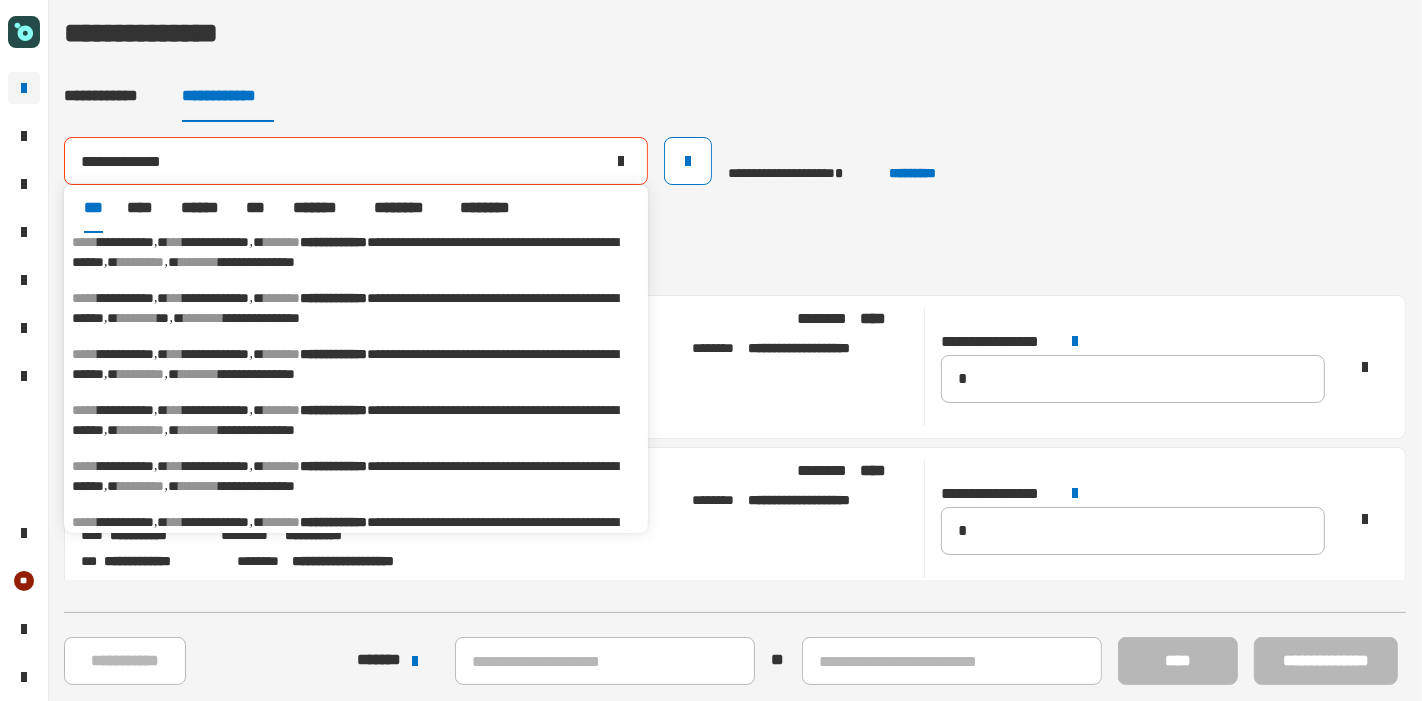 scroll, scrollTop: 88, scrollLeft: 0, axis: vertical 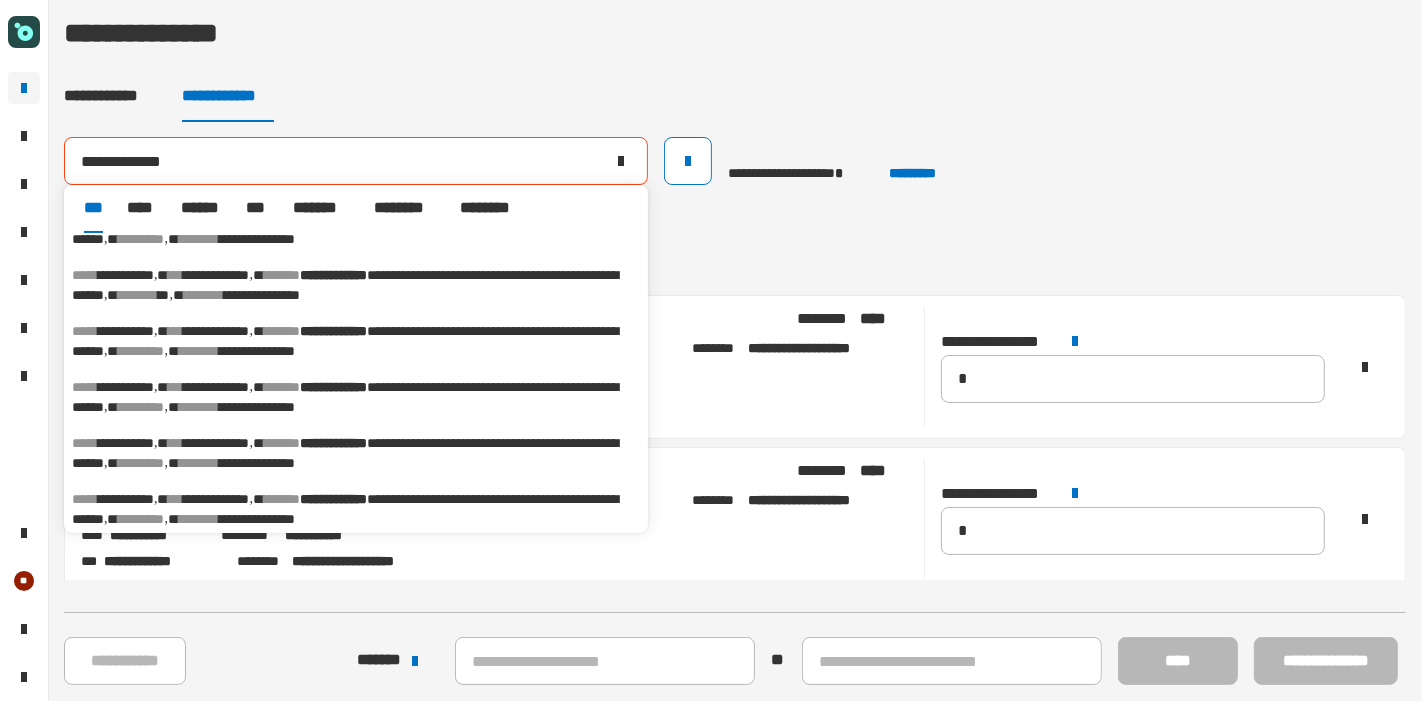 click on "**********" at bounding box center [217, 443] 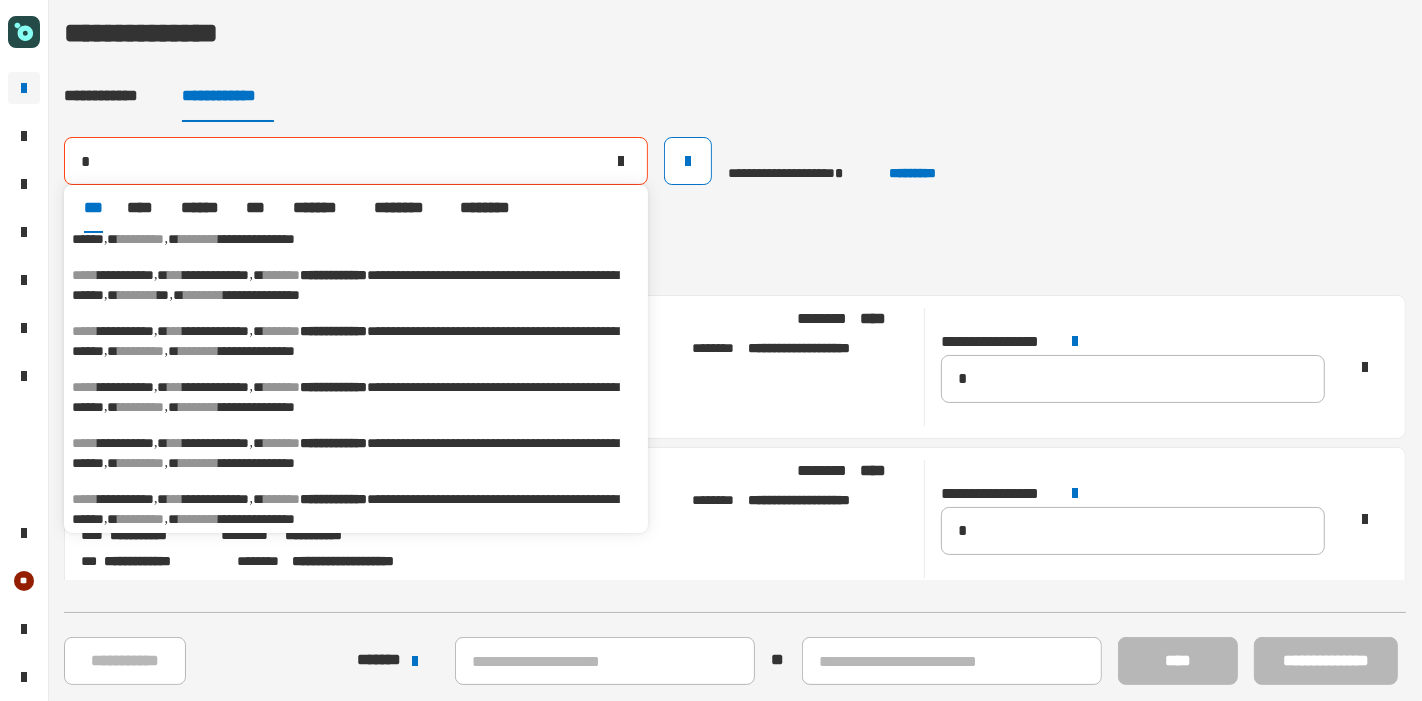 type on "**********" 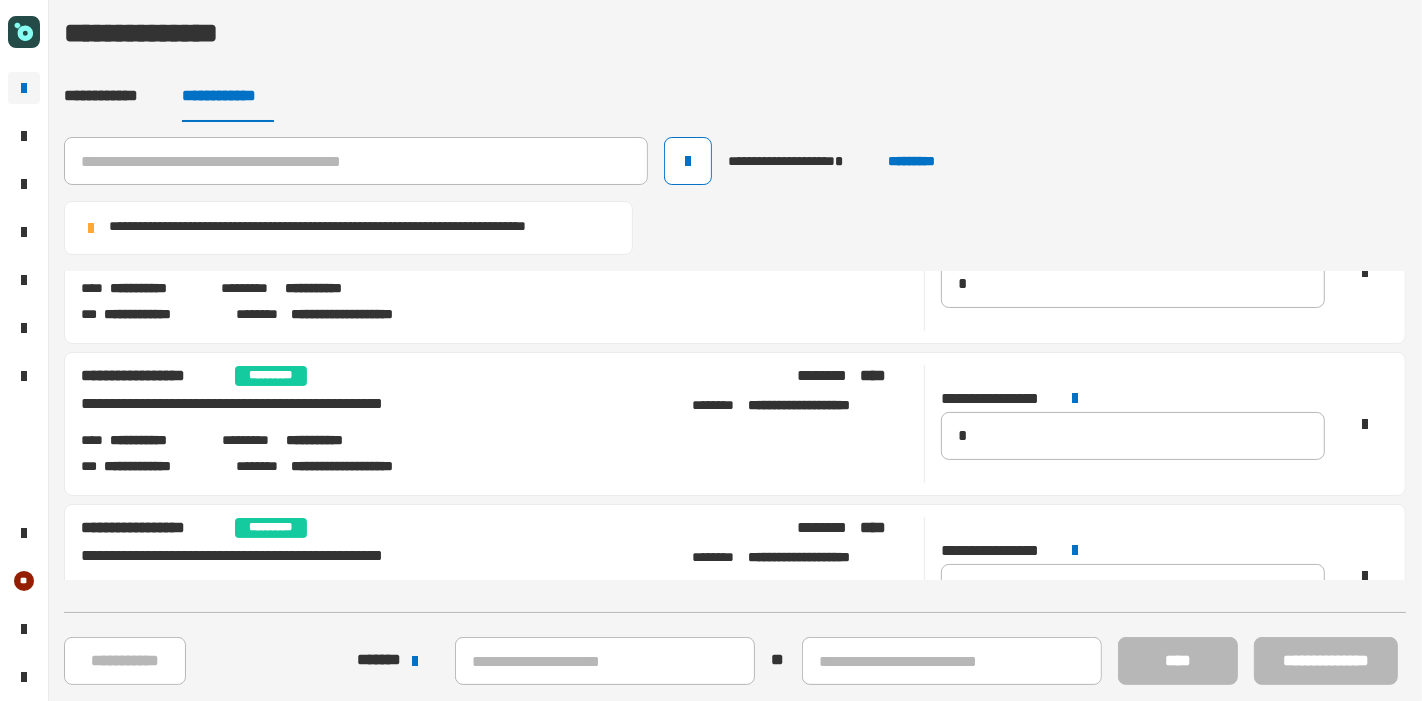 scroll, scrollTop: 0, scrollLeft: 0, axis: both 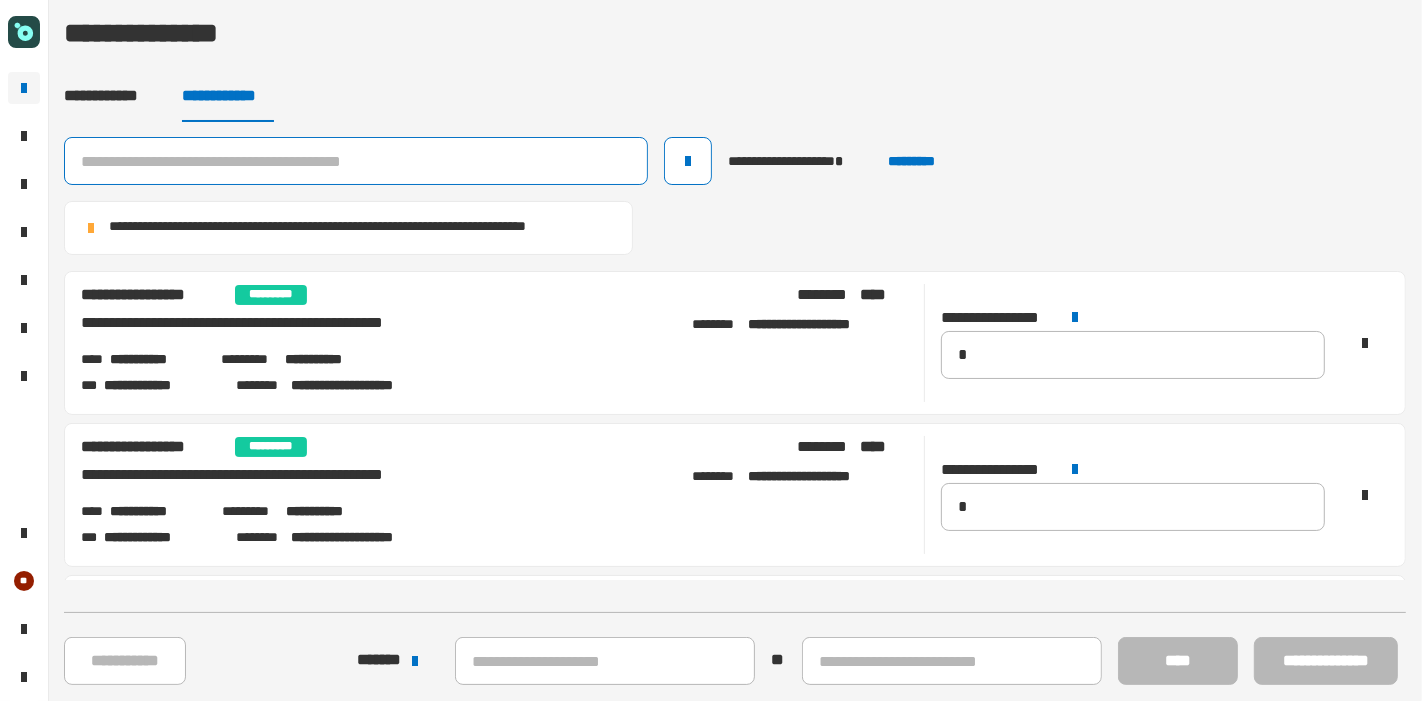 click 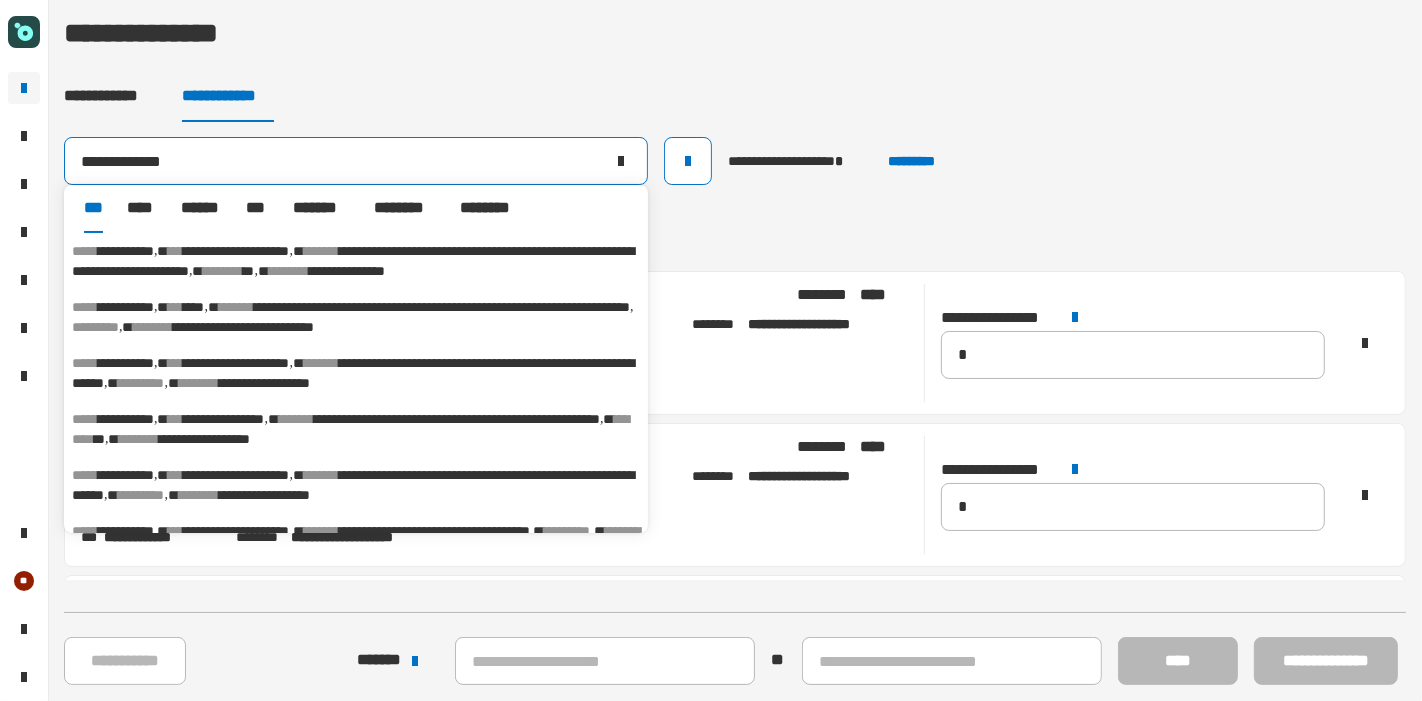 type on "**********" 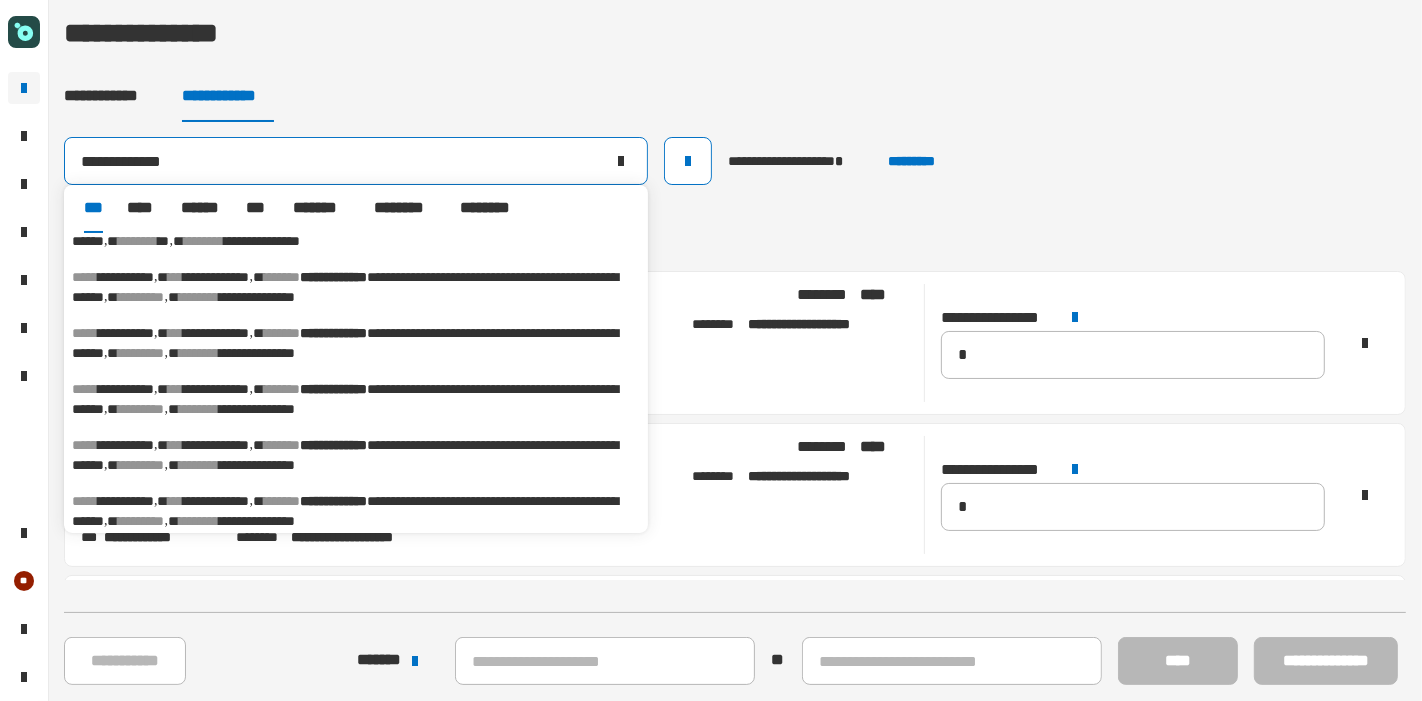 scroll, scrollTop: 147, scrollLeft: 0, axis: vertical 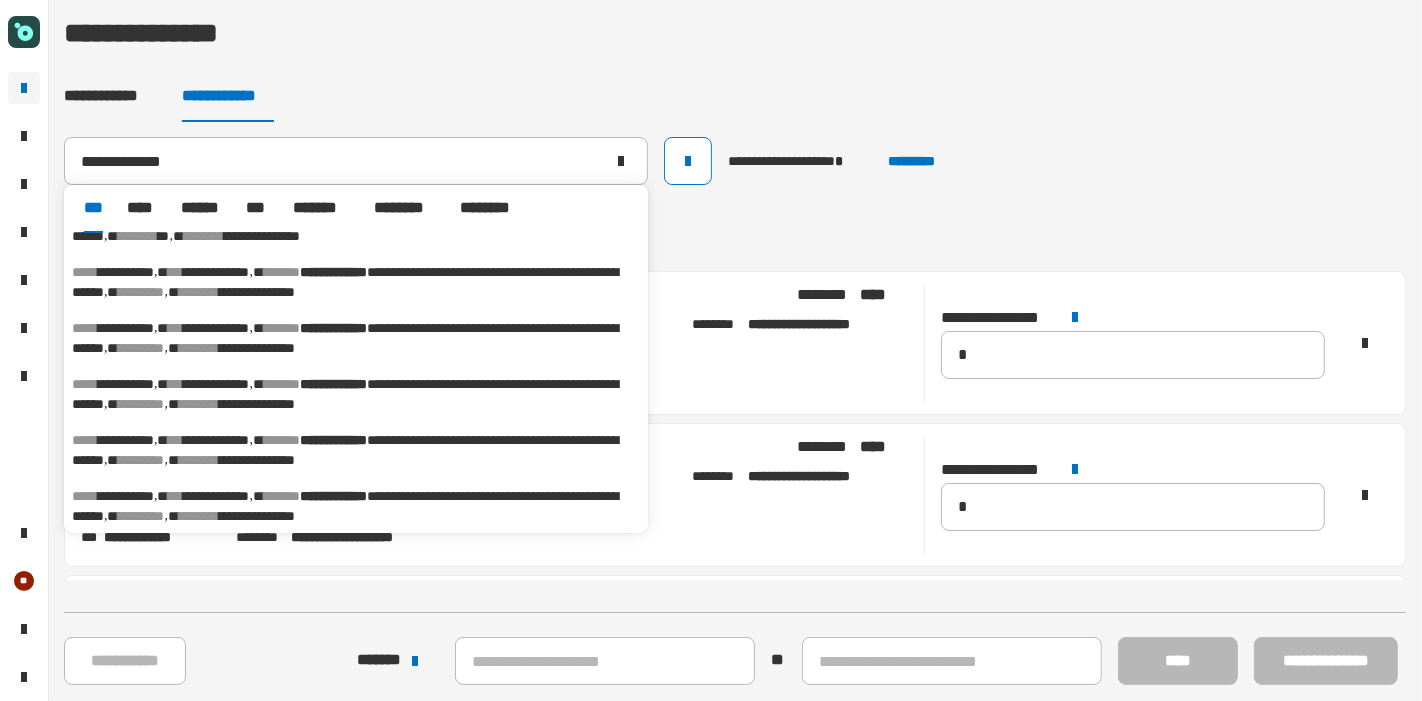 click on "[FIRST] [LAST] [STREET] [CITY], [STATE] [POSTAL_CODE] [COUNTRY] [PHONE]" at bounding box center (356, 450) 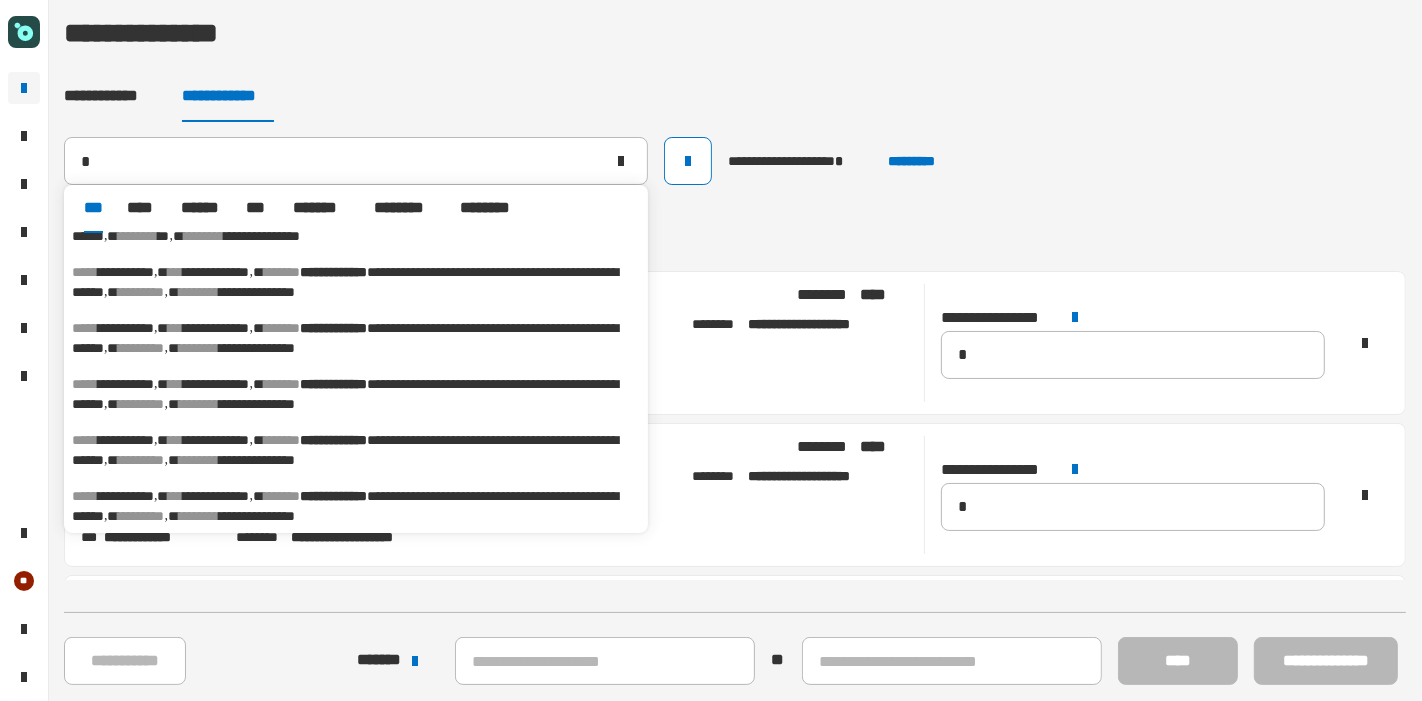 type on "**********" 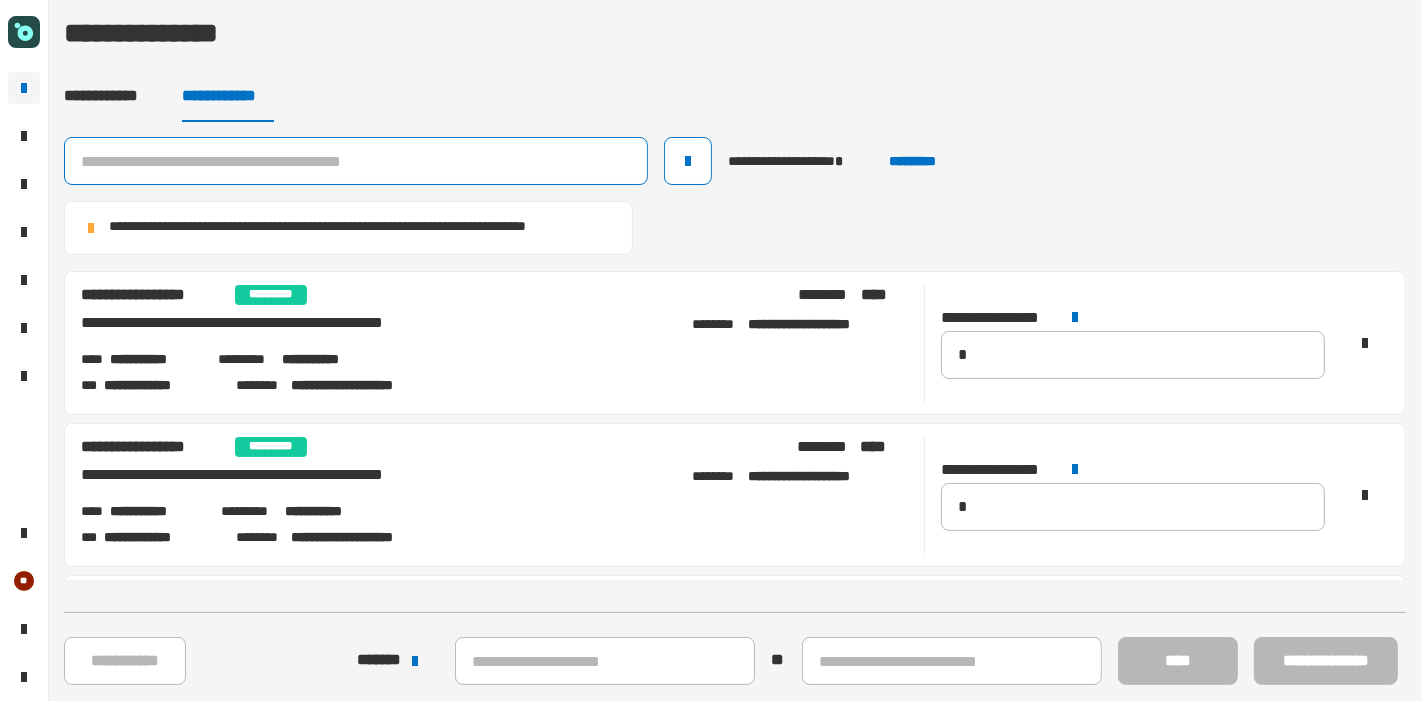 click 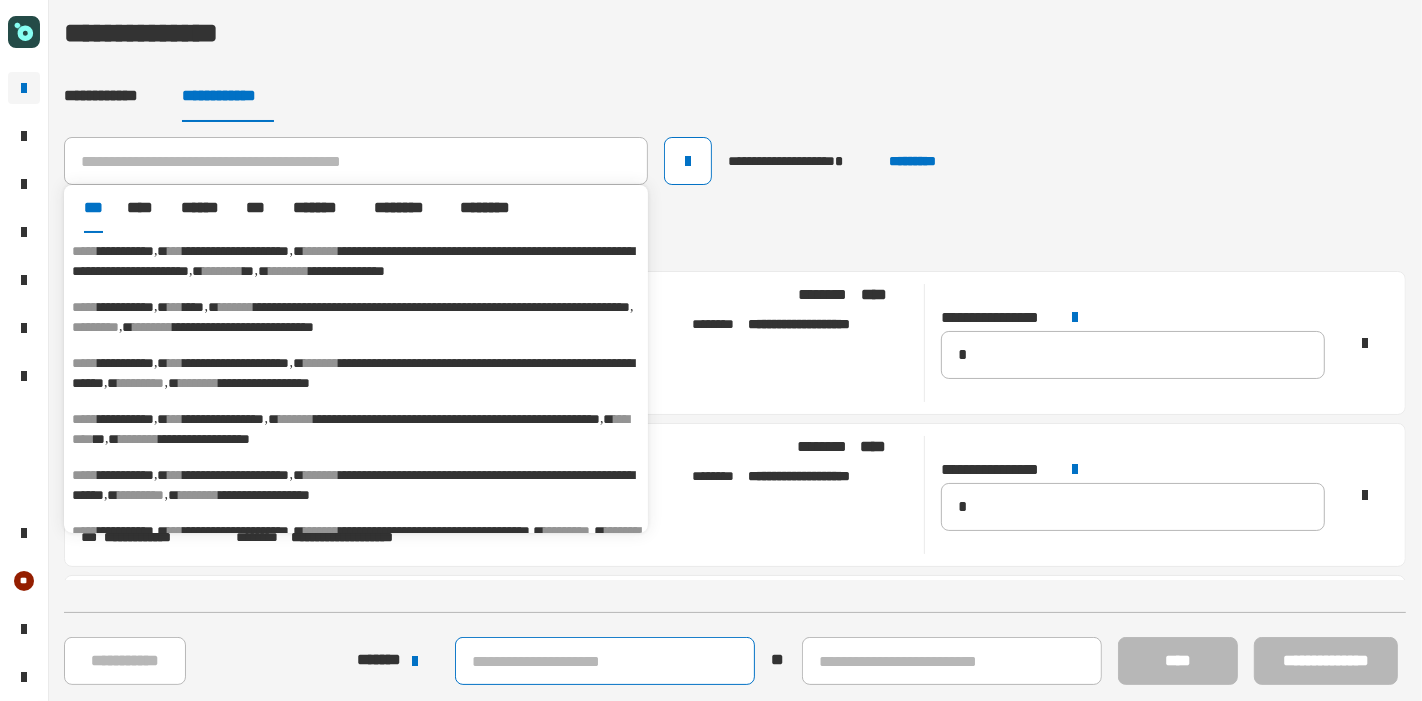 click 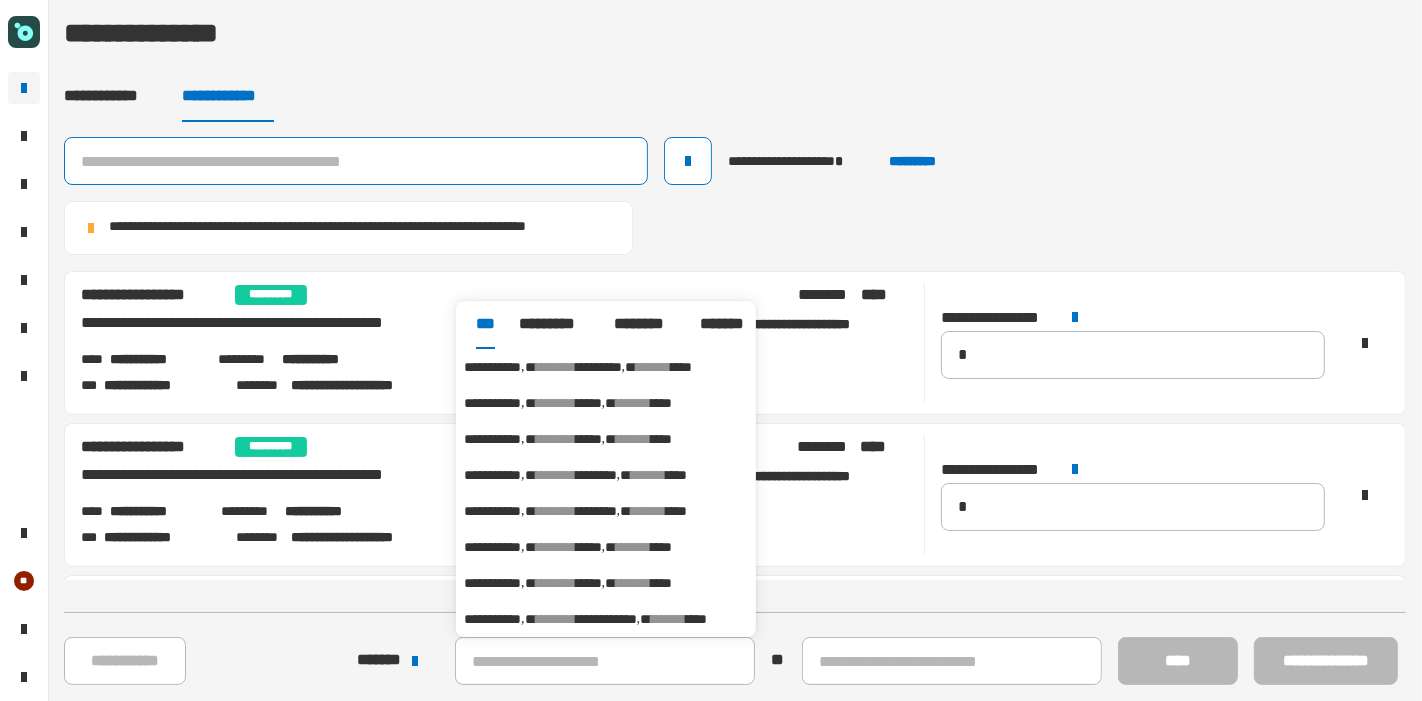 click 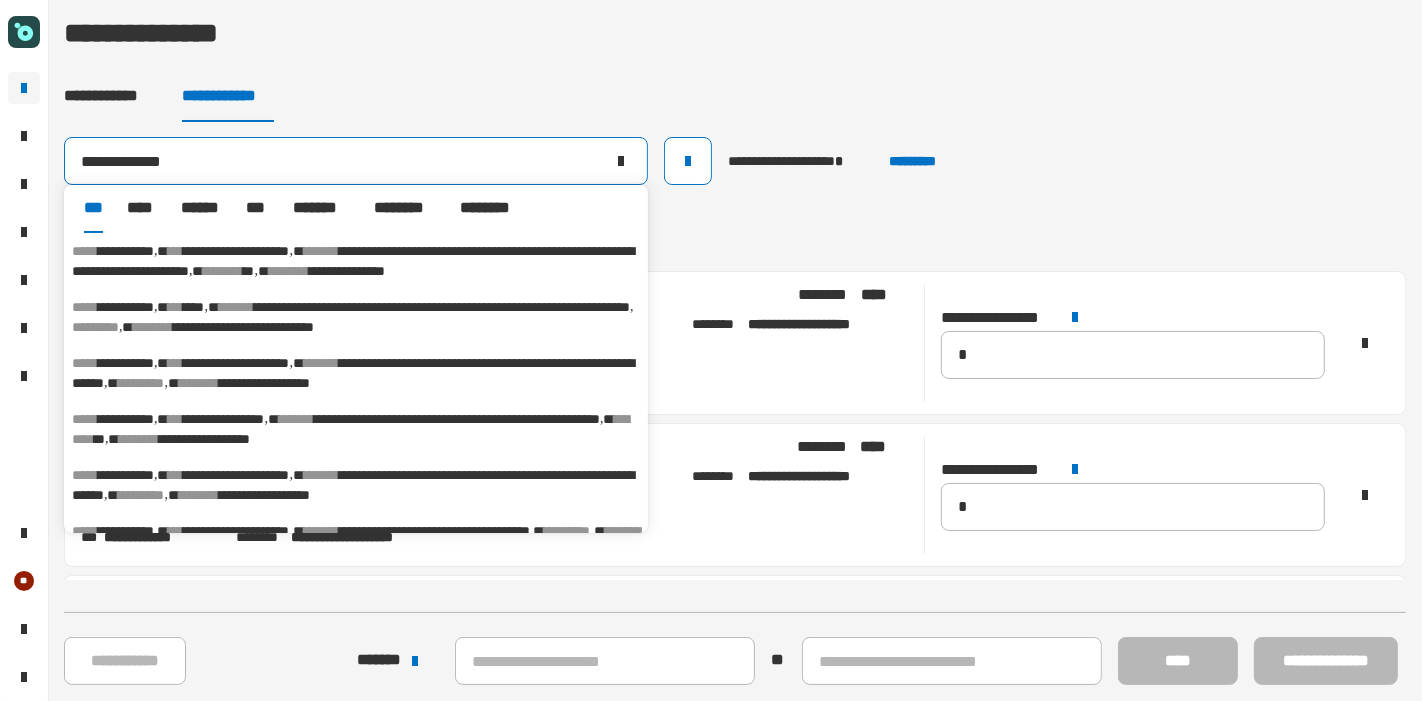 type on "**********" 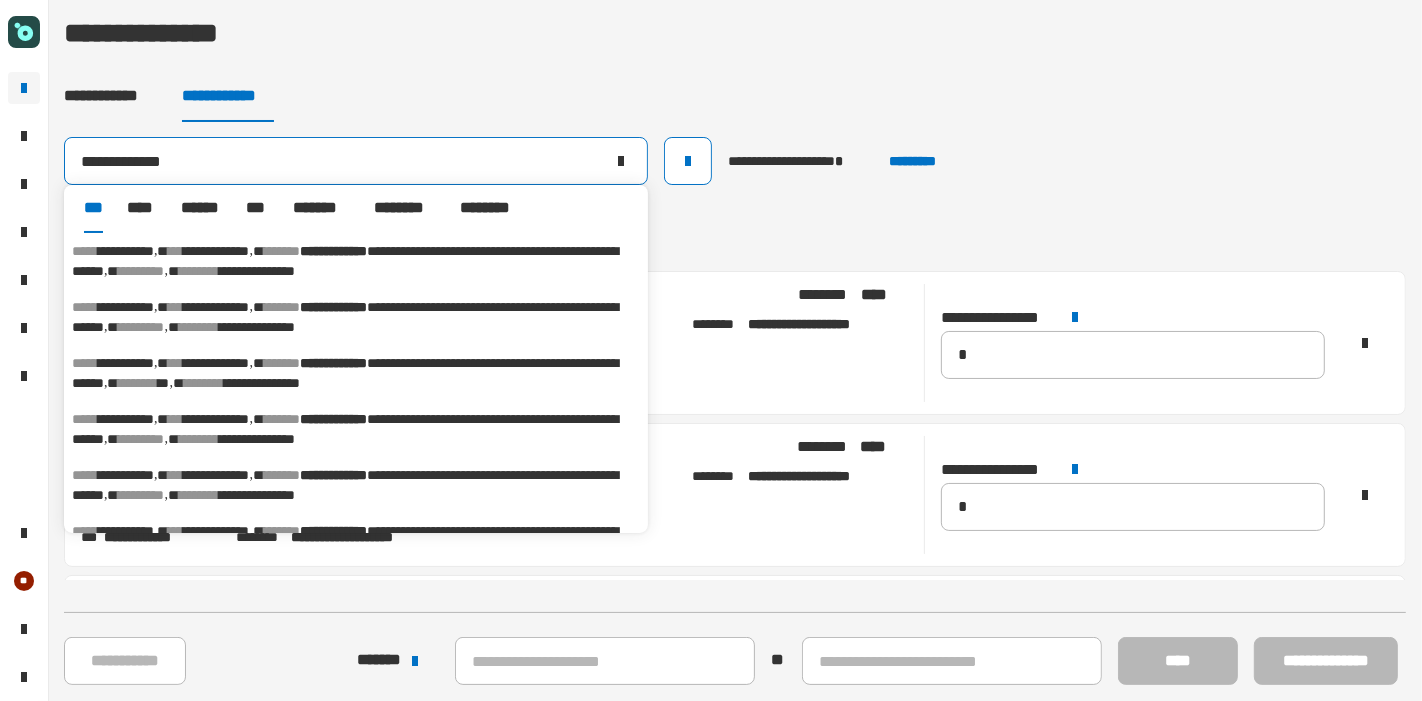 scroll, scrollTop: 147, scrollLeft: 0, axis: vertical 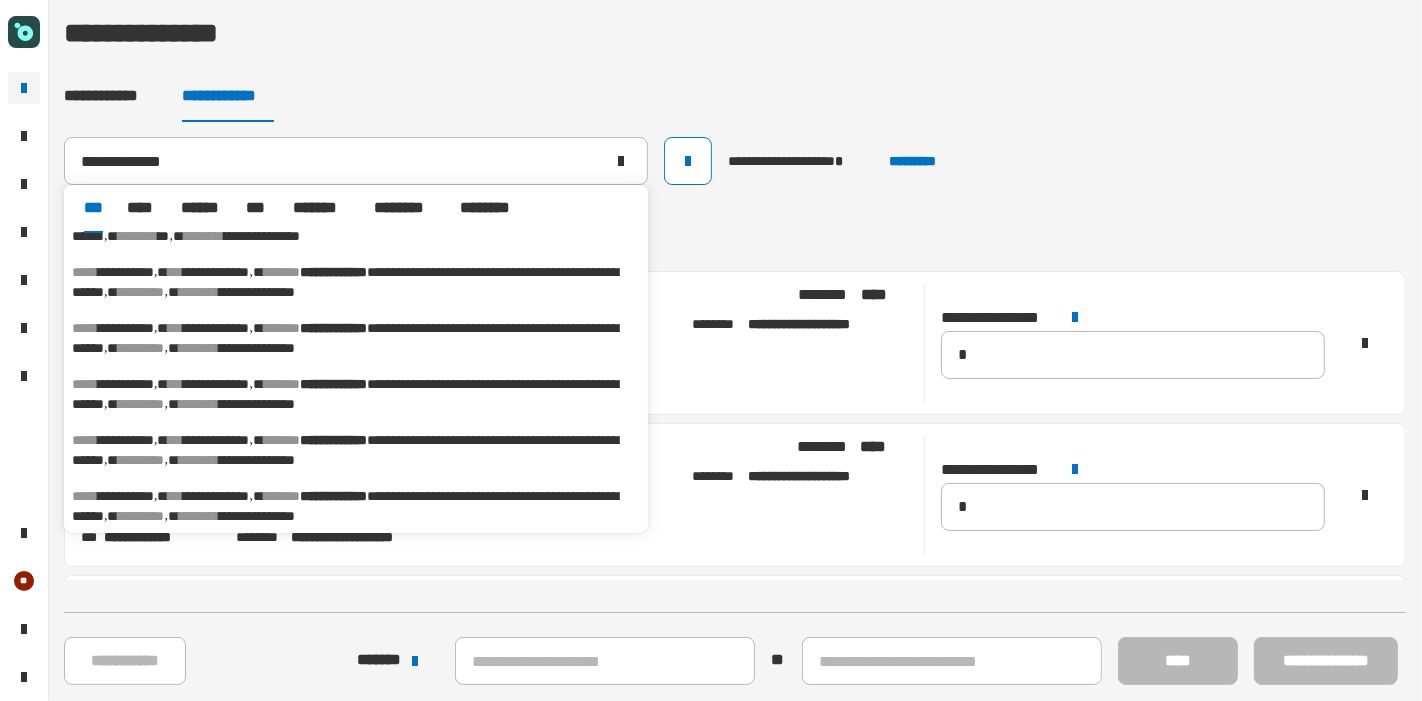 click on "**********" at bounding box center (345, 450) 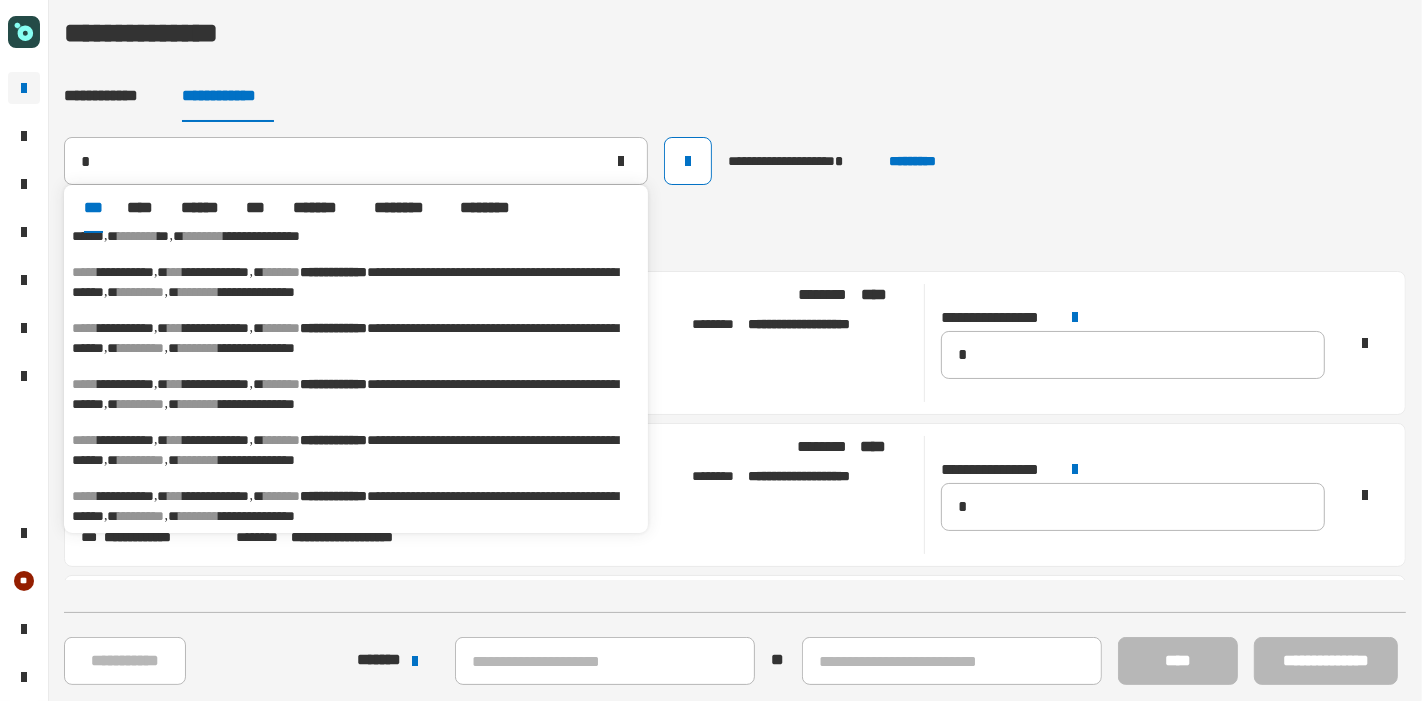 type on "**********" 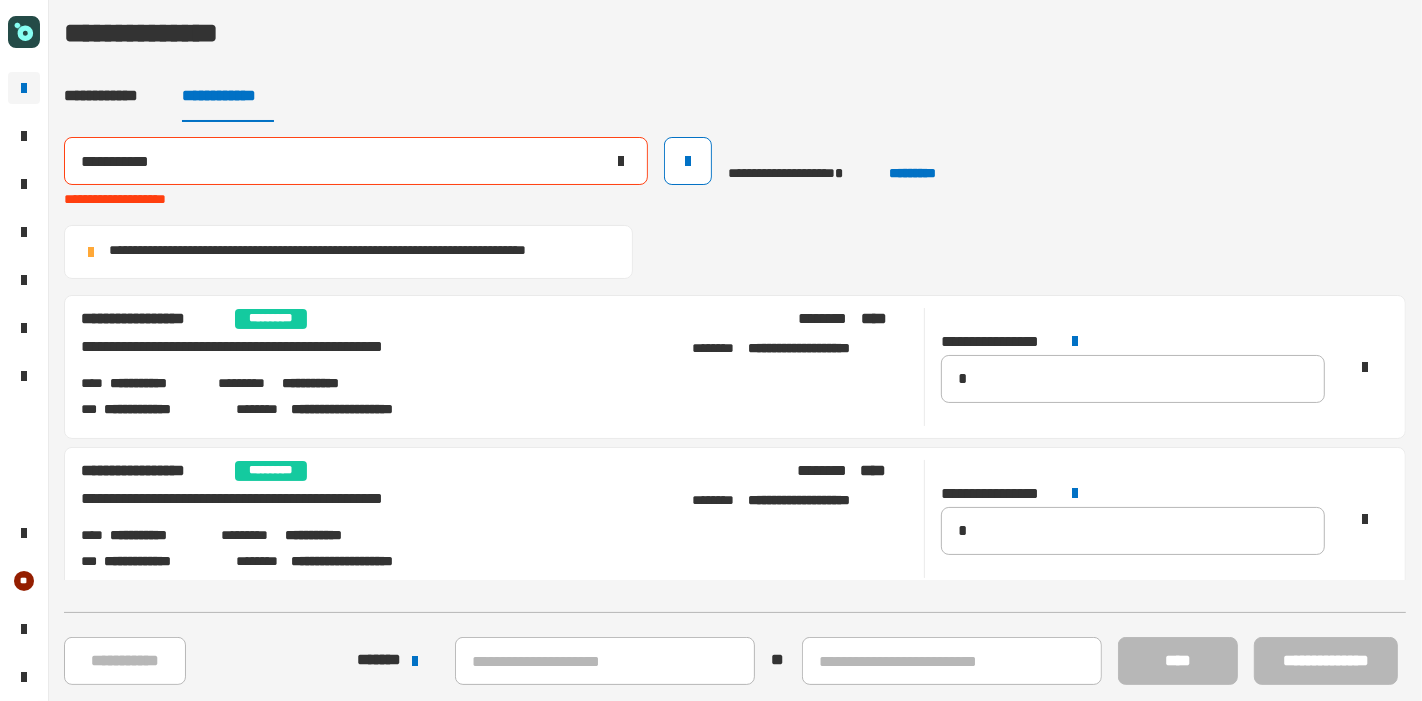 click 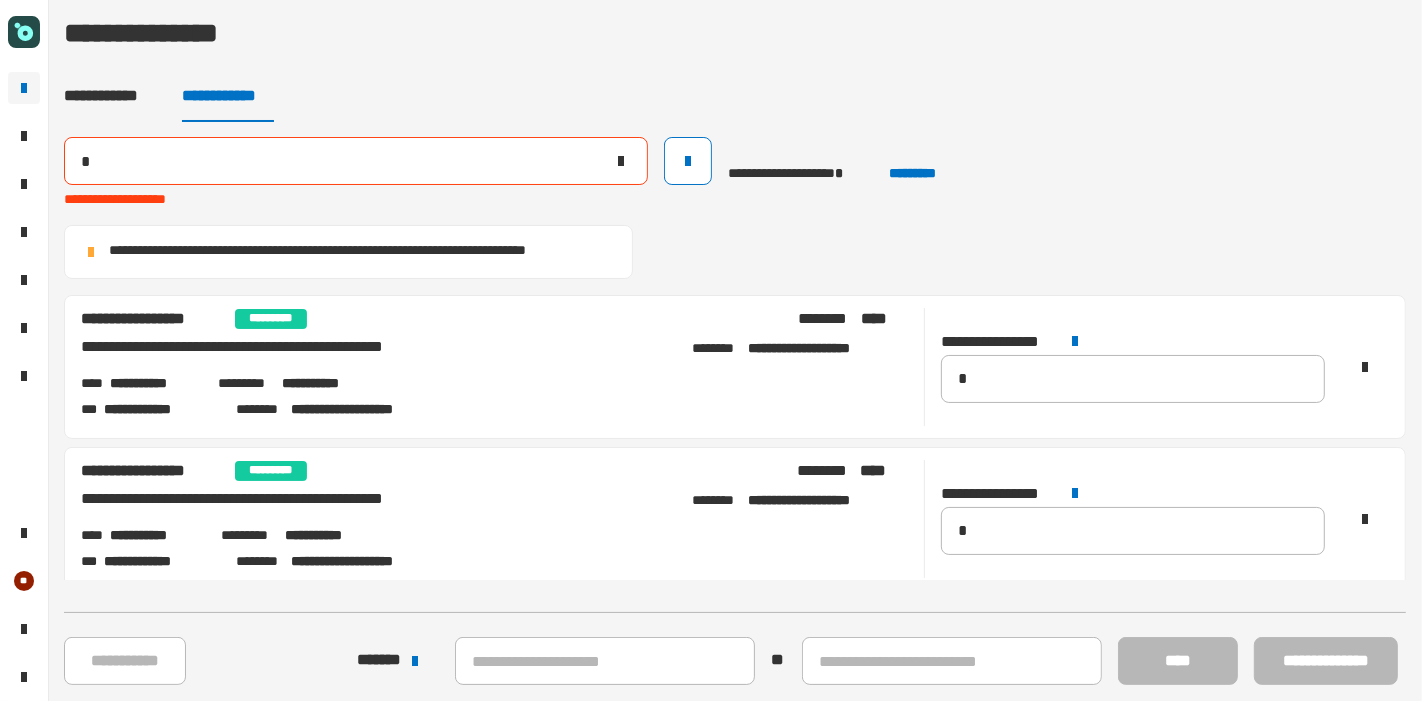 type 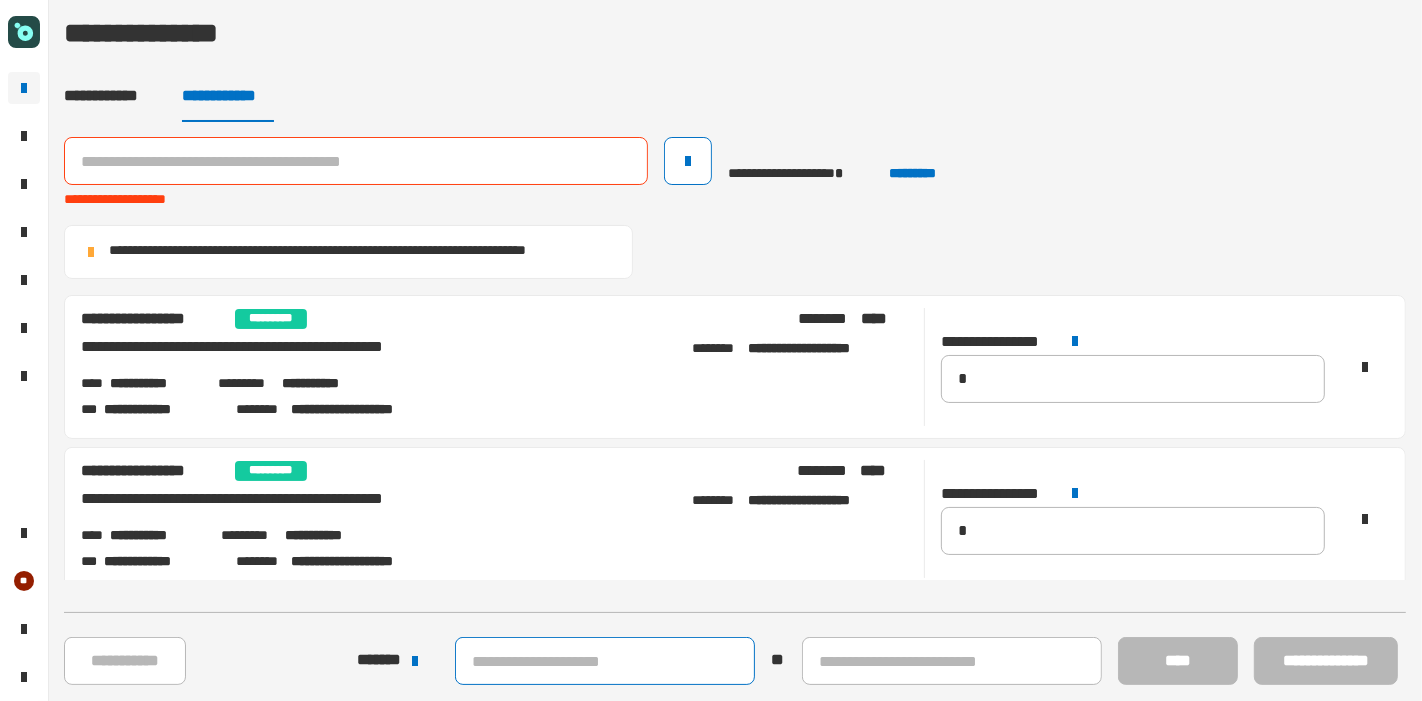 click 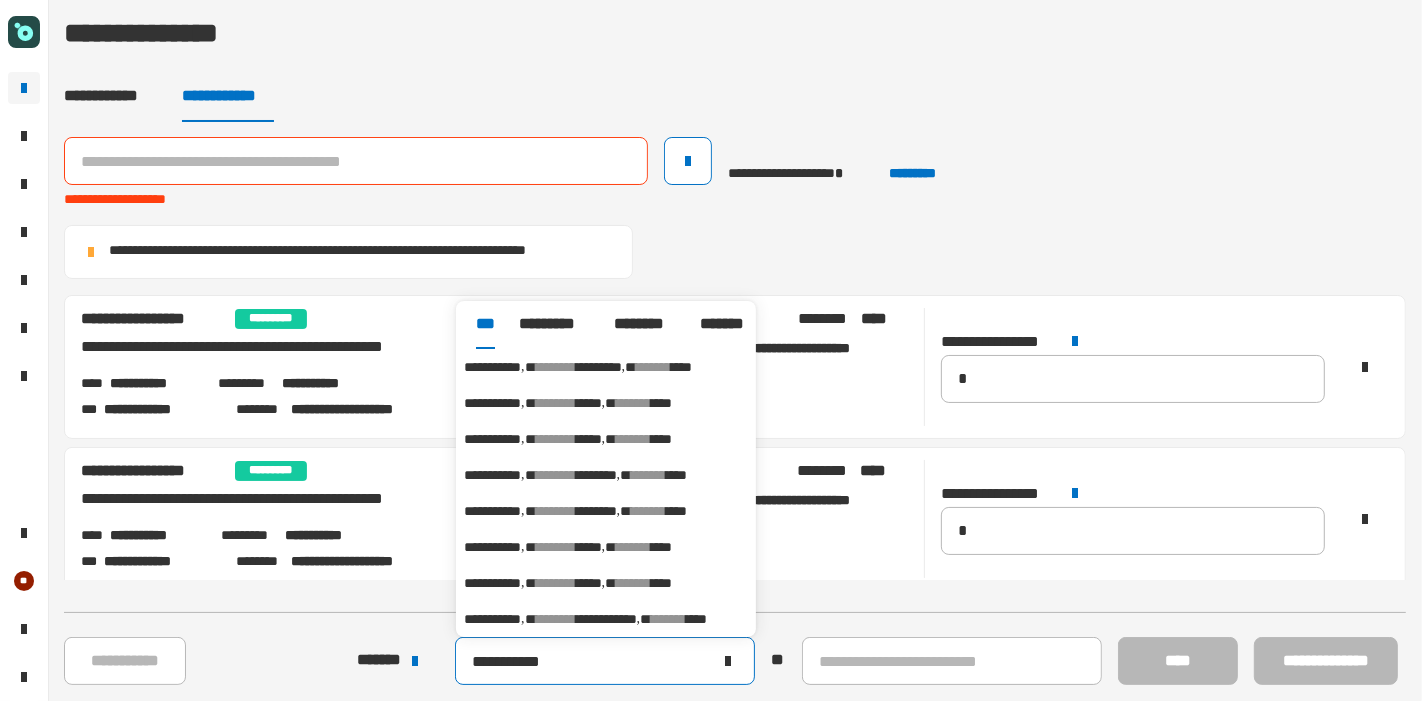 type on "**********" 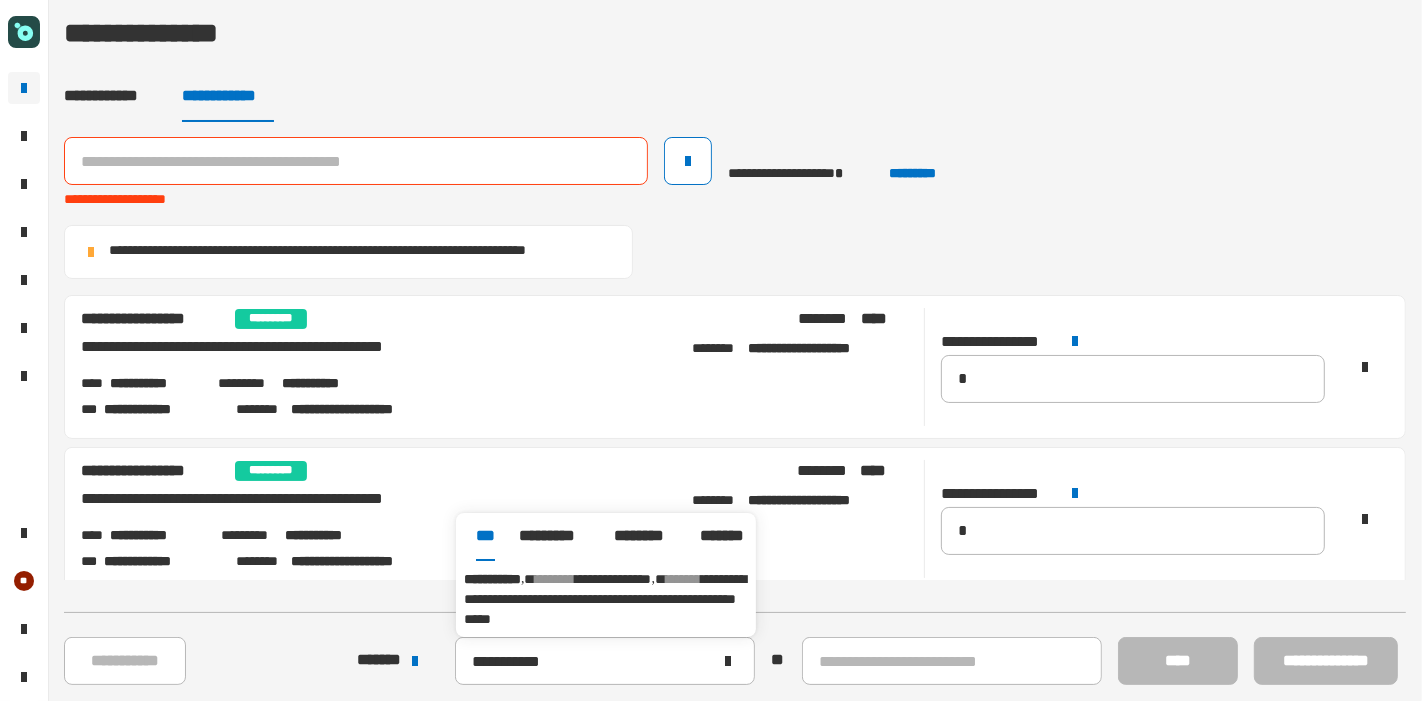 click on "**********" at bounding box center (605, 599) 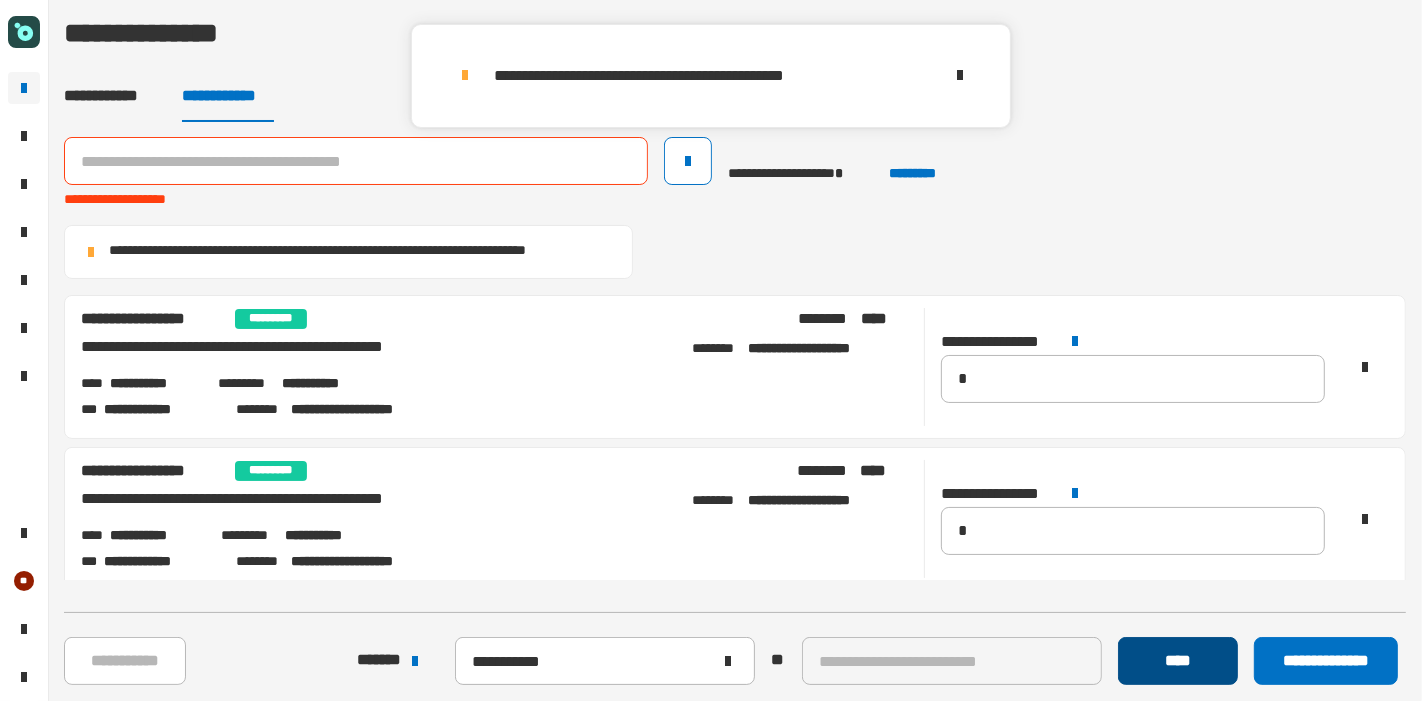 click on "****" 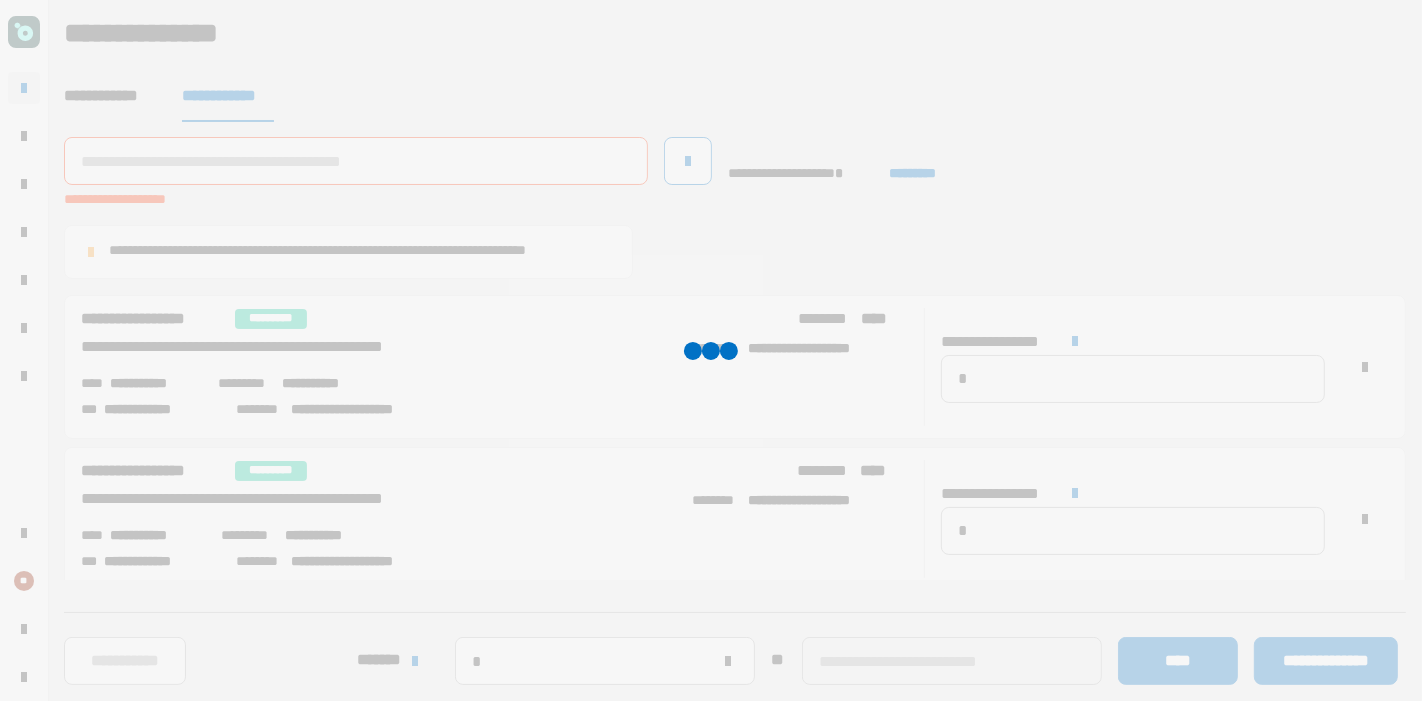 type 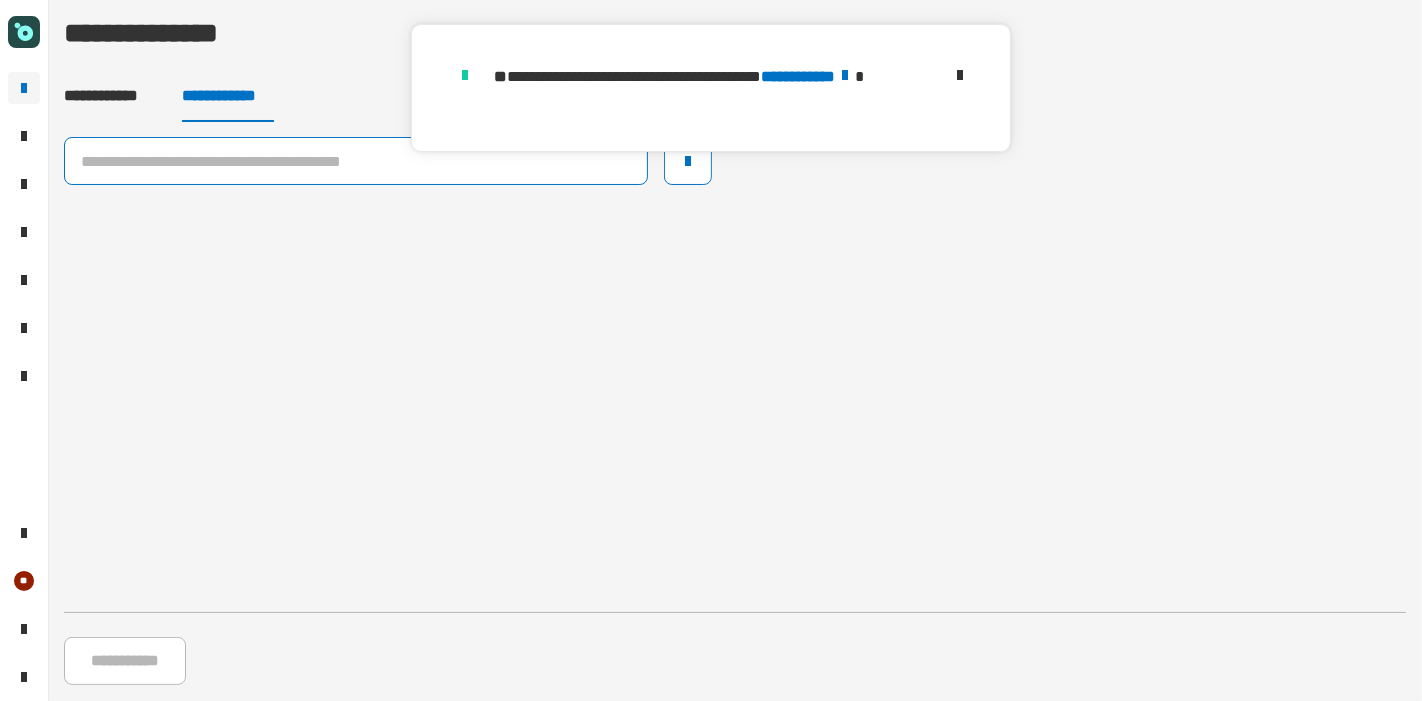 click 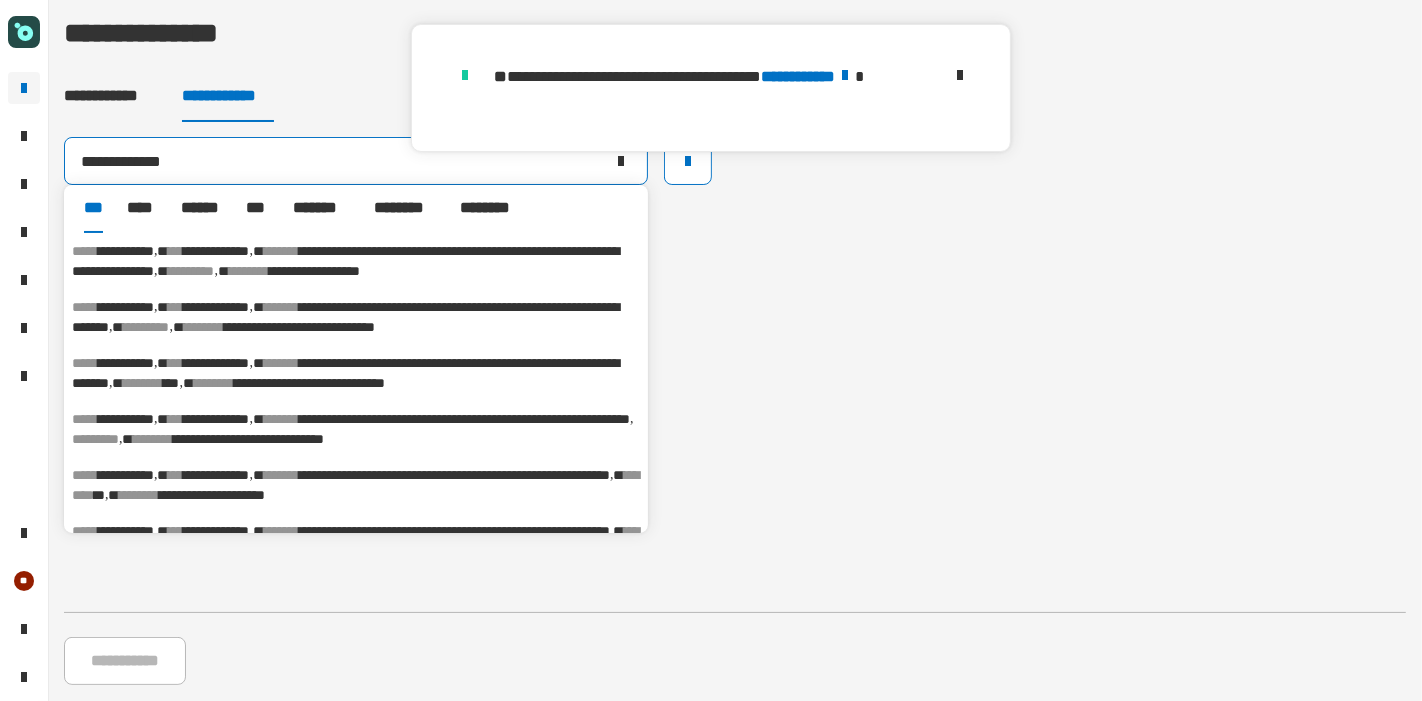 type on "**********" 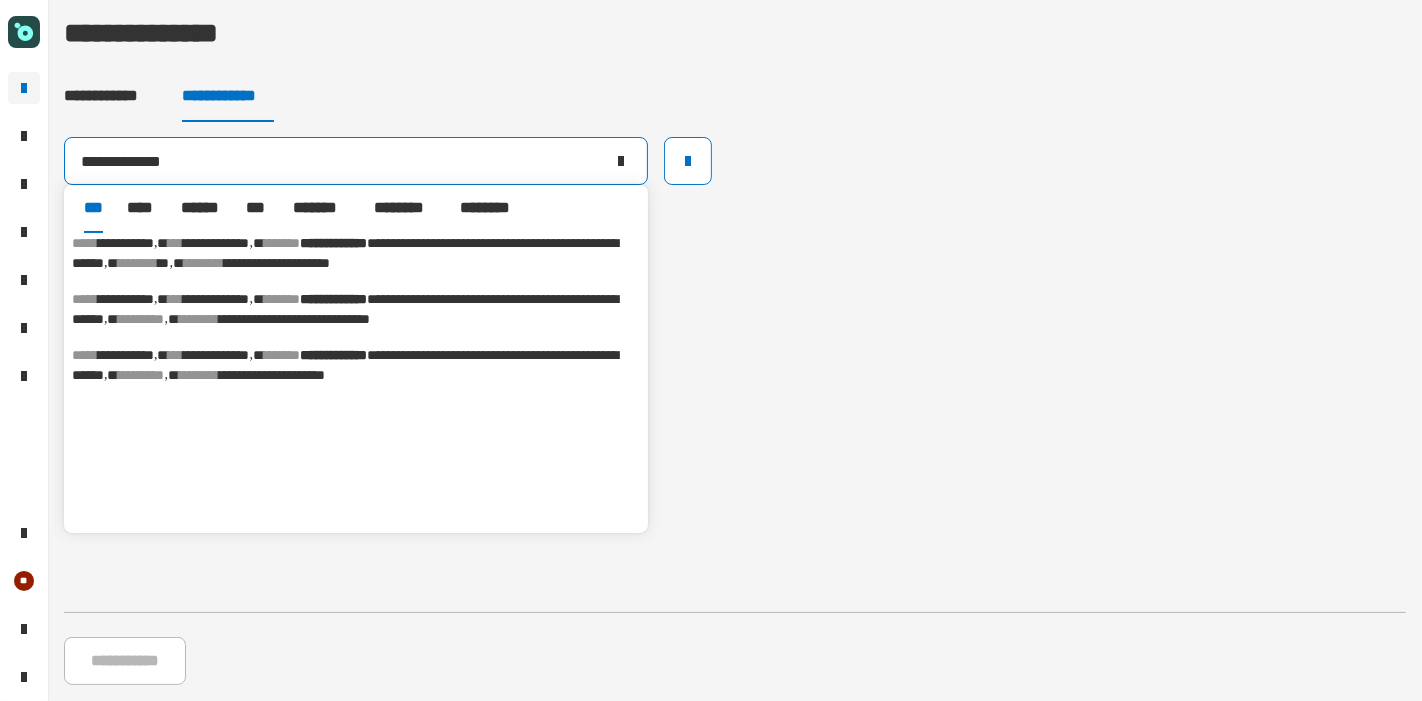 scroll, scrollTop: 840, scrollLeft: 0, axis: vertical 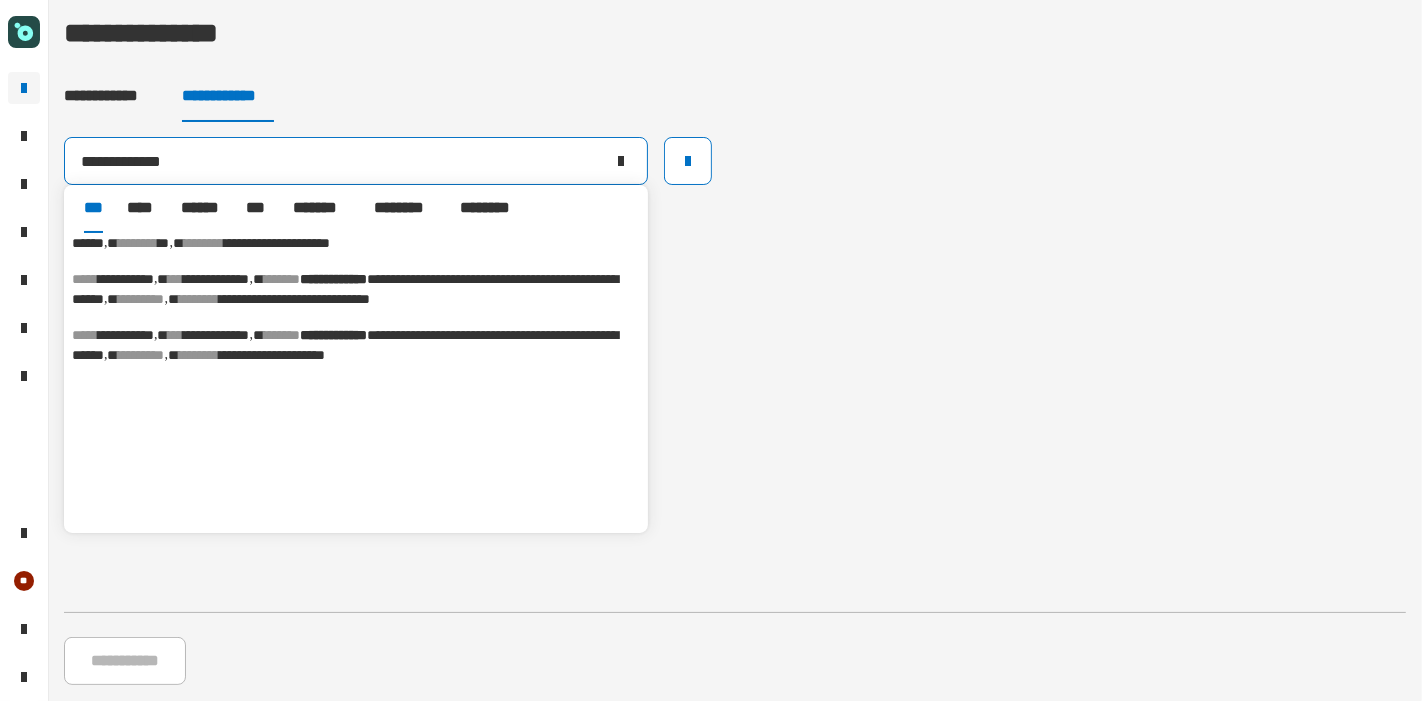 click on "**********" 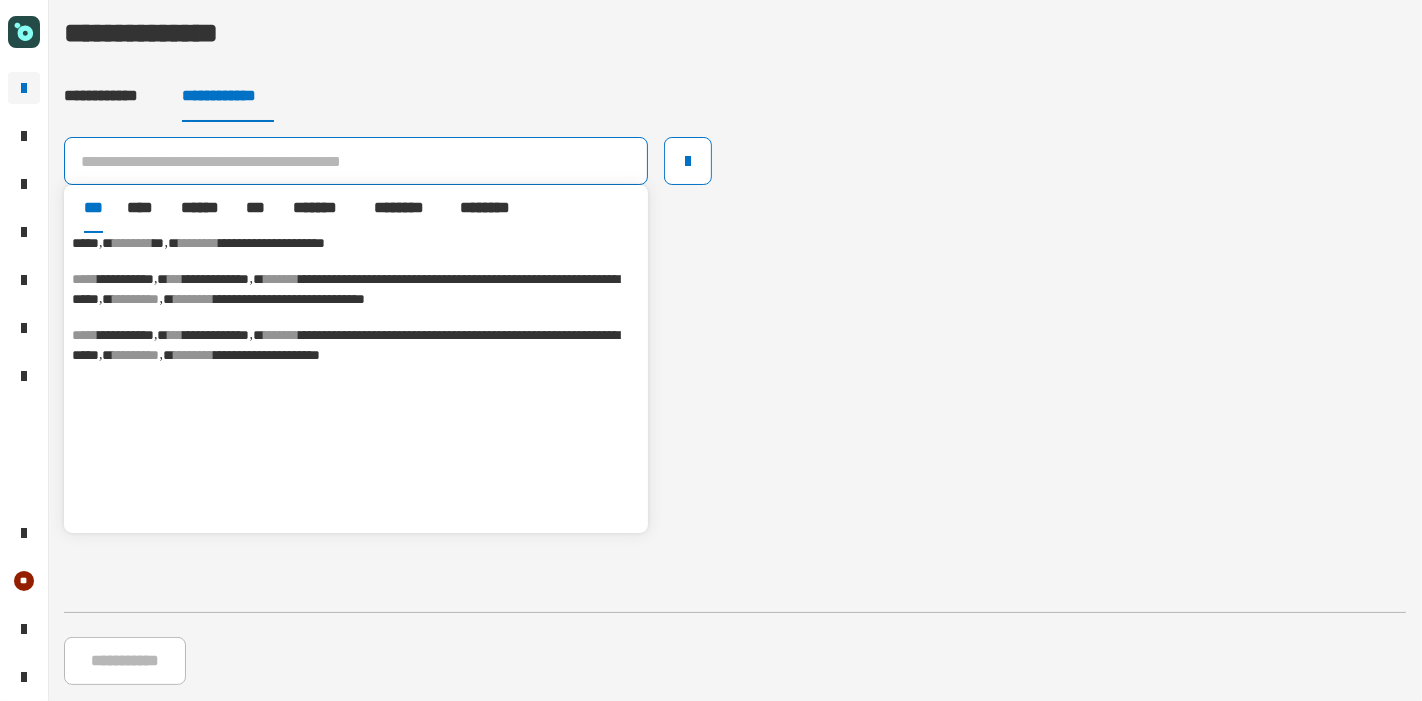 click 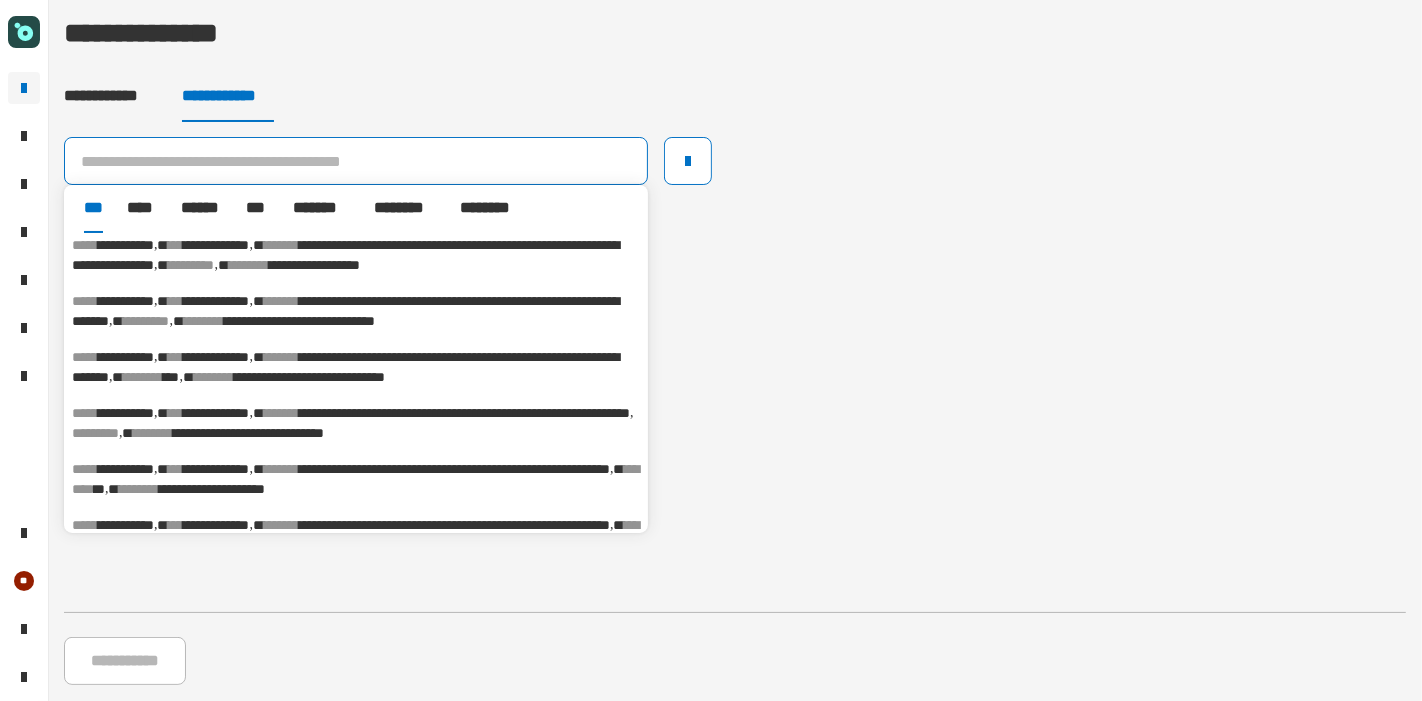 scroll, scrollTop: 0, scrollLeft: 0, axis: both 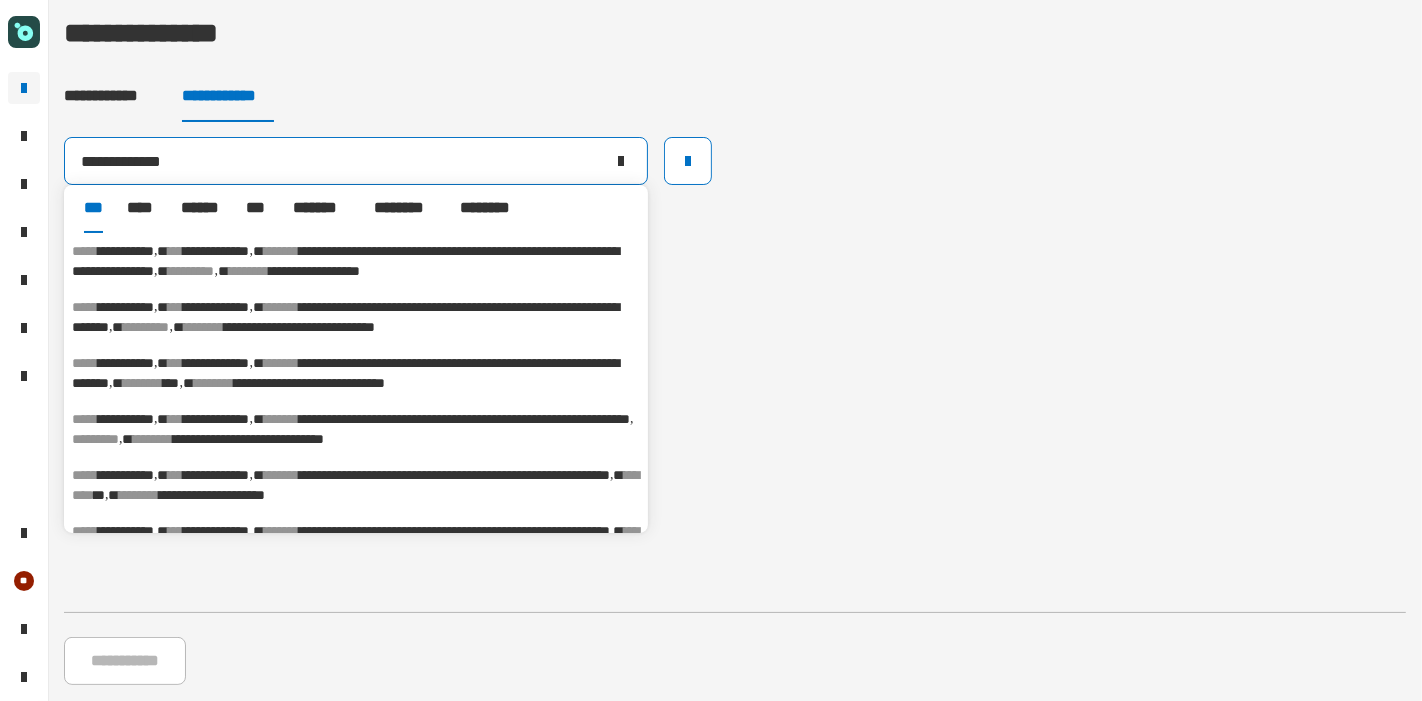 type on "**********" 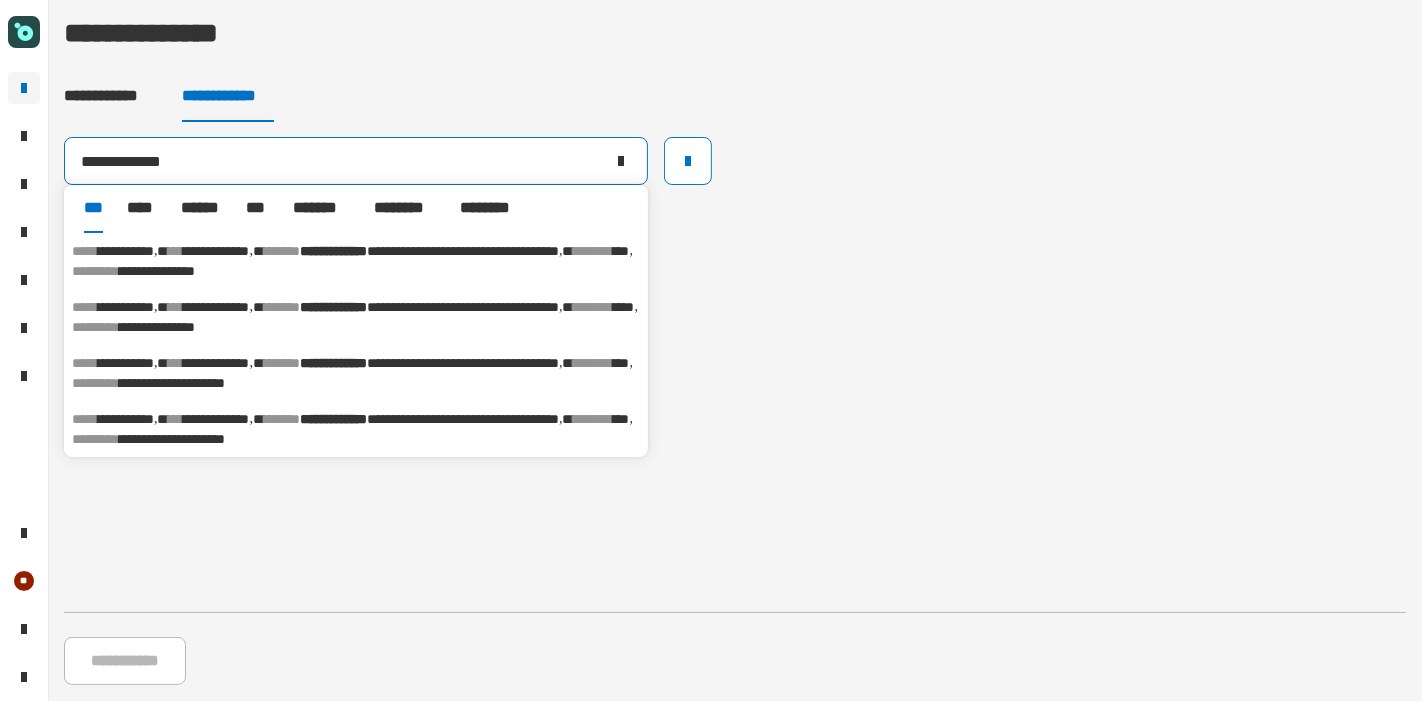 click 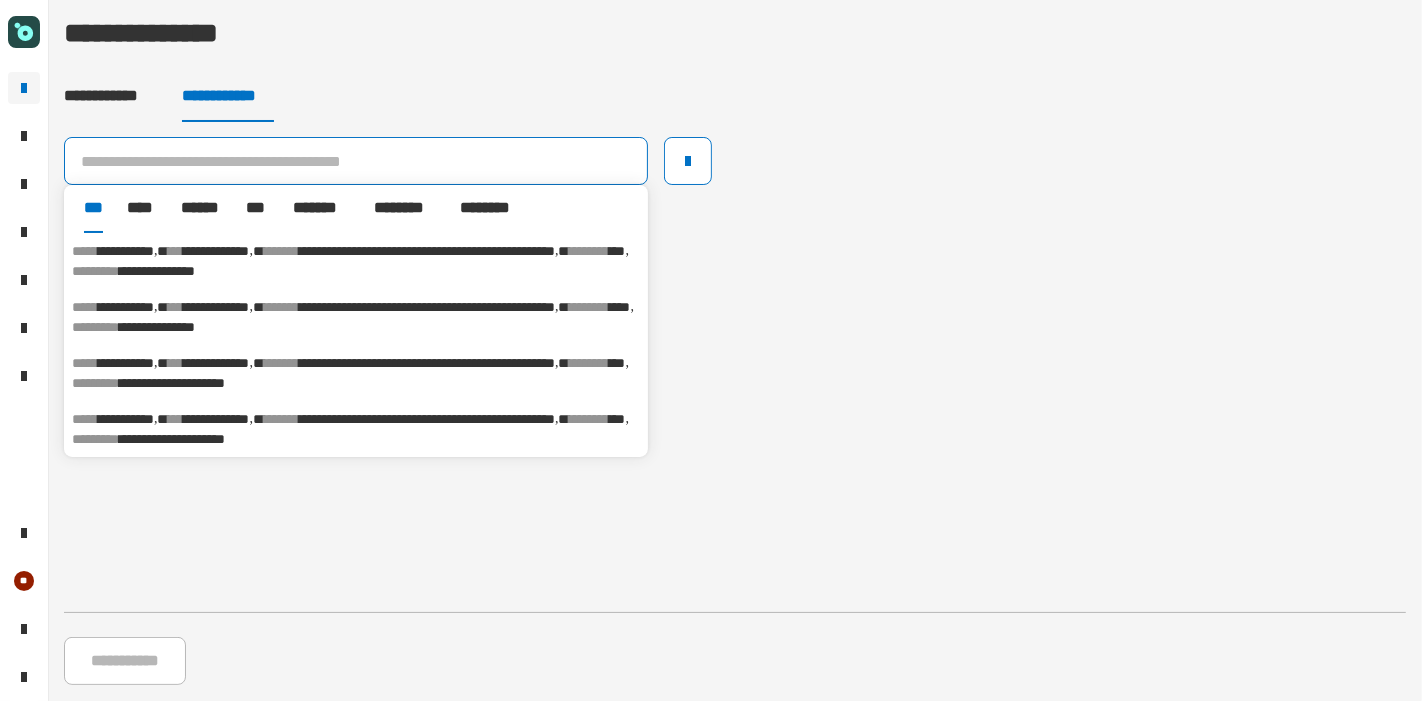 click 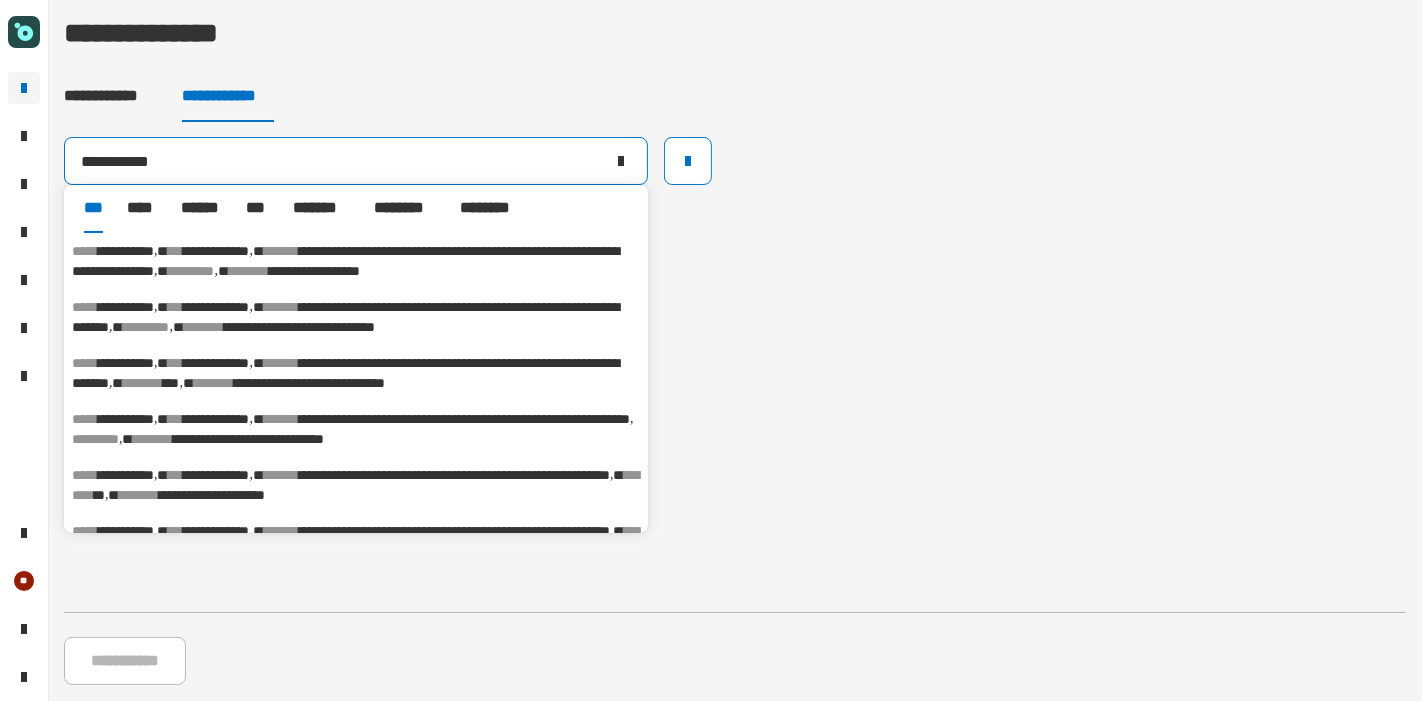 type on "**********" 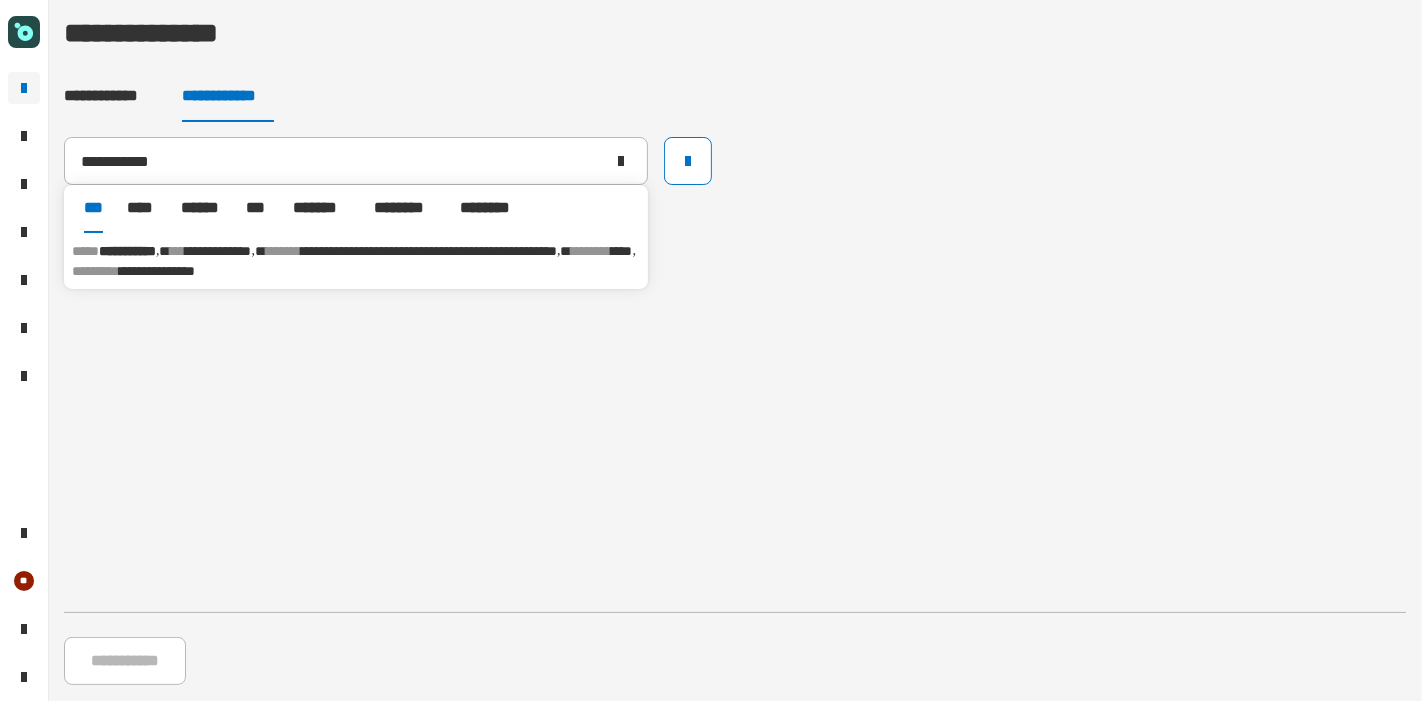 click on "**********" at bounding box center (429, 251) 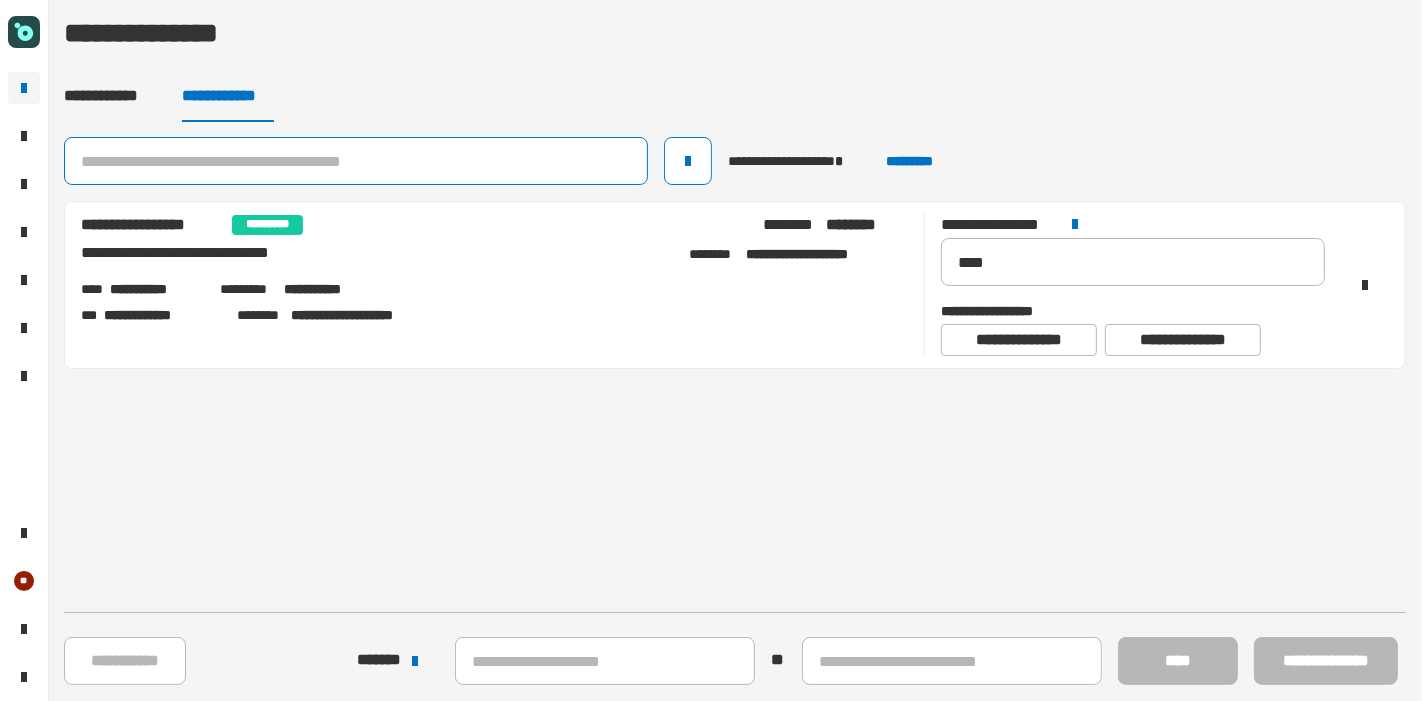 click 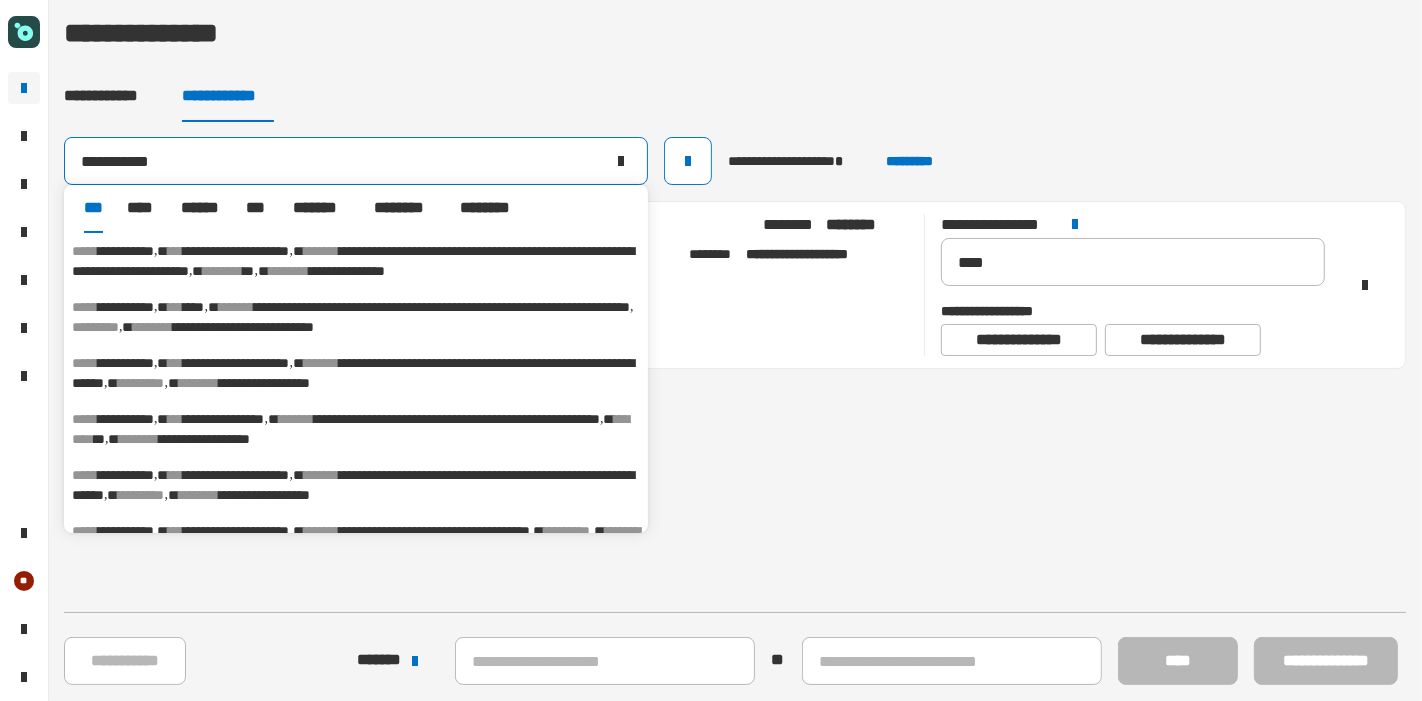 type on "**********" 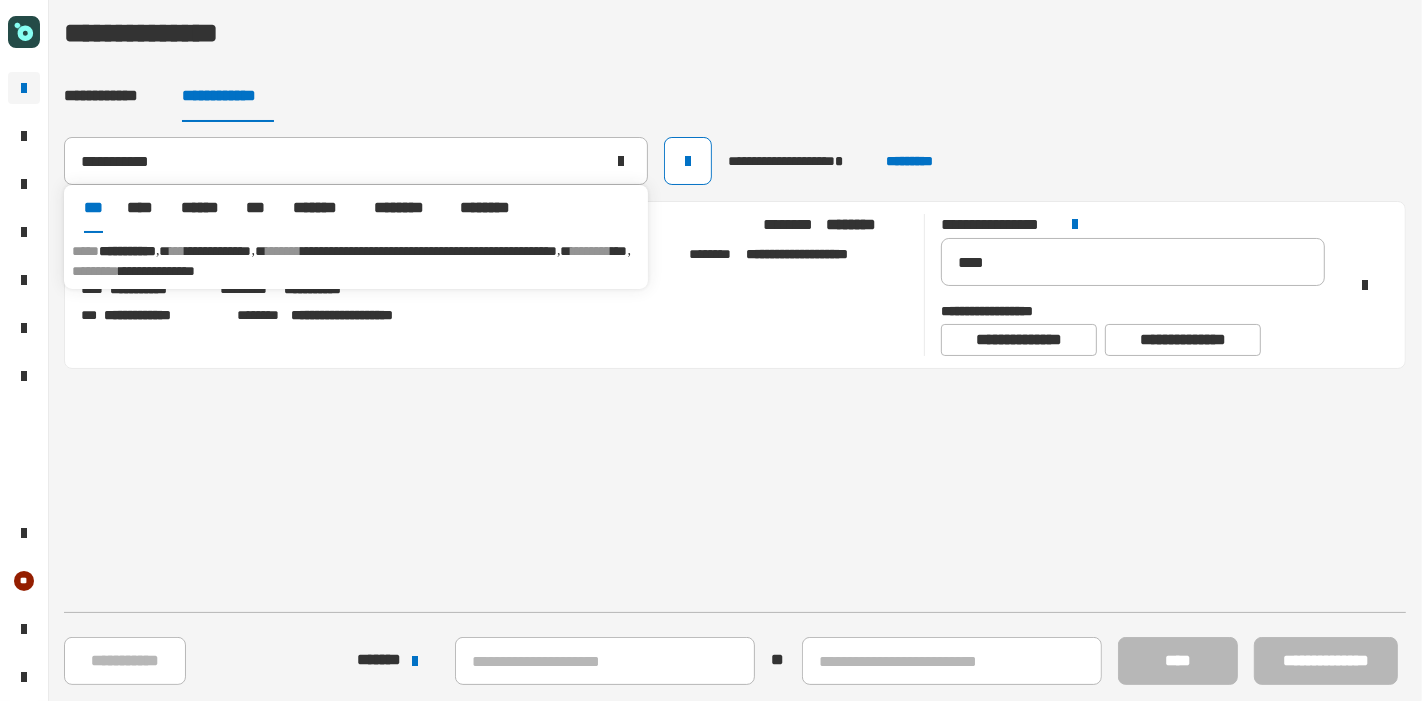 click on "**********" at bounding box center [157, 271] 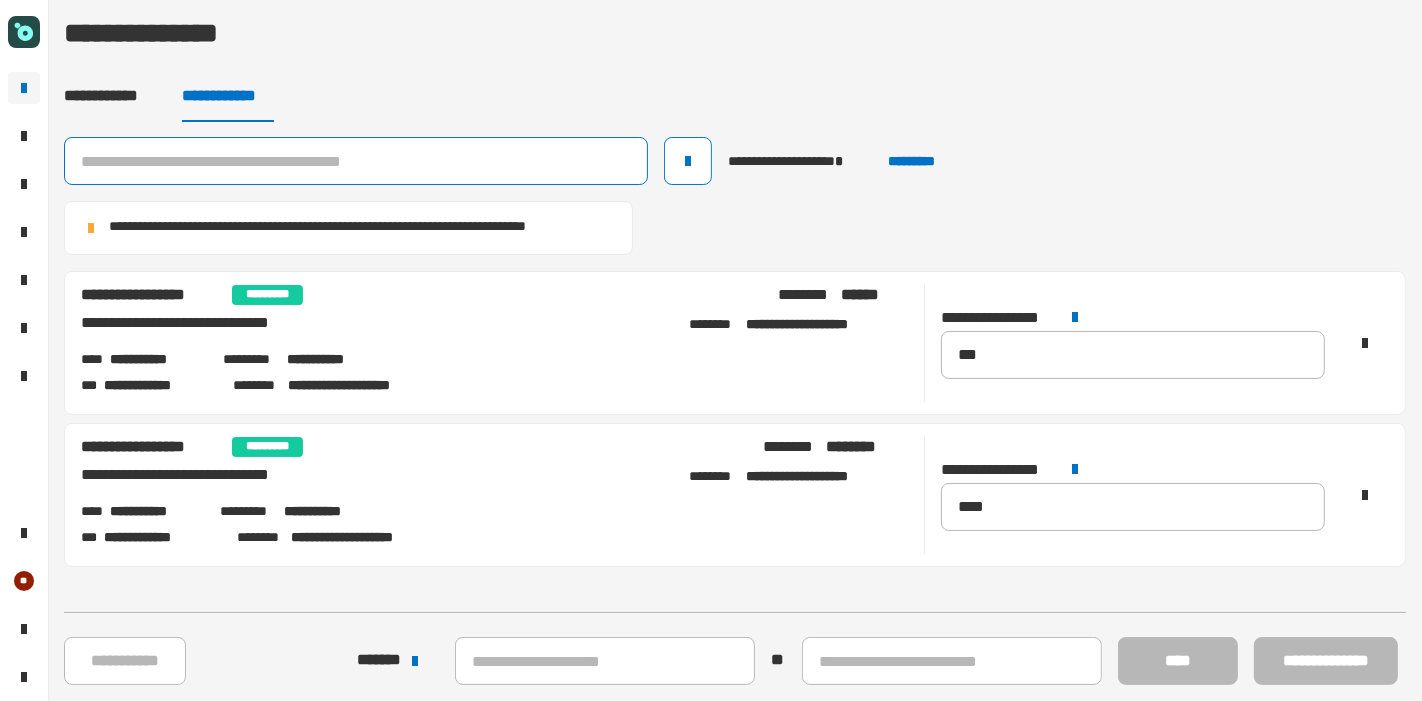click 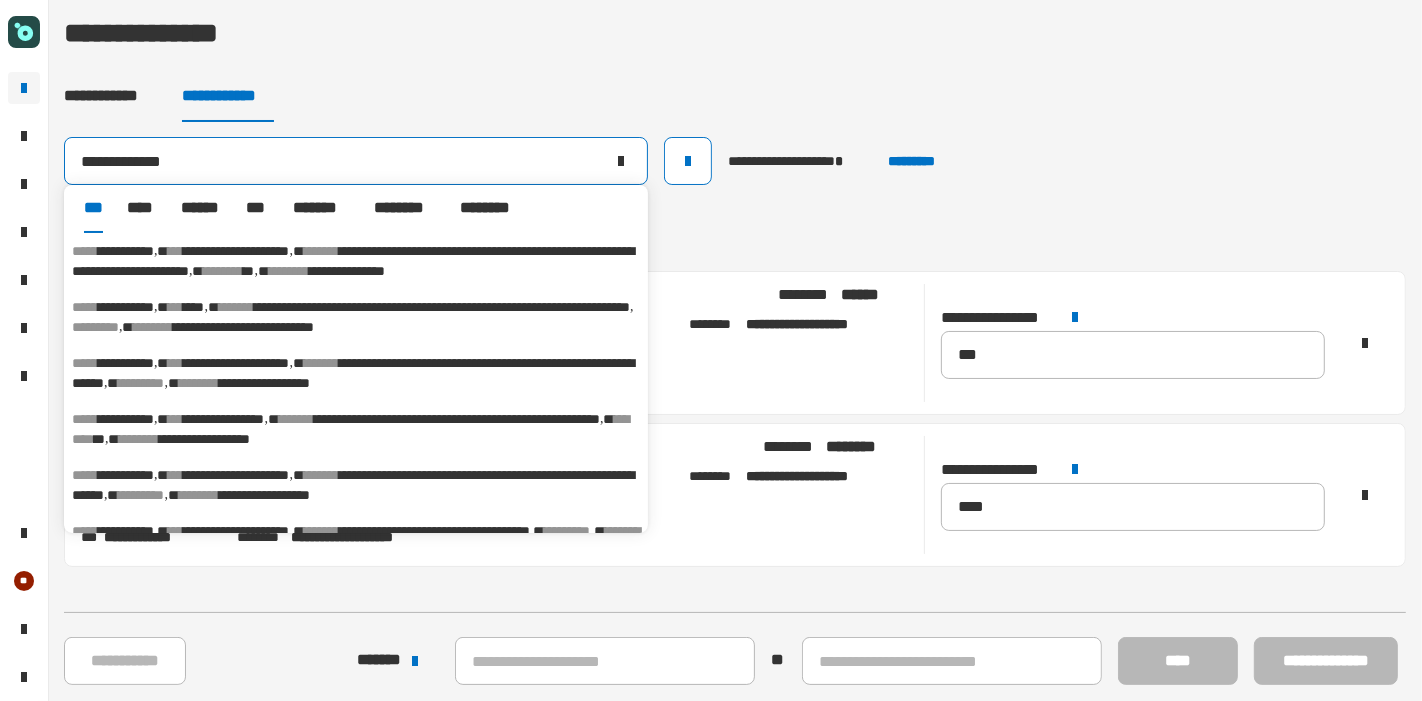 type on "**********" 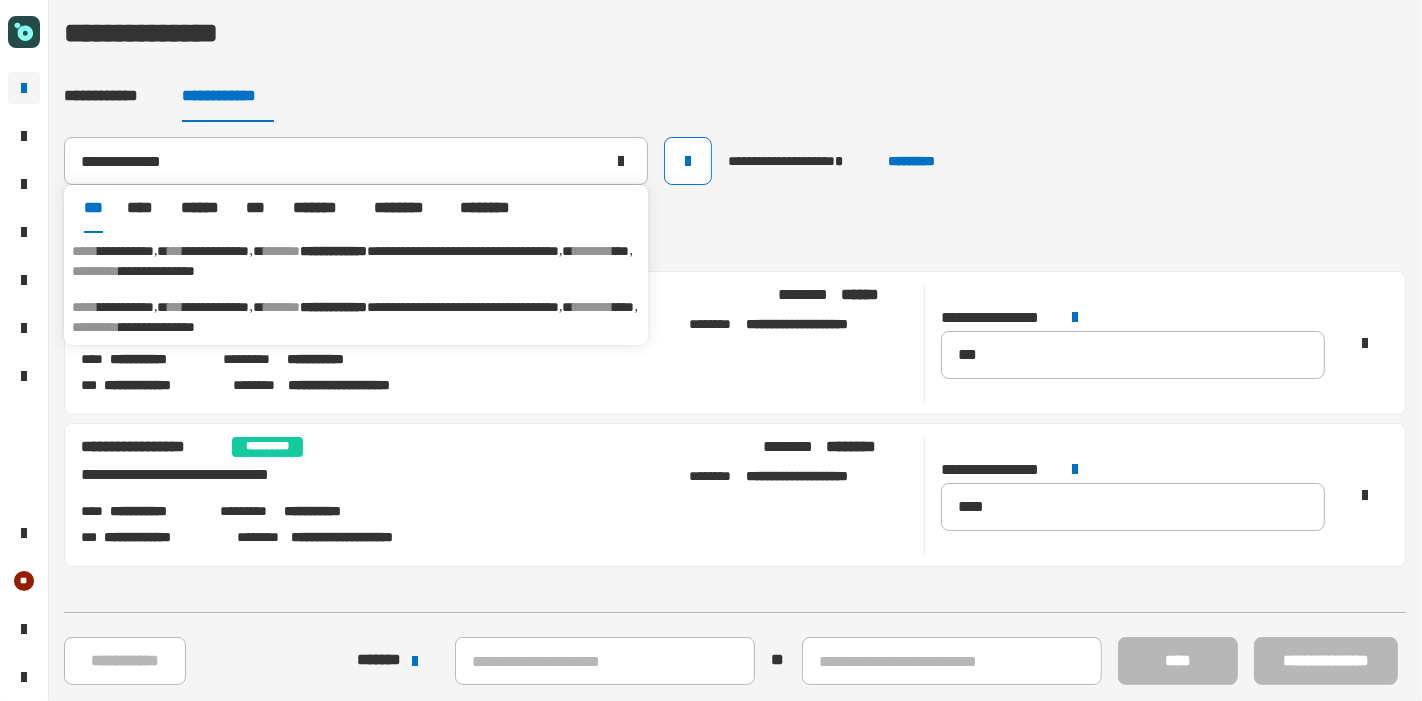click on "**********" 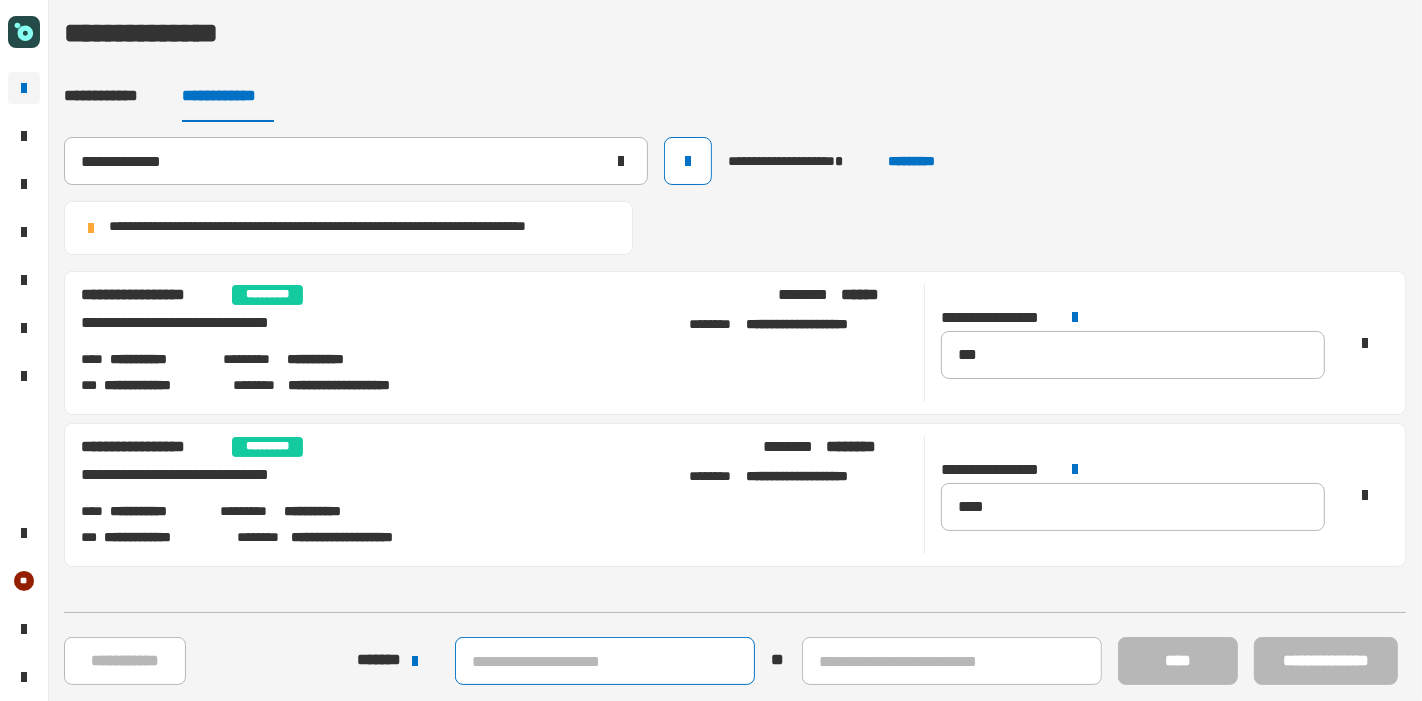 click 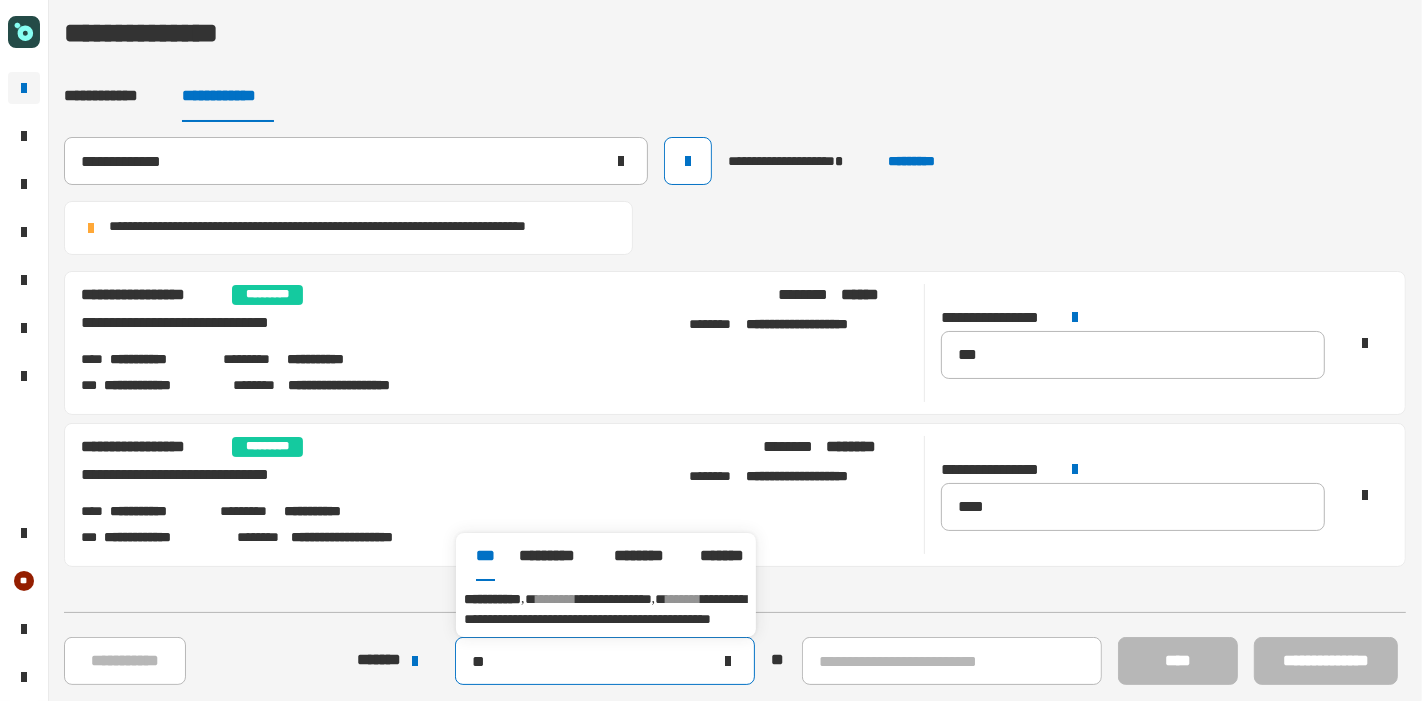 type on "*" 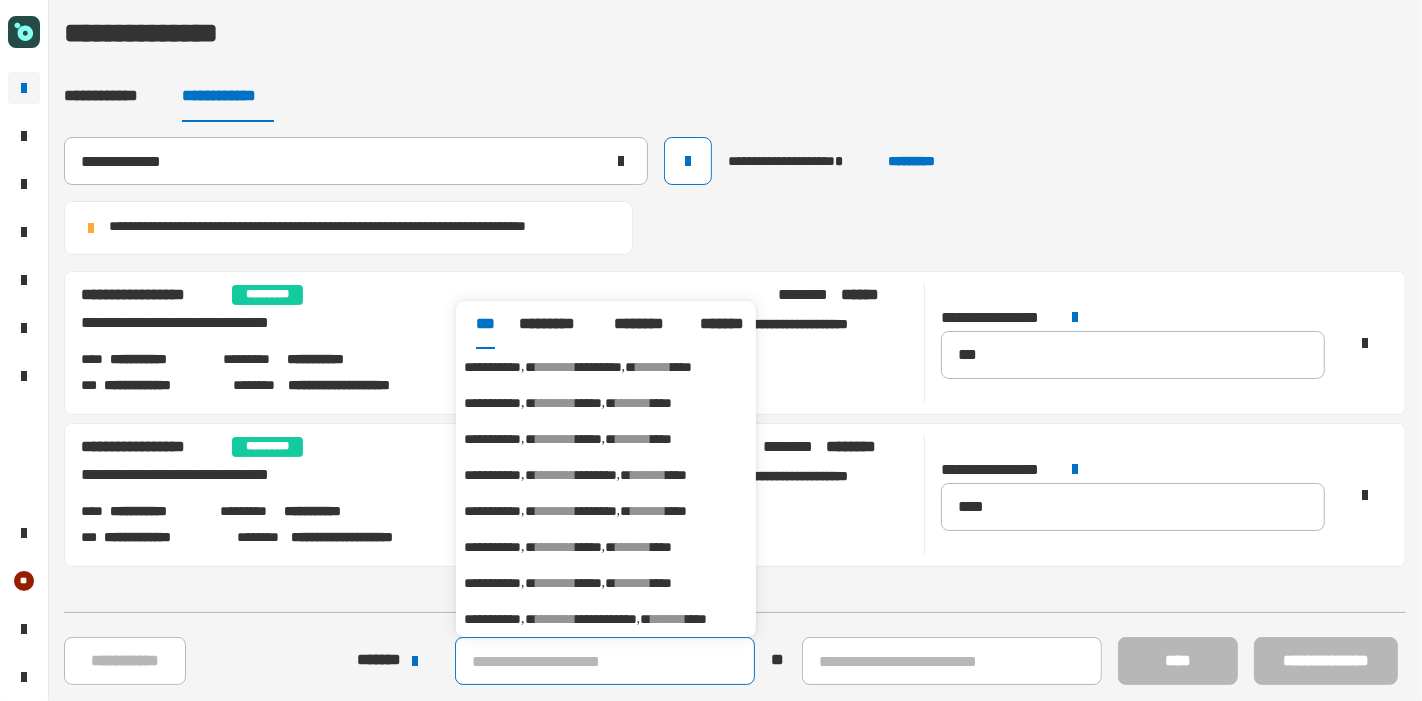 click 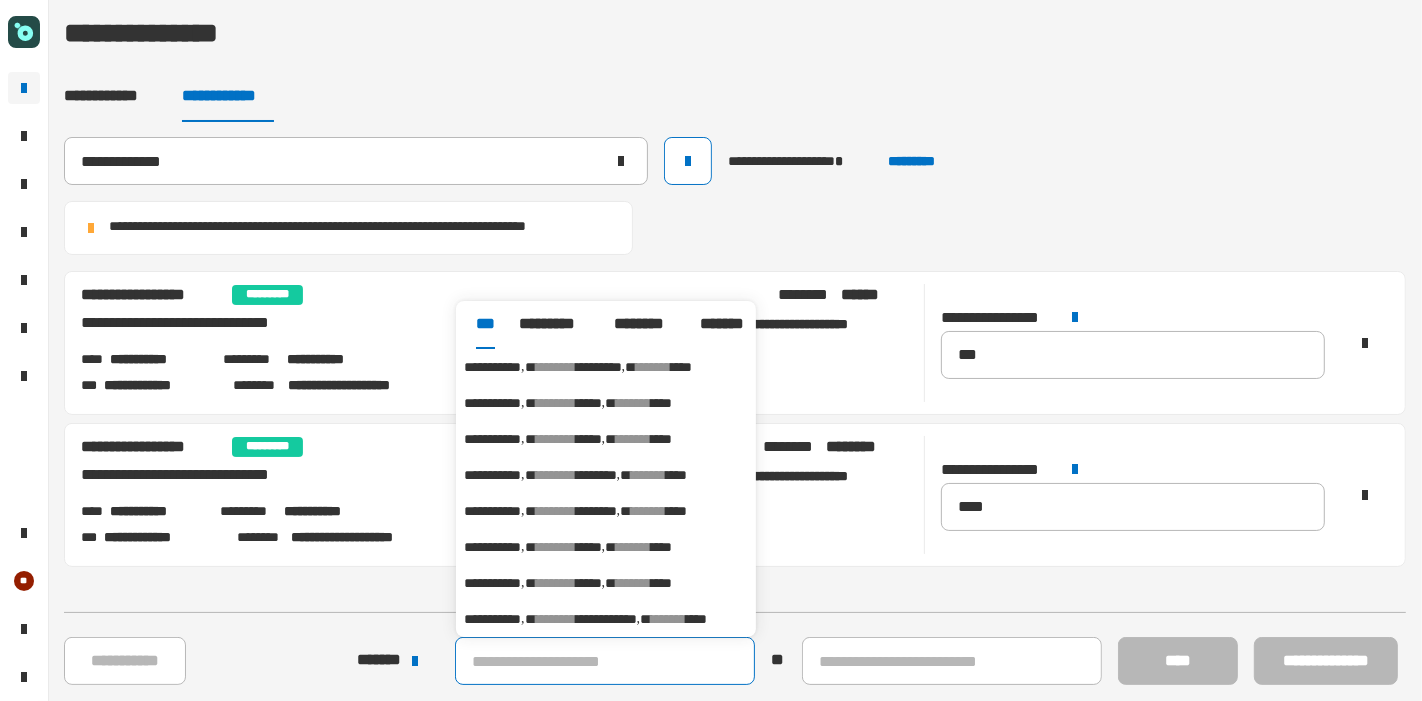 paste on "**********" 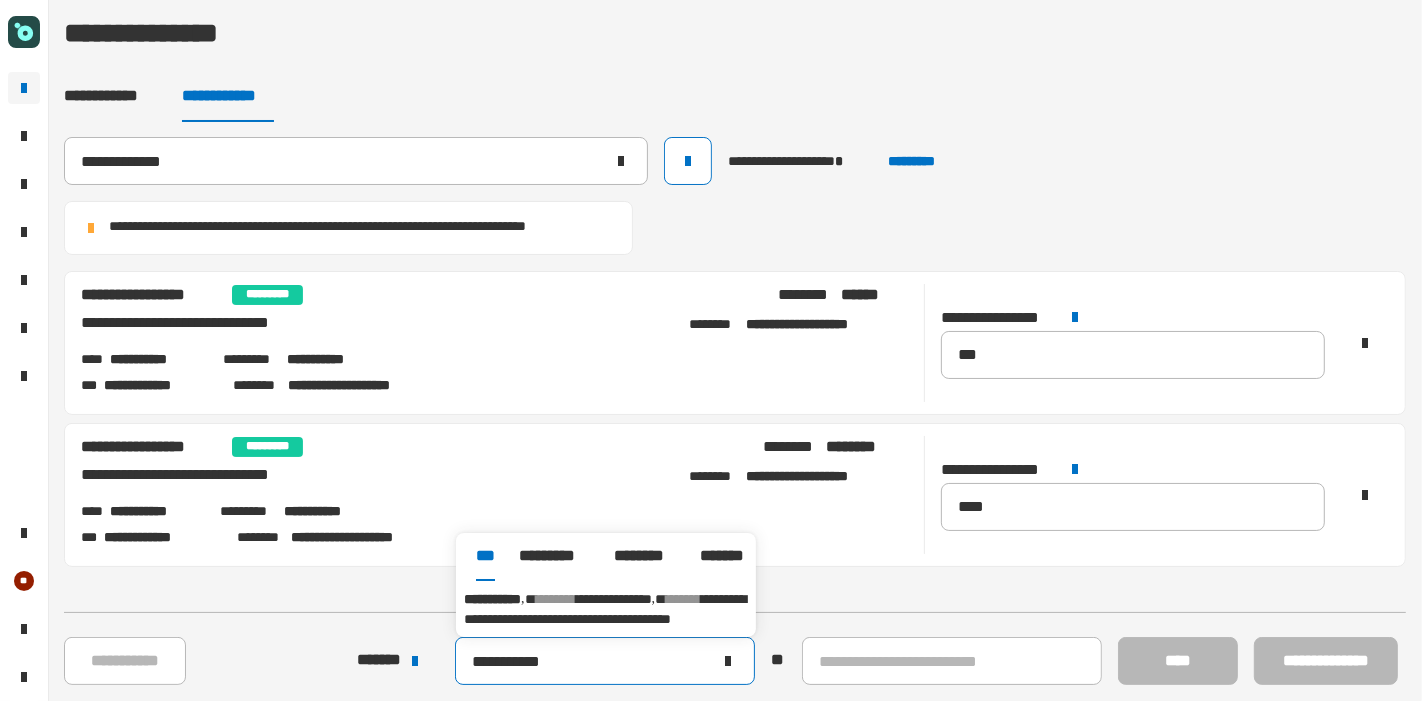 type on "**********" 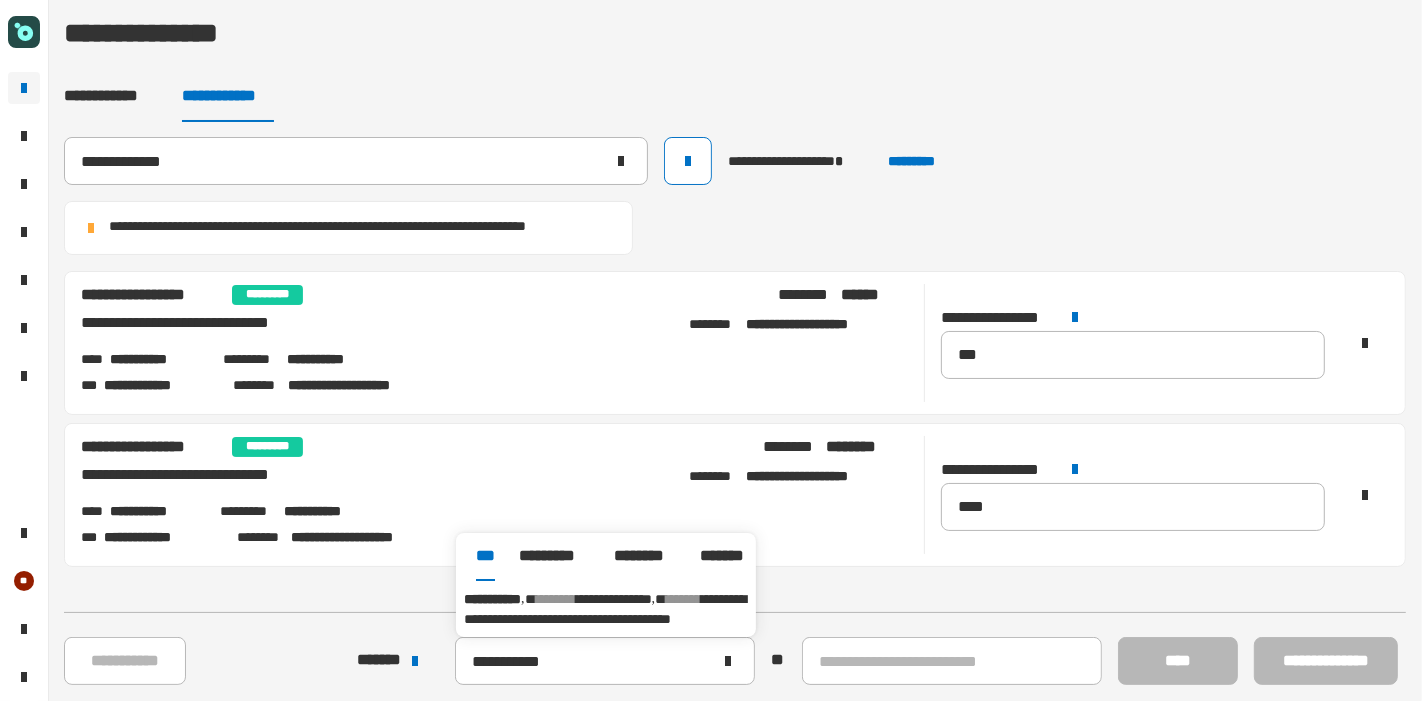 click on "********" at bounding box center [556, 599] 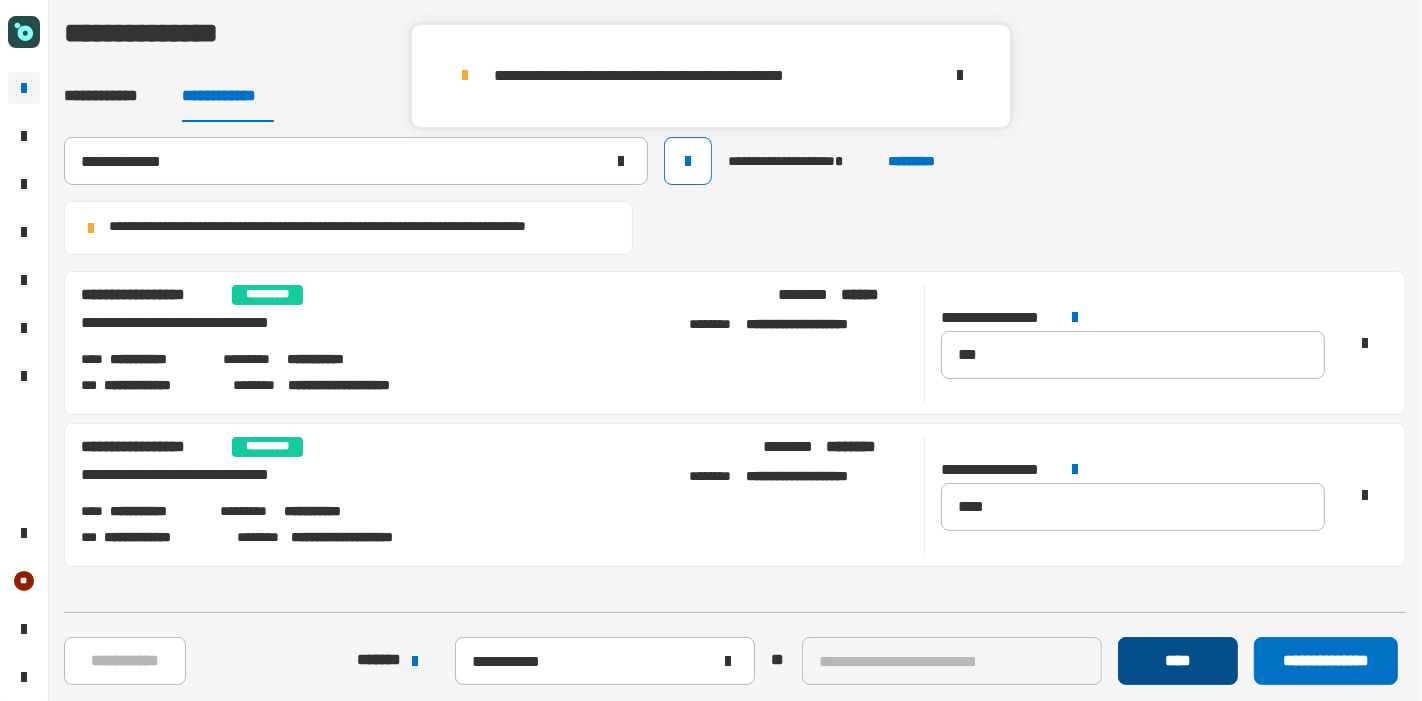 click on "****" 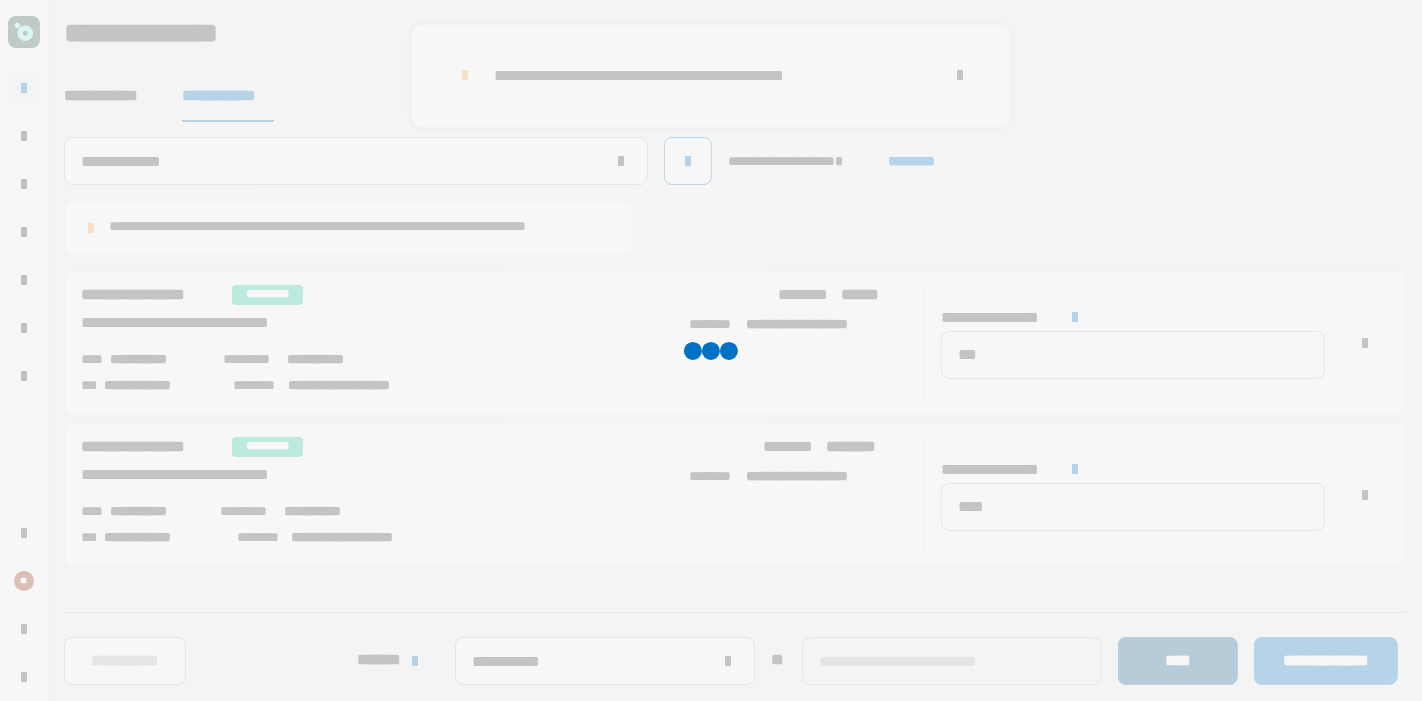 type 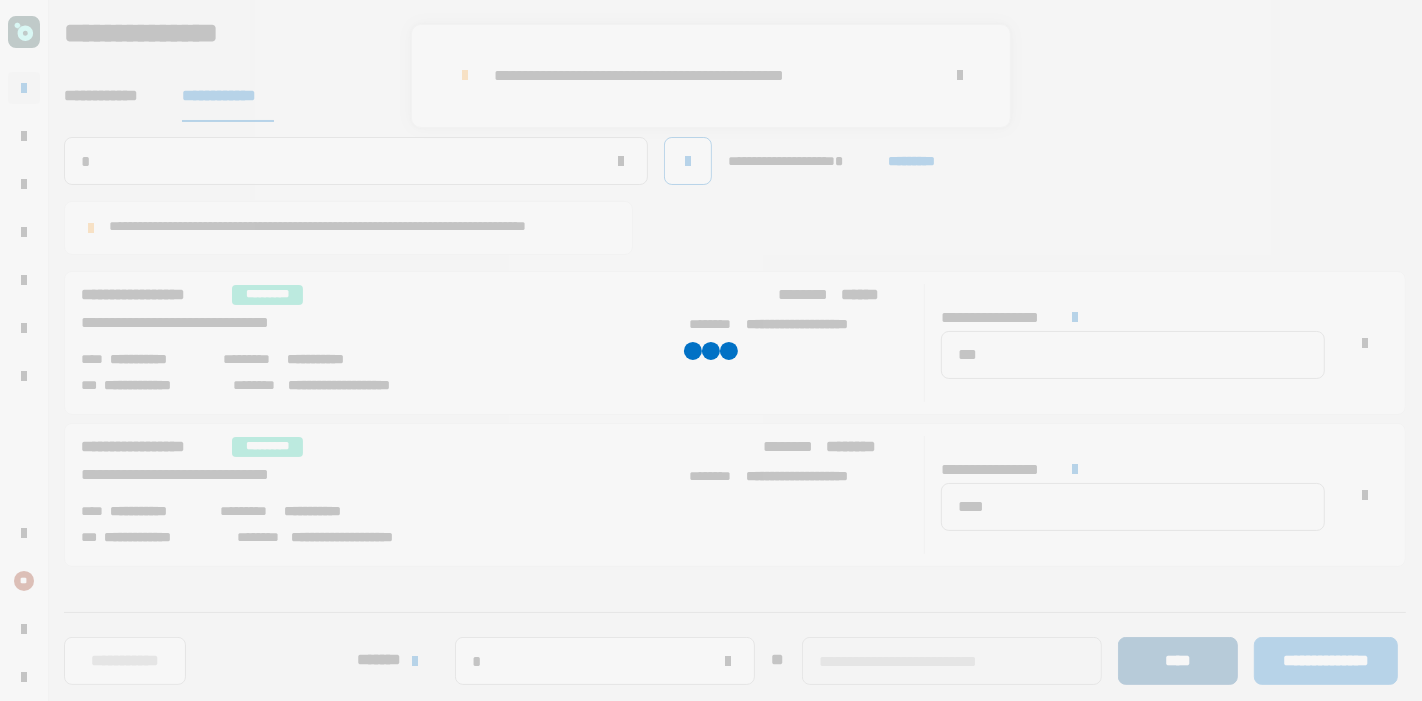 type 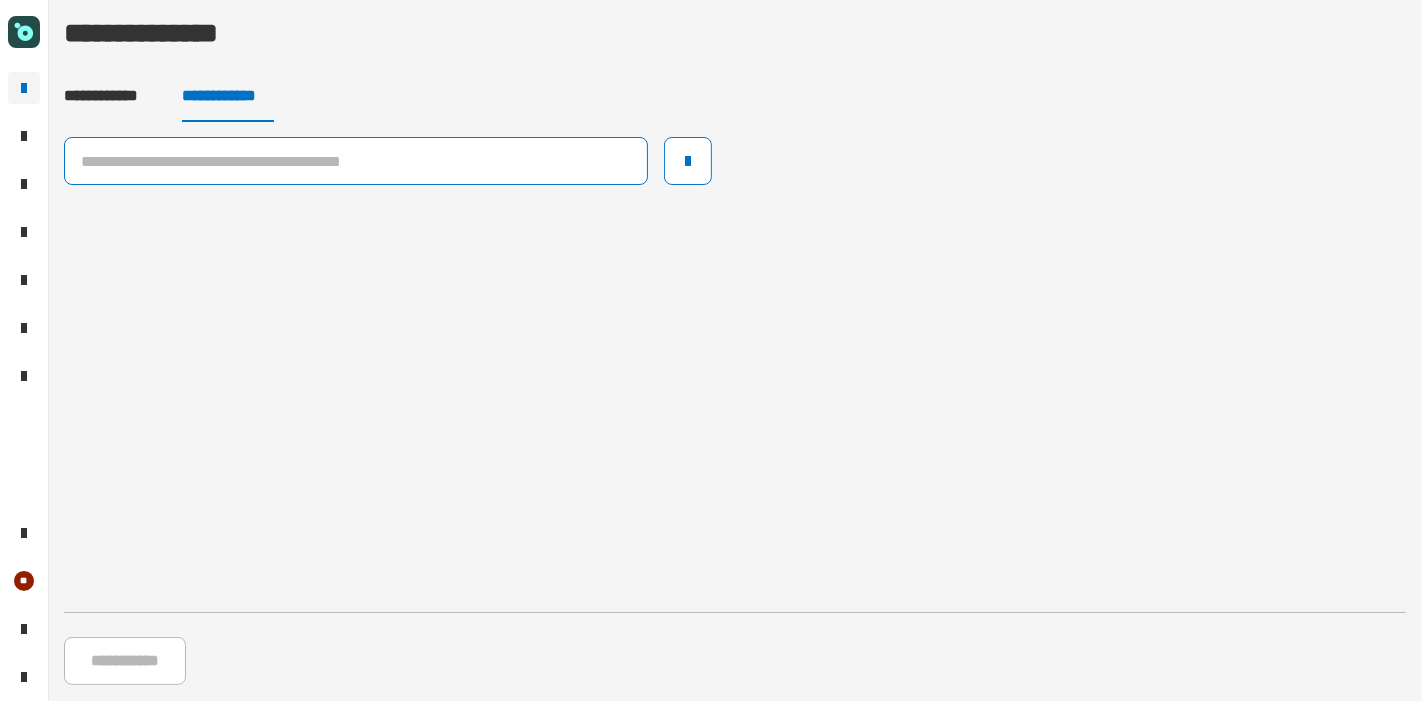 click 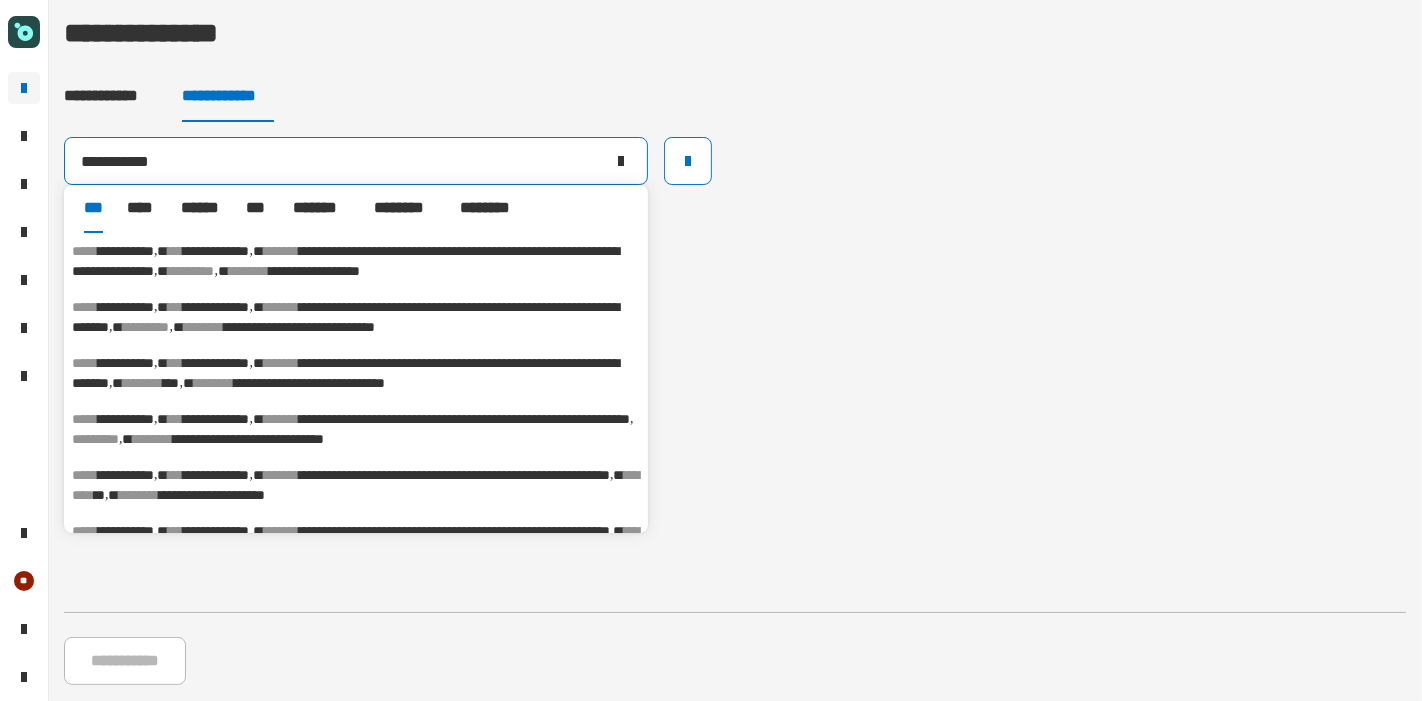 type on "**********" 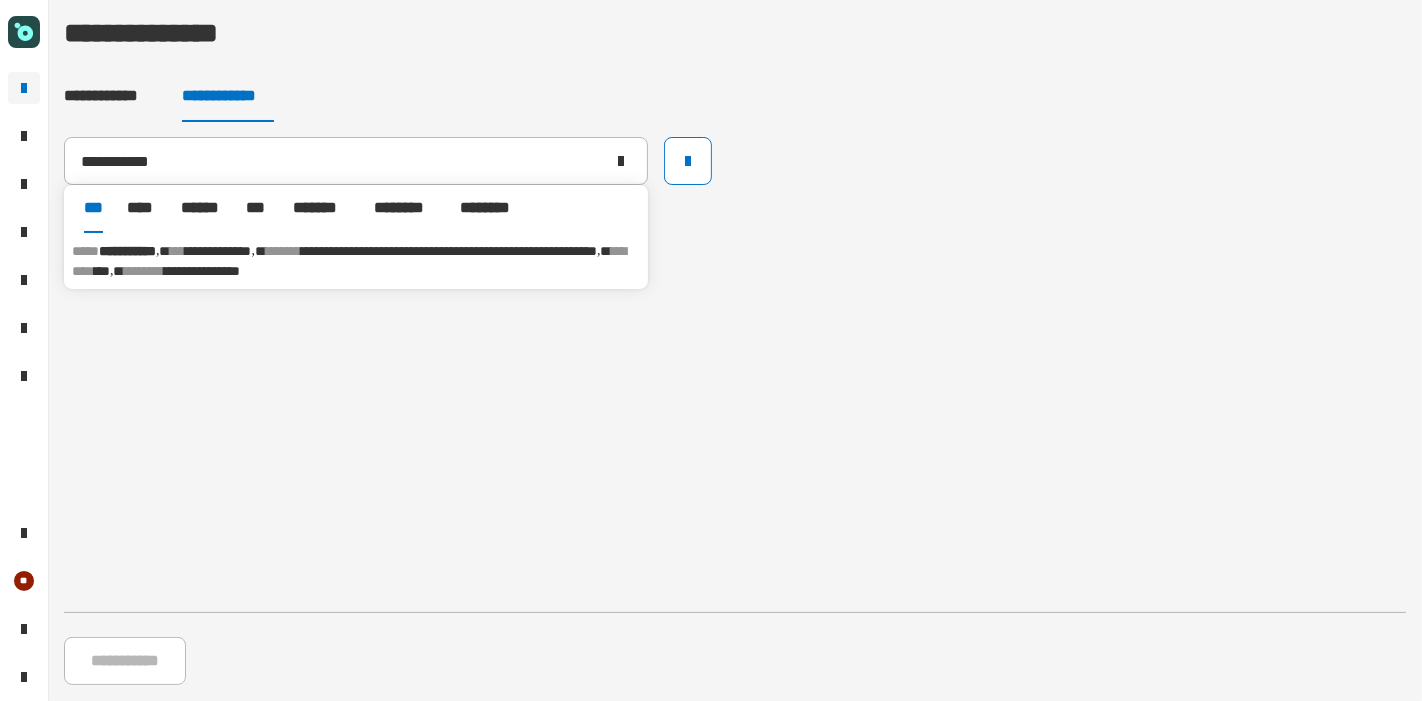 click on "********" at bounding box center (349, 261) 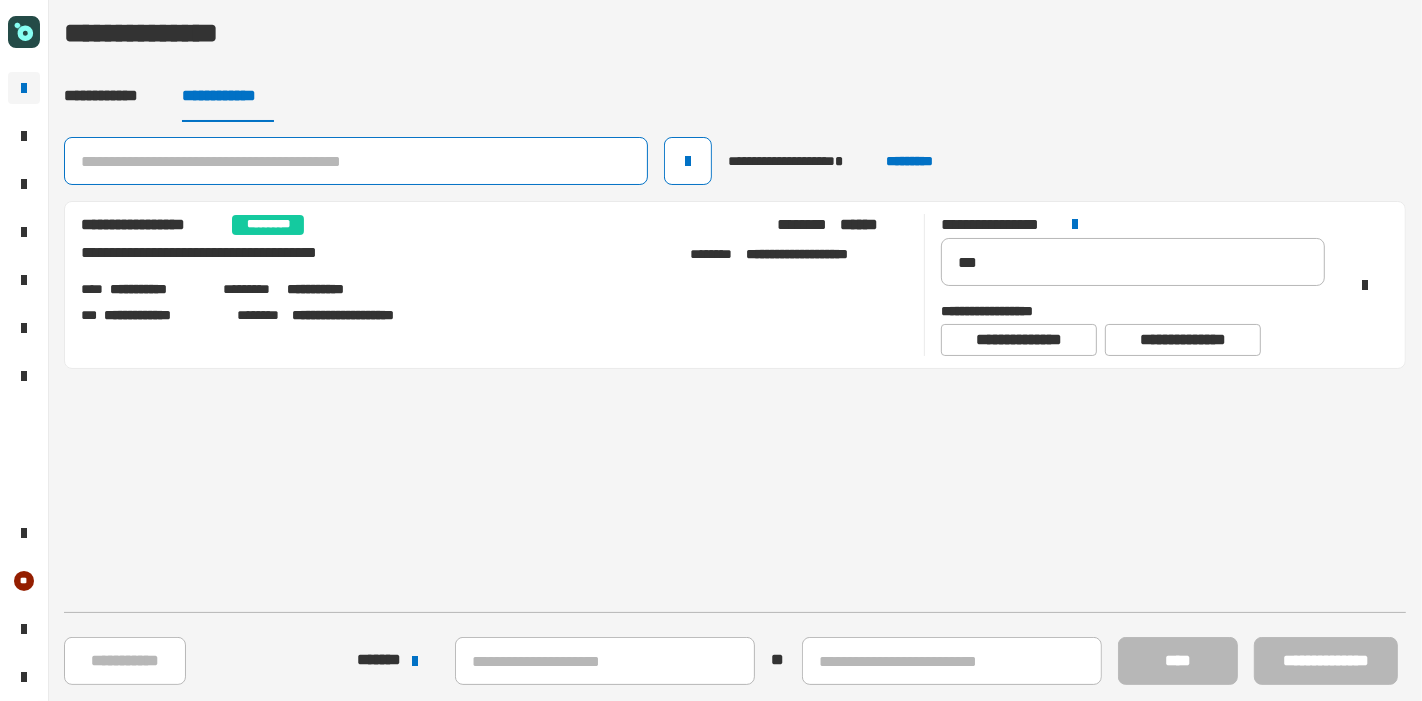 click 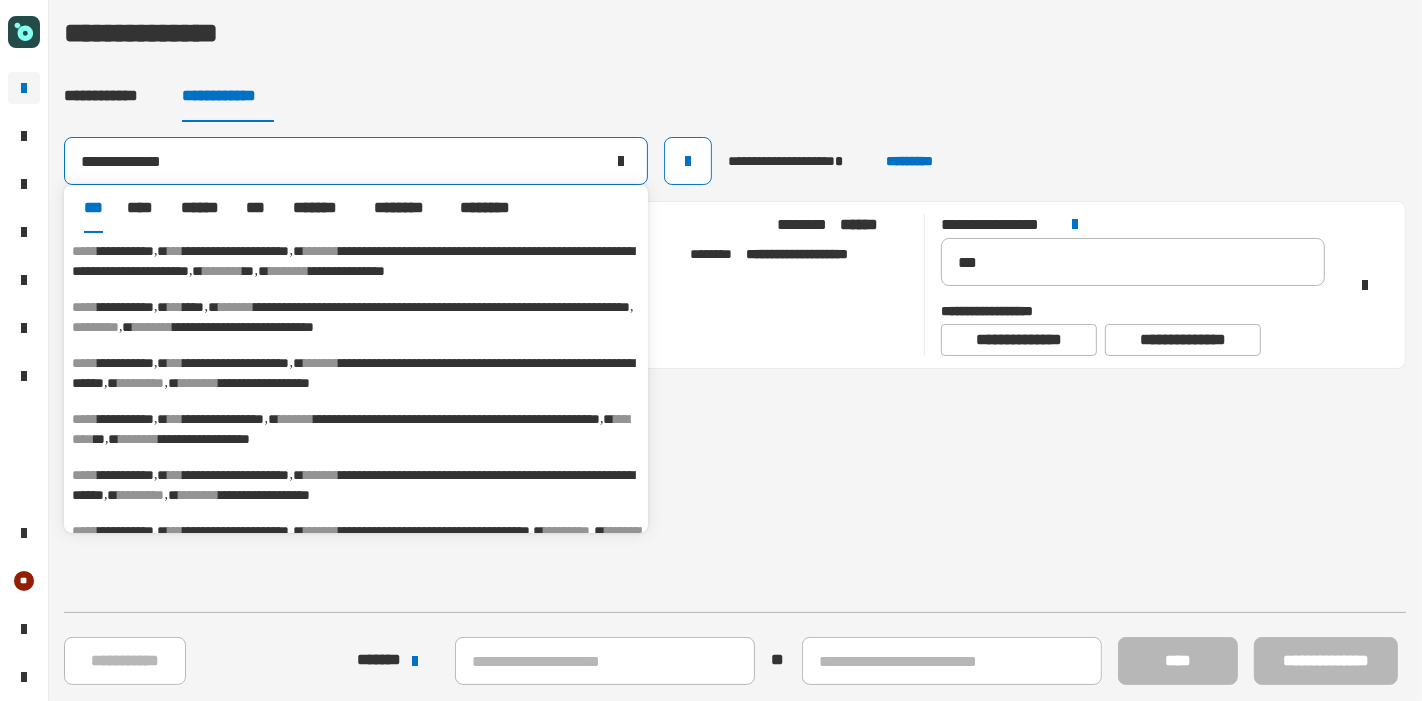 type on "**********" 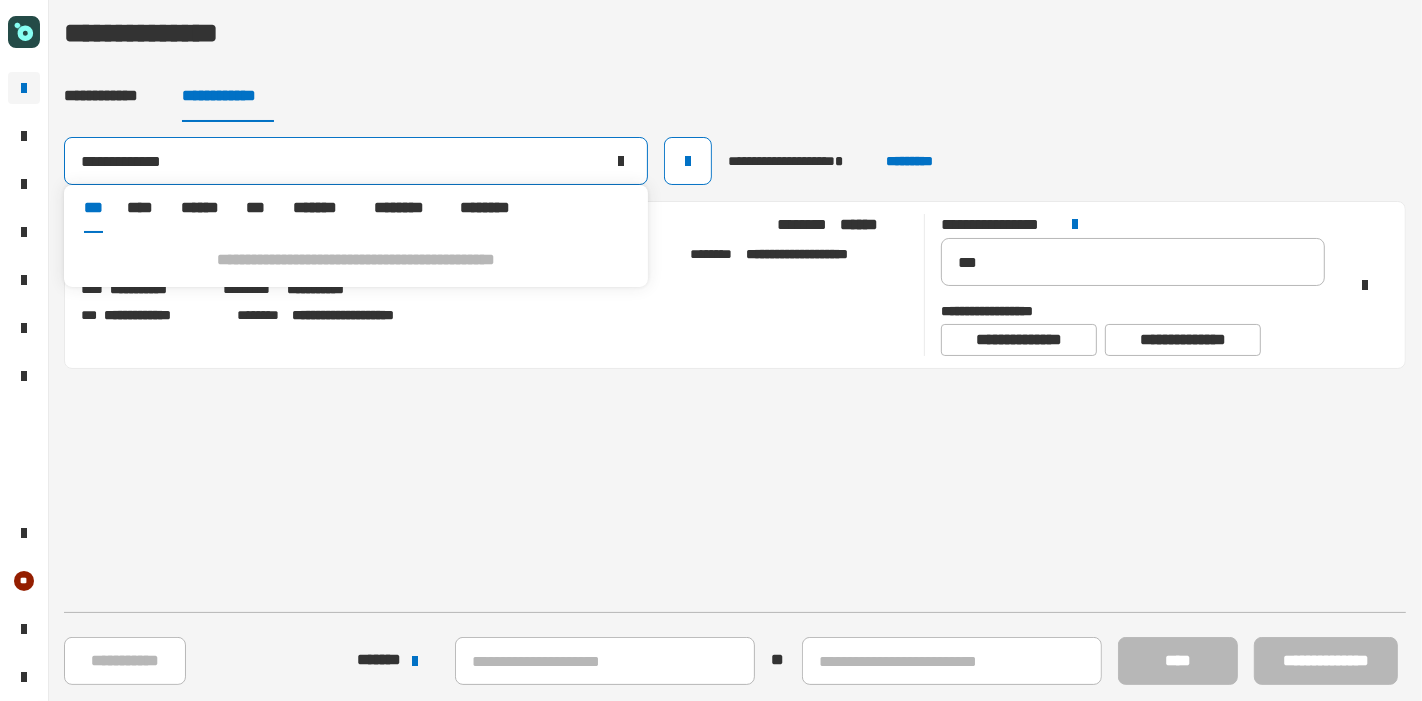 click 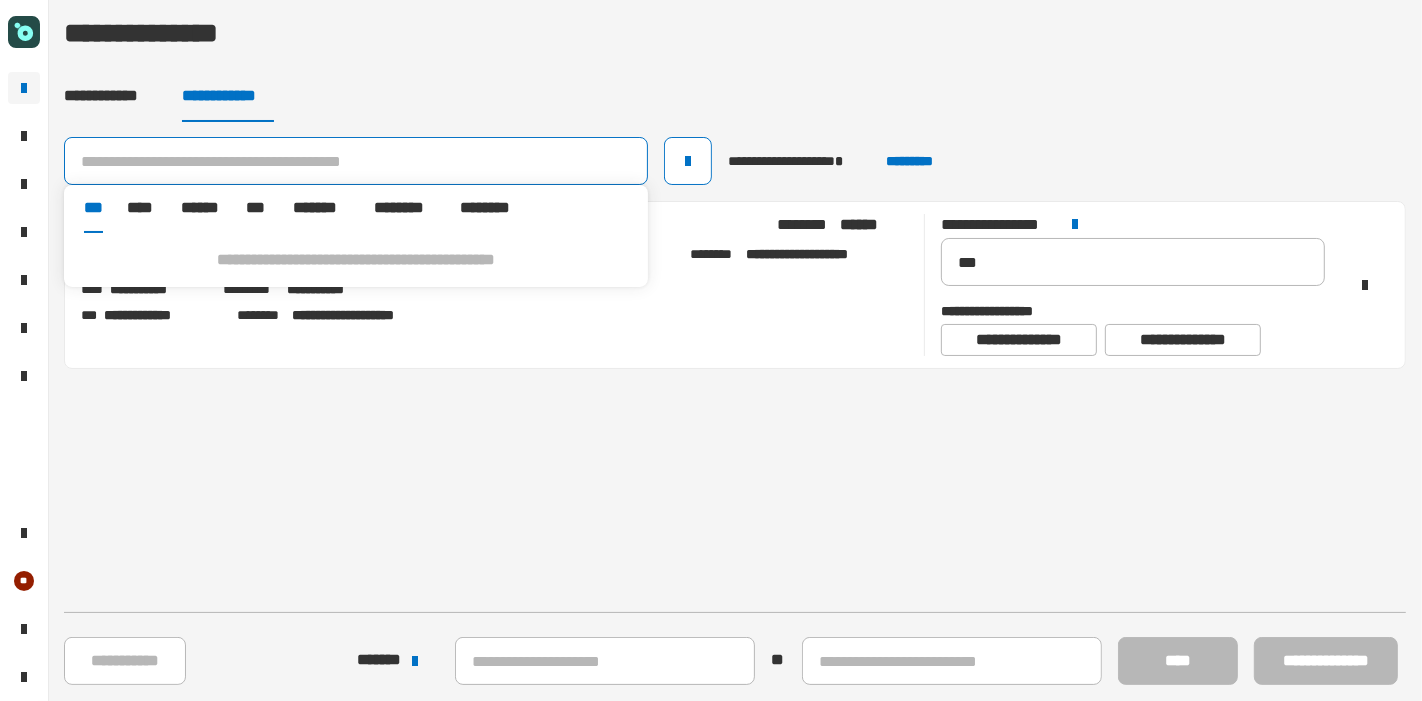 click 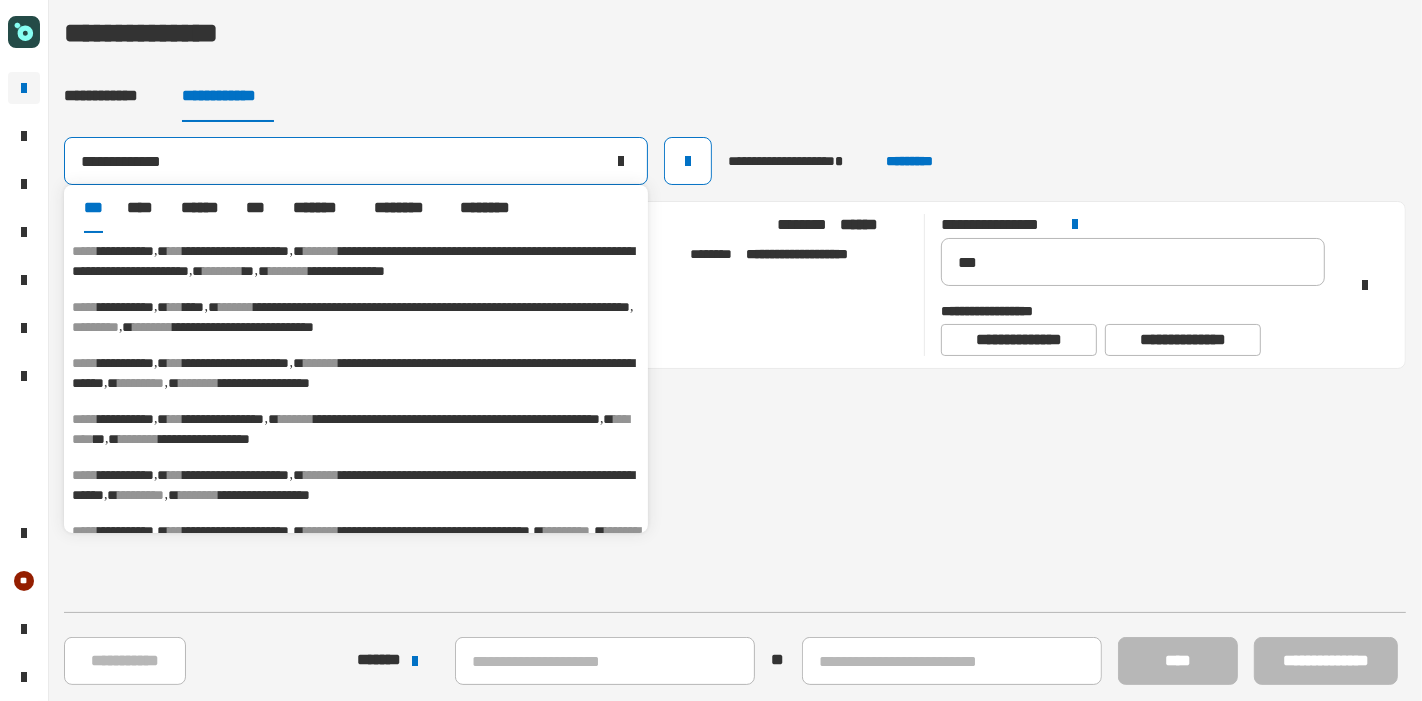 type on "**********" 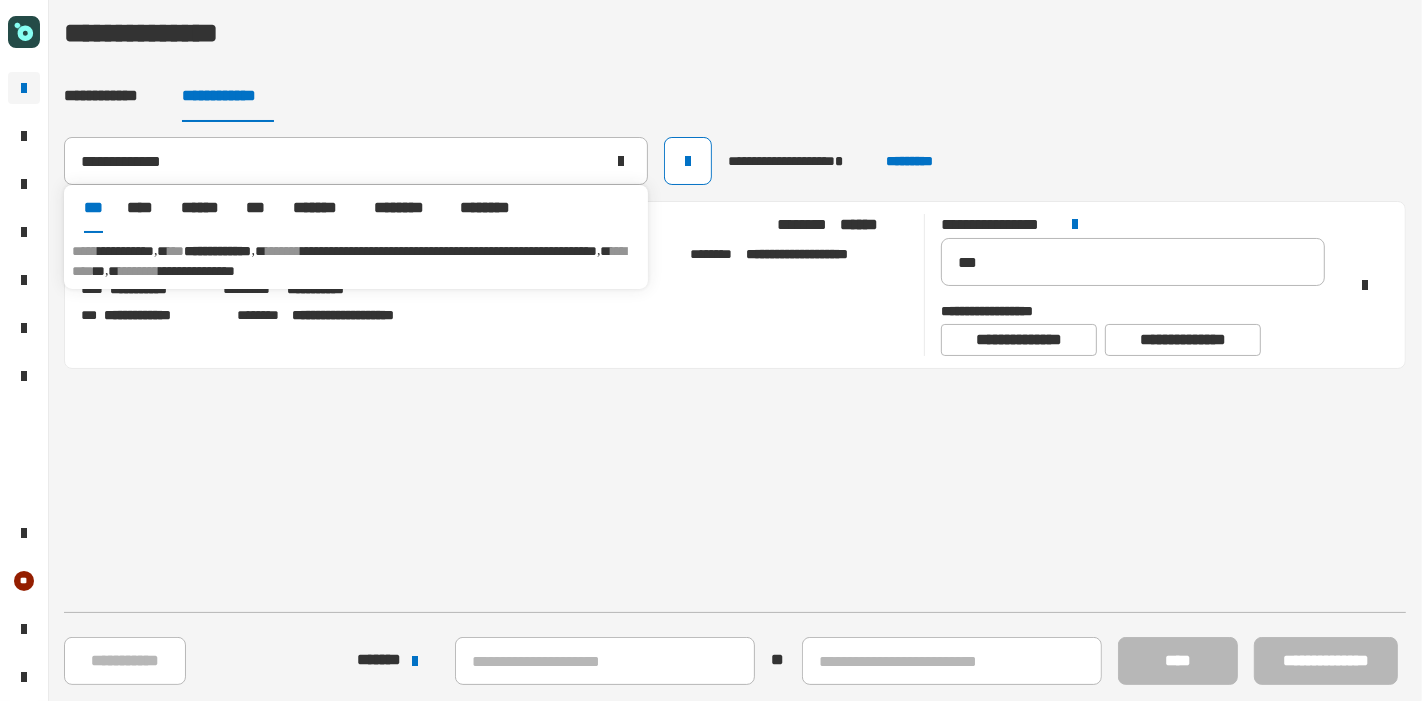 click on "**********" at bounding box center (449, 251) 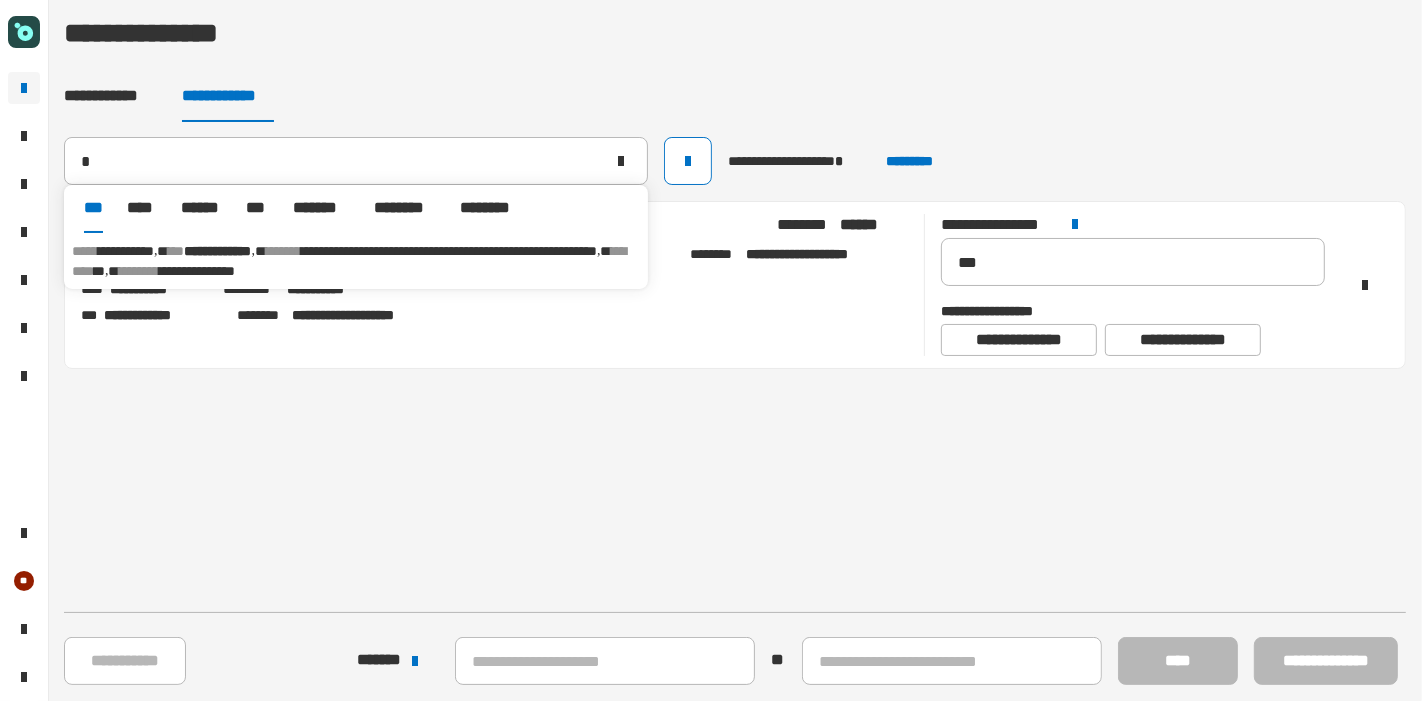 type on "**********" 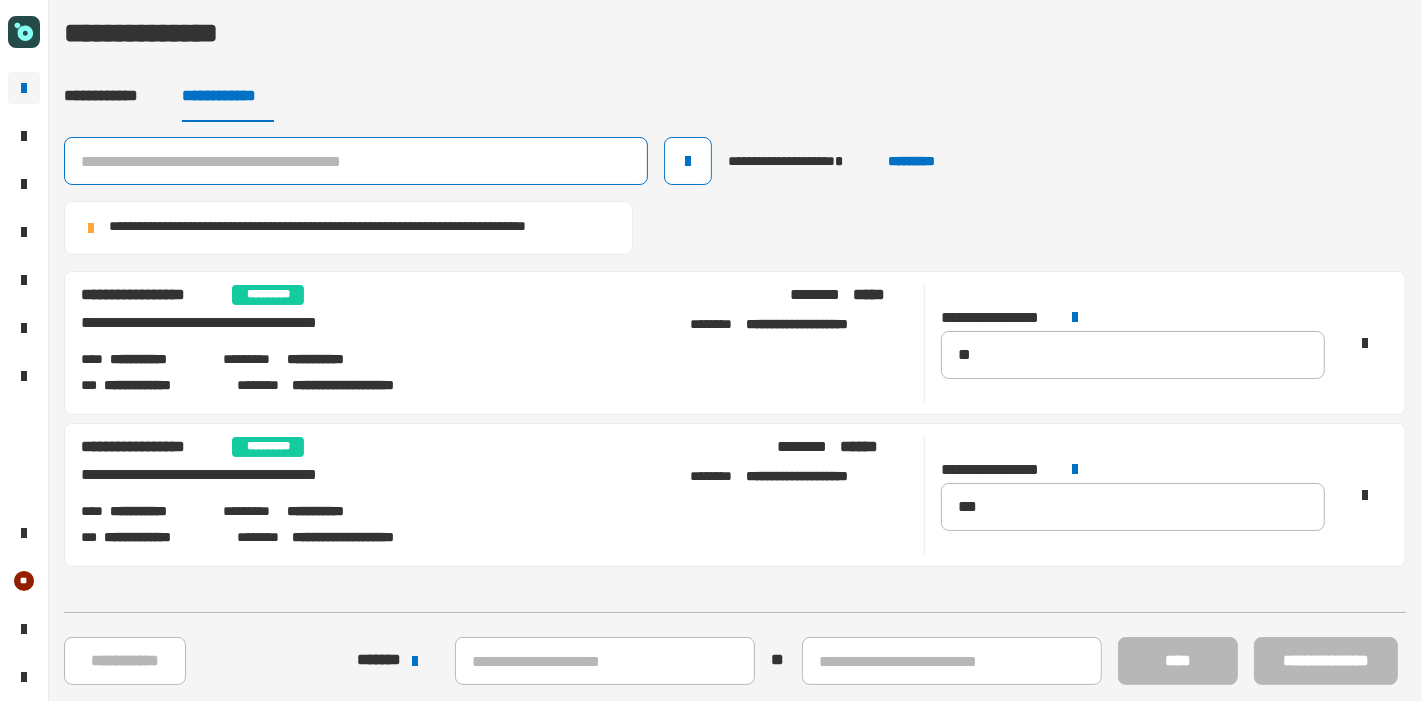 click 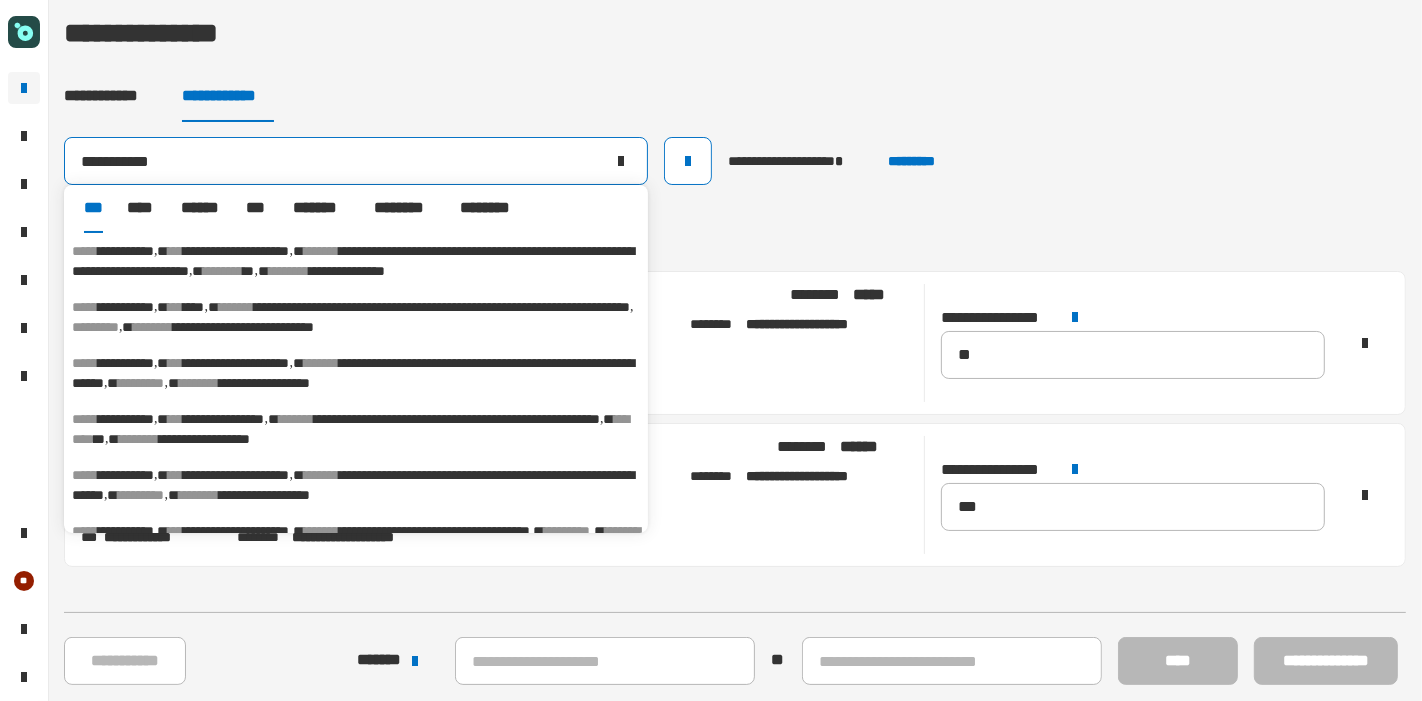 type on "**********" 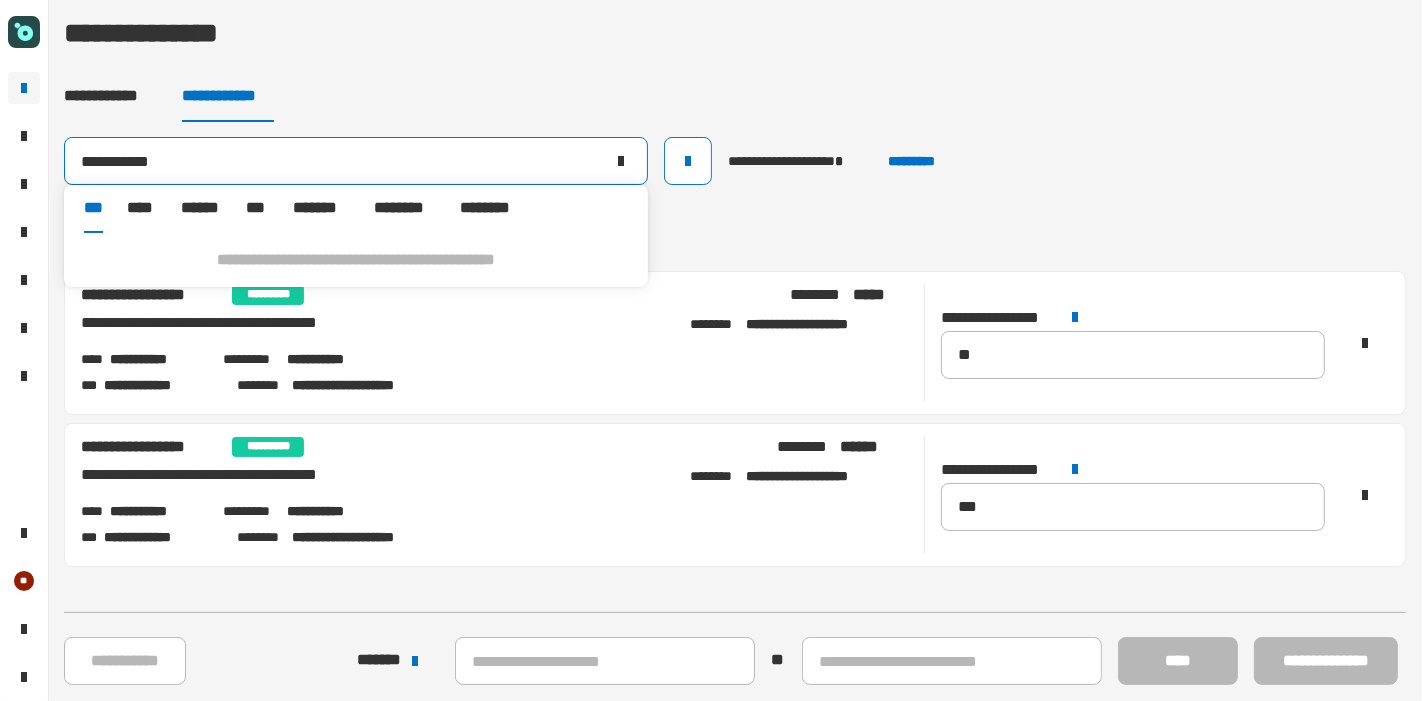 click on "**********" 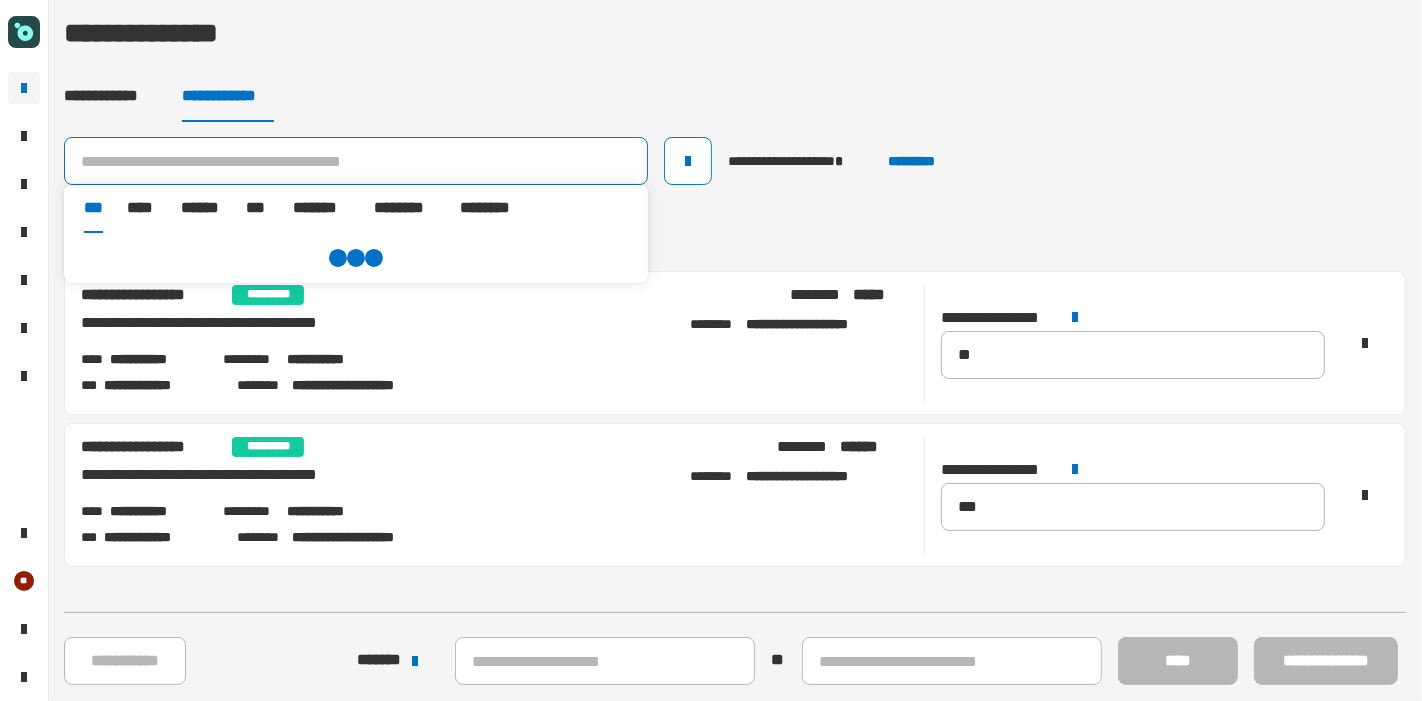 click 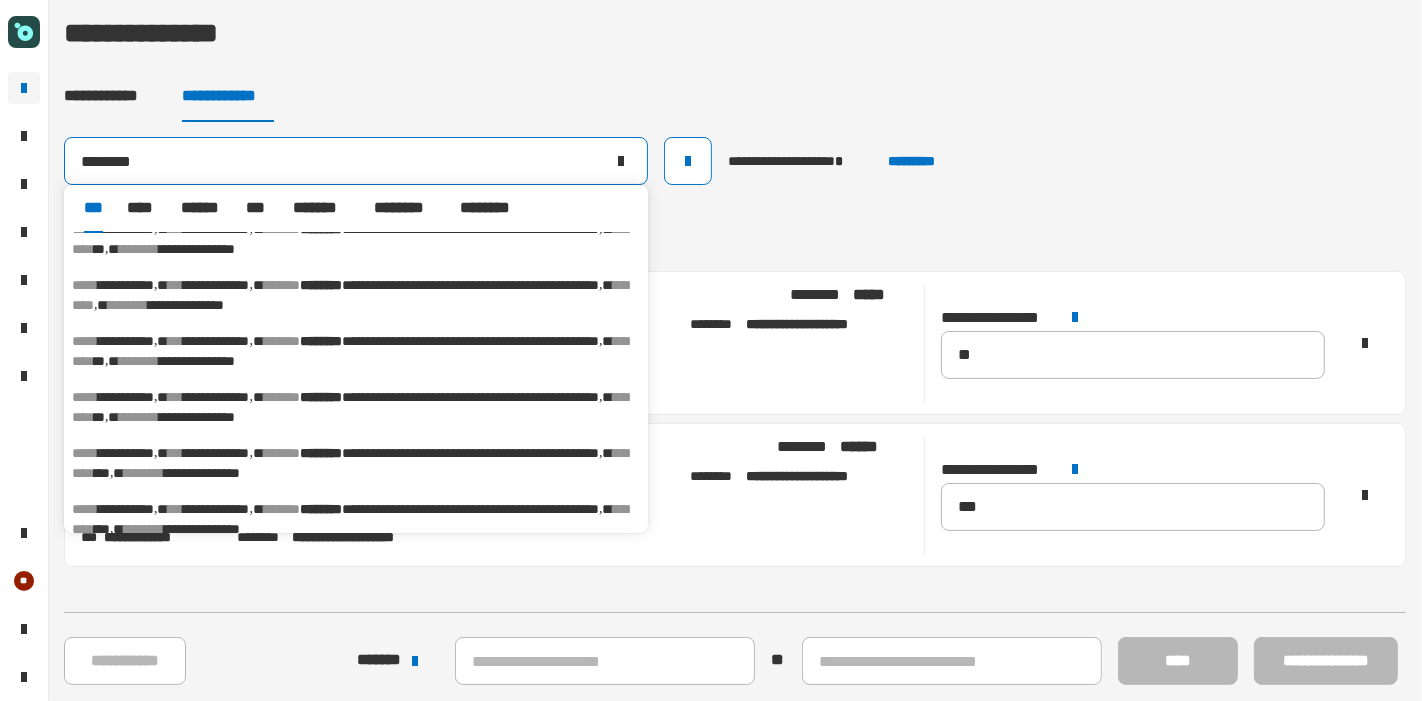 scroll, scrollTop: 35, scrollLeft: 0, axis: vertical 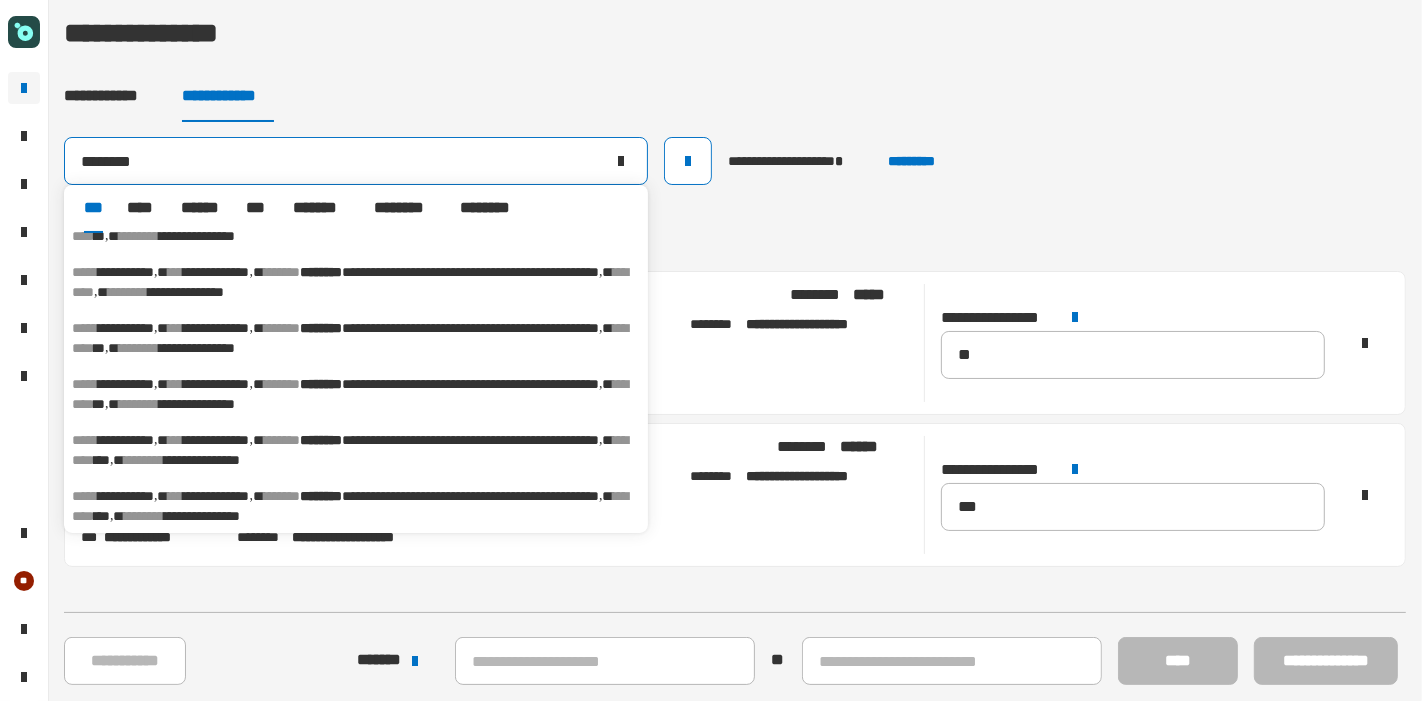 type on "********" 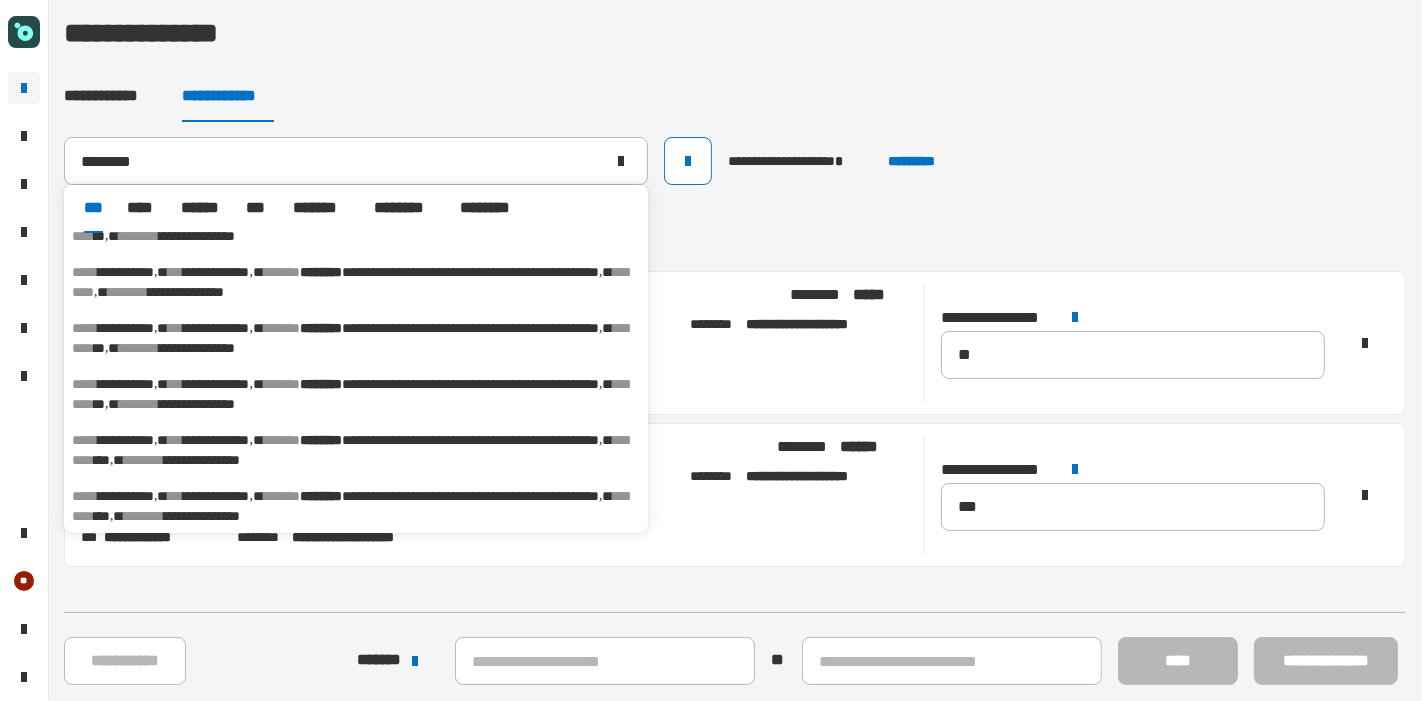 click on "**********" at bounding box center [217, 496] 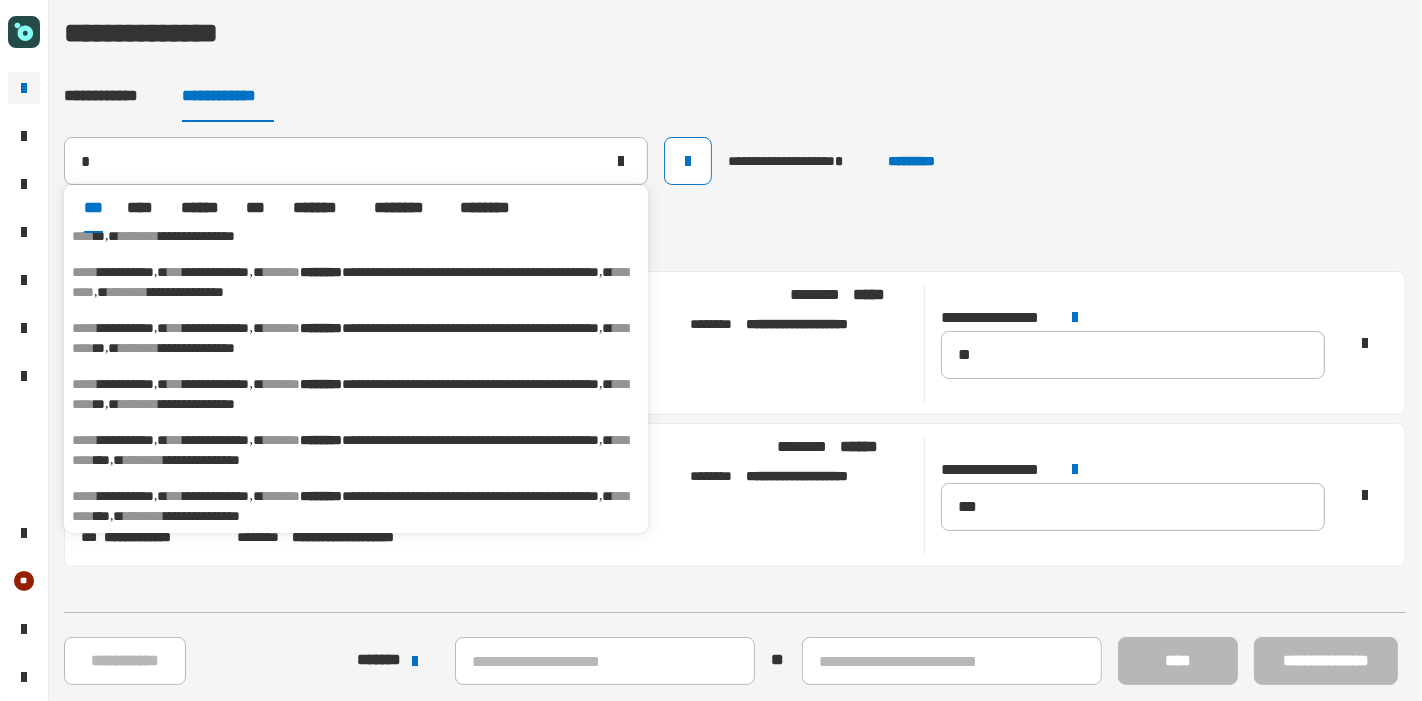 type on "**********" 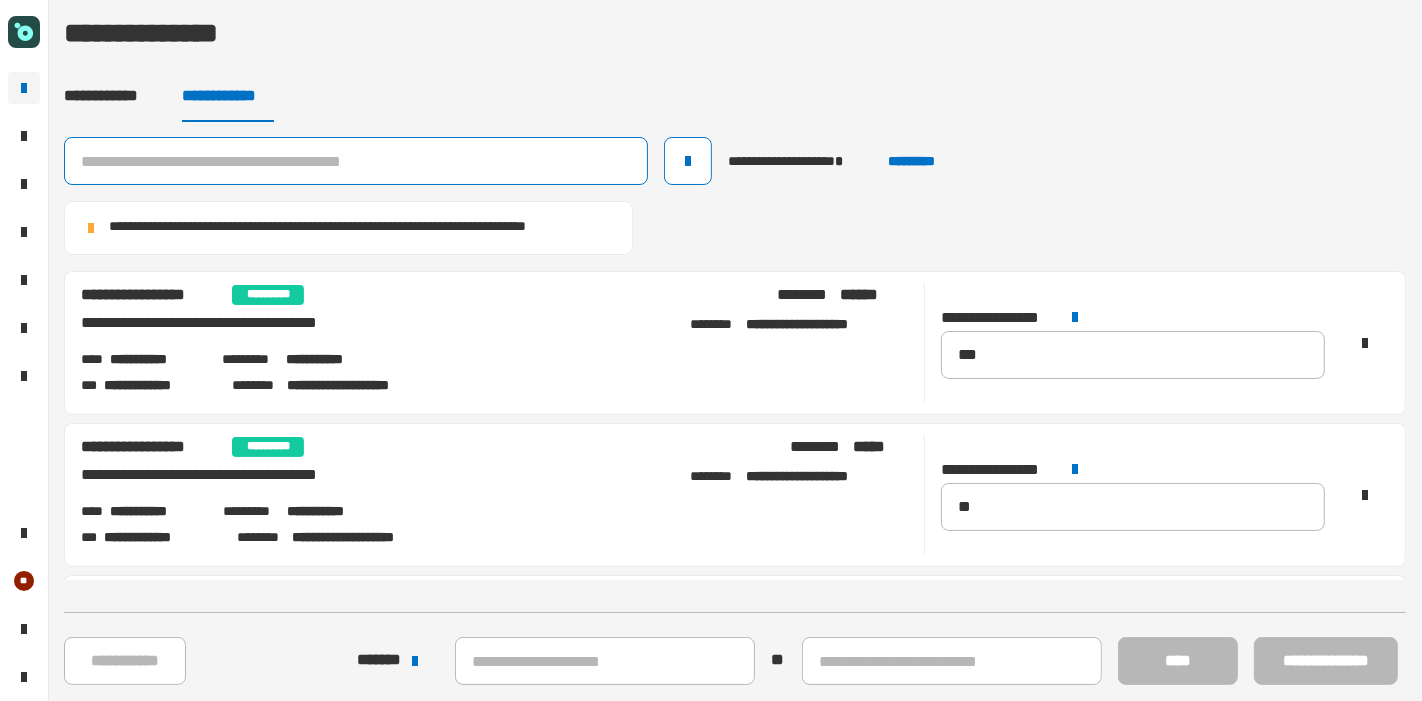click 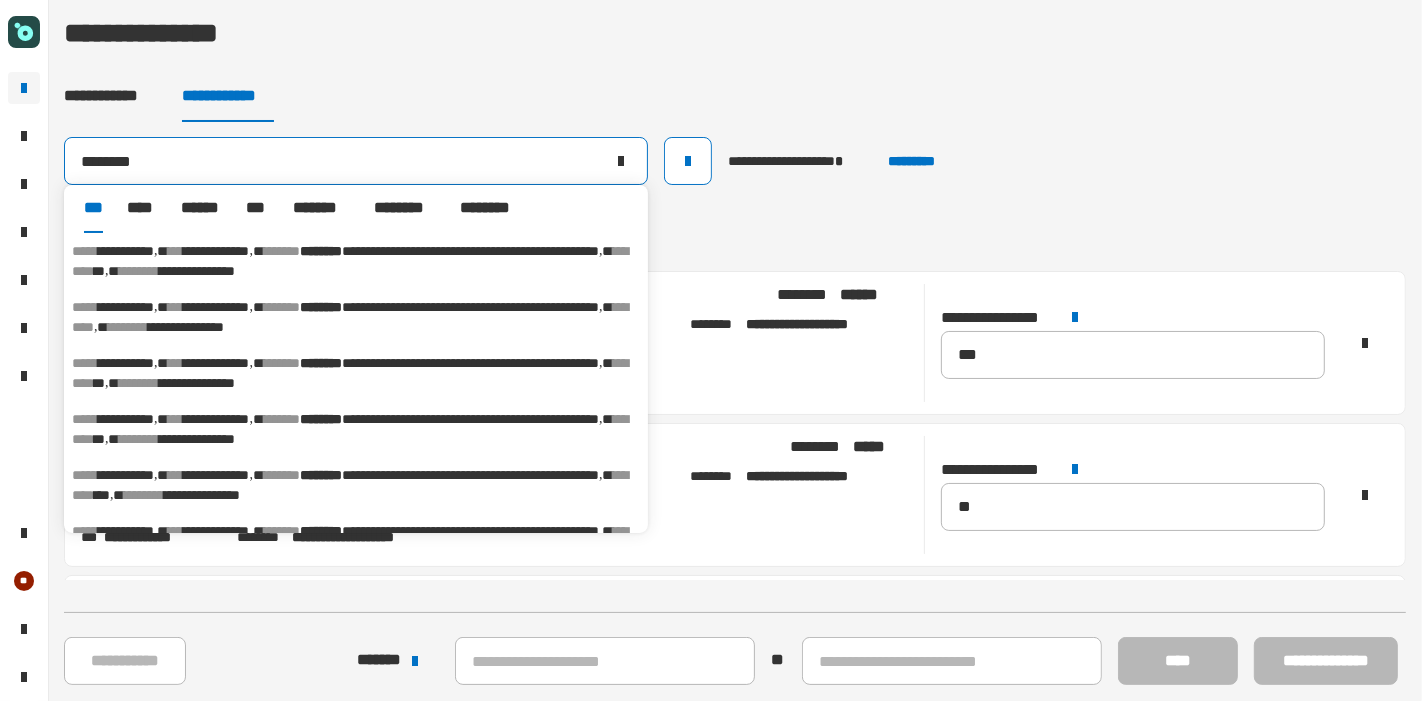 type on "********" 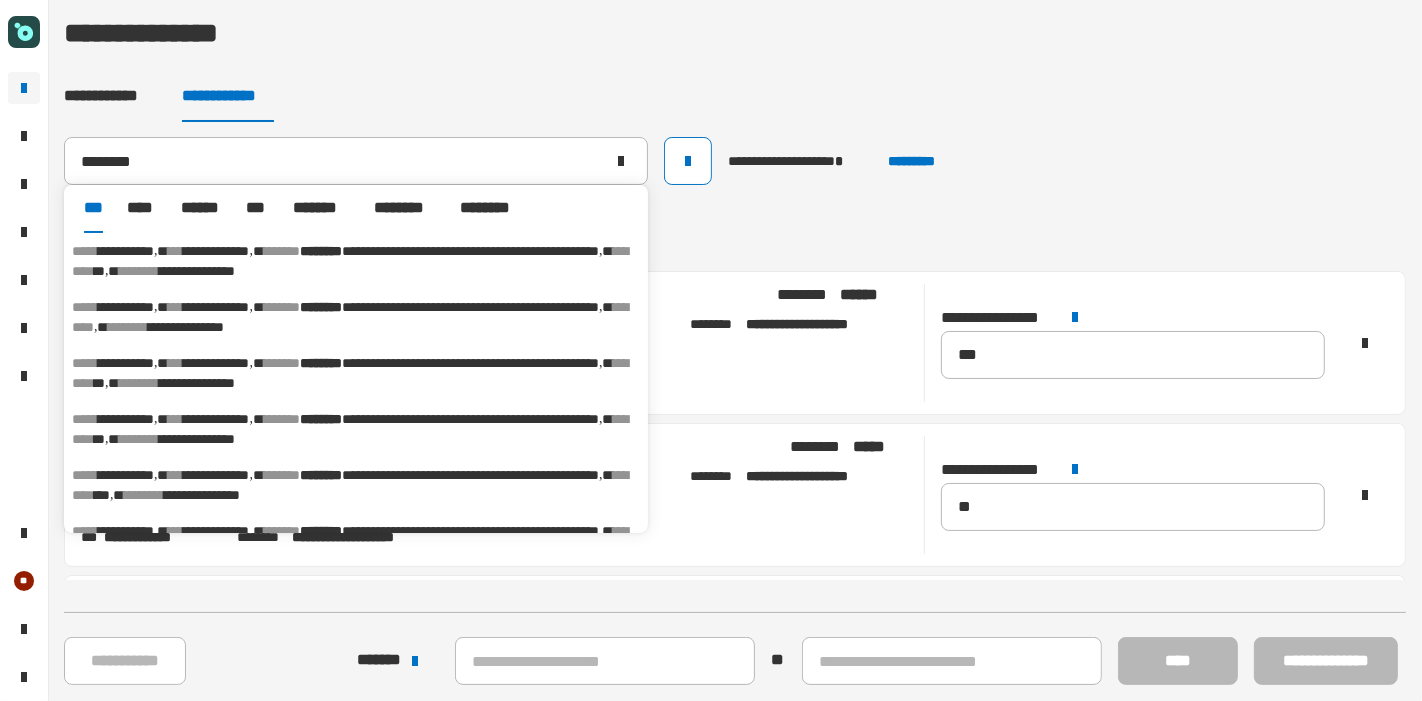 click on "********" at bounding box center [321, 251] 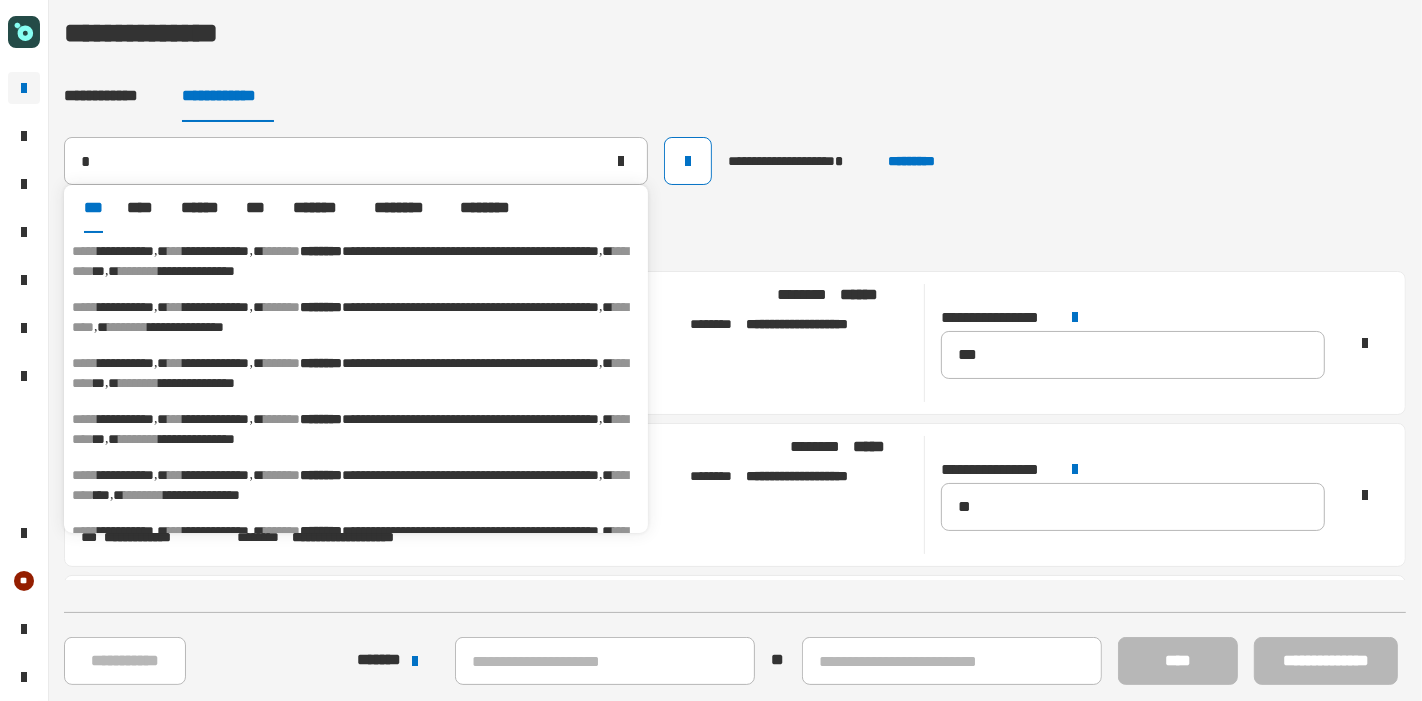 type on "**********" 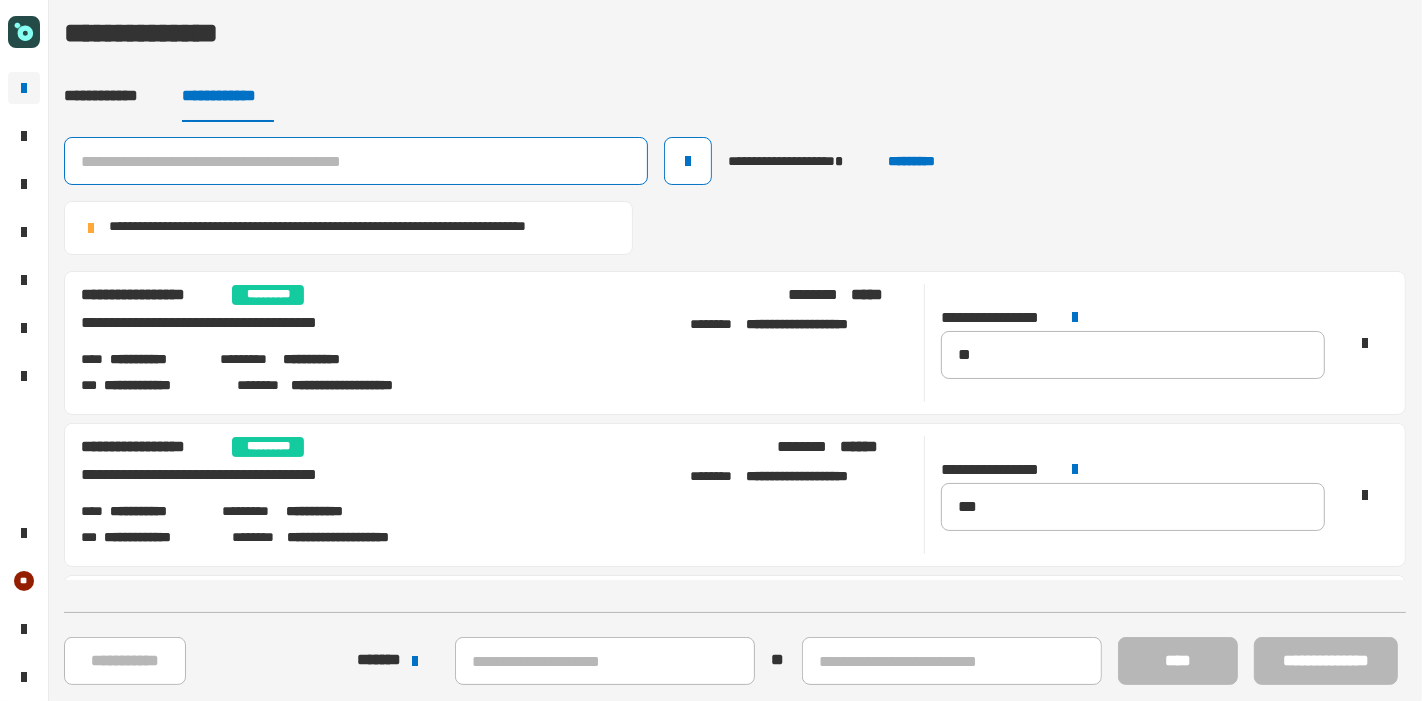 click 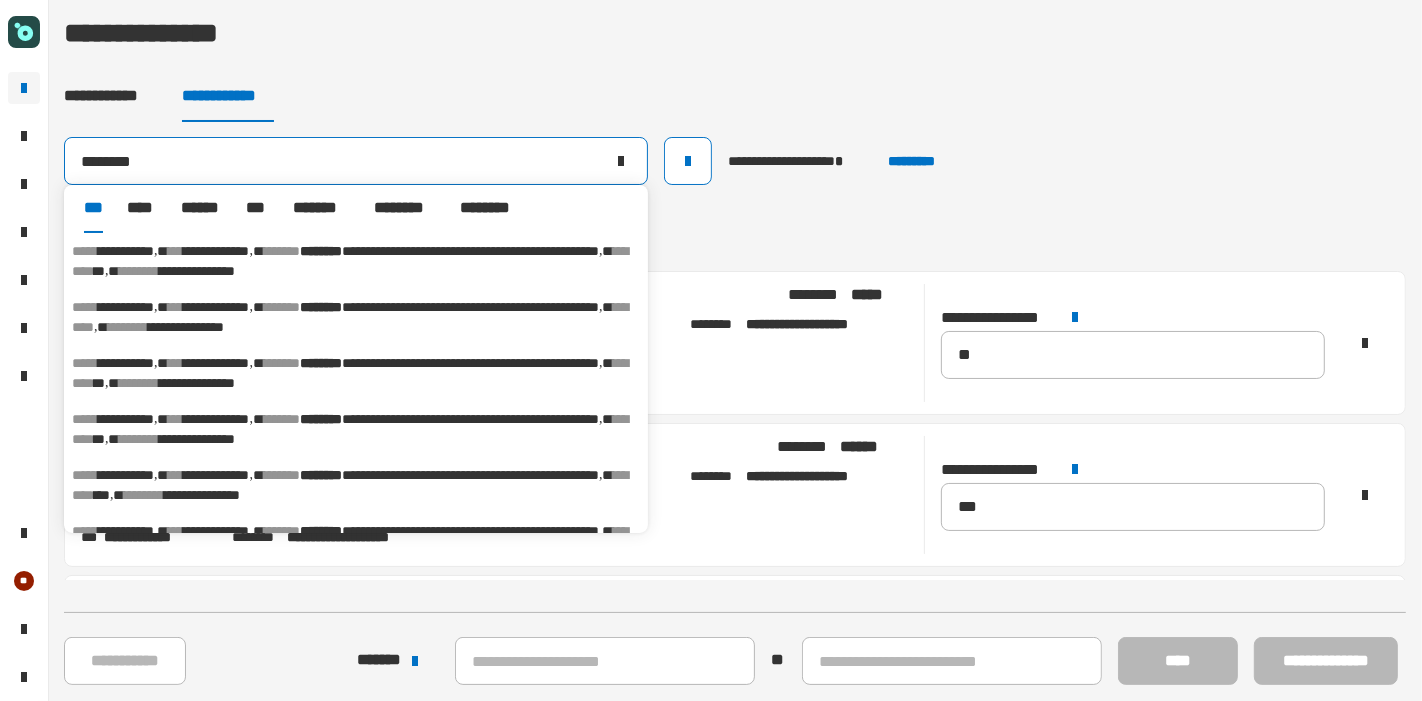 type on "********" 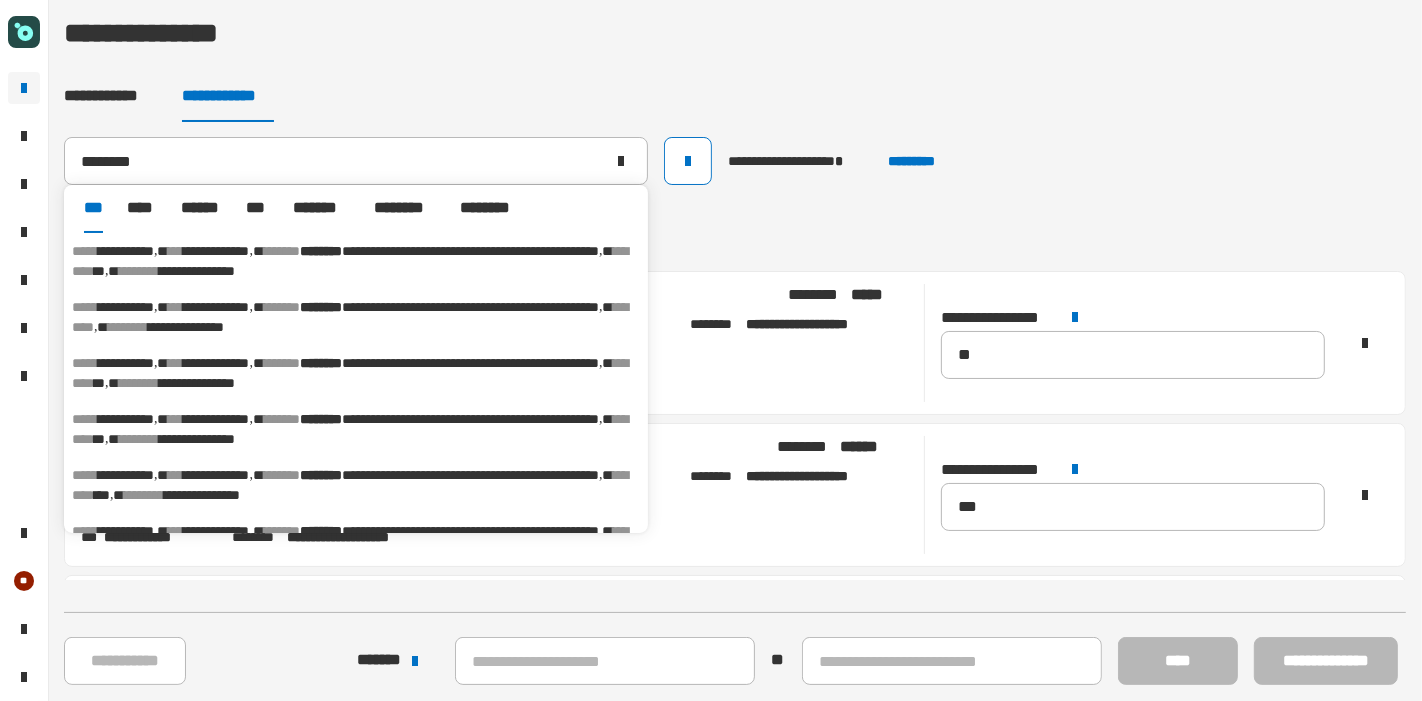 click on "[FIRST] [LAST] [STREET] [POSTAL_CODE]" at bounding box center [439, 307] 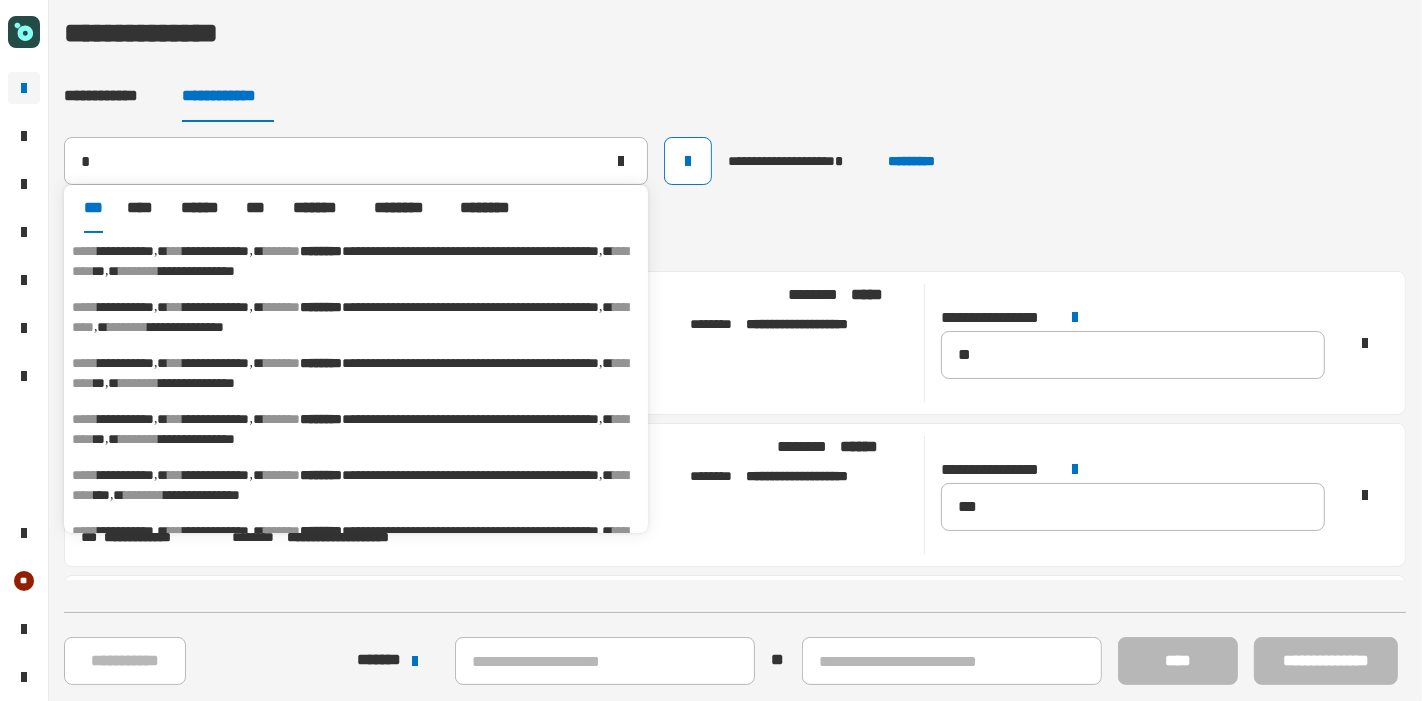 type on "**********" 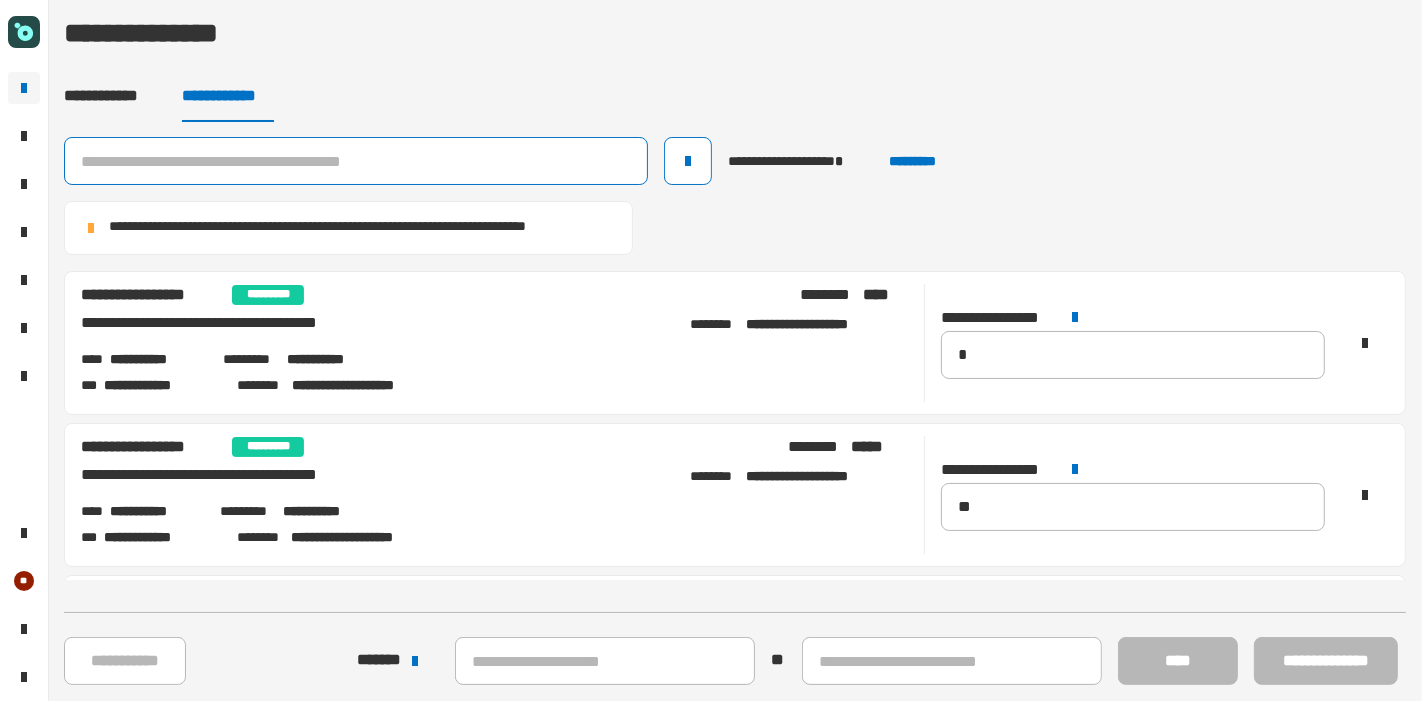 click 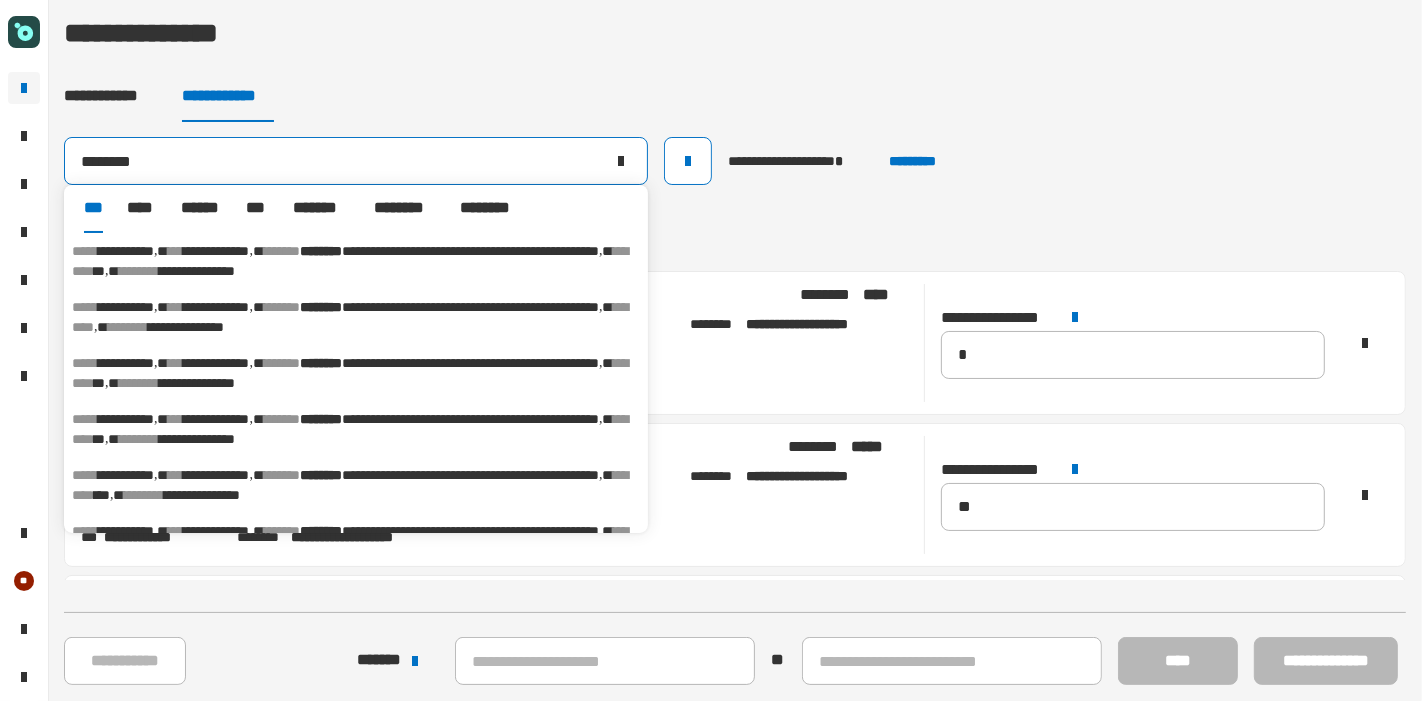 drag, startPoint x: 231, startPoint y: 166, endPoint x: 69, endPoint y: 130, distance: 165.9518 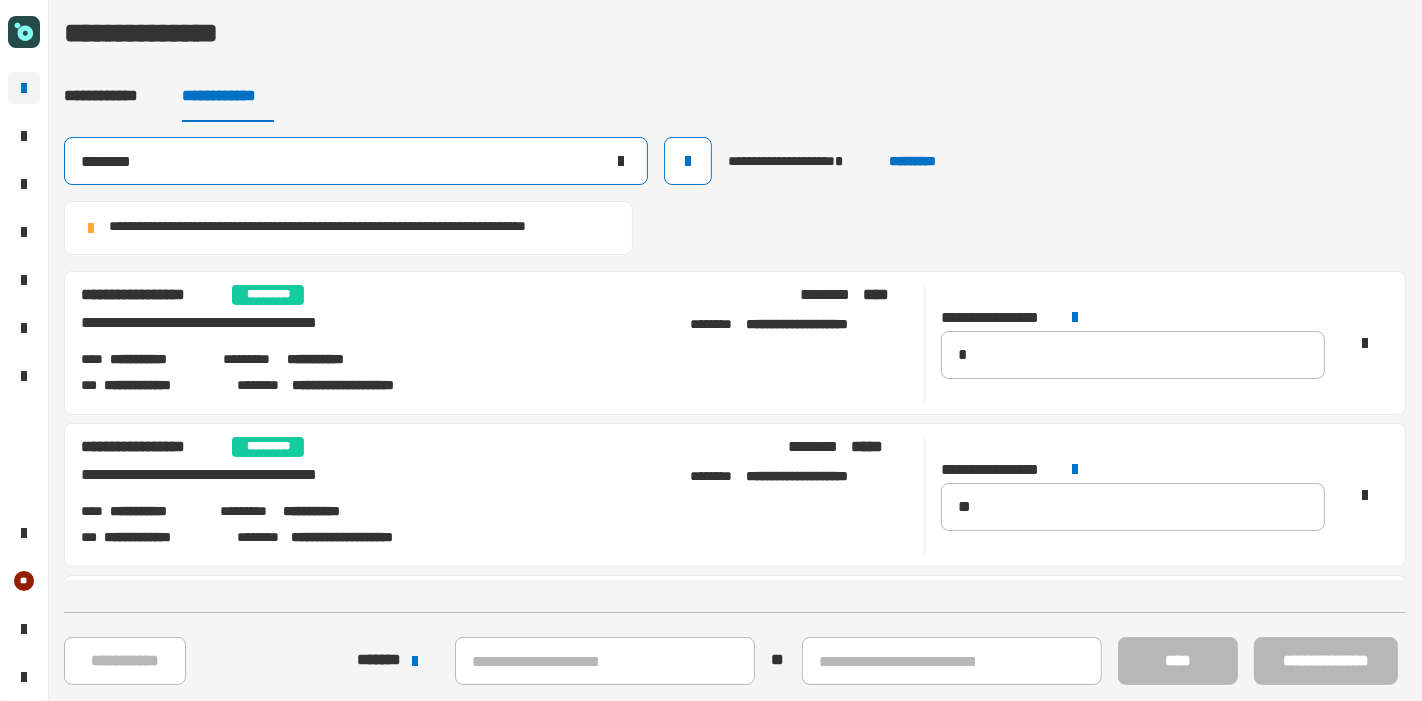 click on "********" 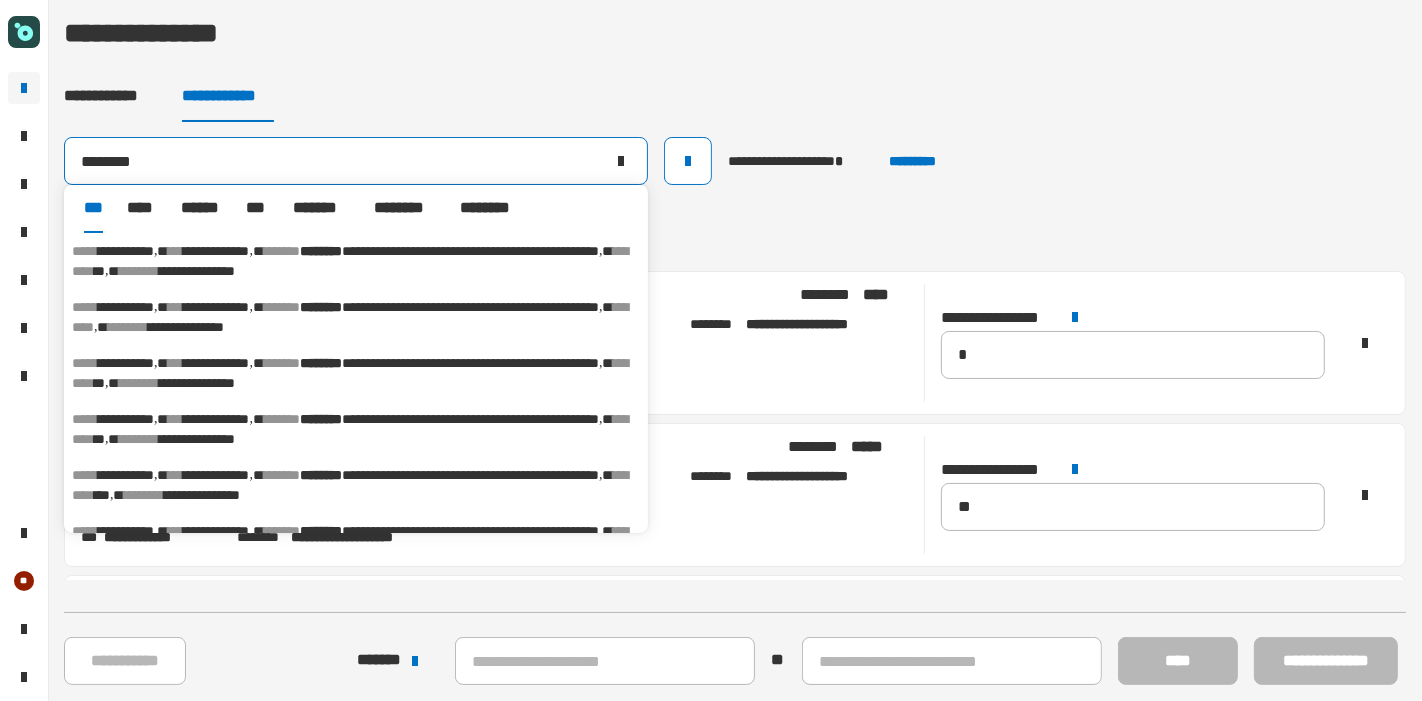 type on "********" 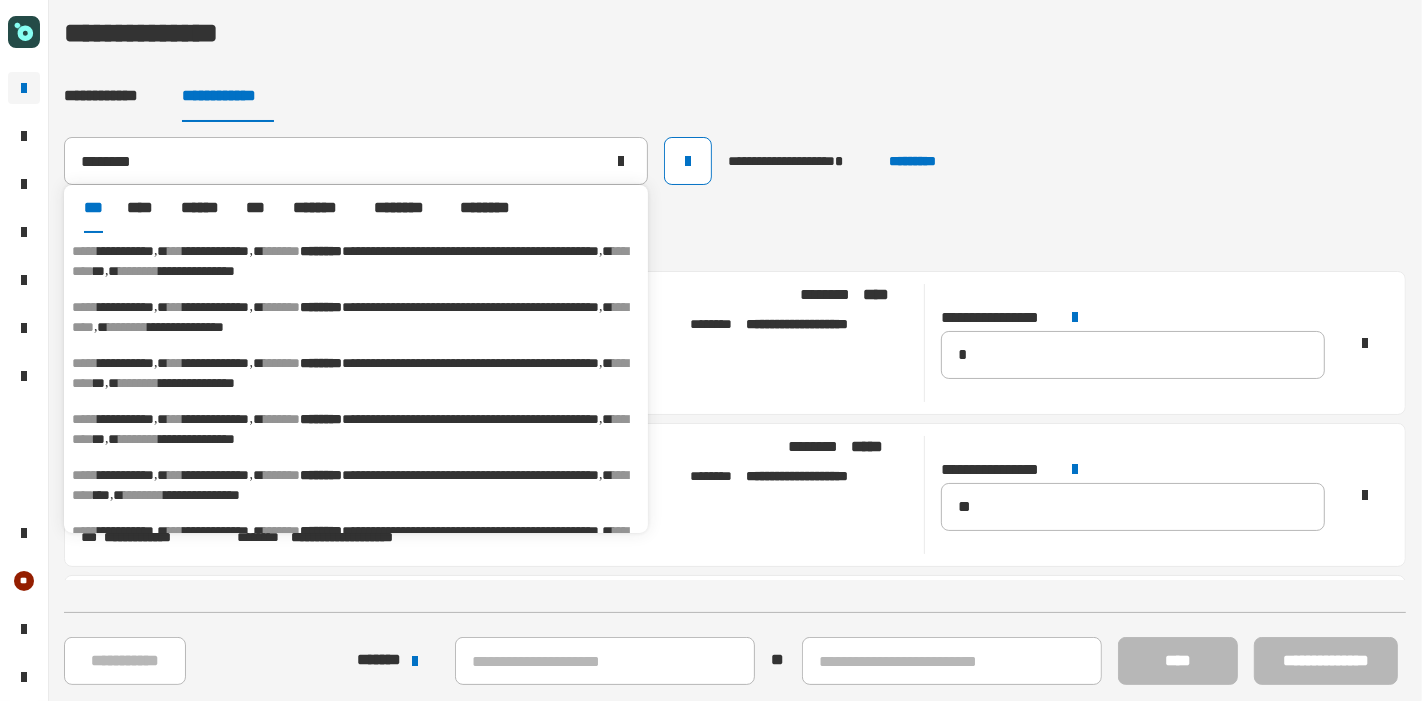 click on "**********" at bounding box center [217, 363] 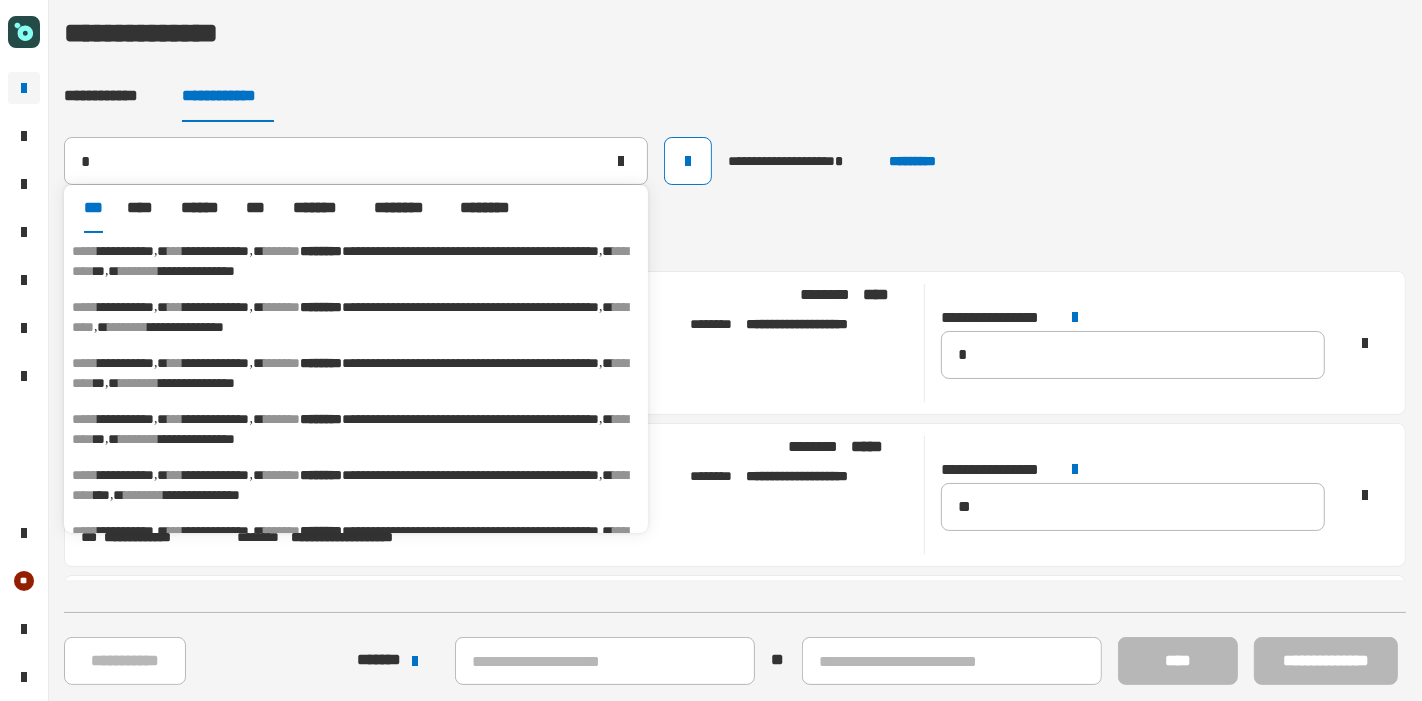 type on "**********" 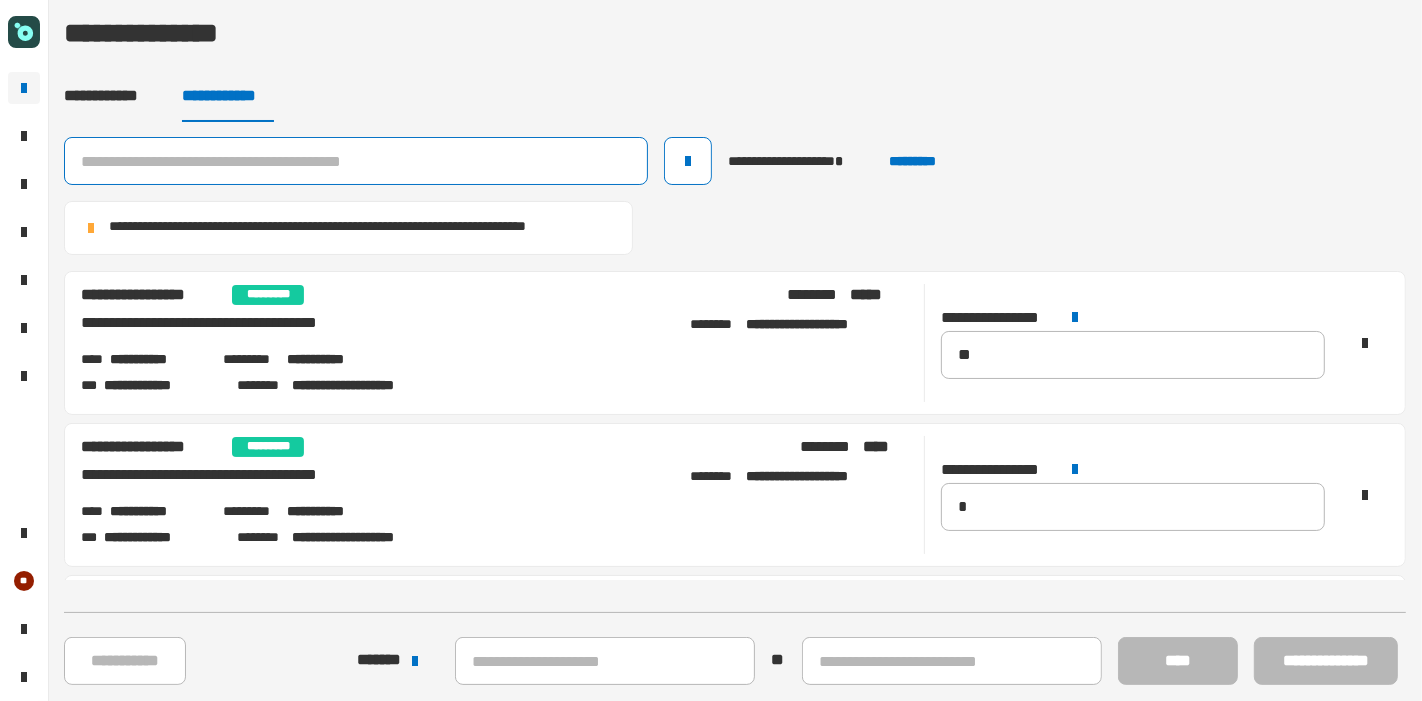 click 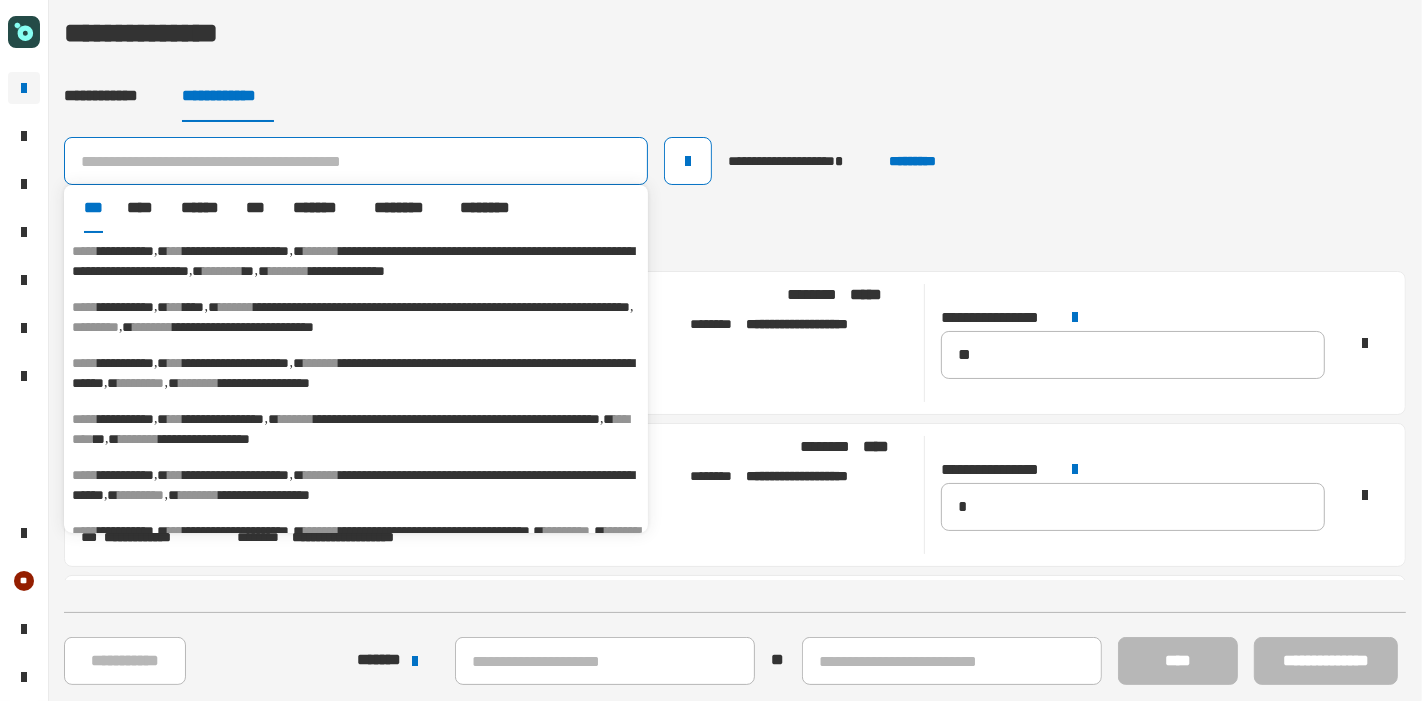 paste on "********" 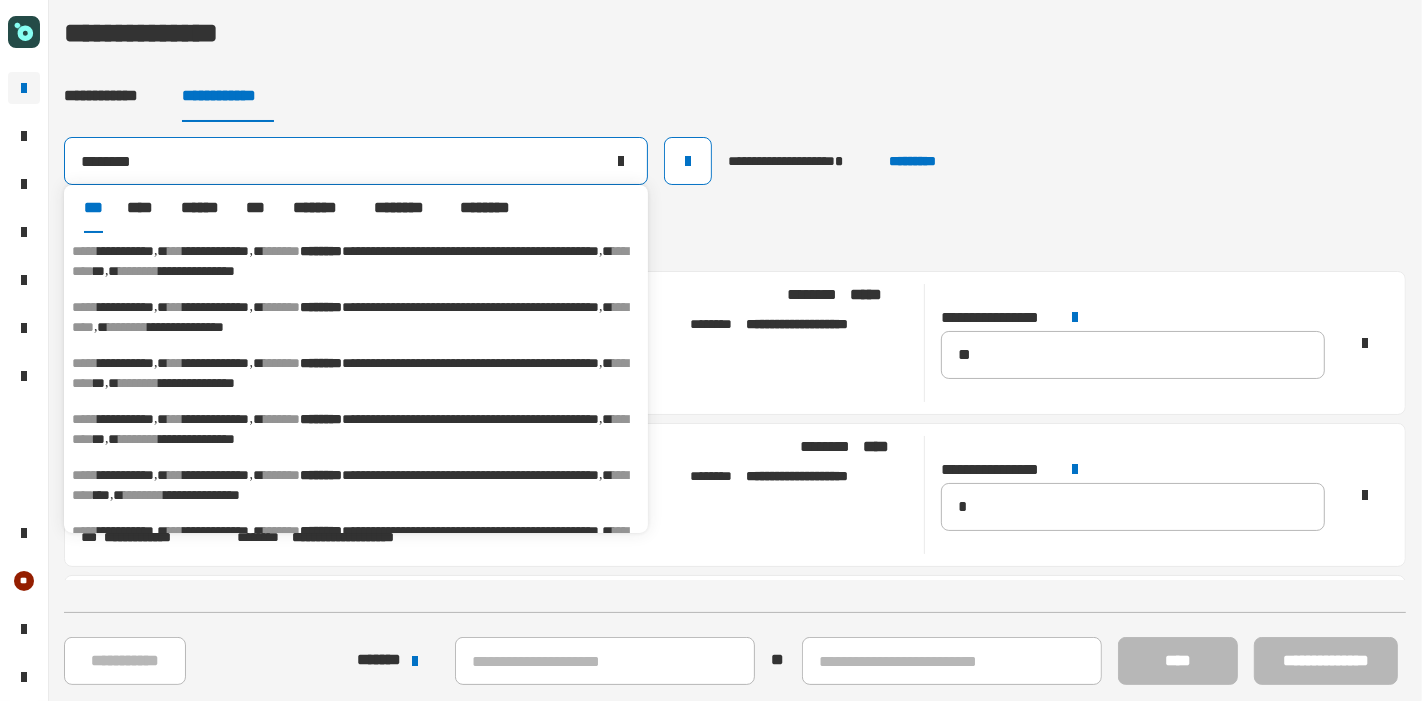 type on "********" 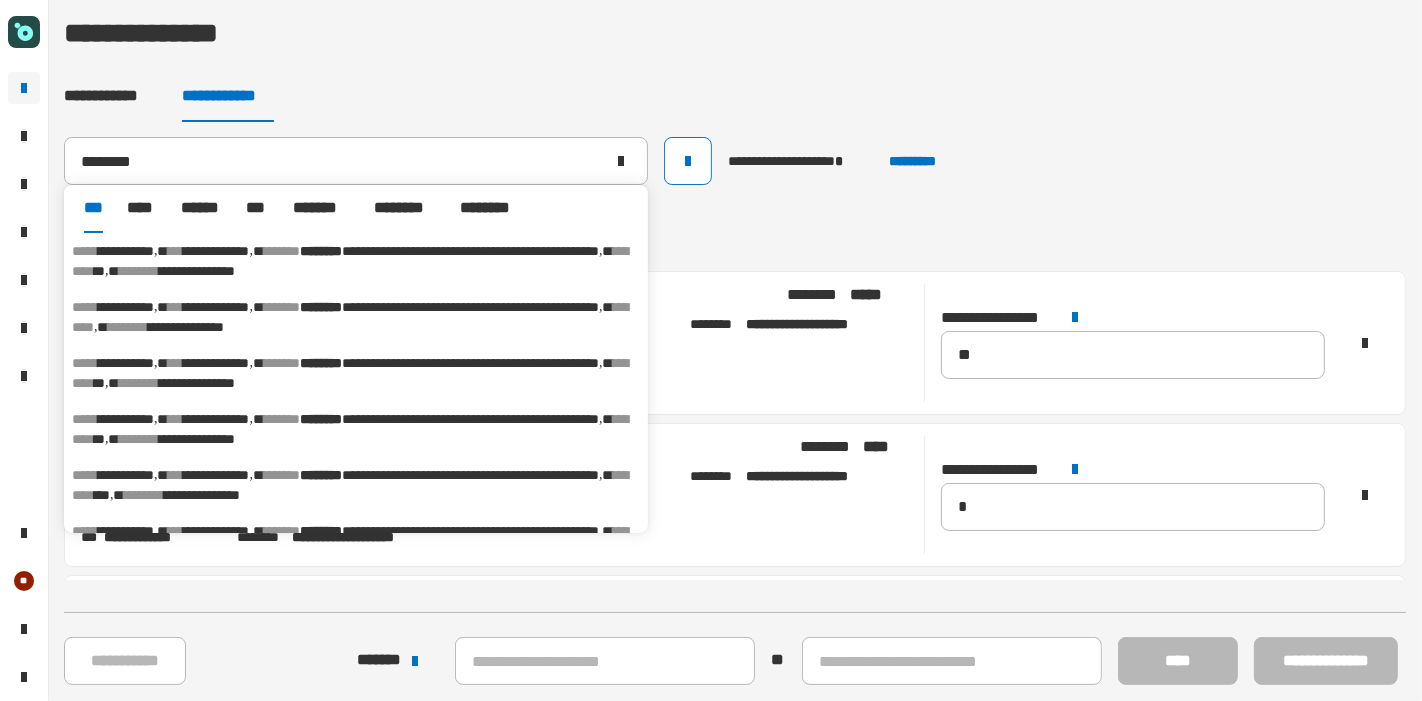 click on "**********" at bounding box center (470, 419) 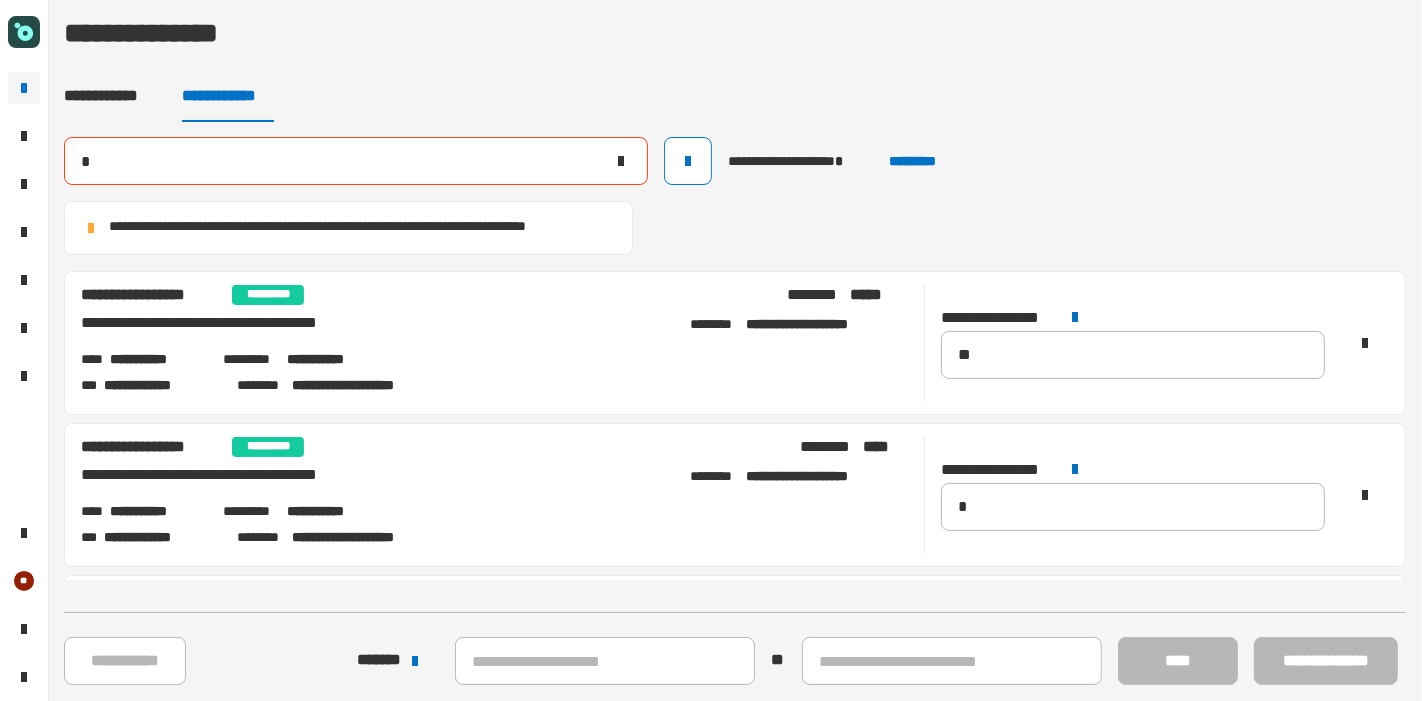 type on "**********" 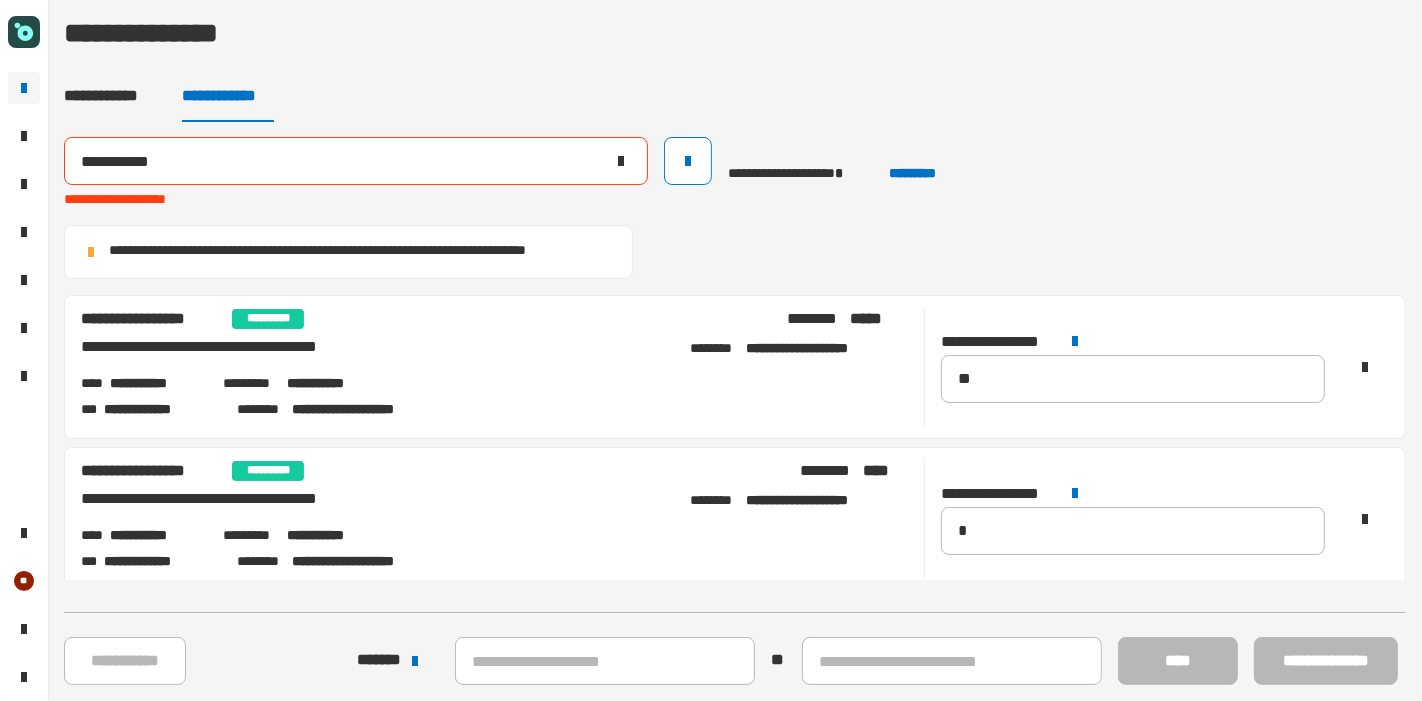 click 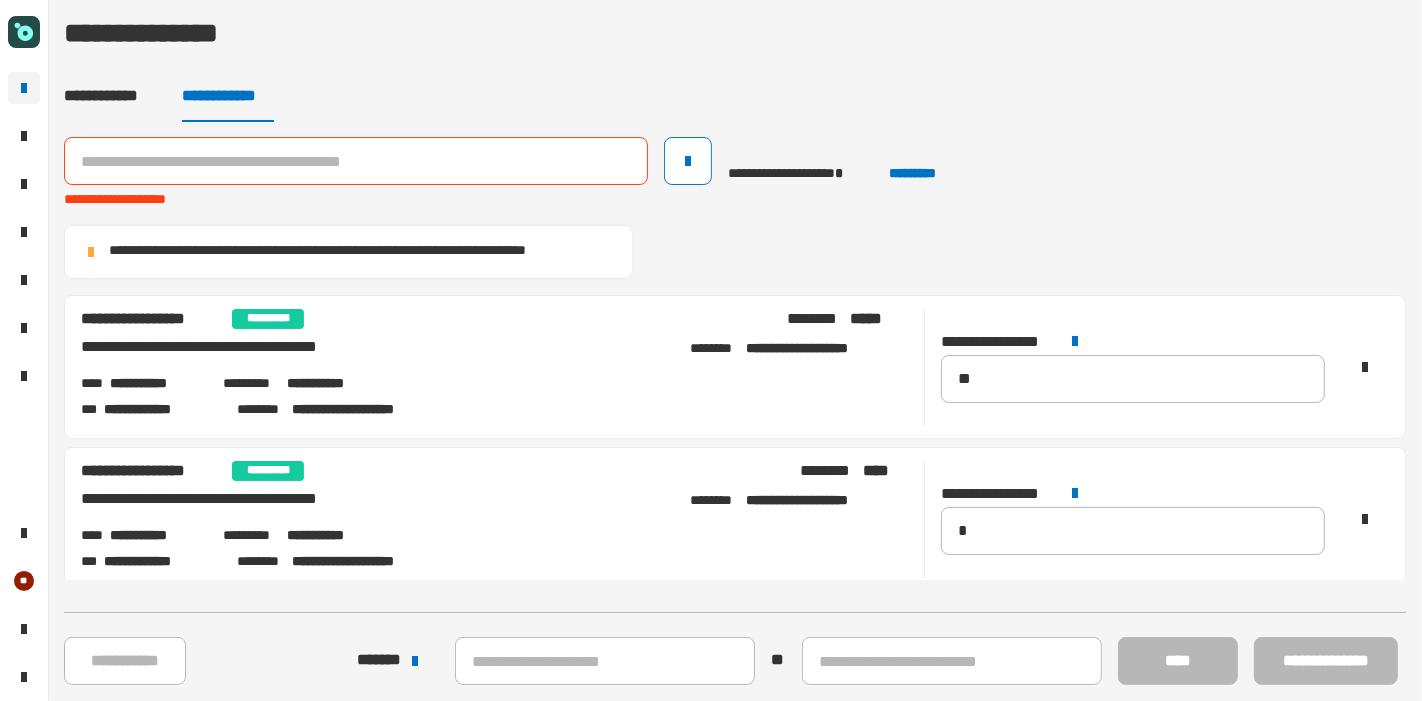 click 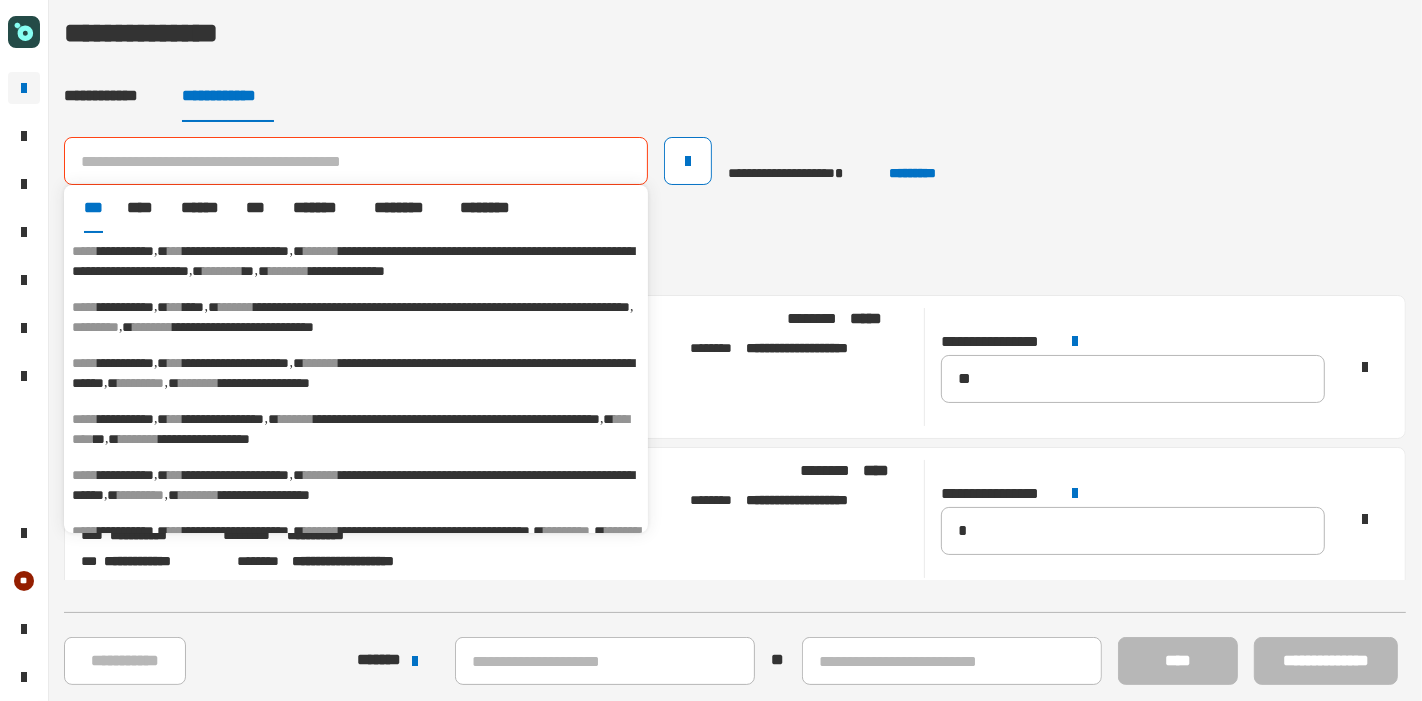 paste on "********" 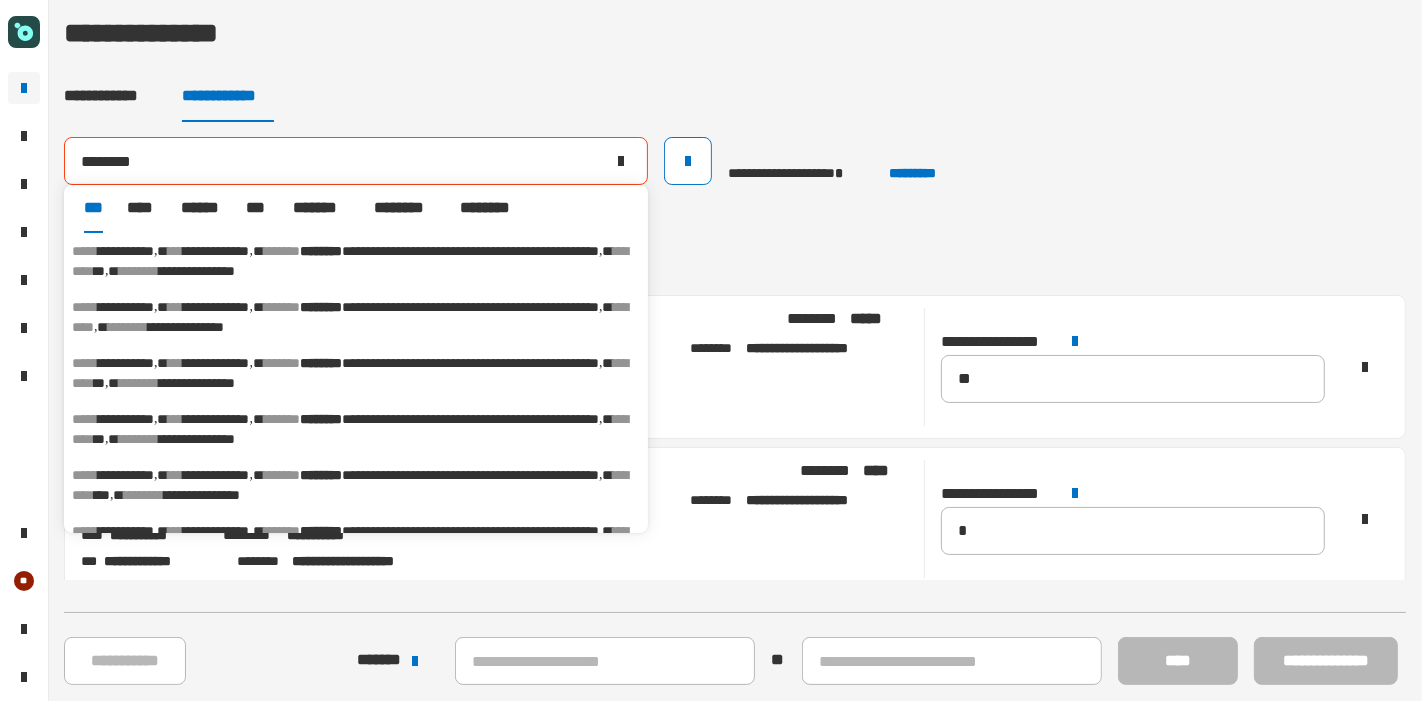 type on "********" 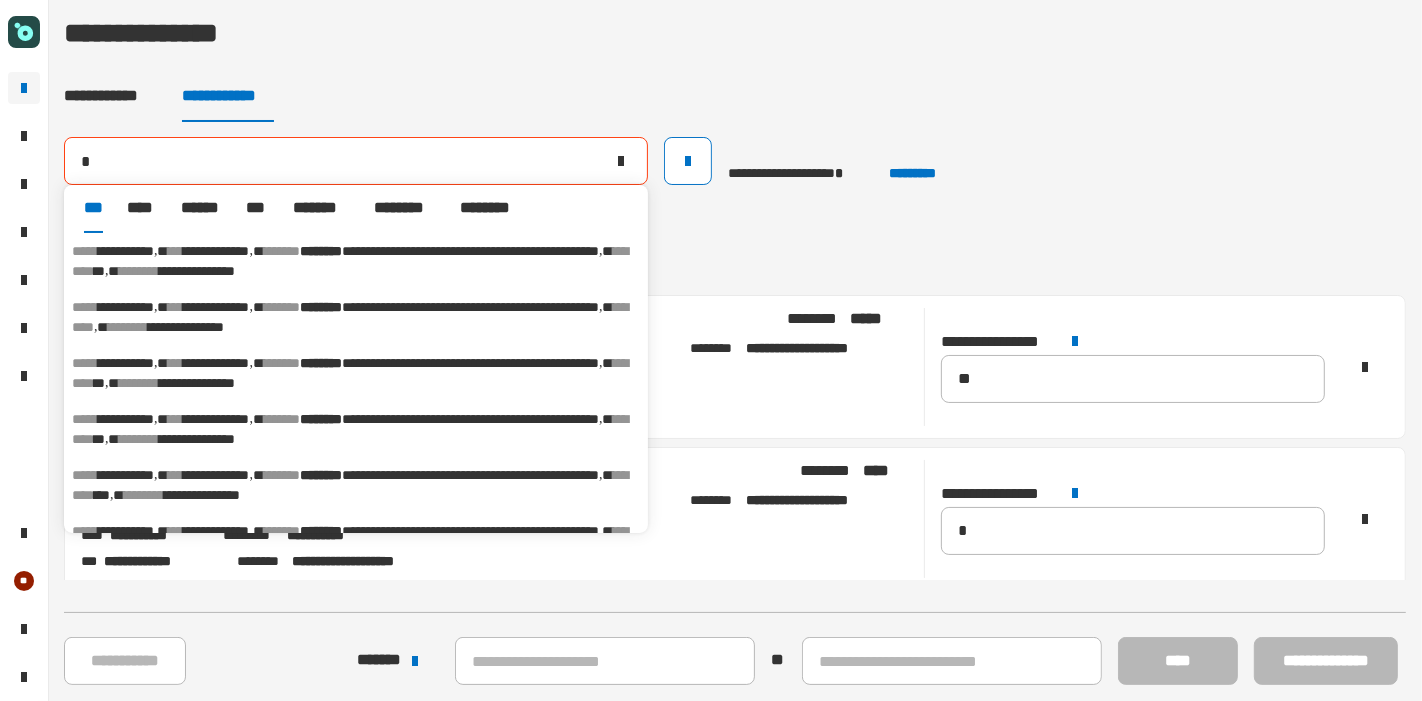 type on "**********" 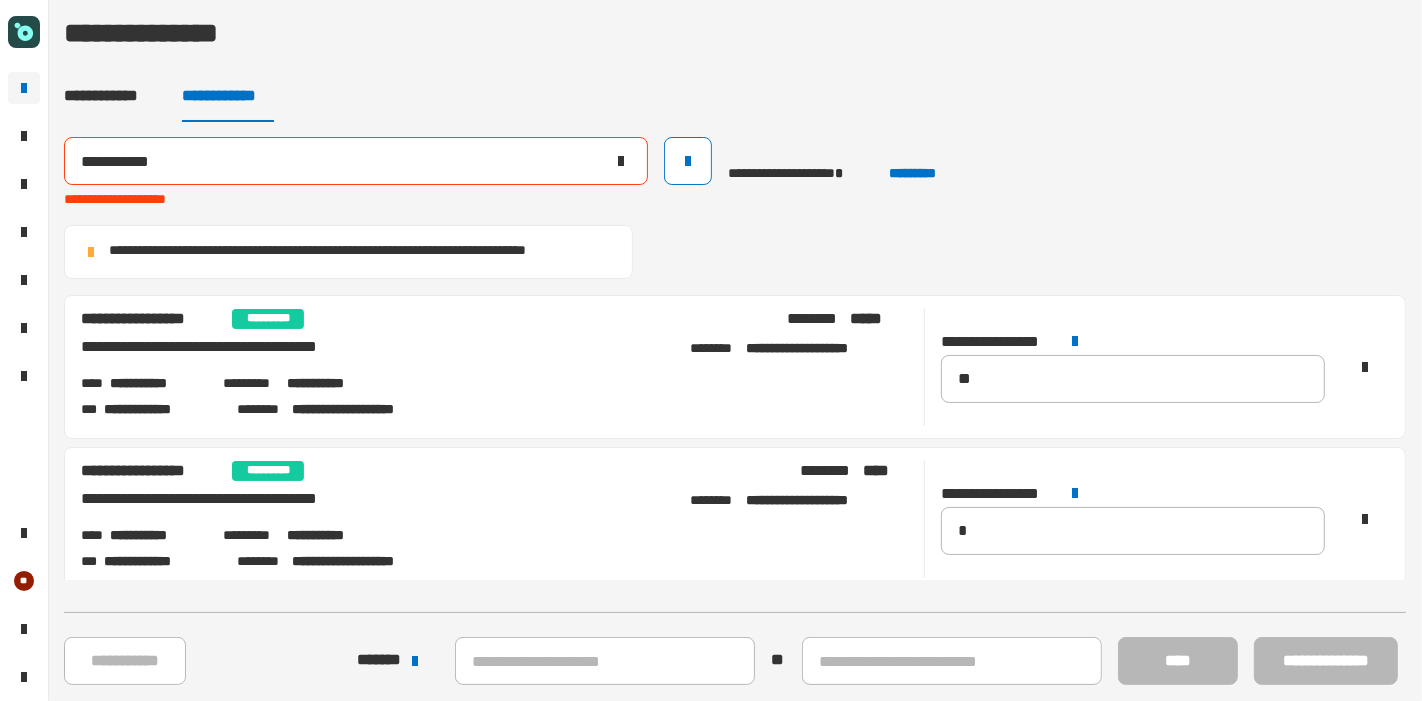 click 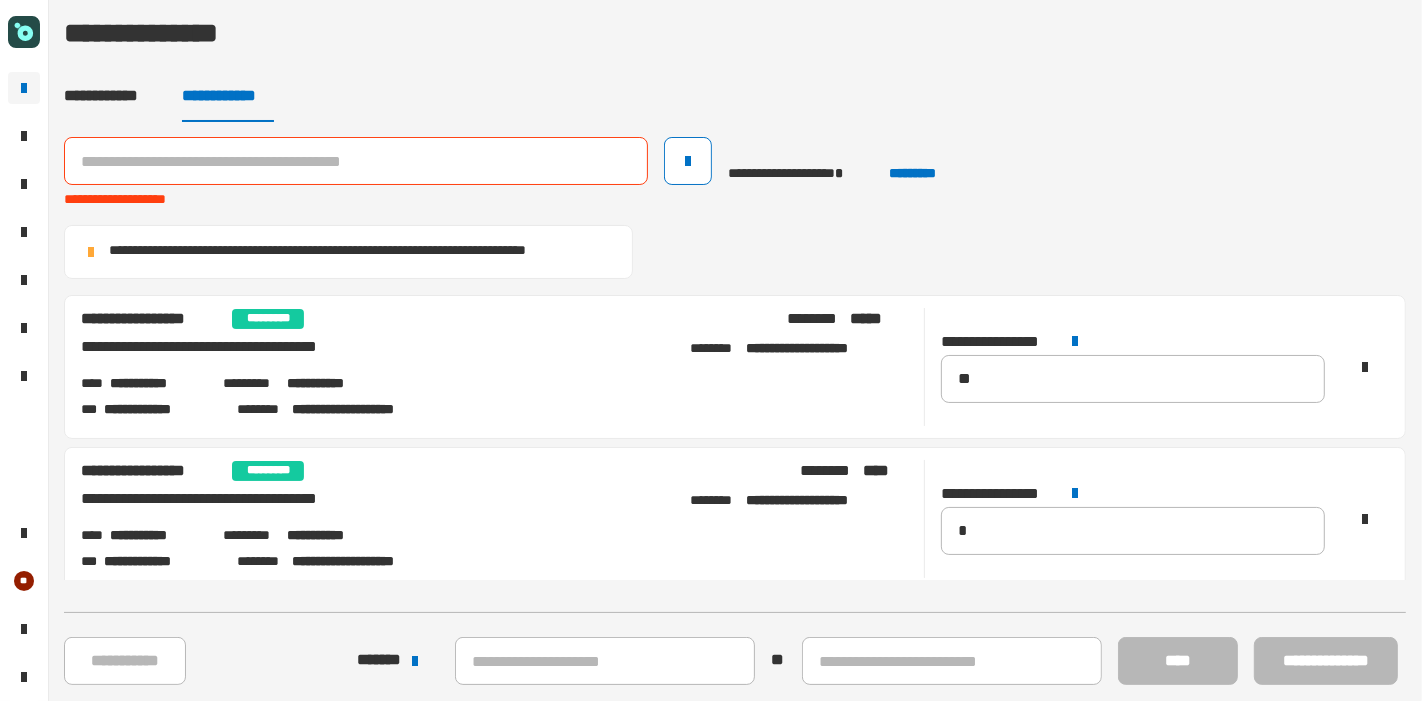click 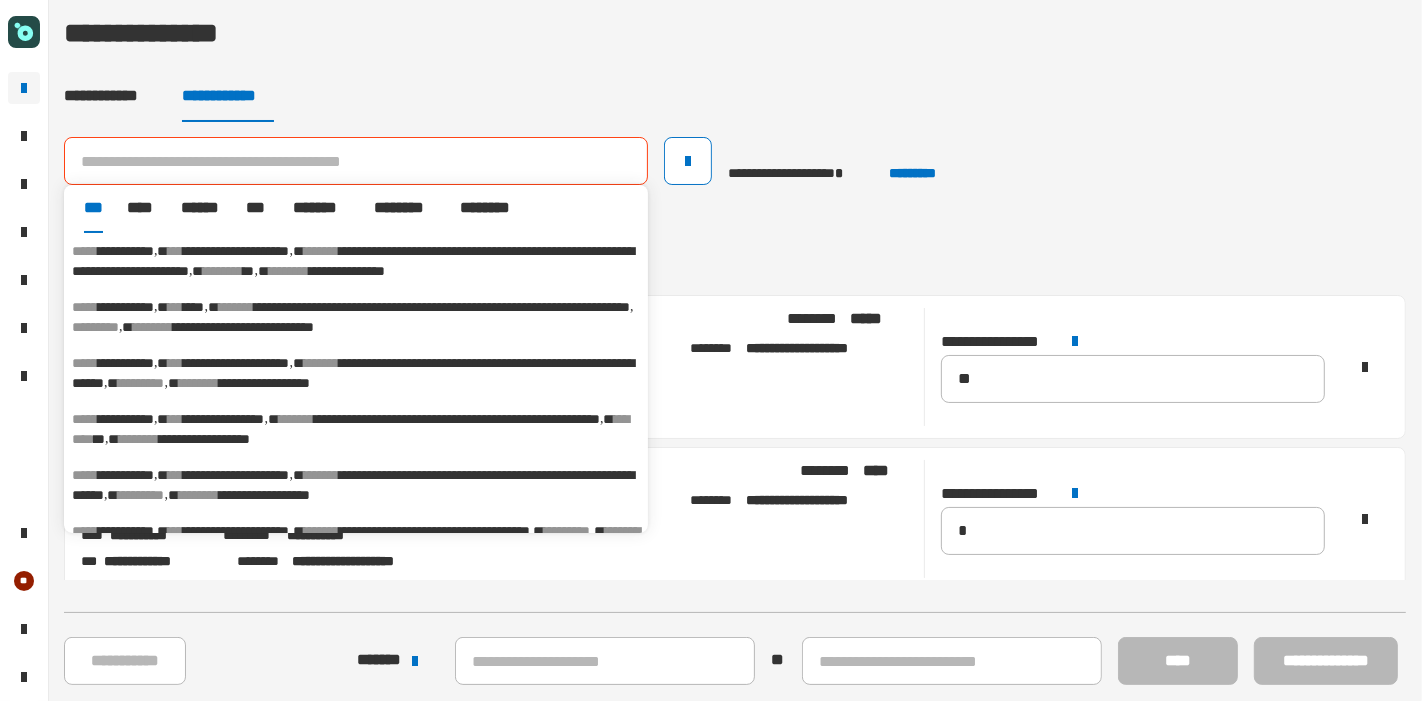 paste on "********" 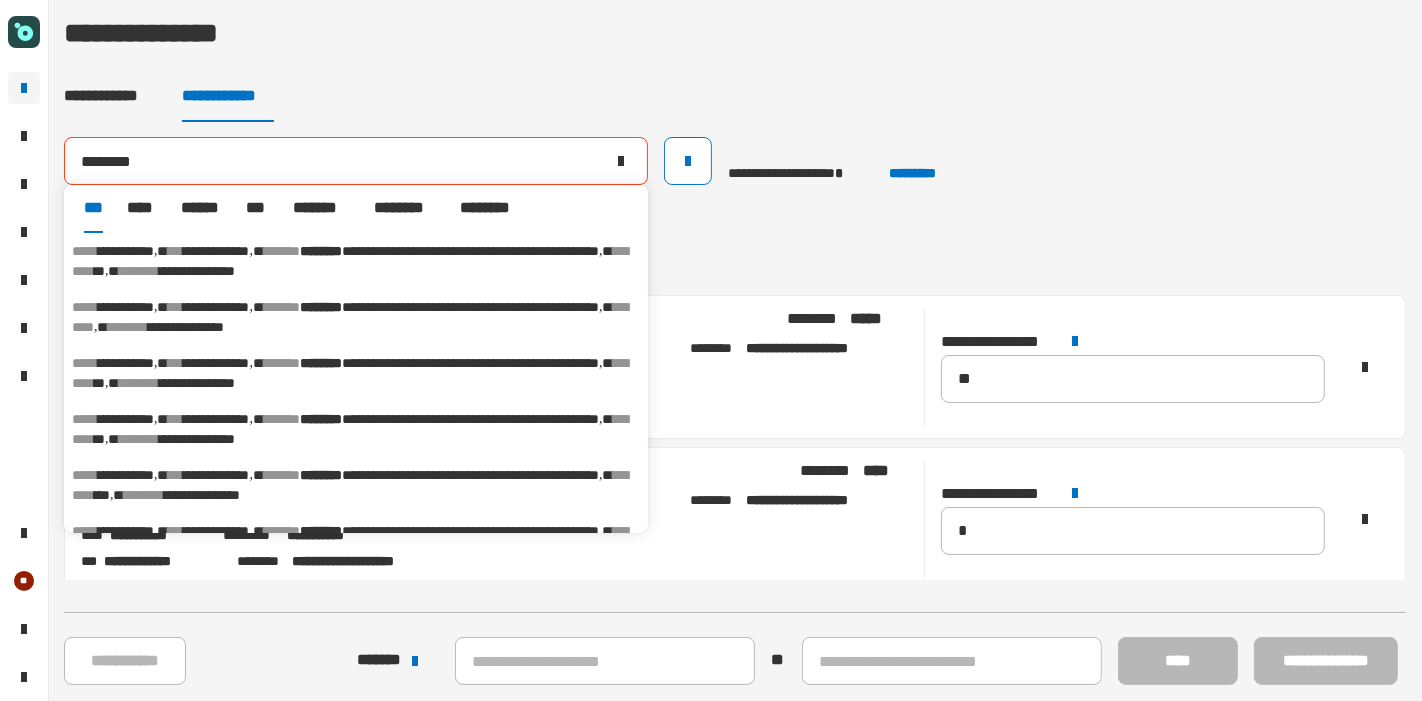 scroll, scrollTop: 35, scrollLeft: 0, axis: vertical 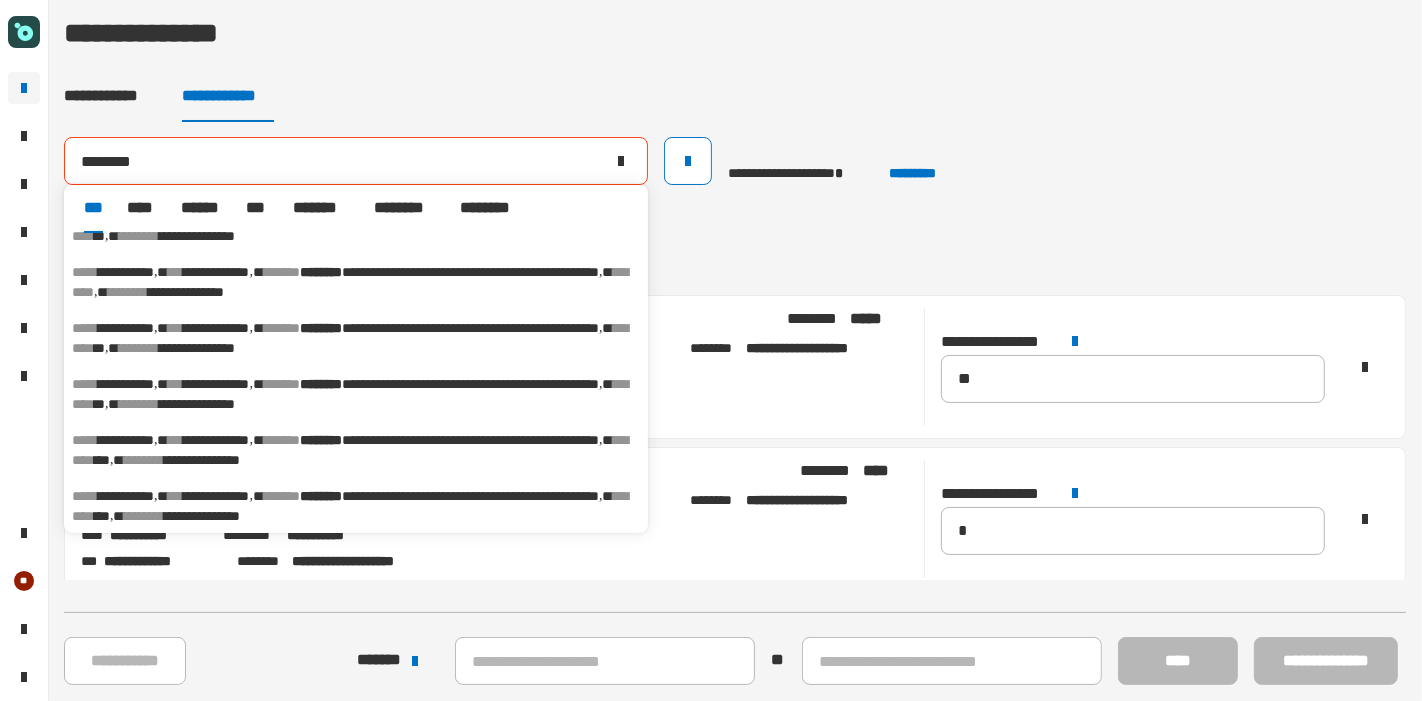 type on "********" 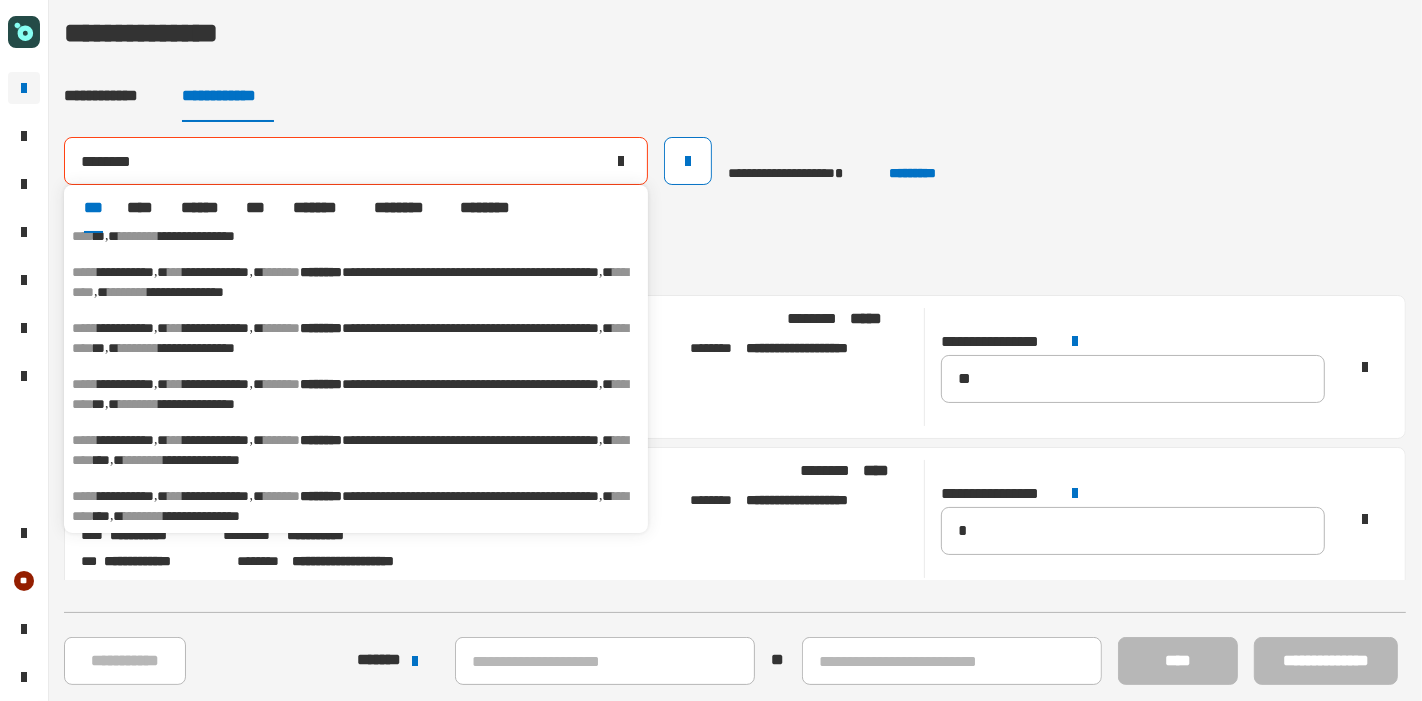 click on "********" at bounding box center (350, 282) 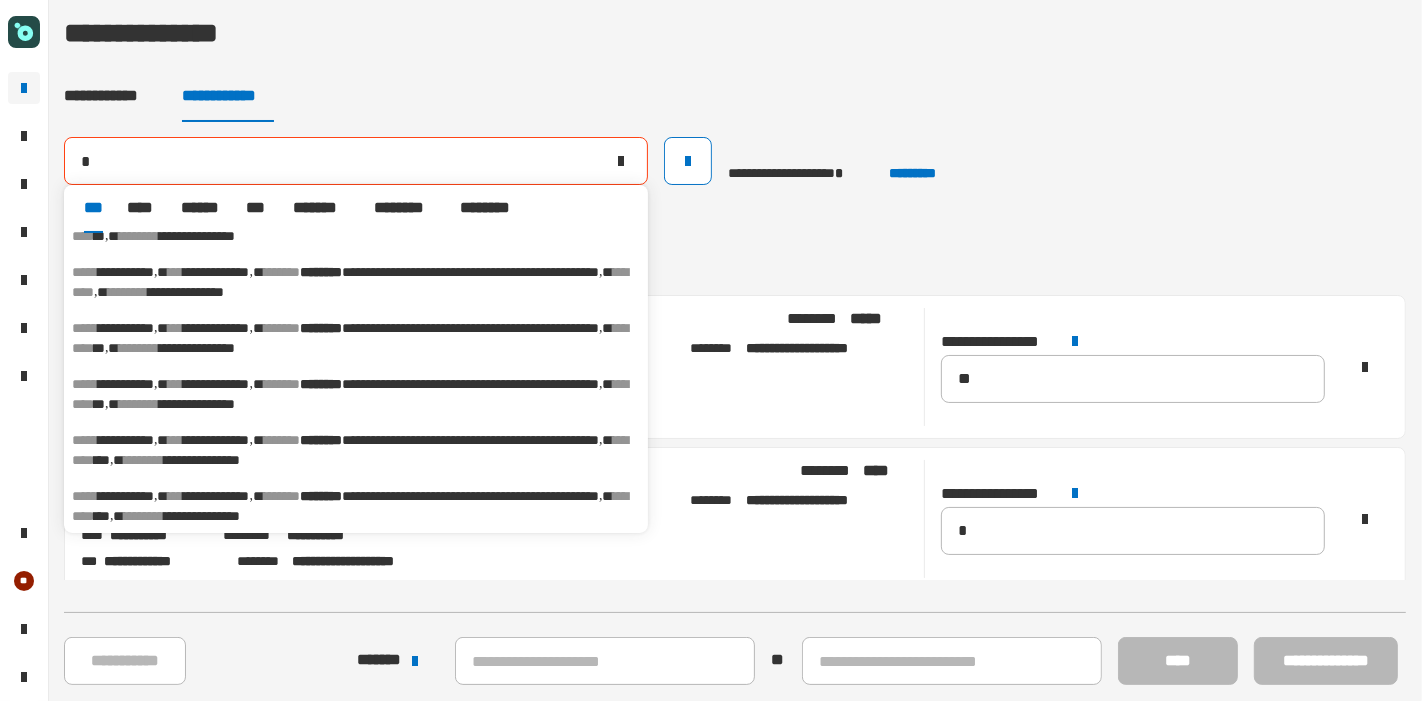 type on "**********" 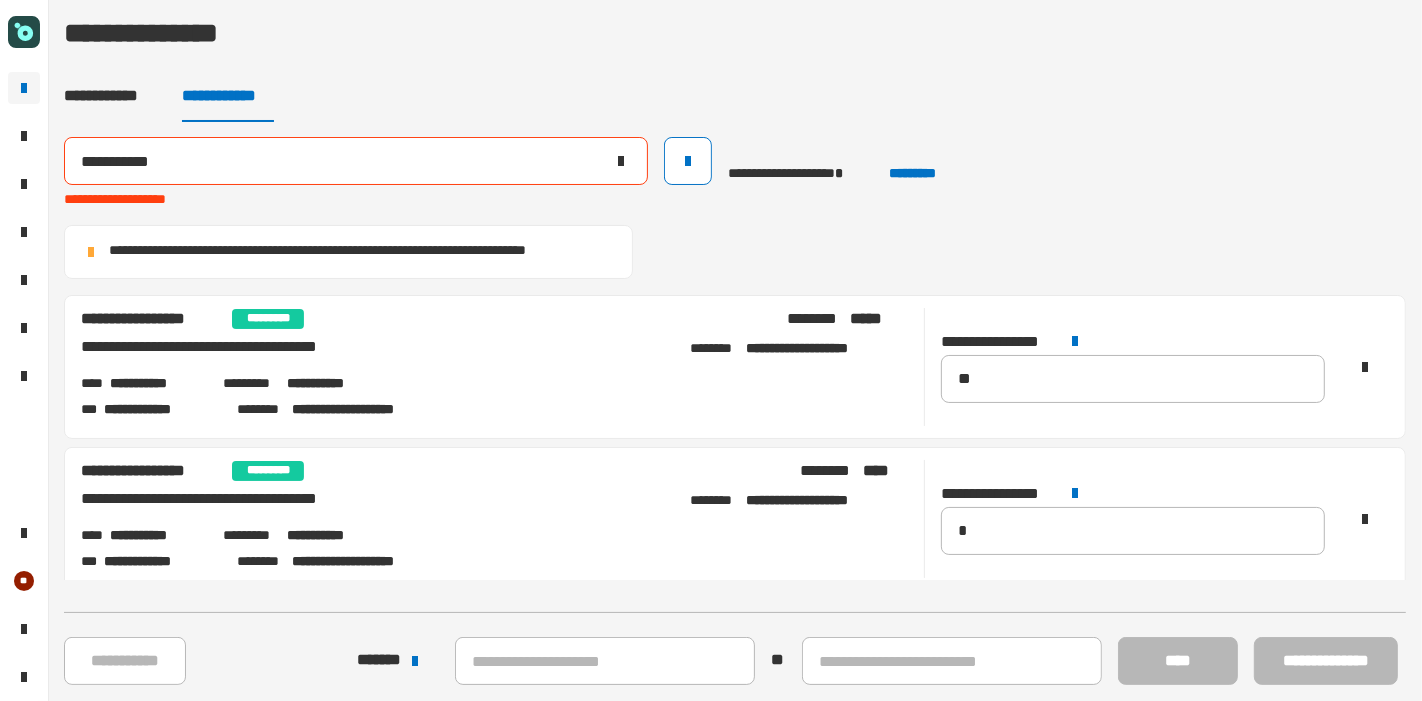 scroll, scrollTop: 614, scrollLeft: 0, axis: vertical 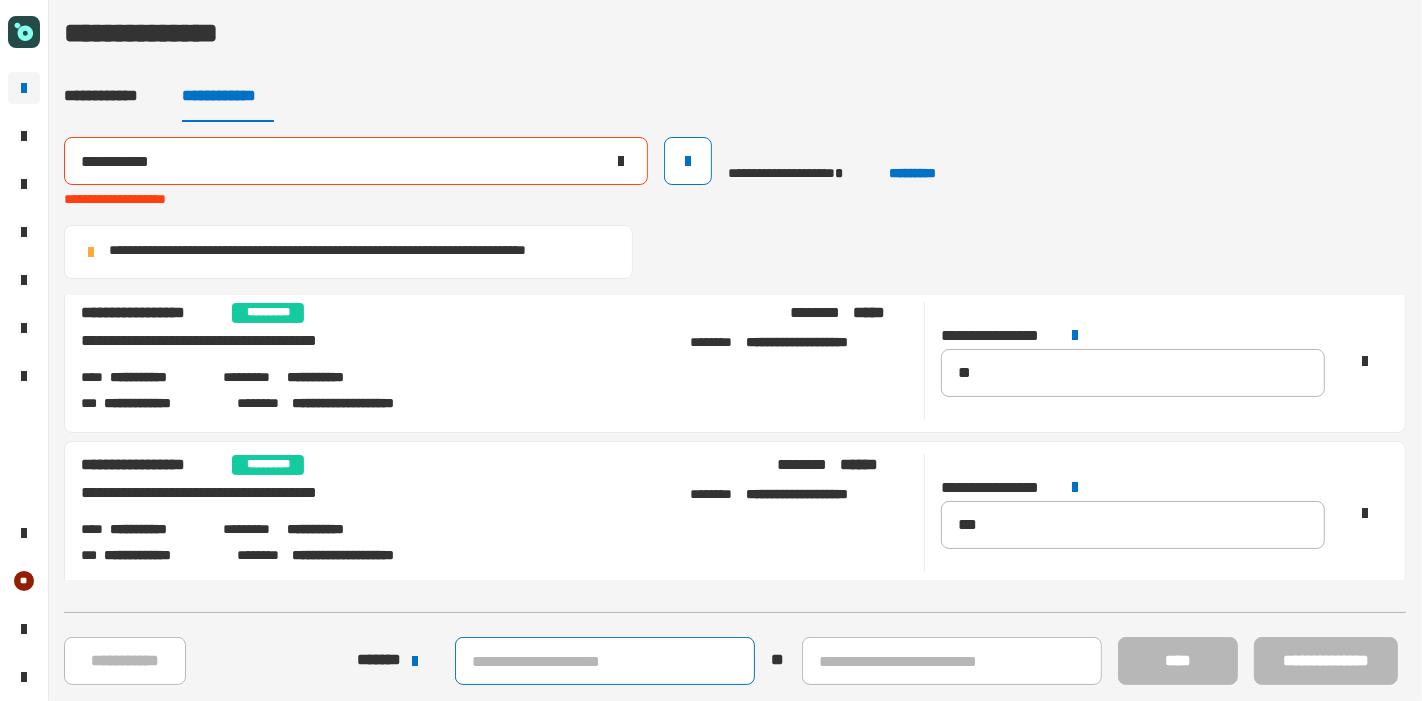 click 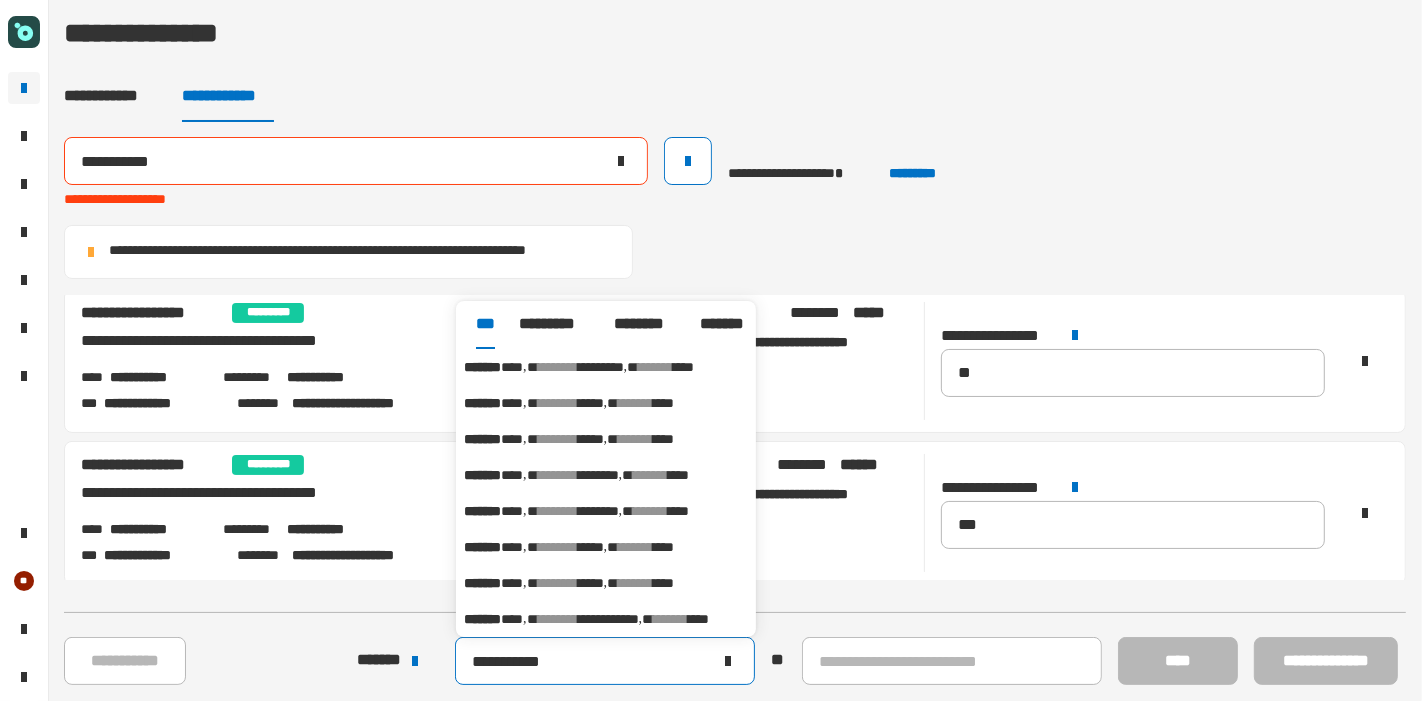type on "**********" 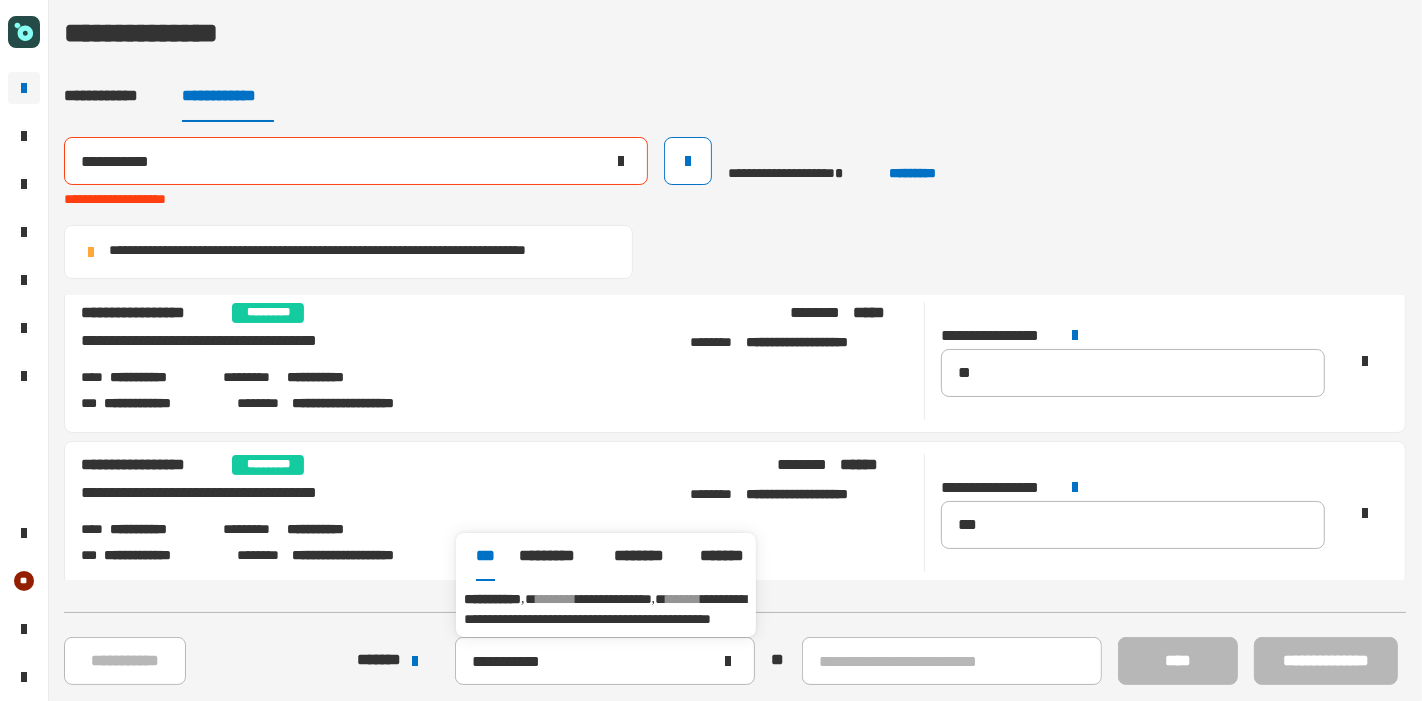 click on "**********" at bounding box center [605, 609] 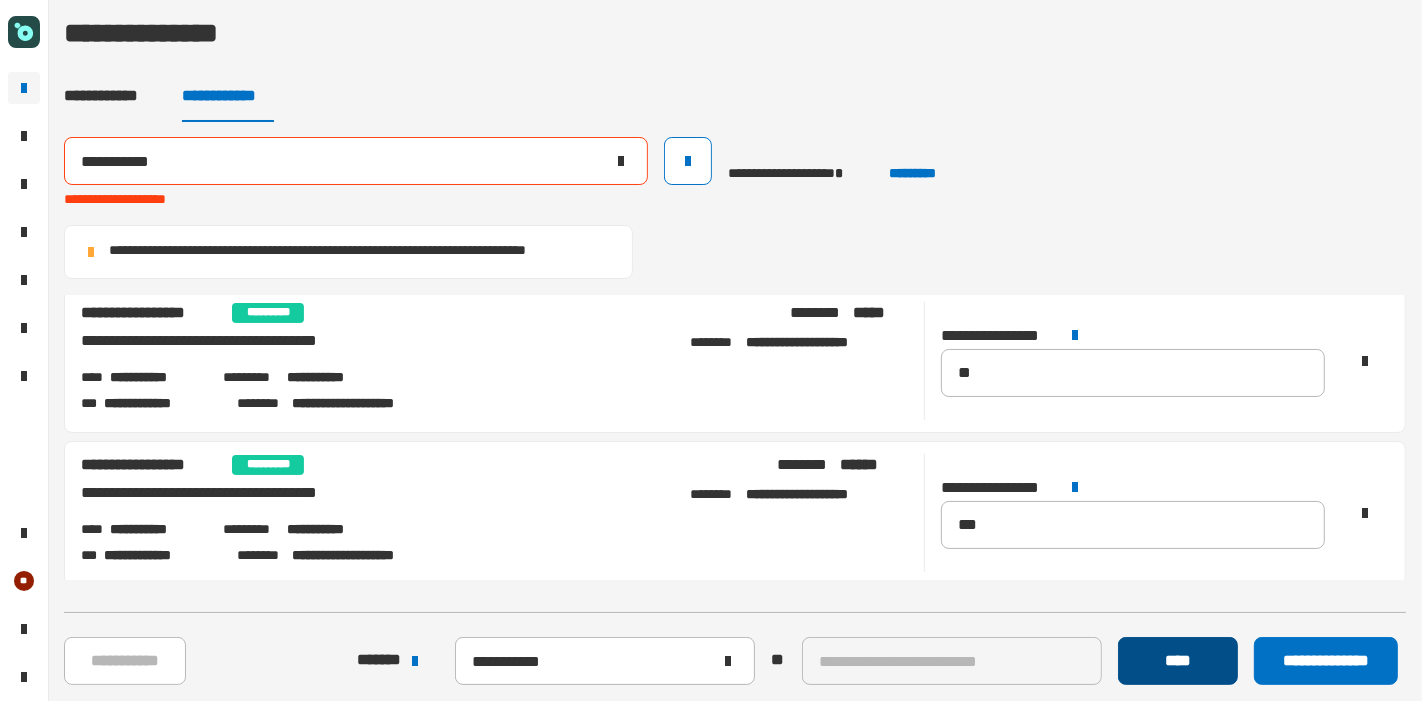 click on "****" 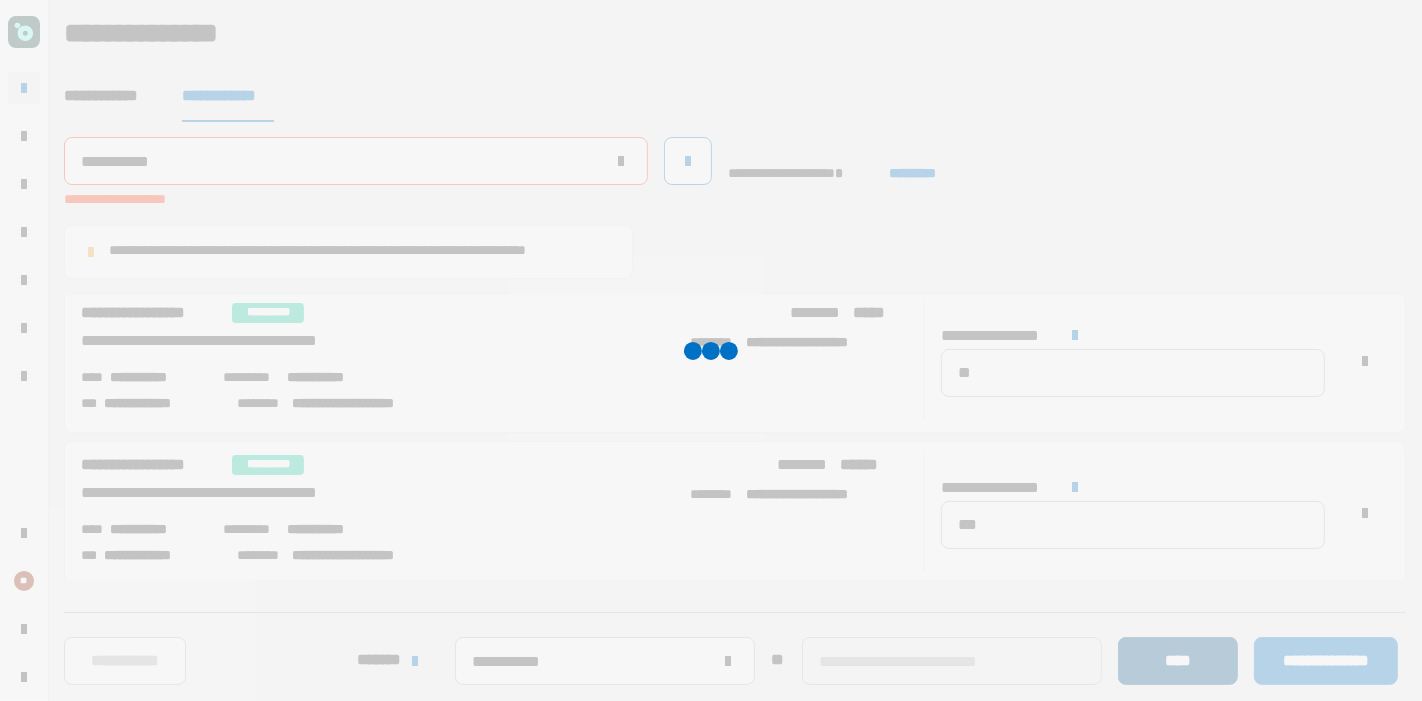 type 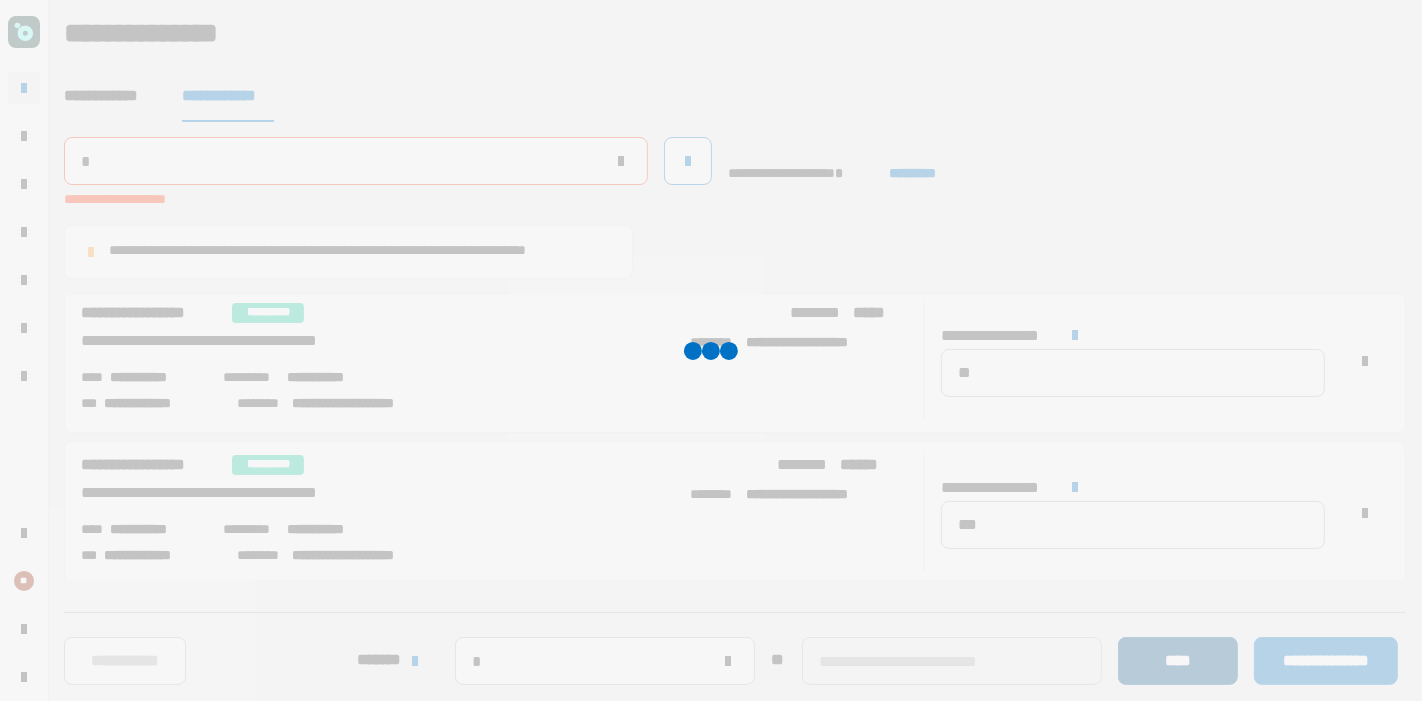 type 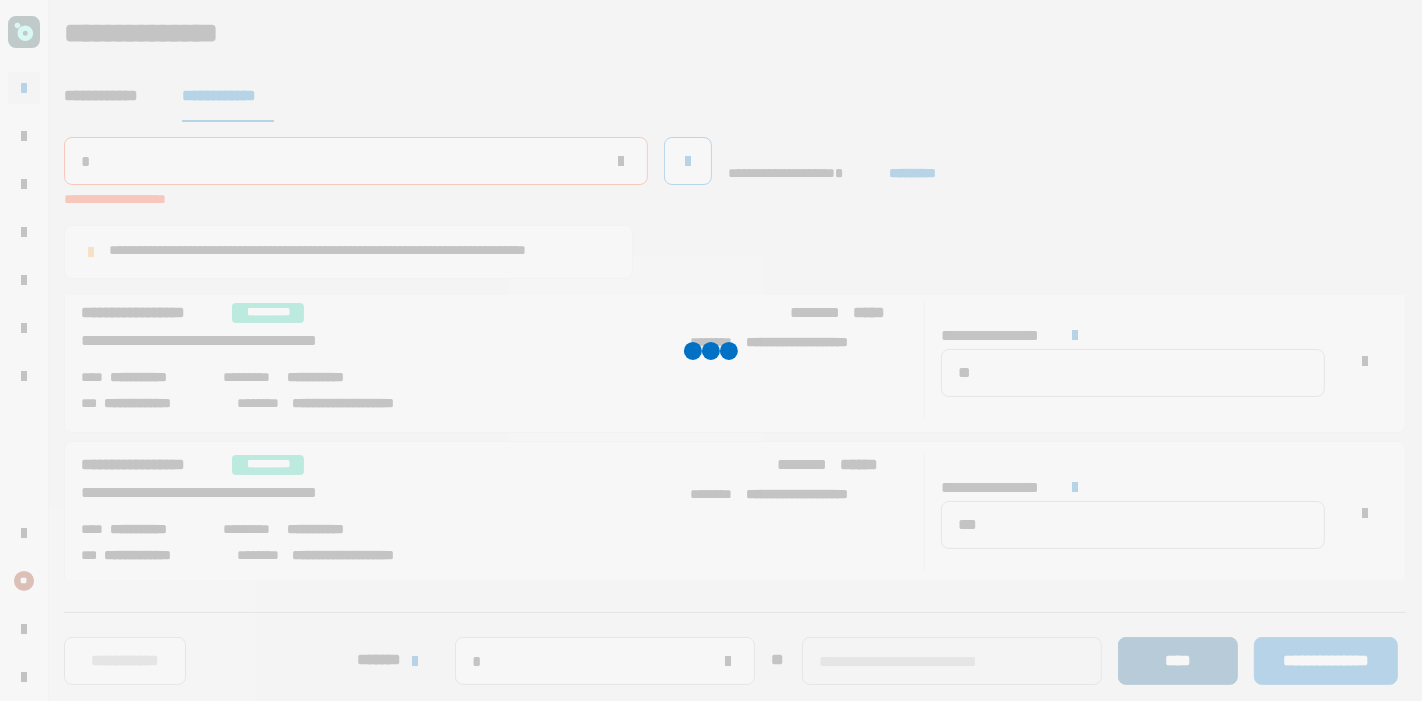 type 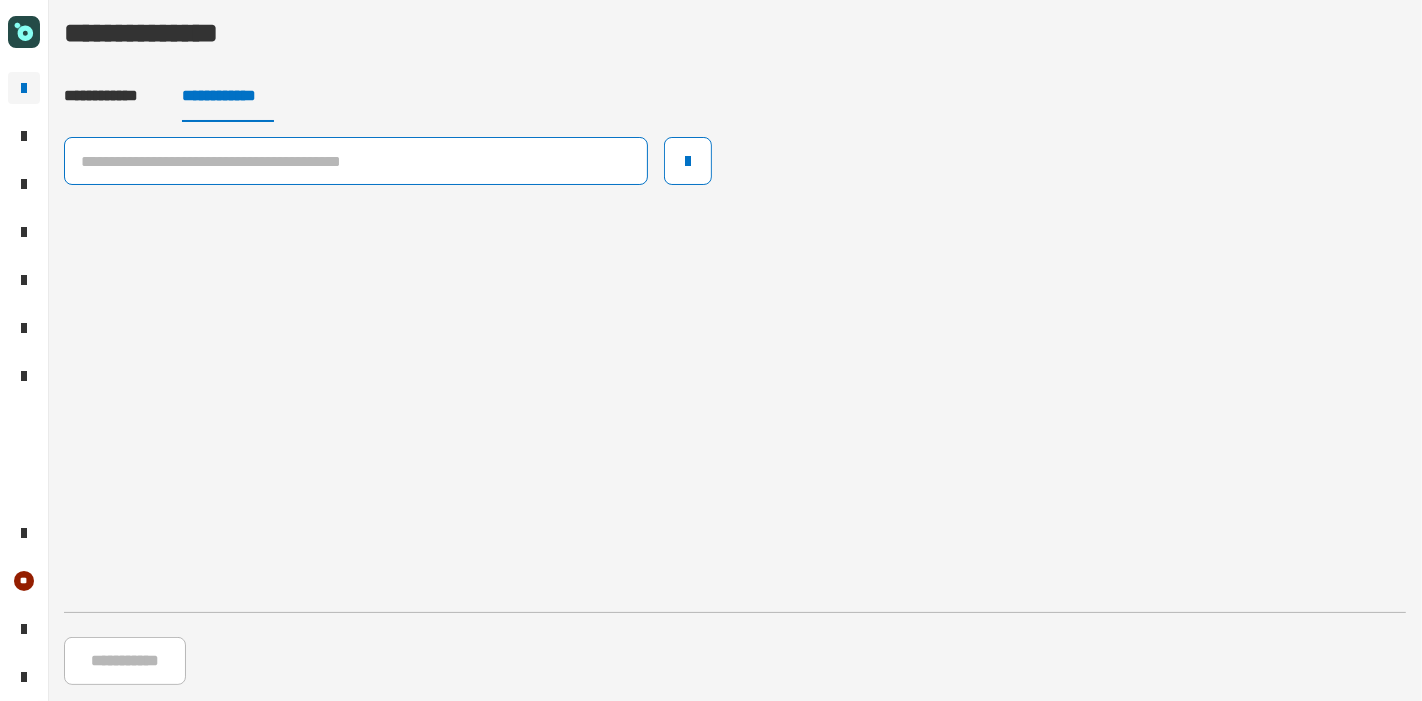 click 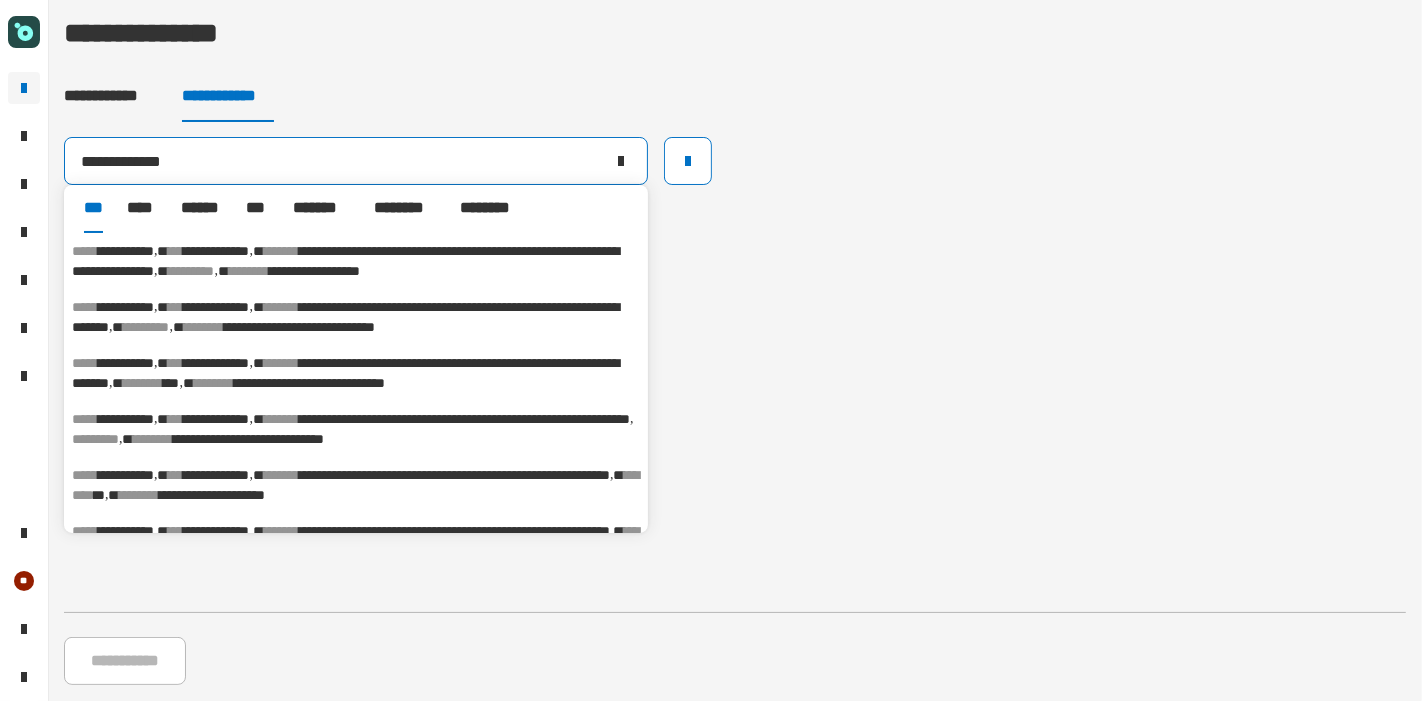 type on "**********" 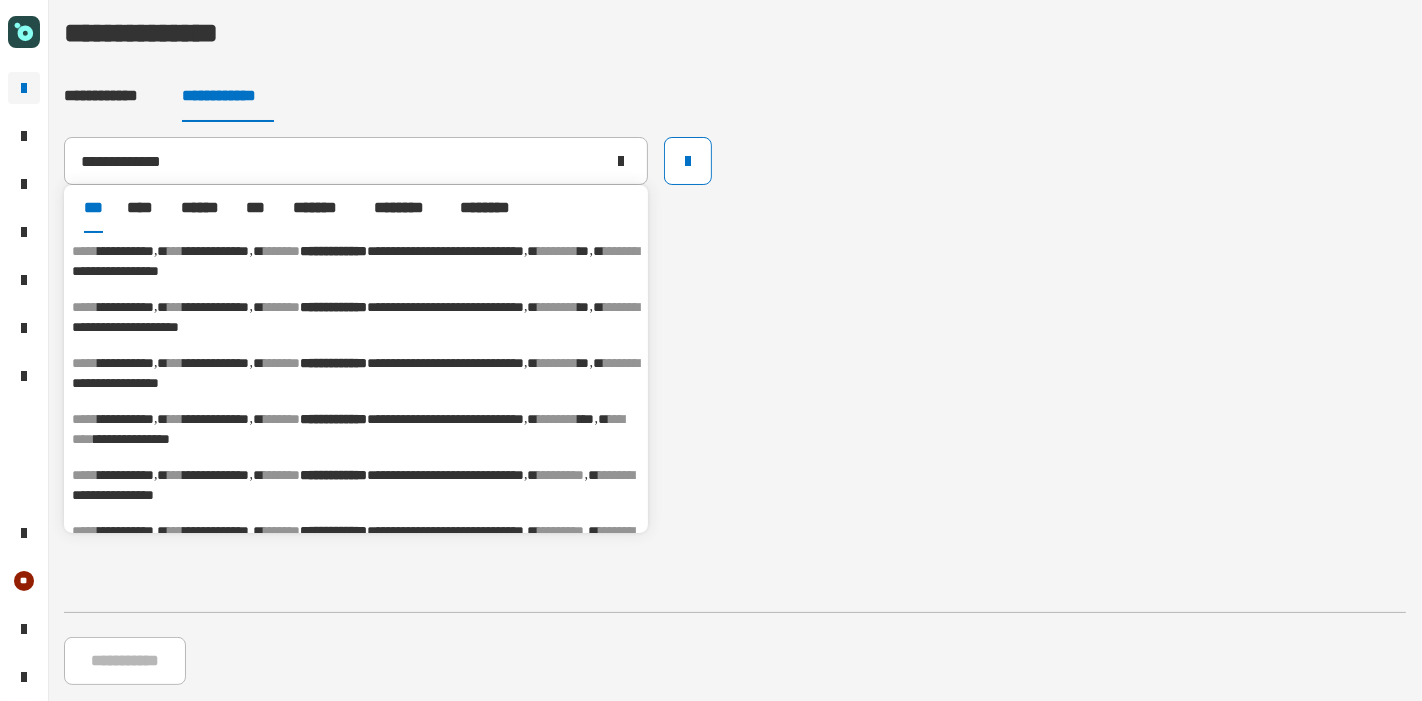 click on "***" at bounding box center (587, 419) 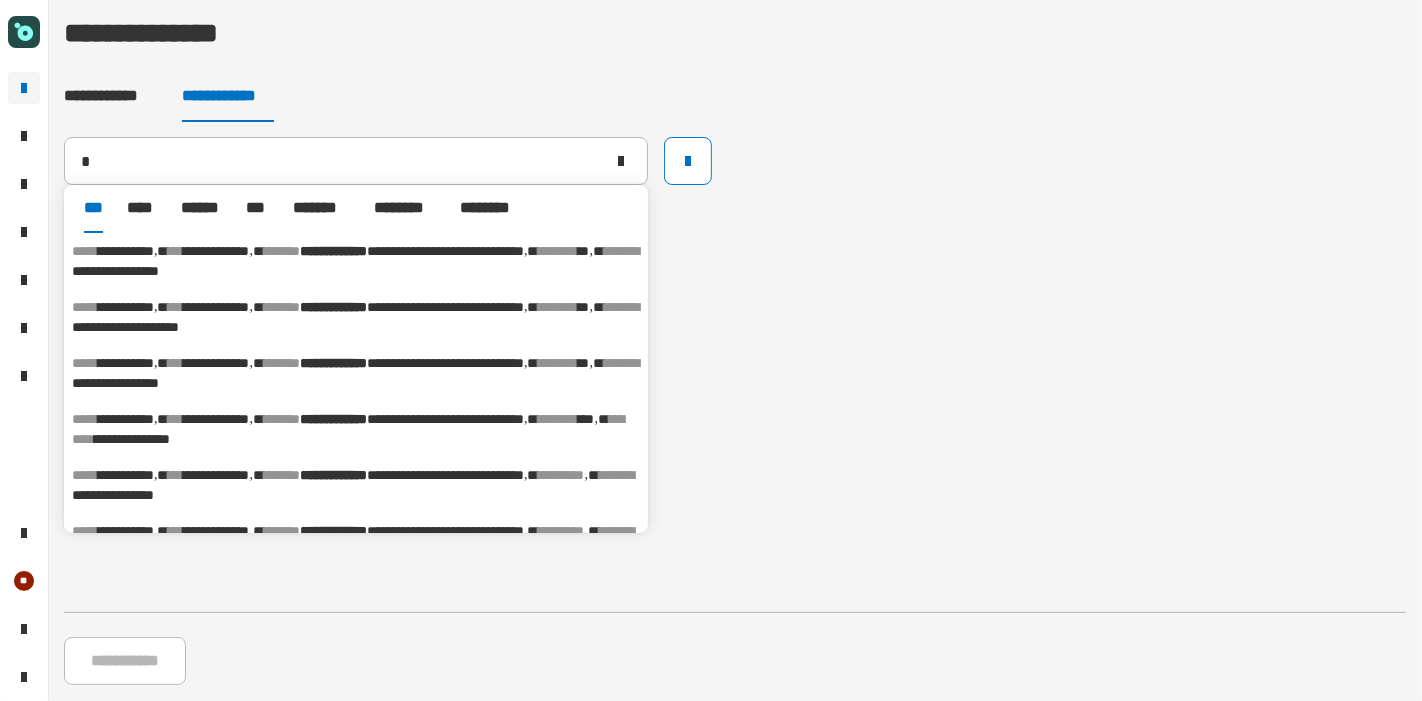 type on "**********" 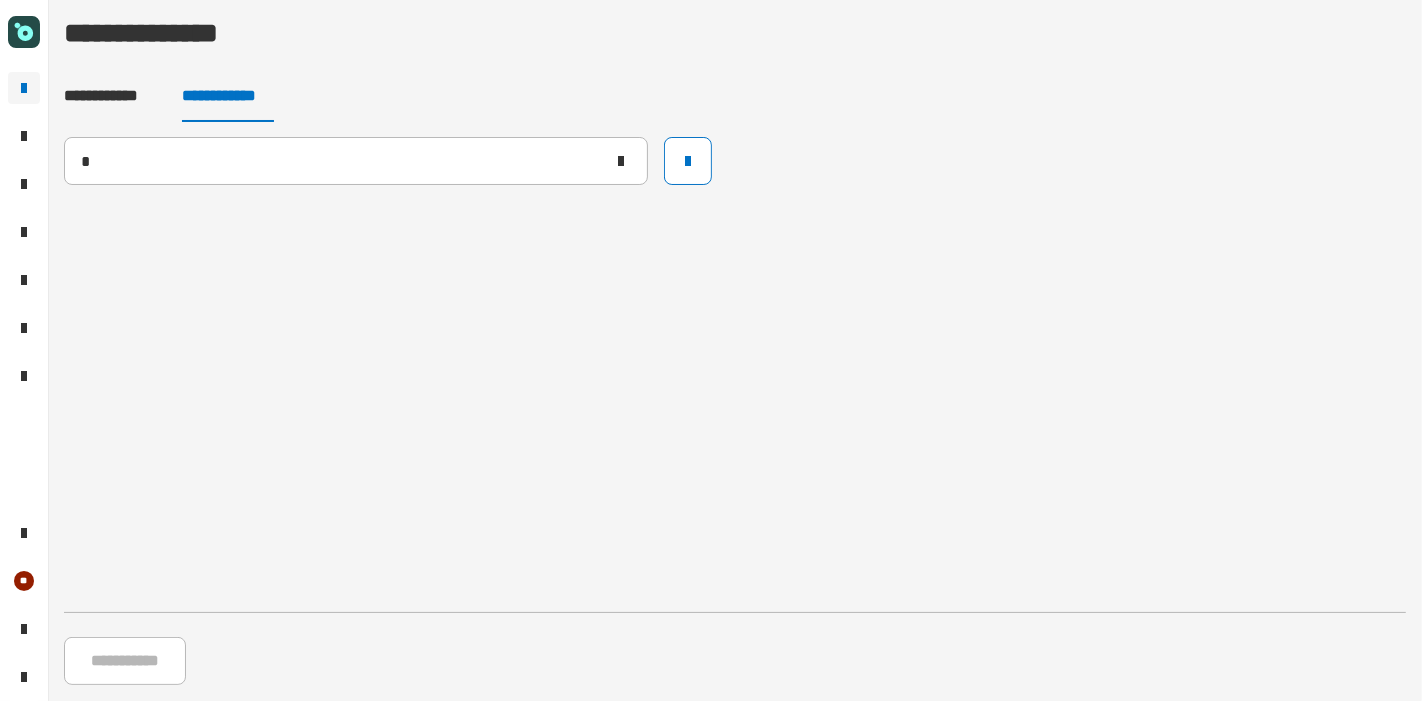 type 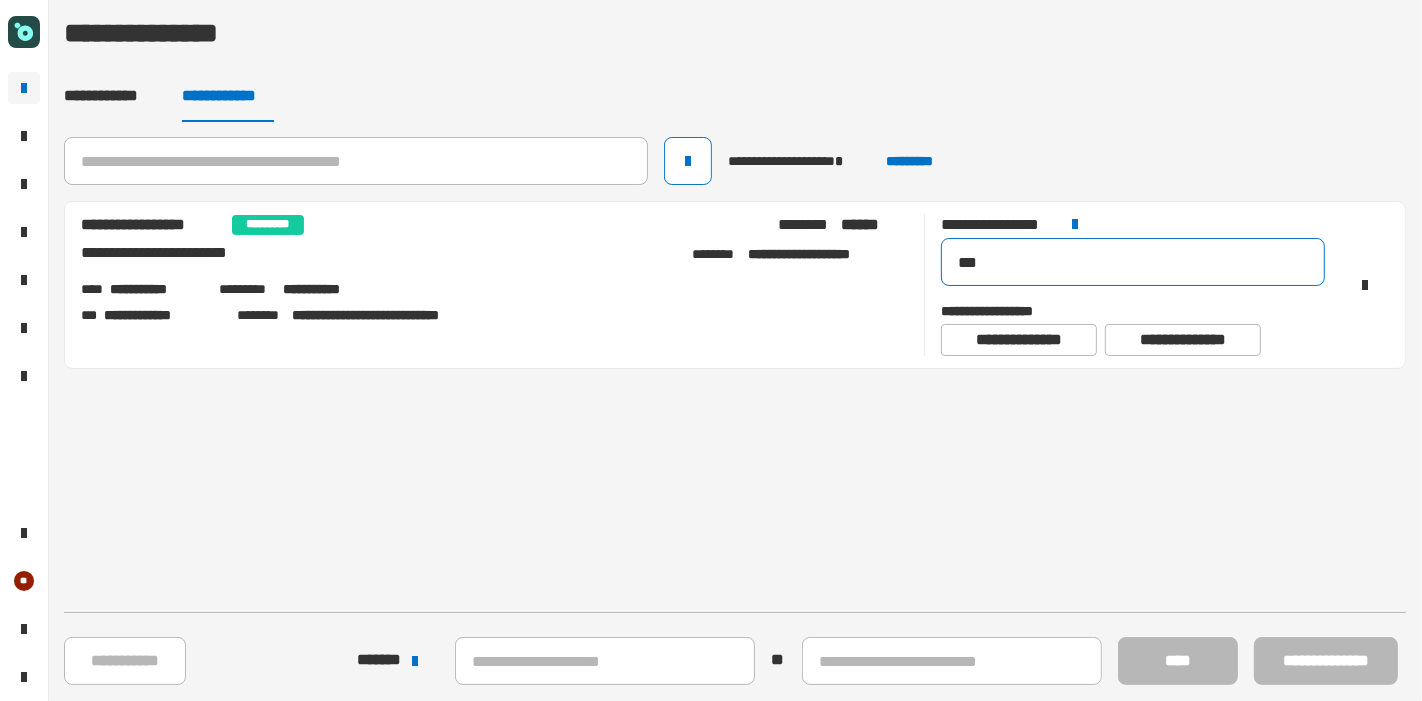 drag, startPoint x: 984, startPoint y: 273, endPoint x: 942, endPoint y: 270, distance: 42.107006 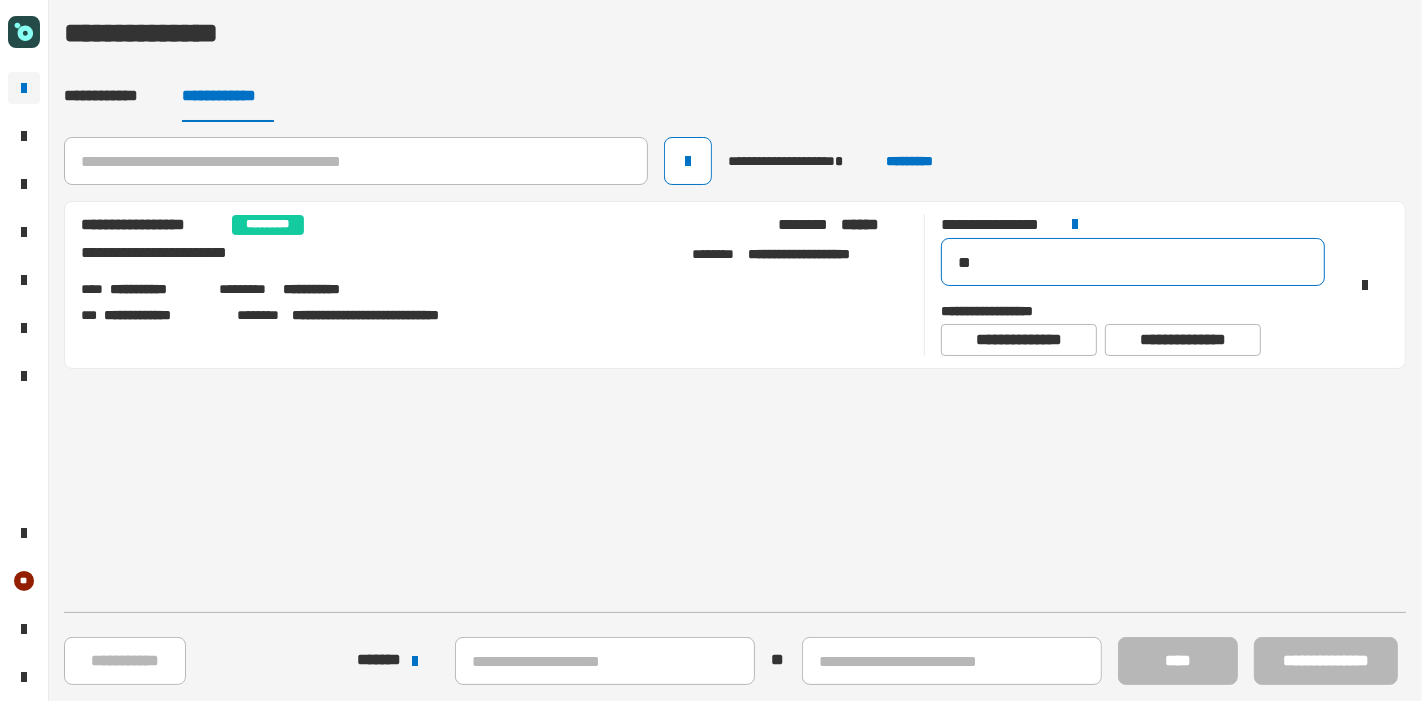 type on "***" 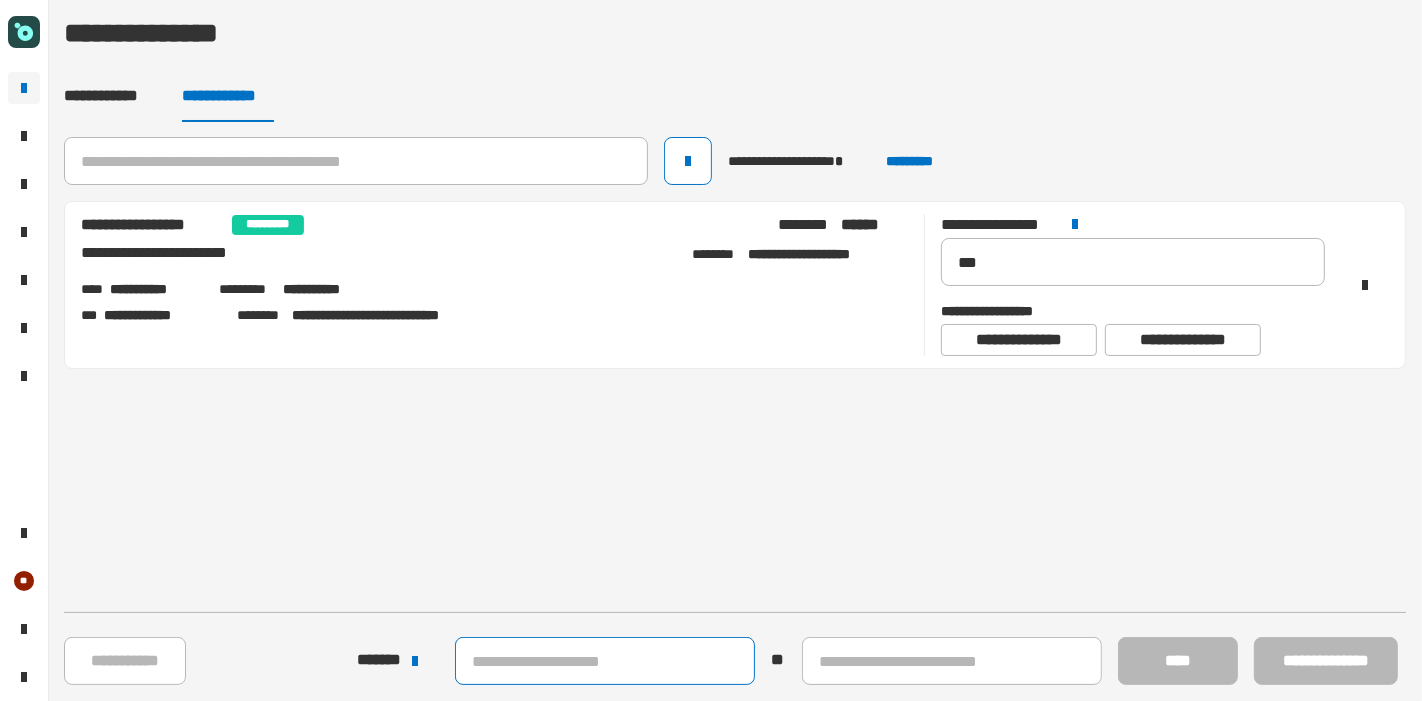 click 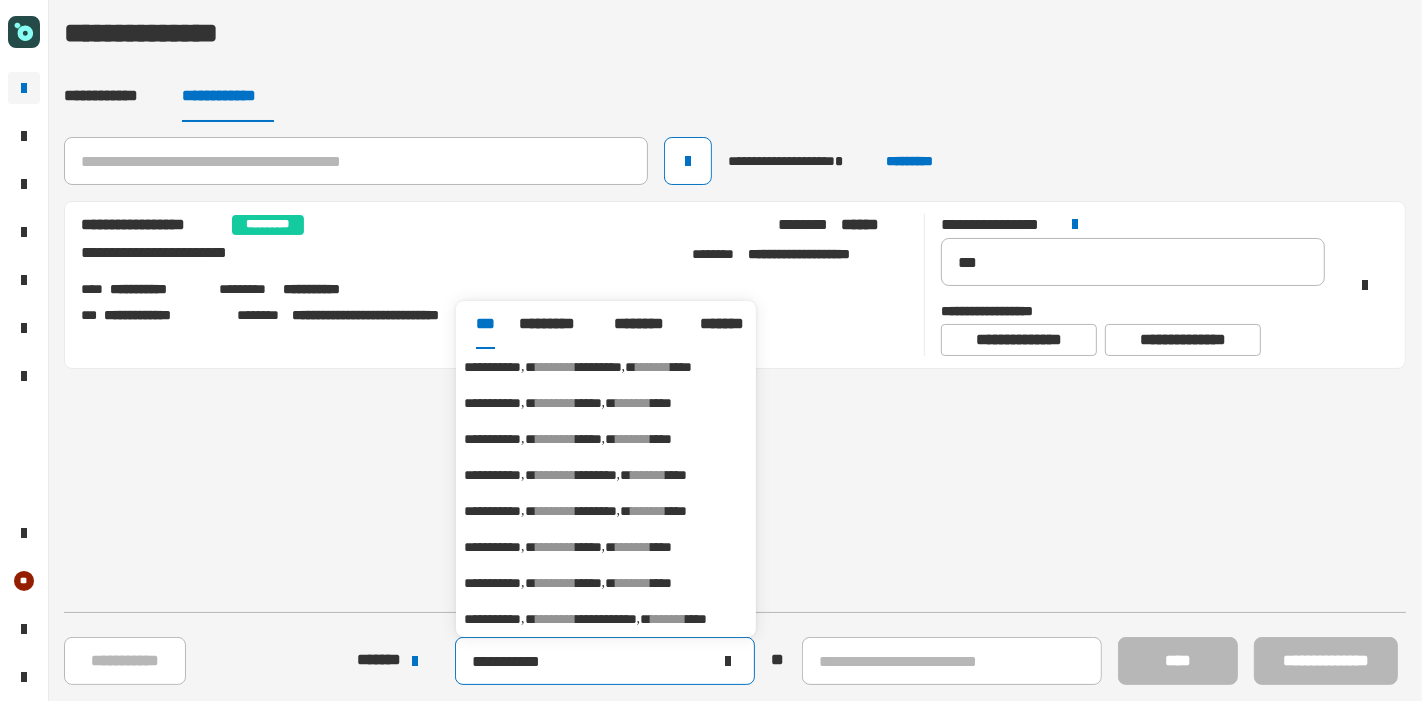 type on "**********" 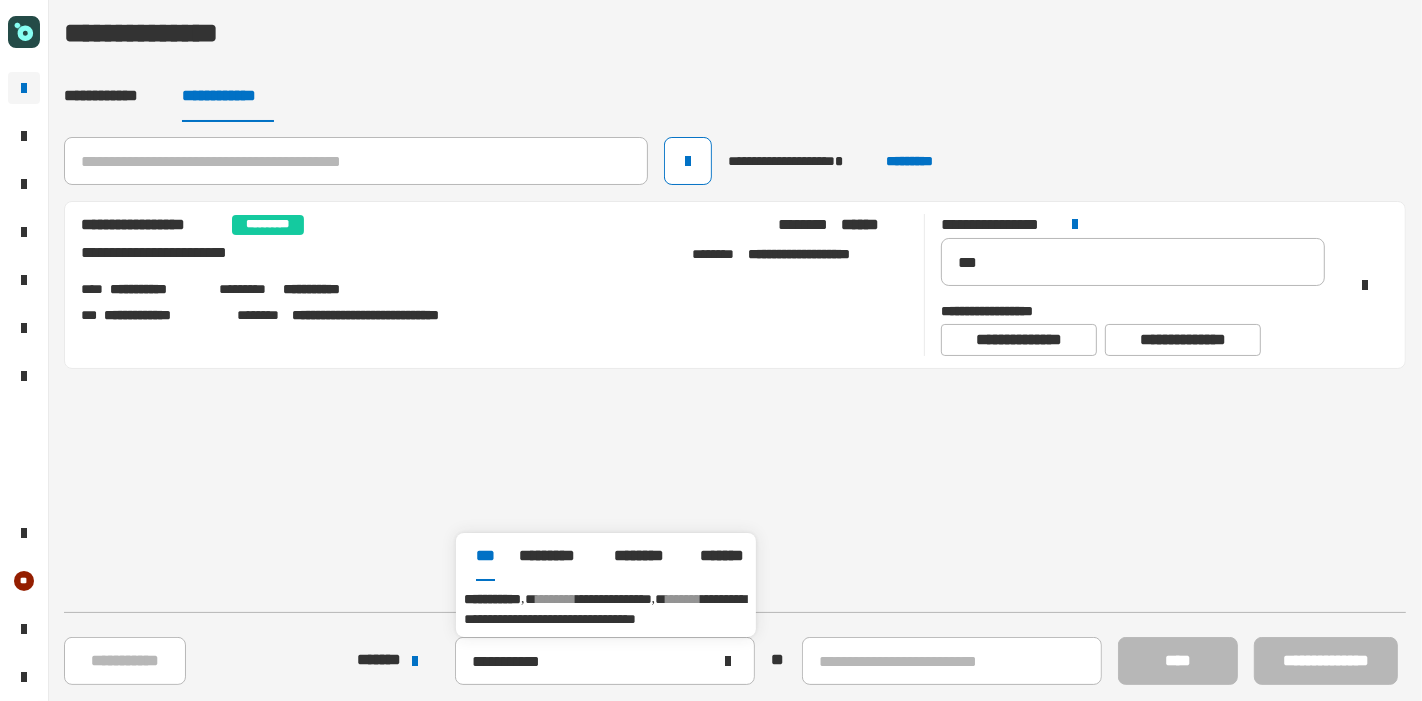 click on "**********" at bounding box center (605, 609) 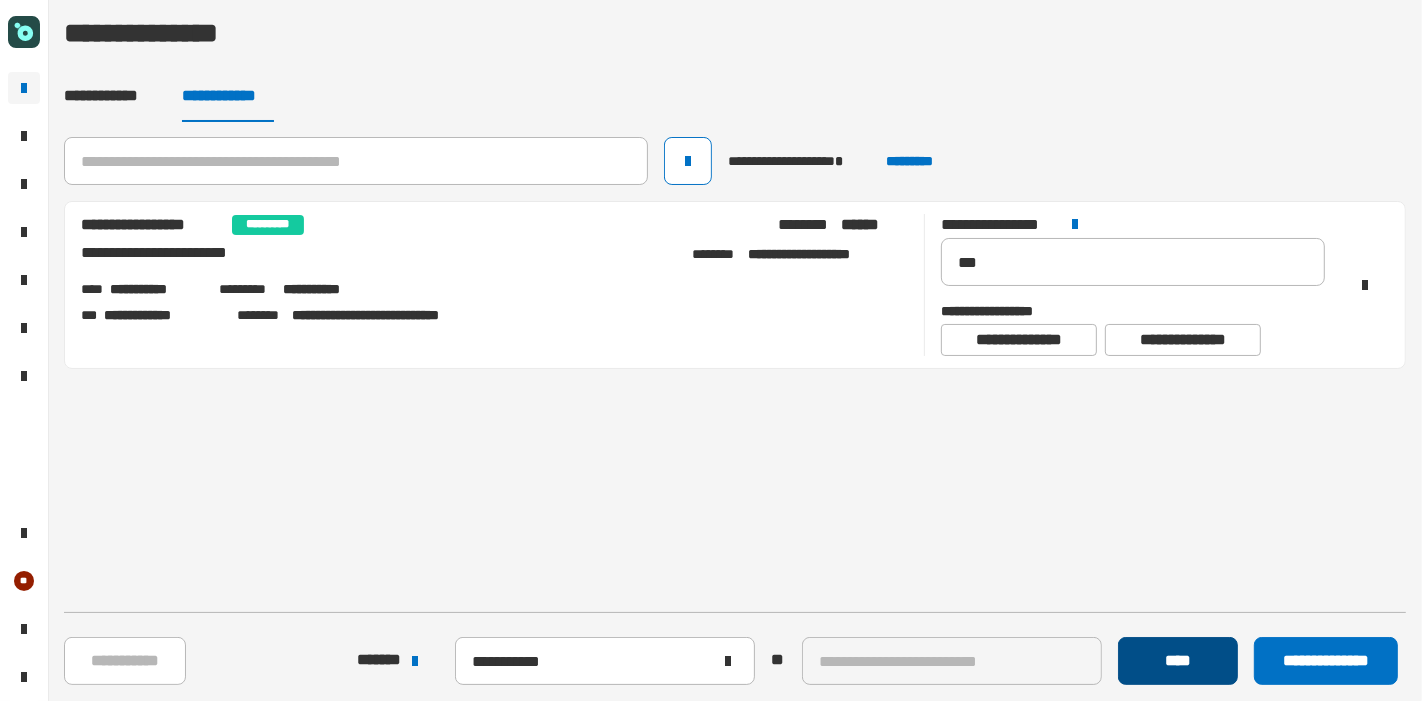 click on "****" 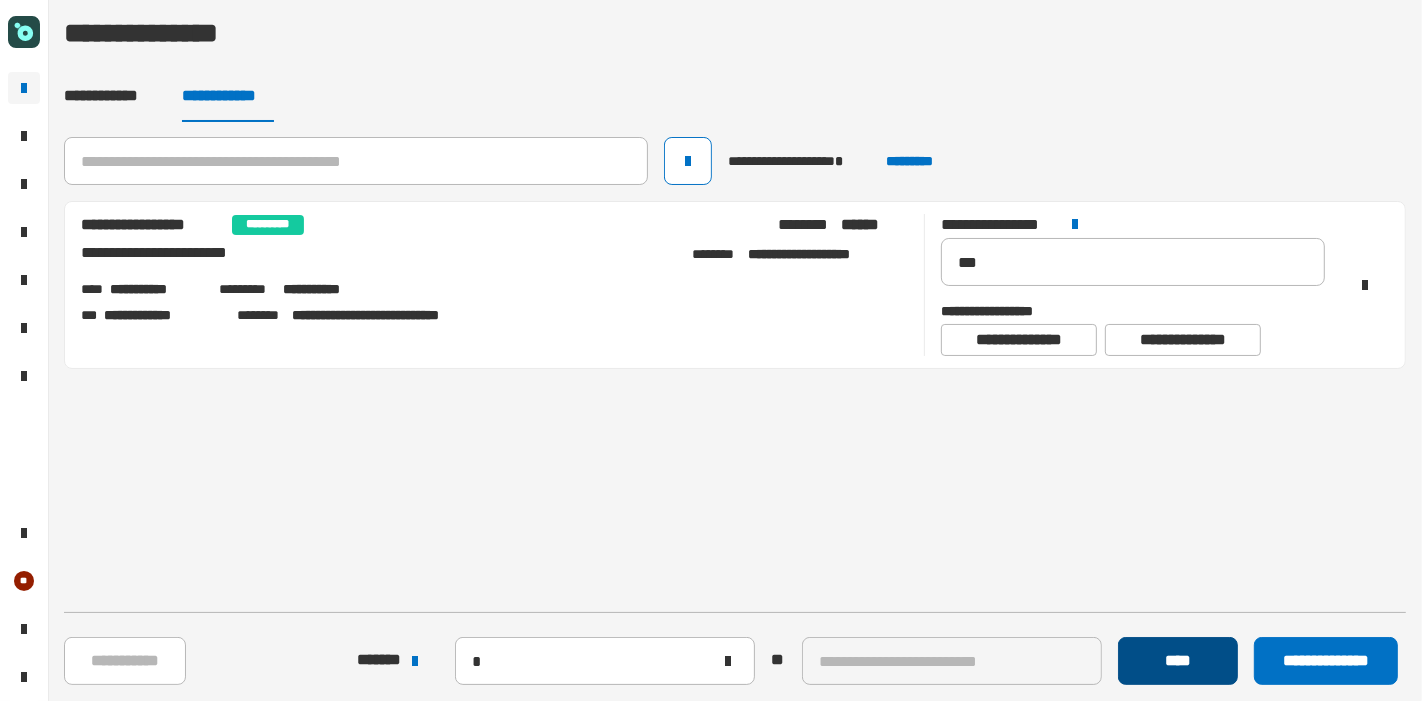 type 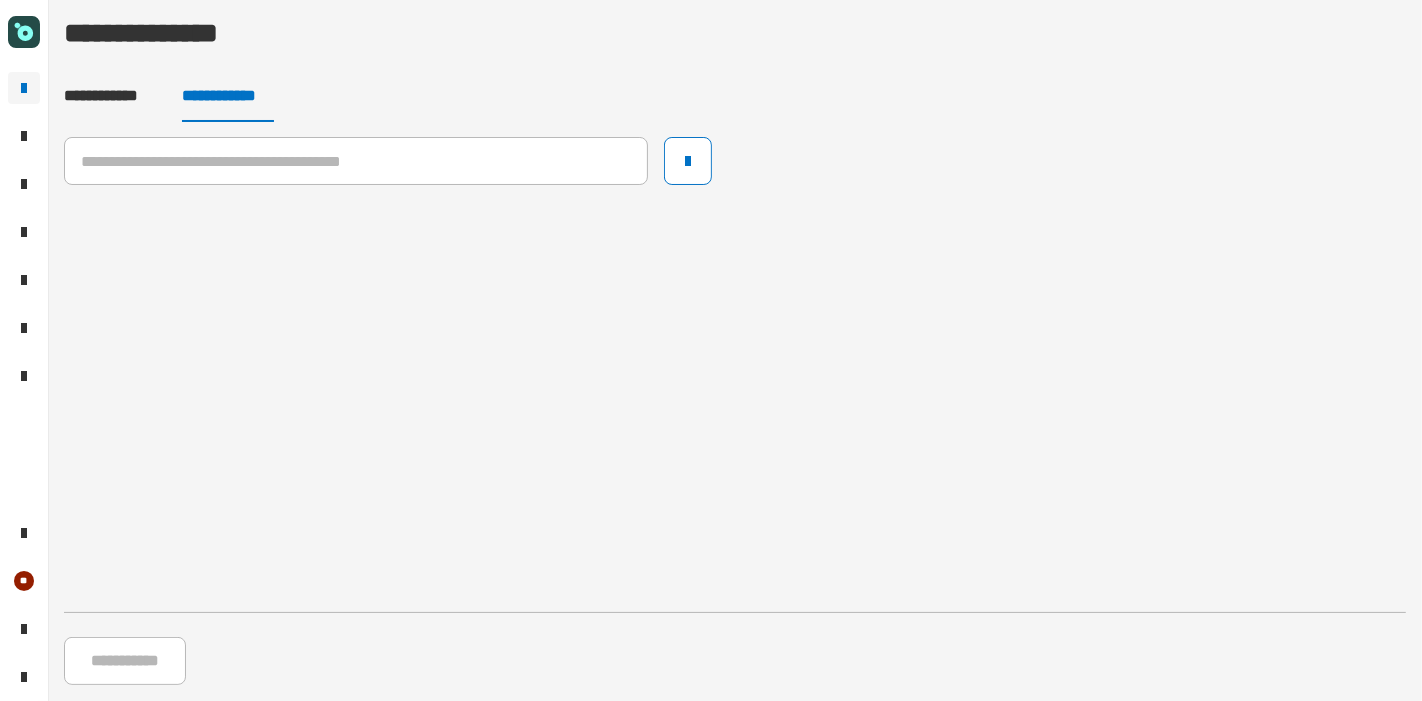 click on "**********" 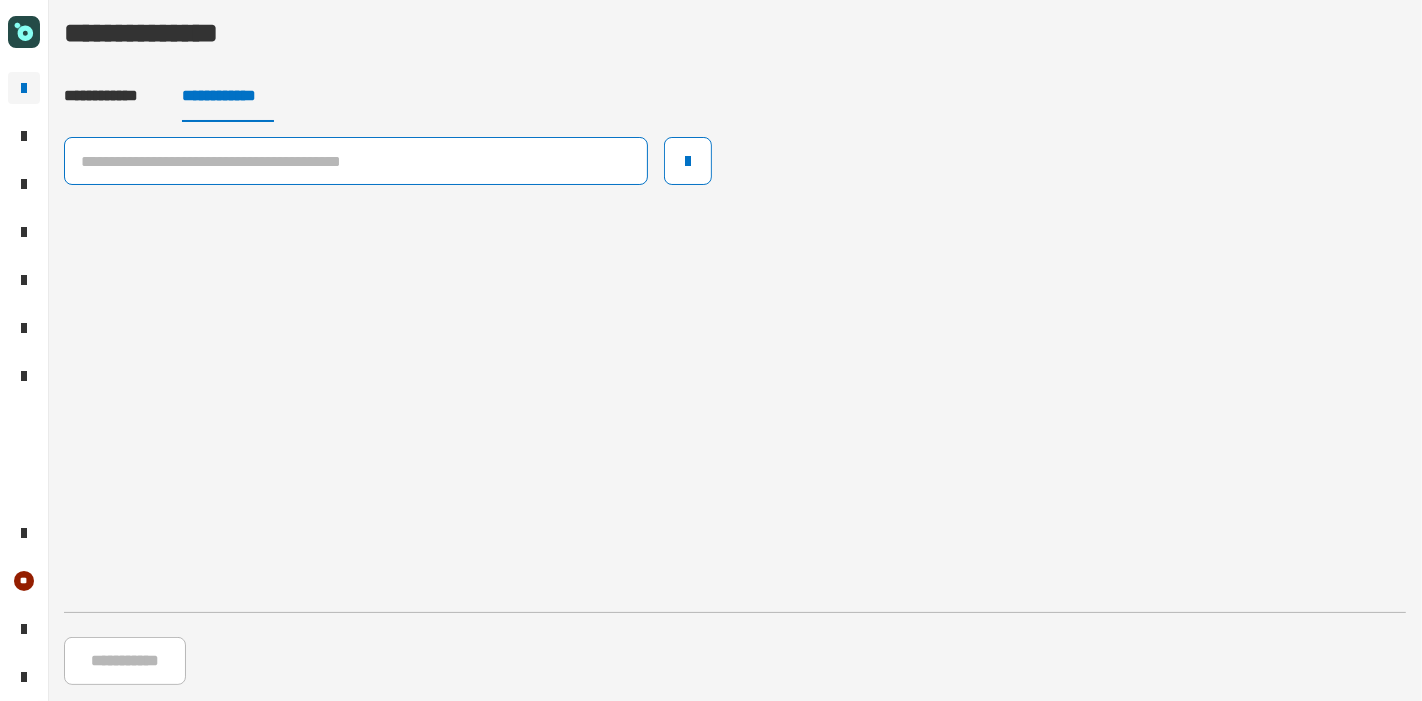 click 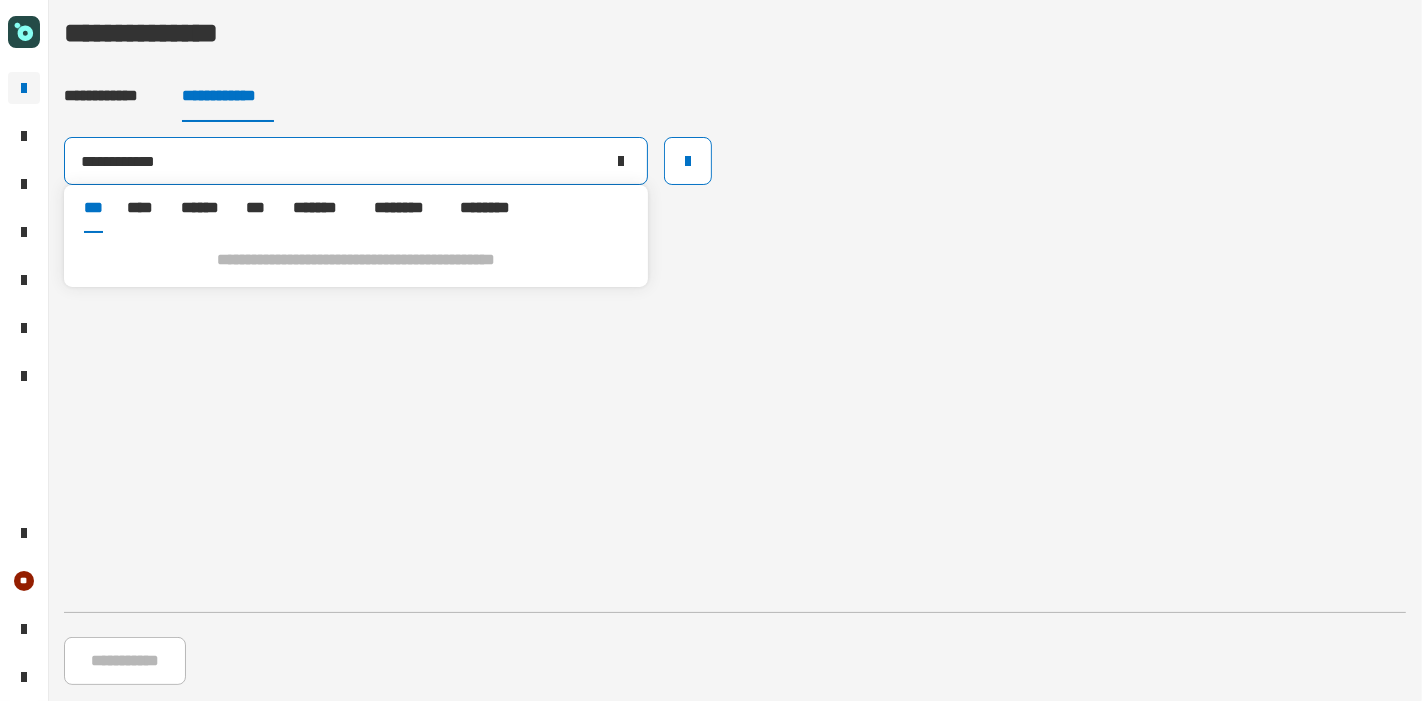 type on "**********" 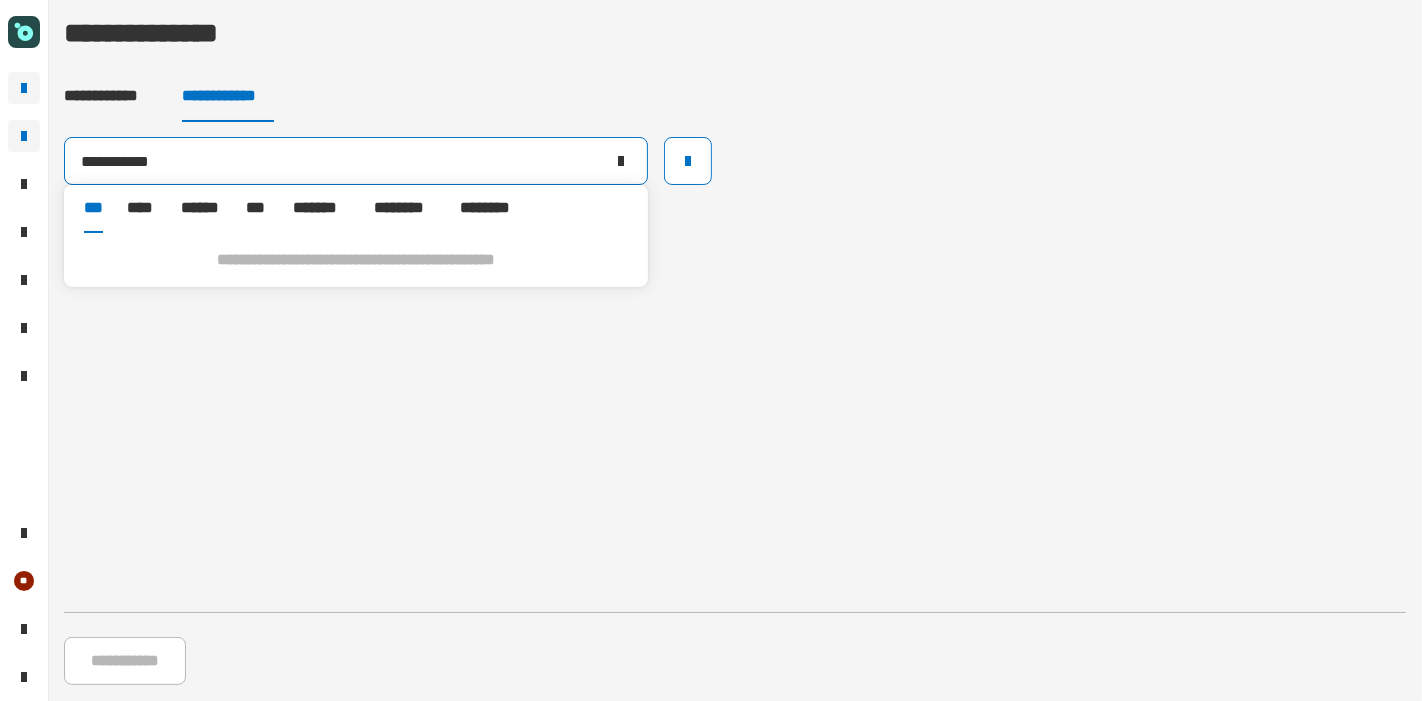 drag, startPoint x: 317, startPoint y: 170, endPoint x: 31, endPoint y: 141, distance: 287.46652 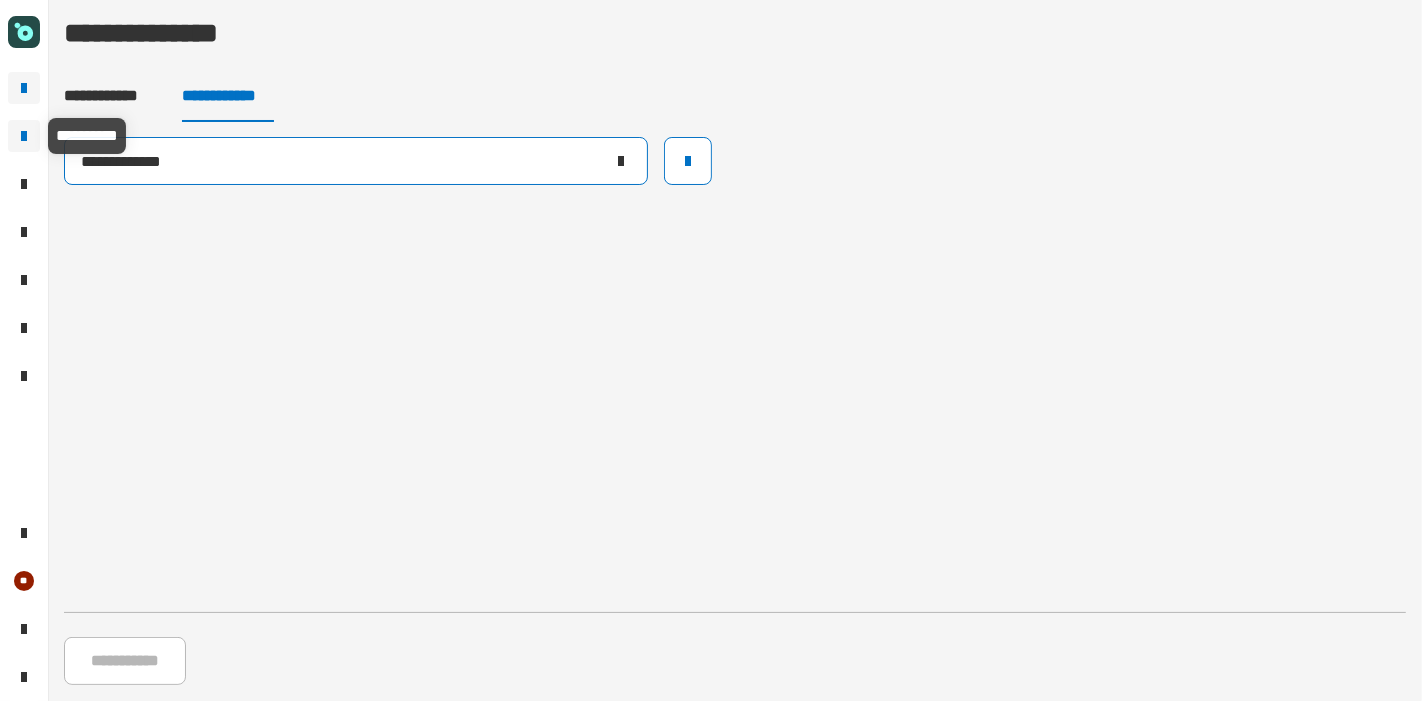 type on "**********" 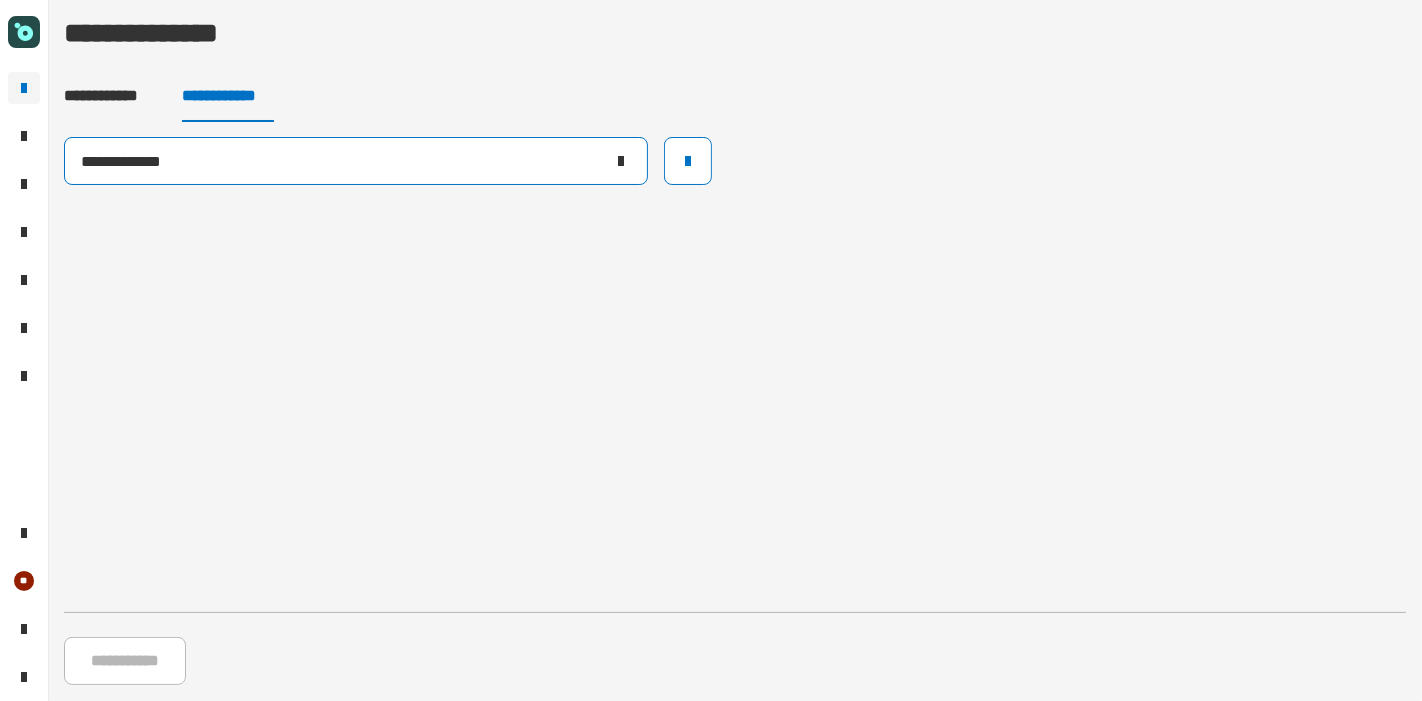 click on "**********" 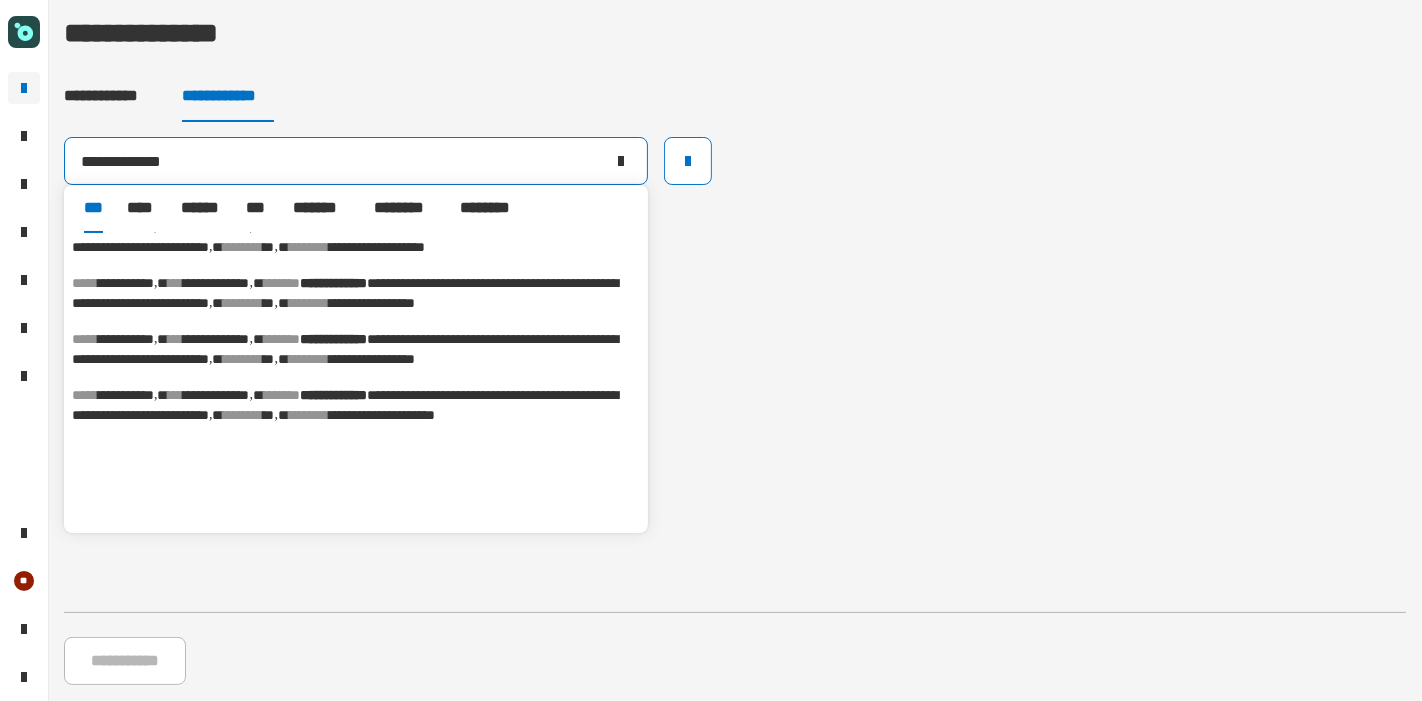 scroll, scrollTop: 0, scrollLeft: 0, axis: both 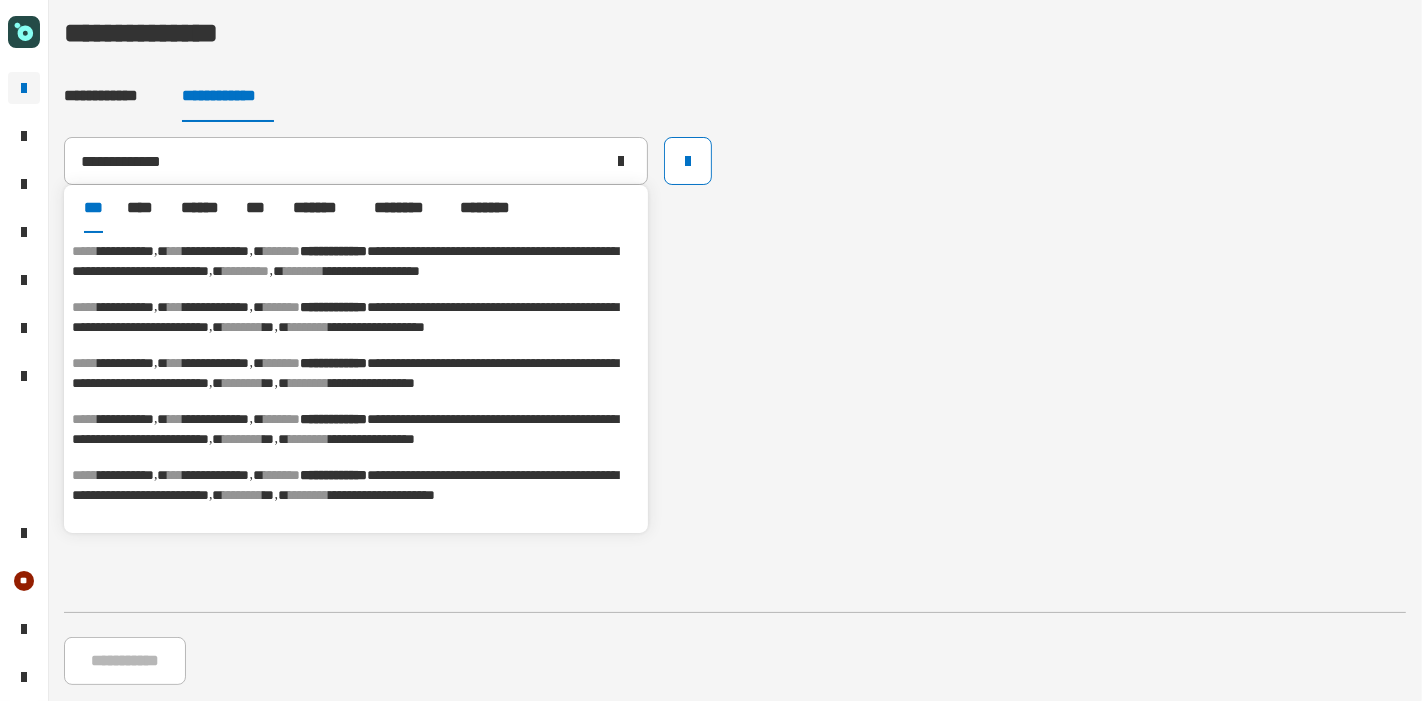 click on "[FIRST] [LAST] [STREET] [CITY], [STATE] [POSTAL_CODE] [COUNTRY] [PHONE]" at bounding box center [356, 261] 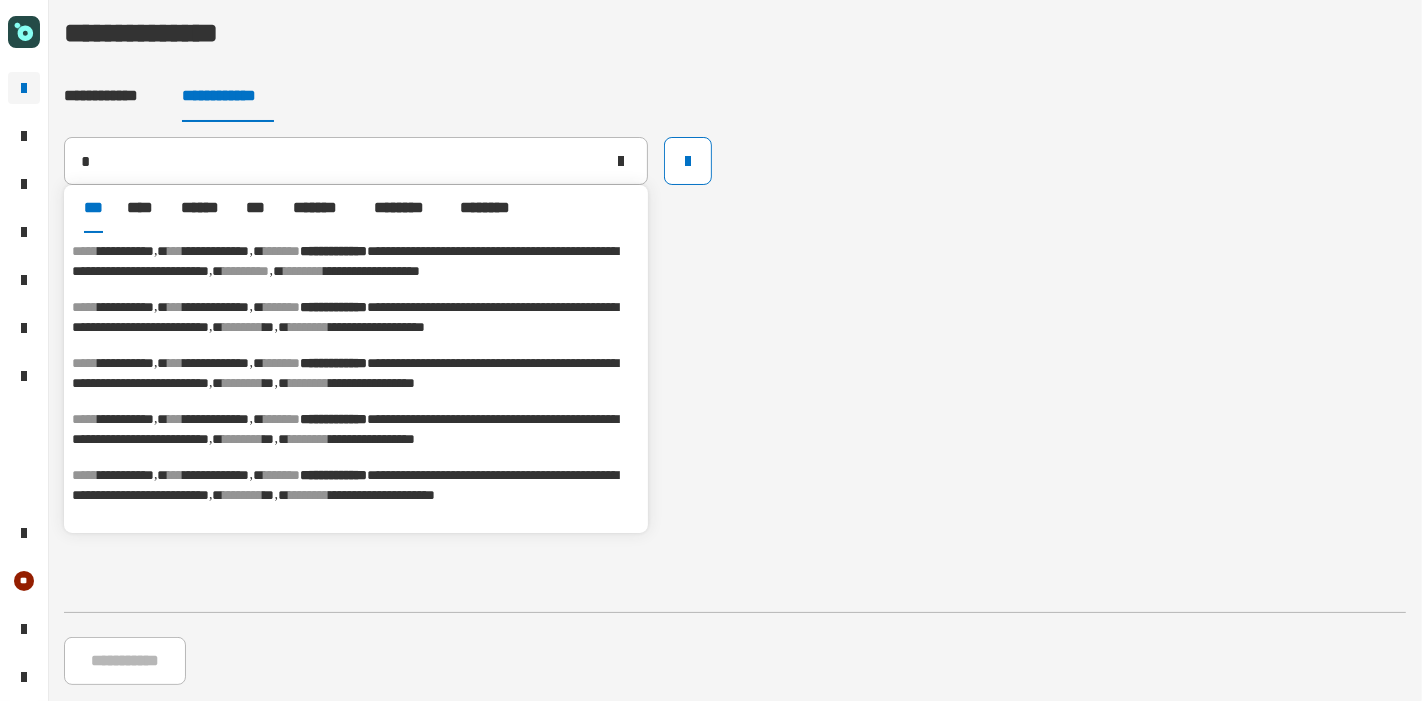 type on "**********" 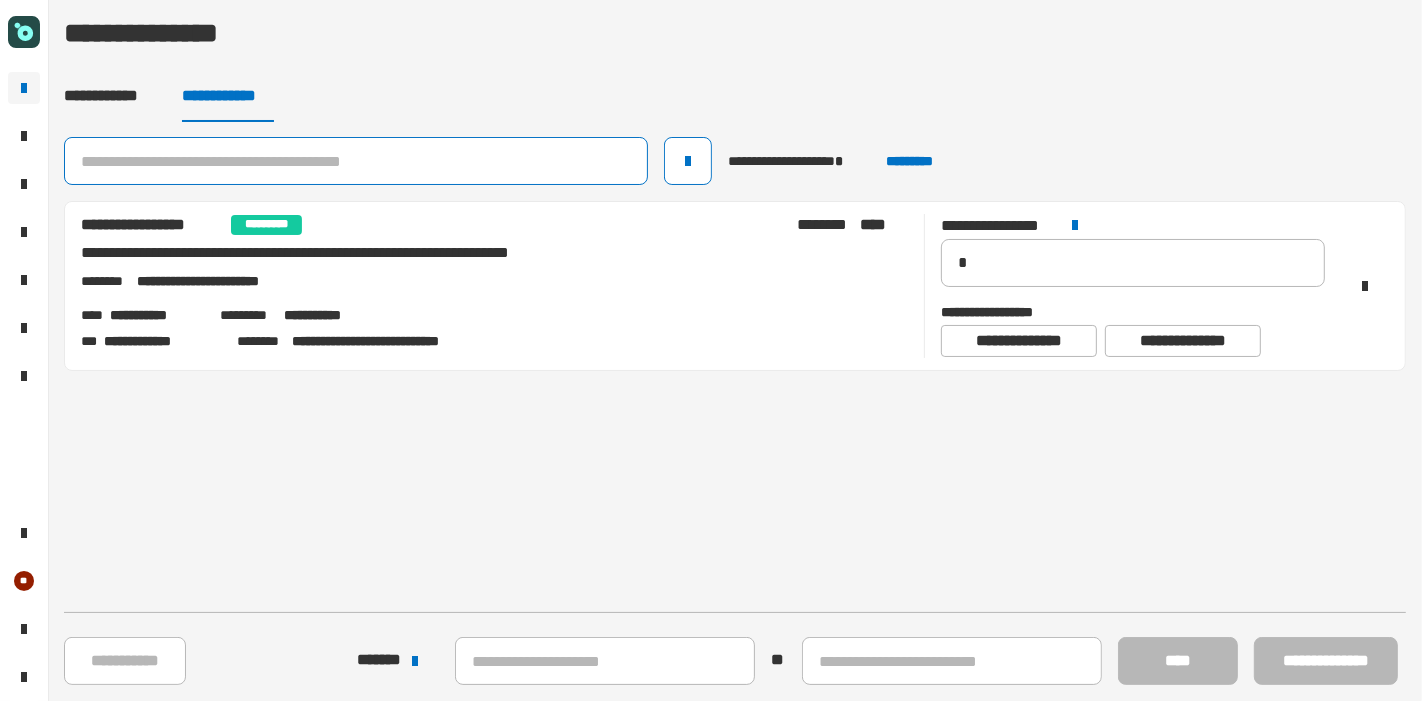 click 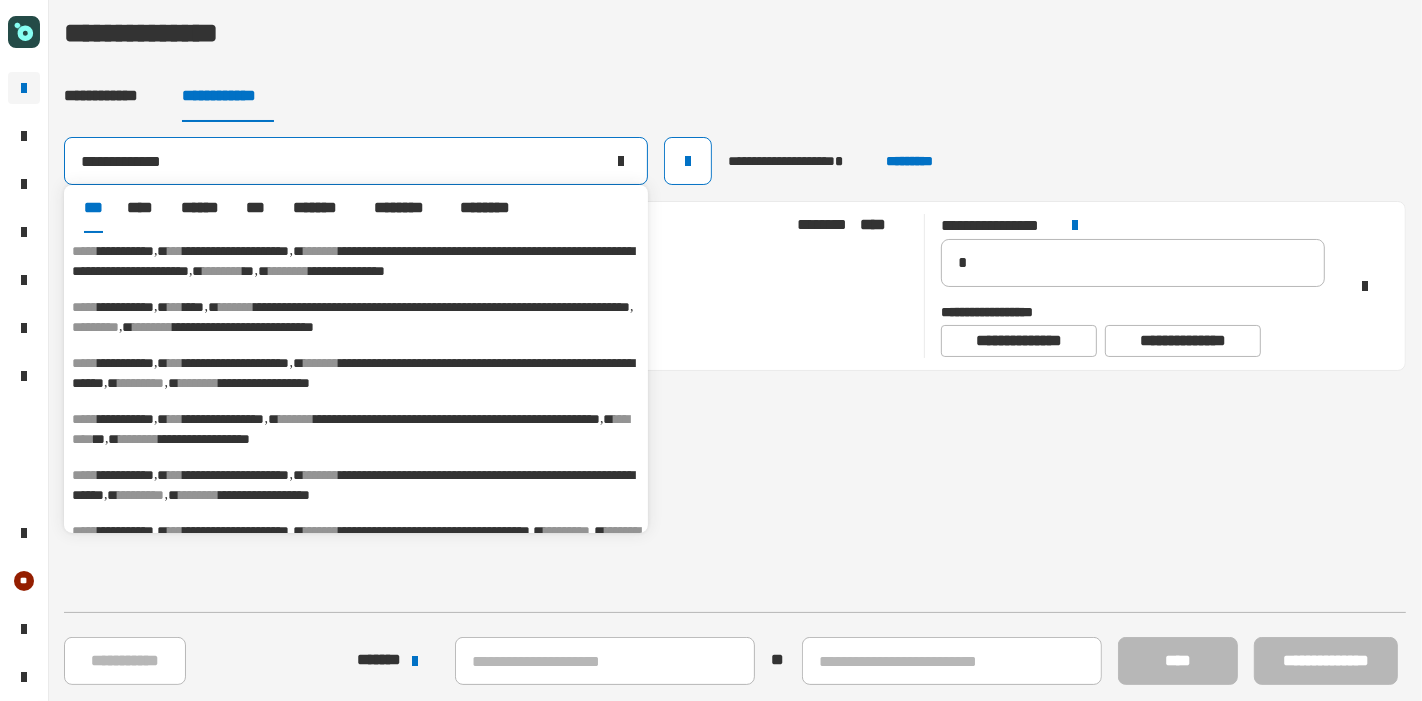 type on "**********" 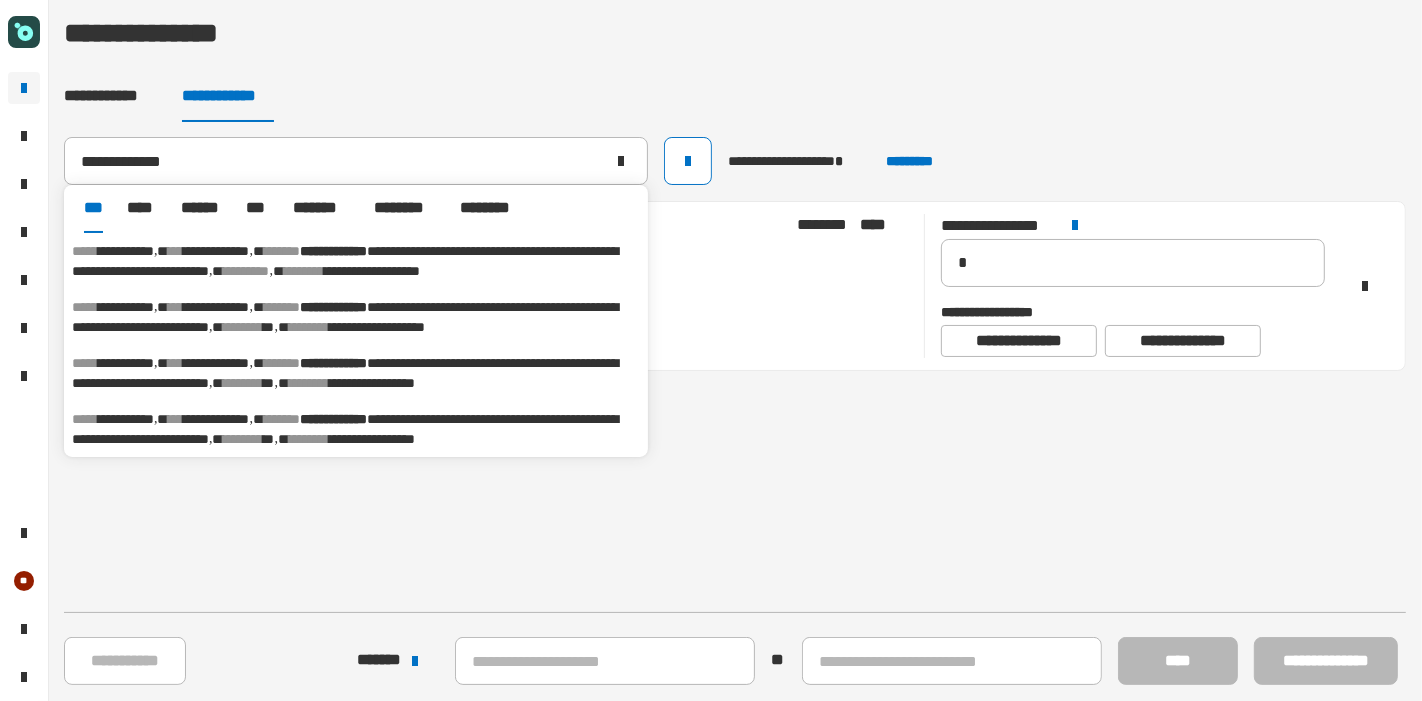 click on "[FIRST] [LAST] [STREET] [CITY], [STATE] [POSTAL_CODE] [COUNTRY] [PHONE]" at bounding box center [356, 261] 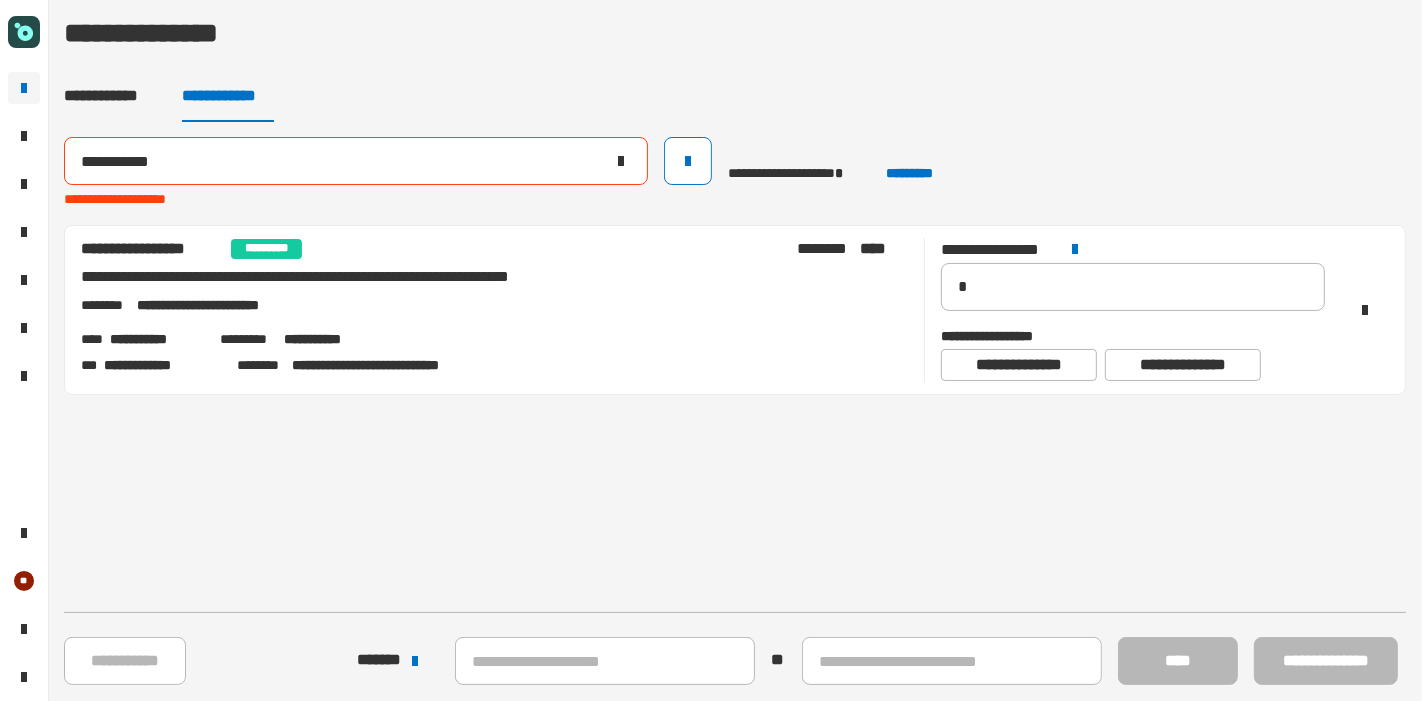click on "**********" 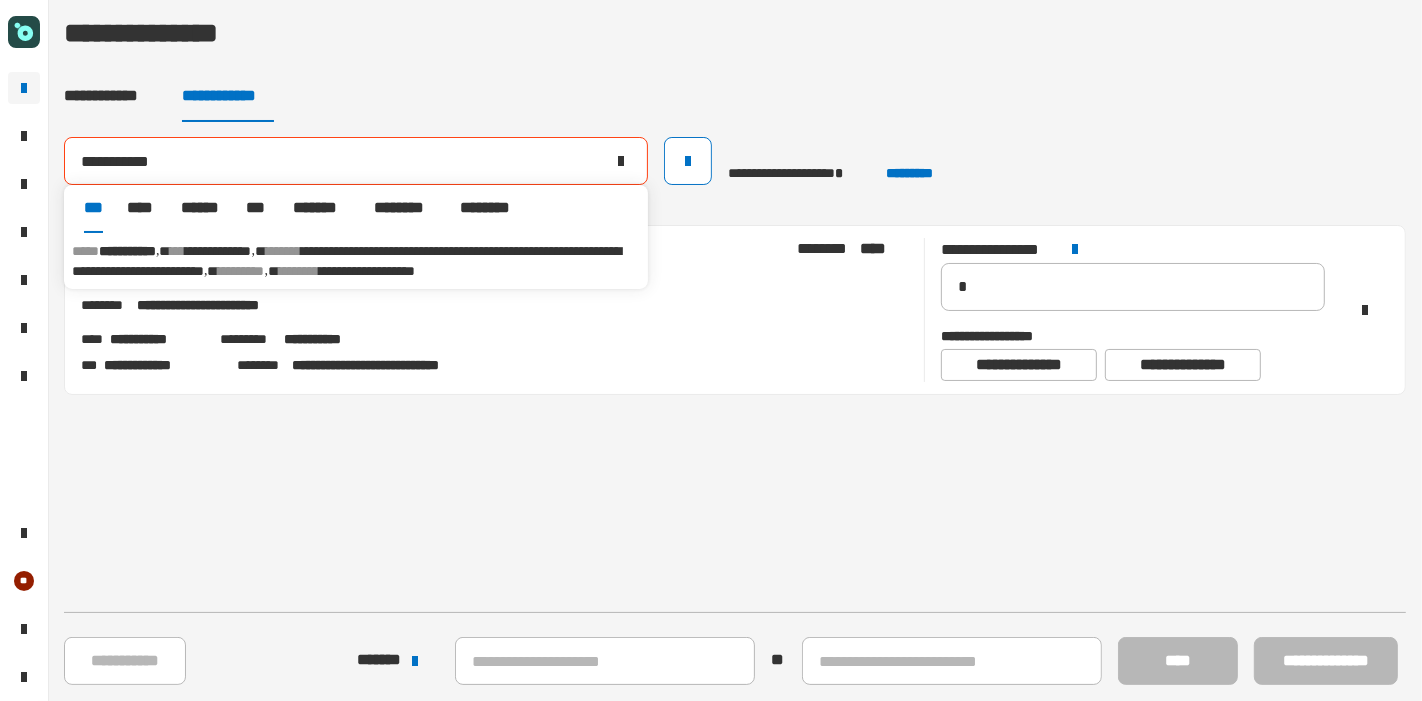 click on "**********" 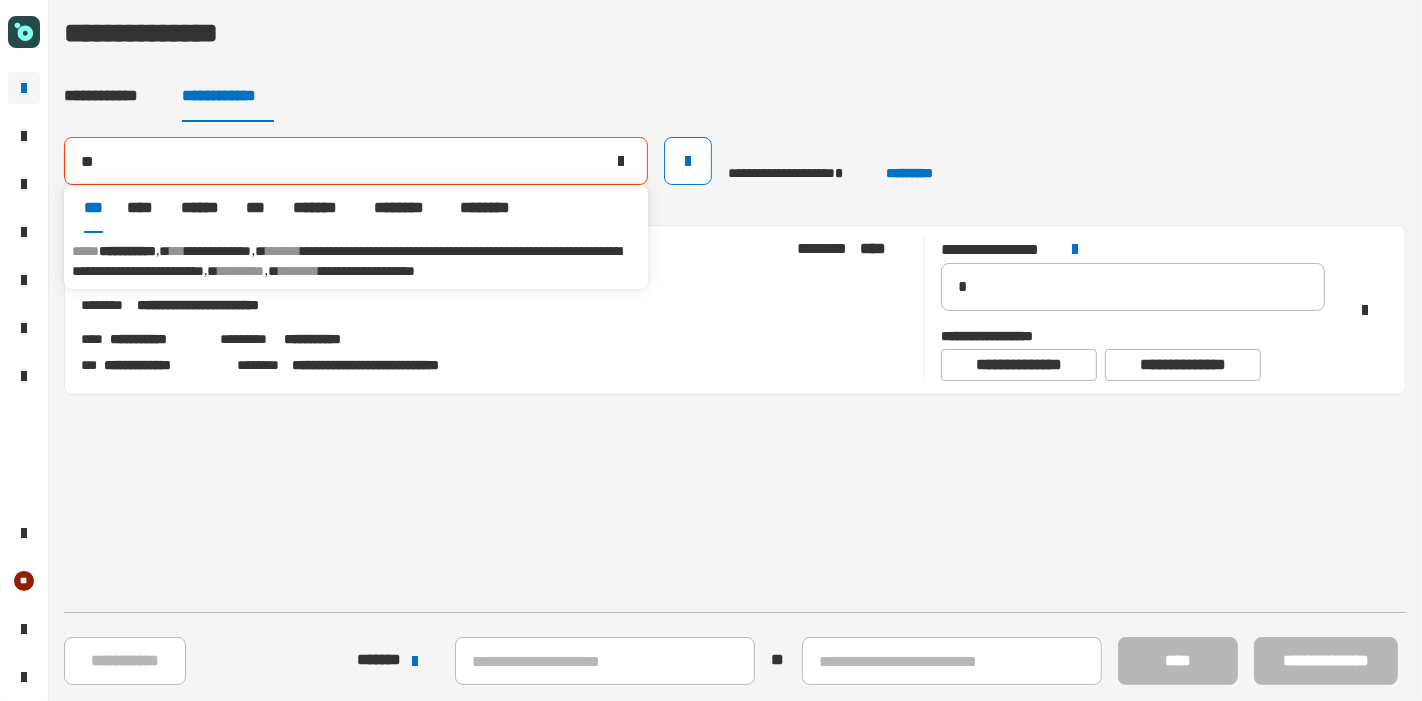 type on "*" 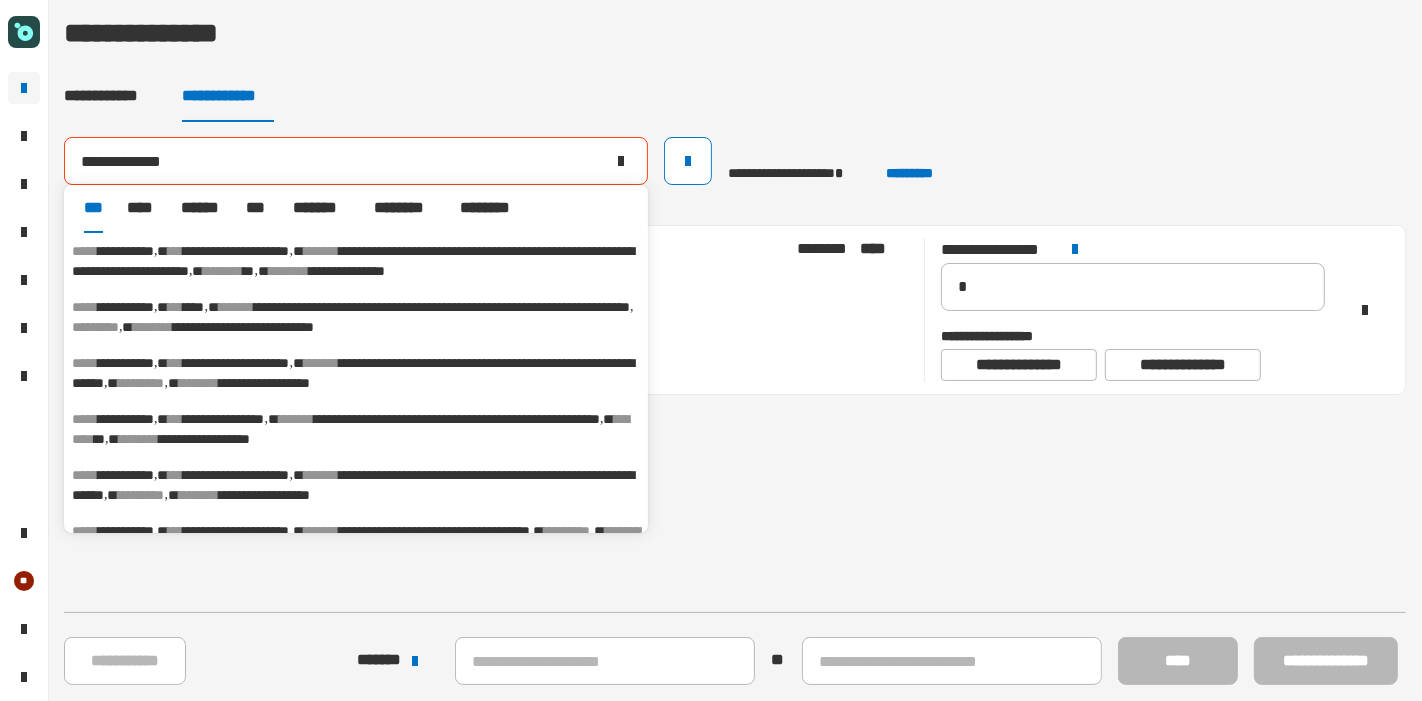 type on "**********" 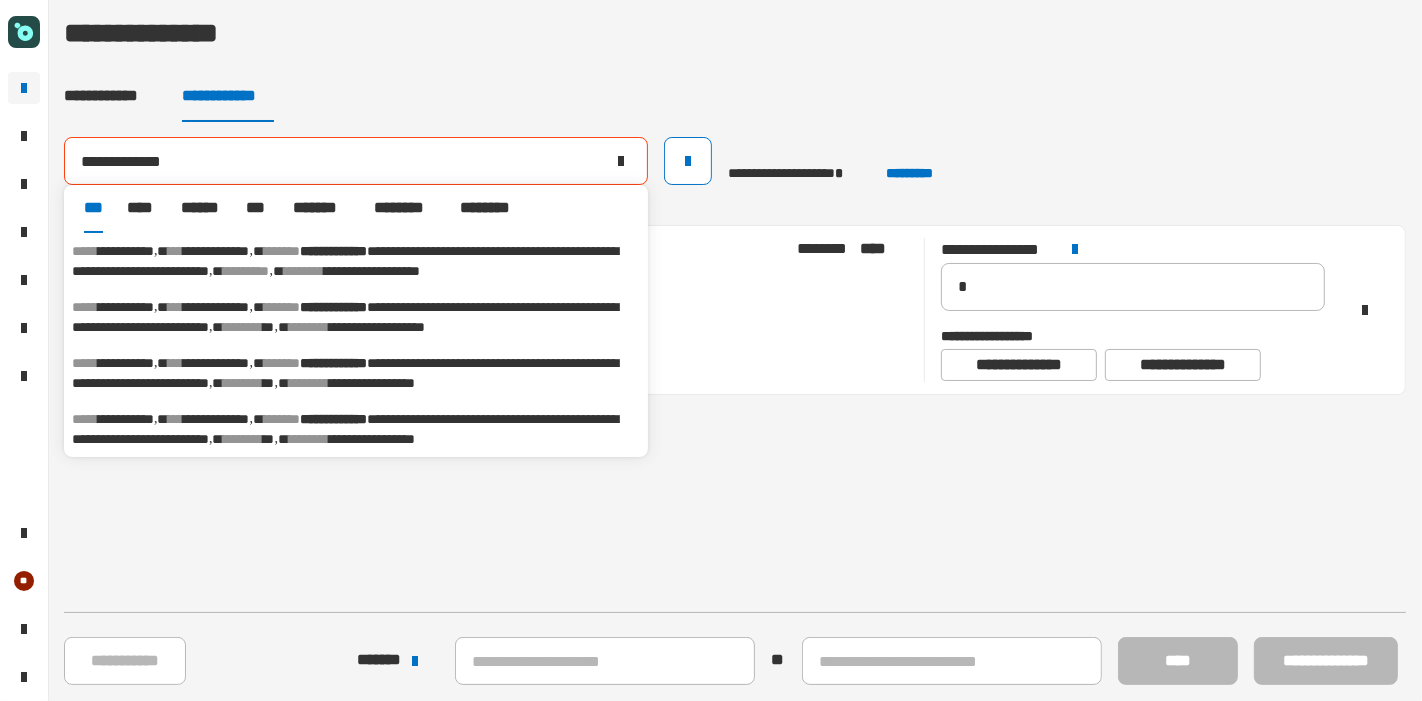 click on "[FIRST] [LAST] [STREET] [CITY], [STATE] [POSTAL_CODE] [COUNTRY] [PHONE]" at bounding box center (356, 317) 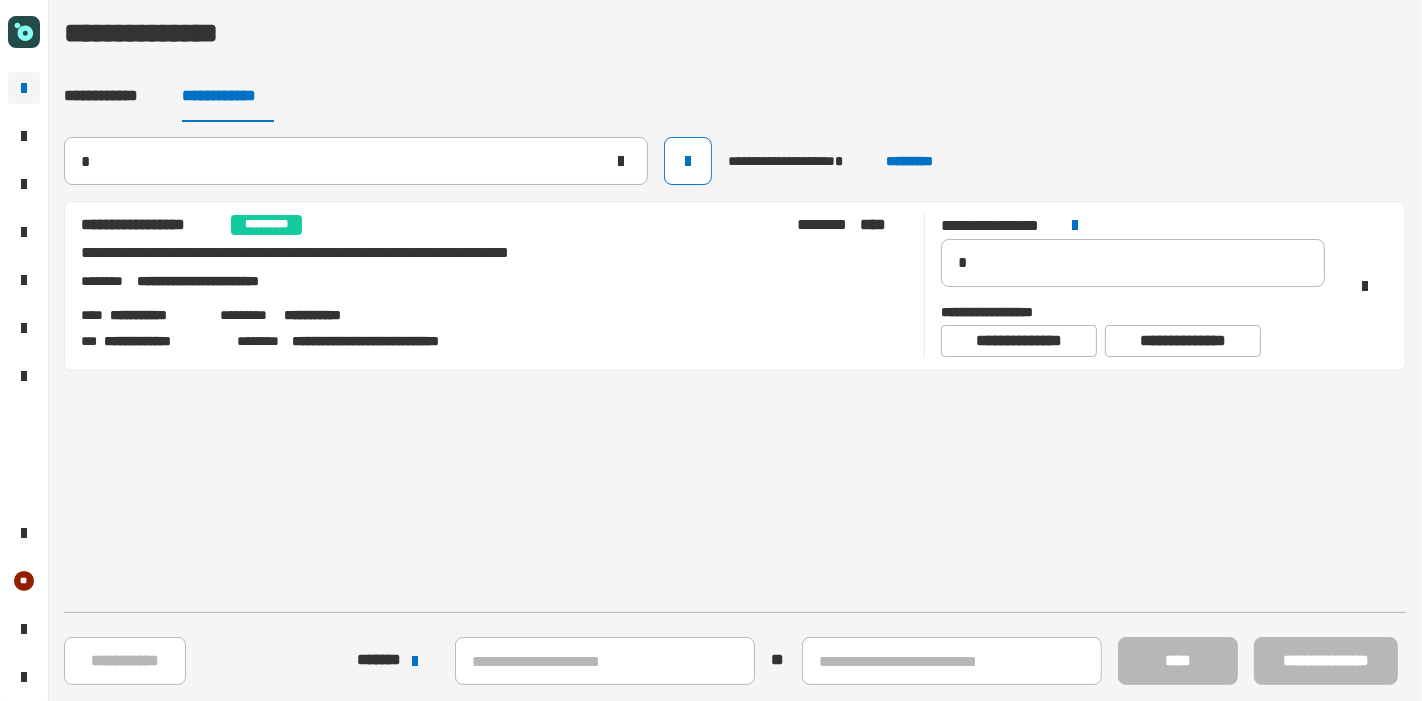 type on "**********" 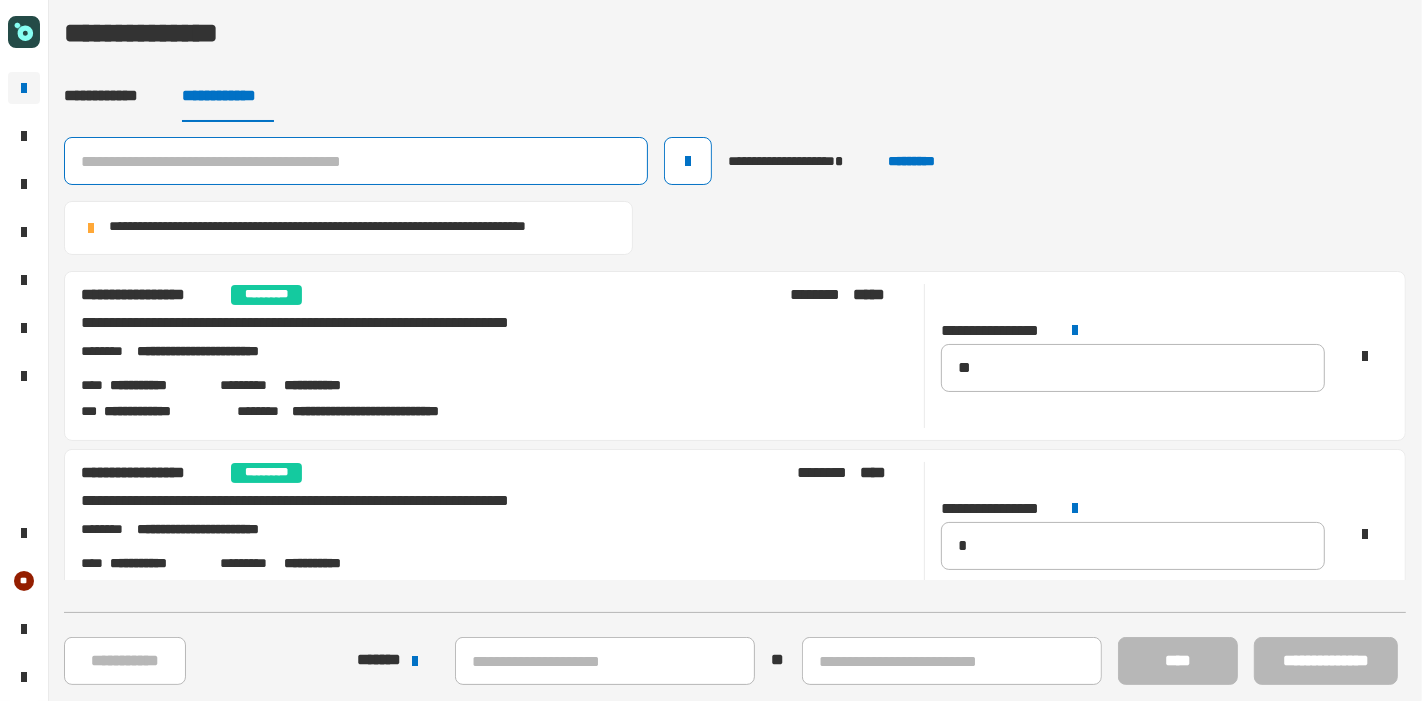 click 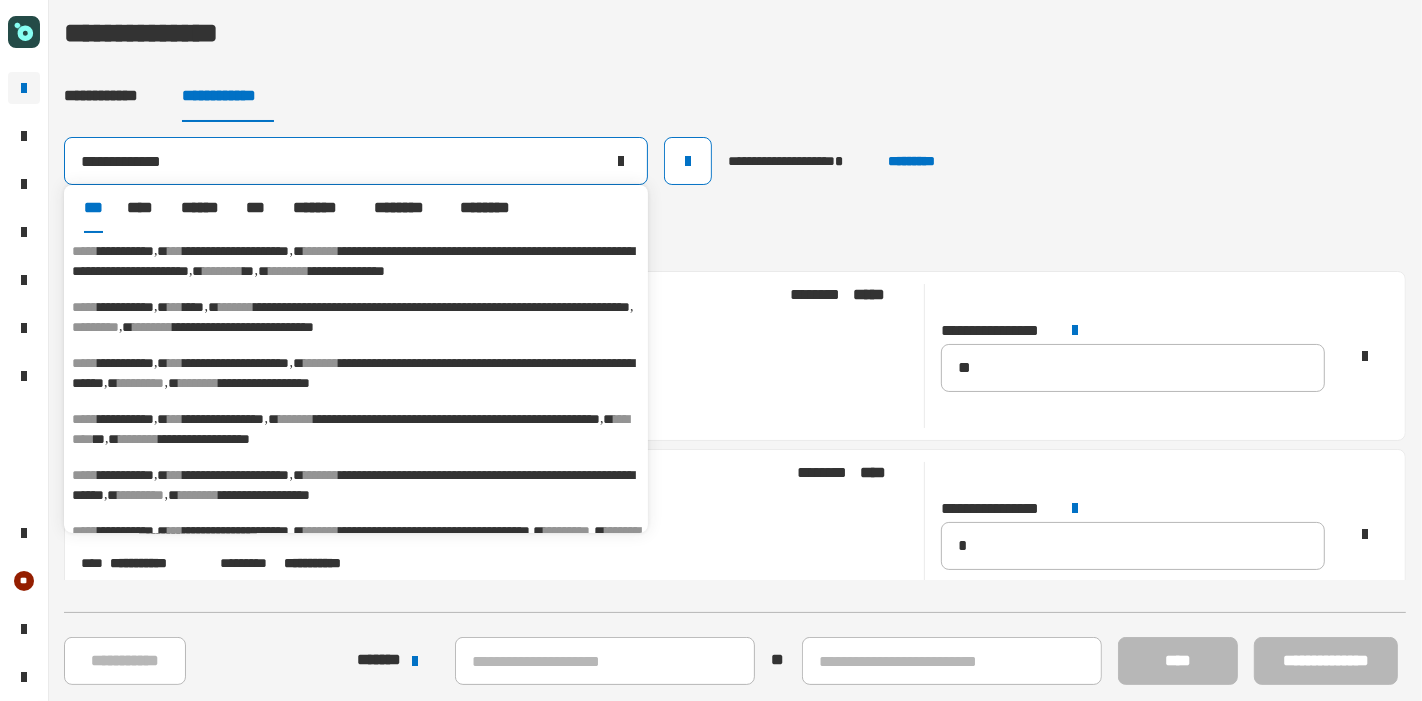 type on "**********" 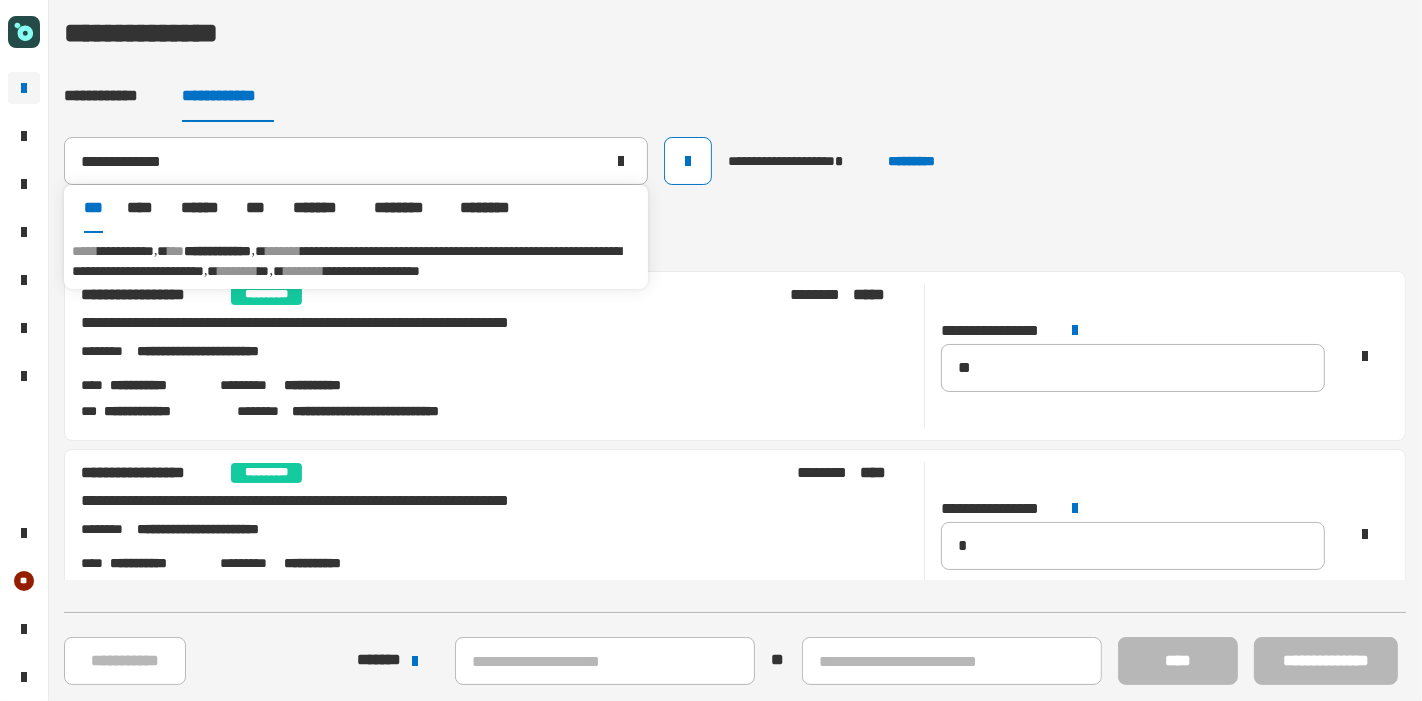 click on "**********" at bounding box center [346, 261] 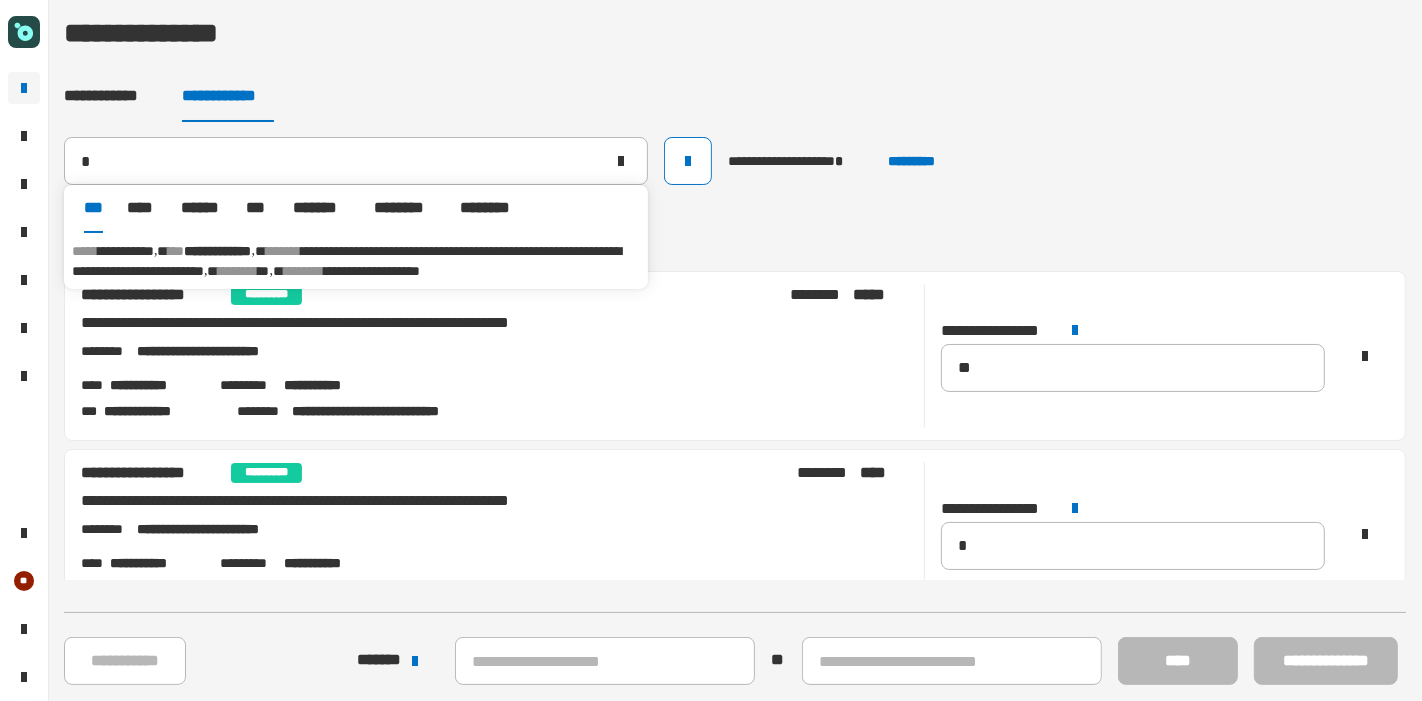 type on "**********" 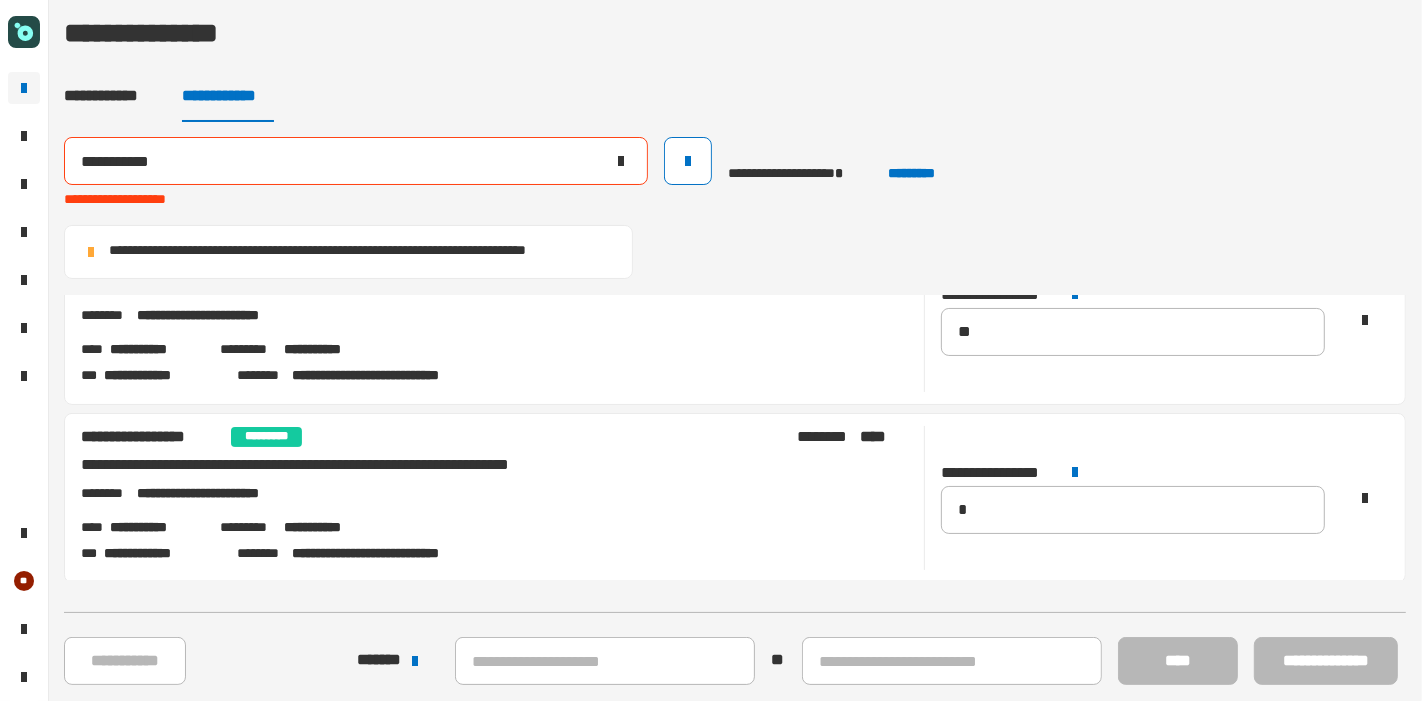 scroll, scrollTop: 0, scrollLeft: 0, axis: both 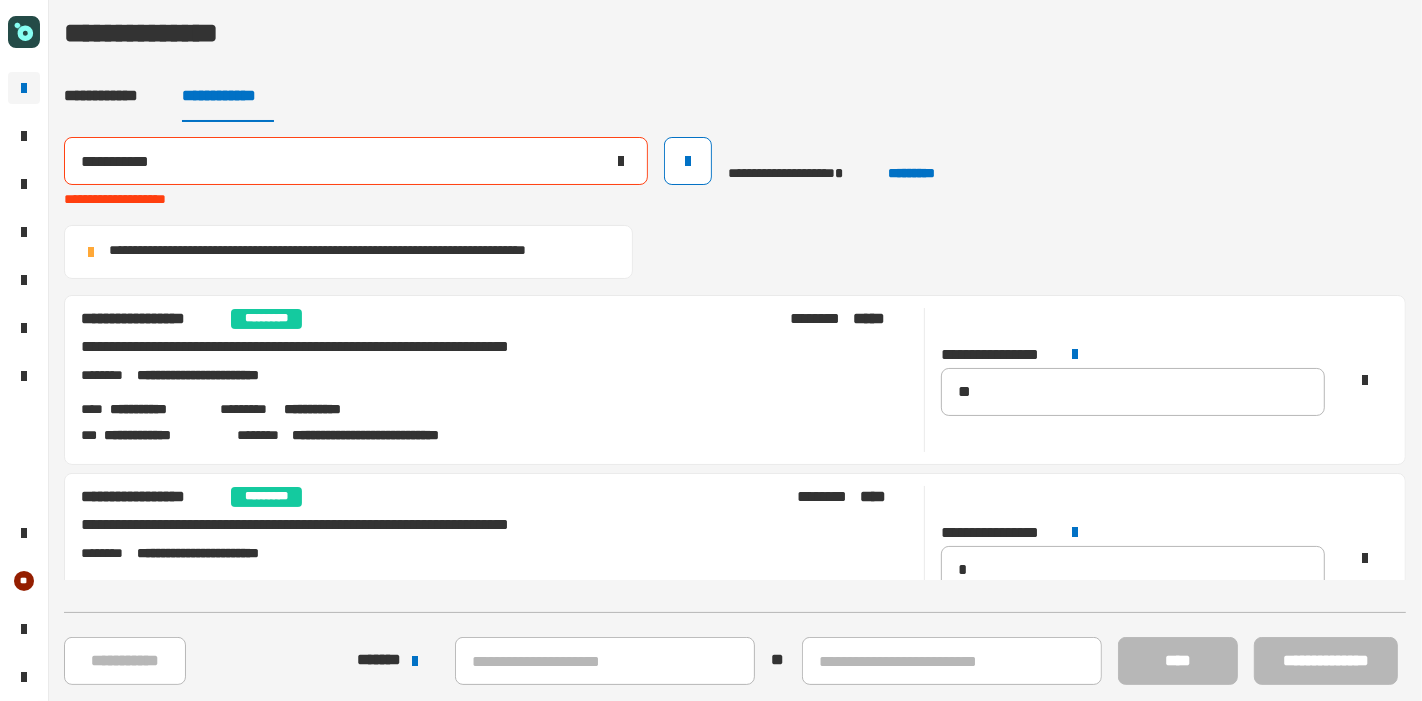 click on "**********" 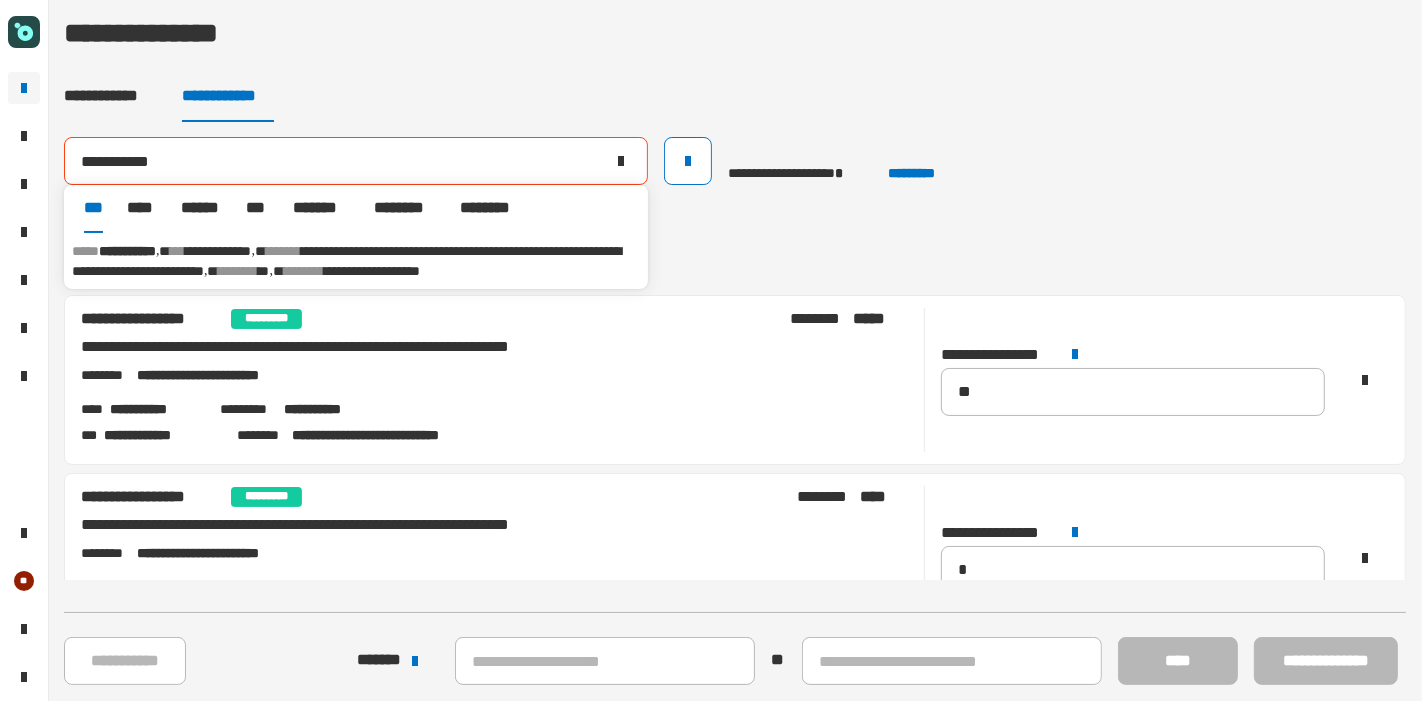 click 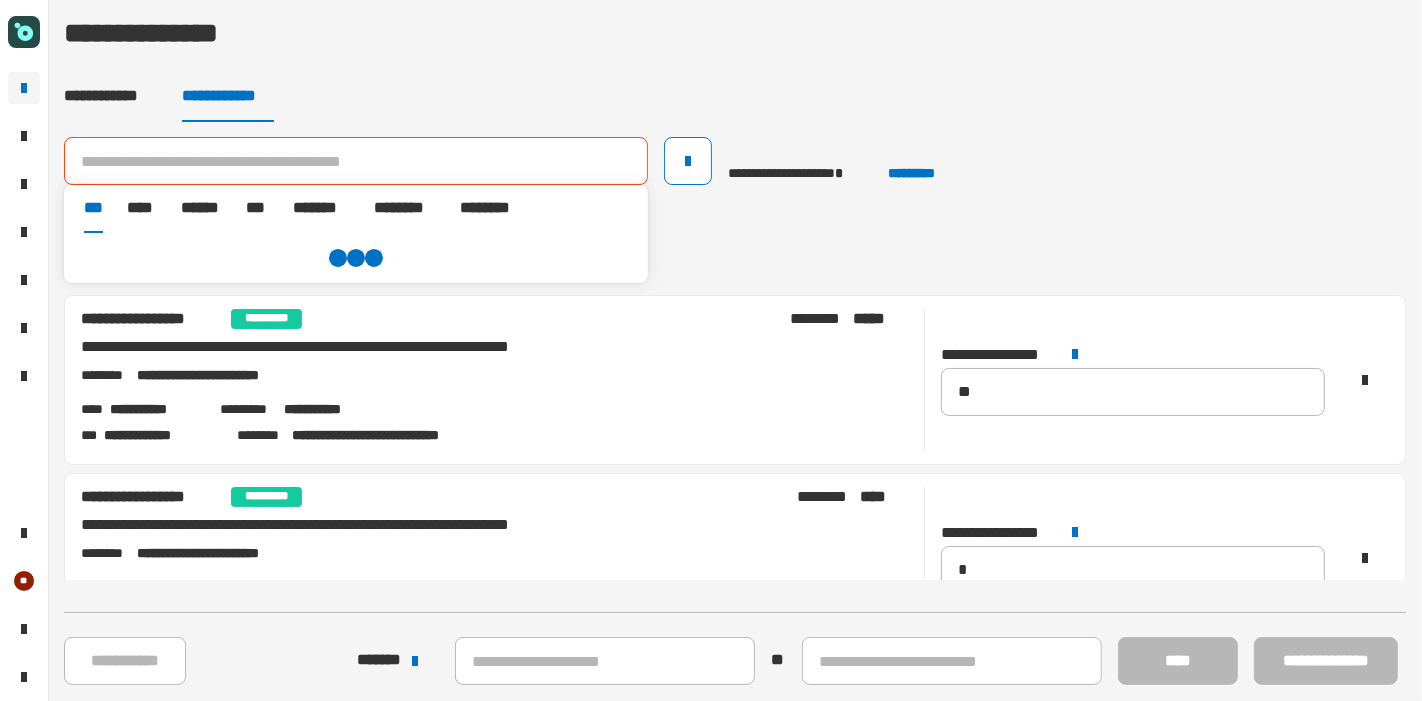 click 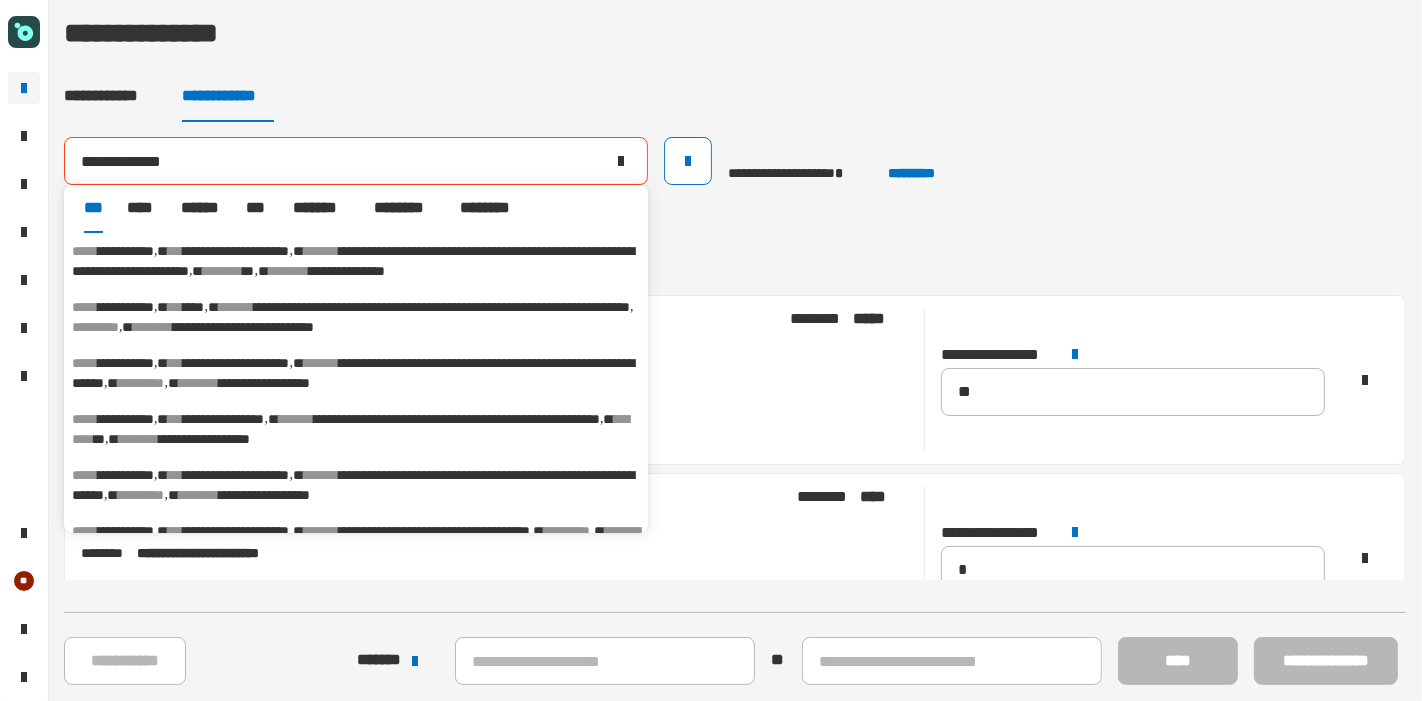 type on "**********" 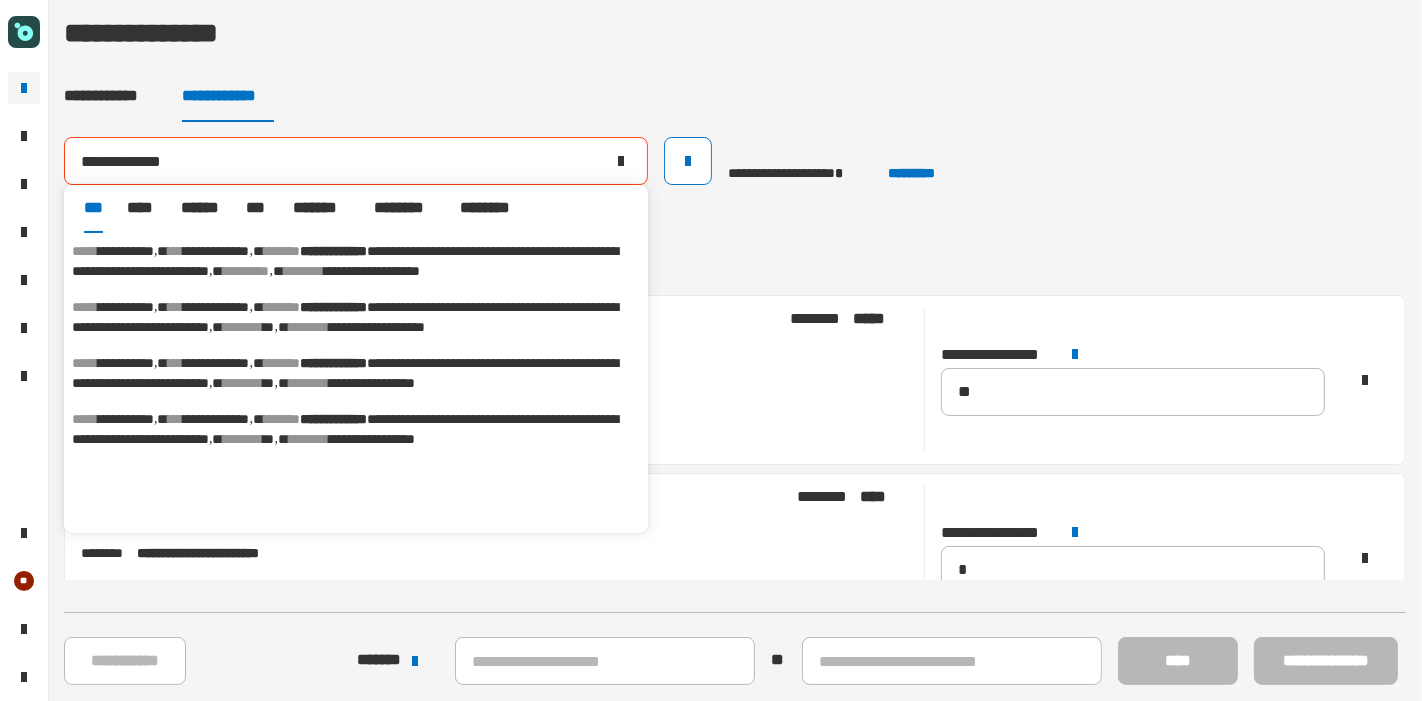 scroll, scrollTop: 3, scrollLeft: 0, axis: vertical 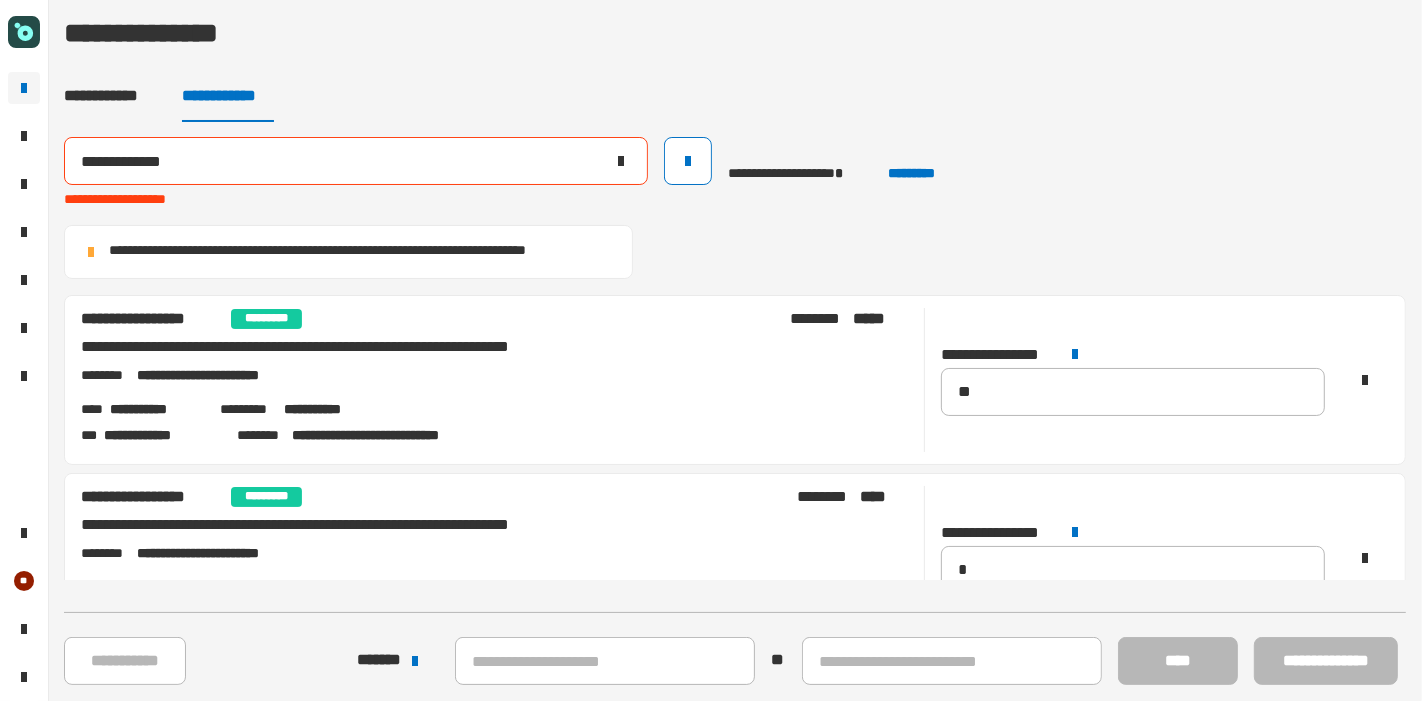 click on "**********" 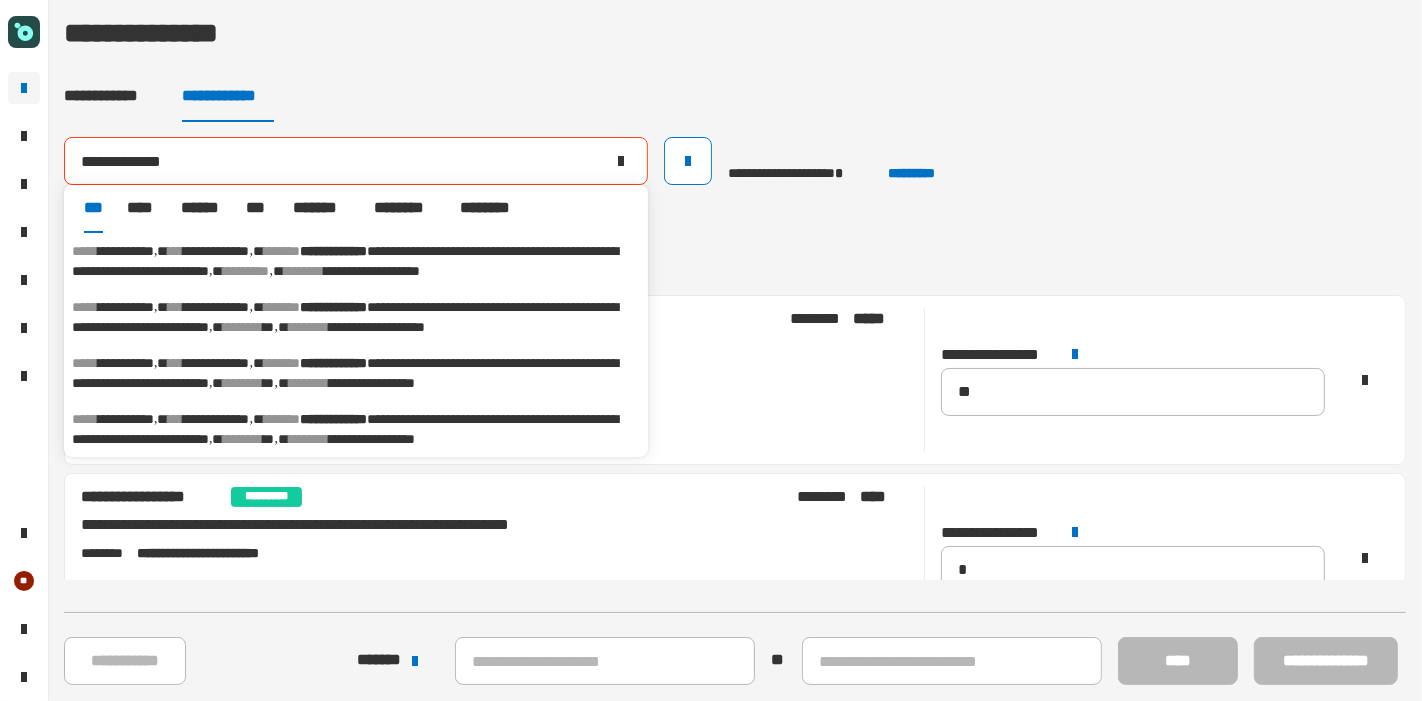 click on "**********" at bounding box center [345, 373] 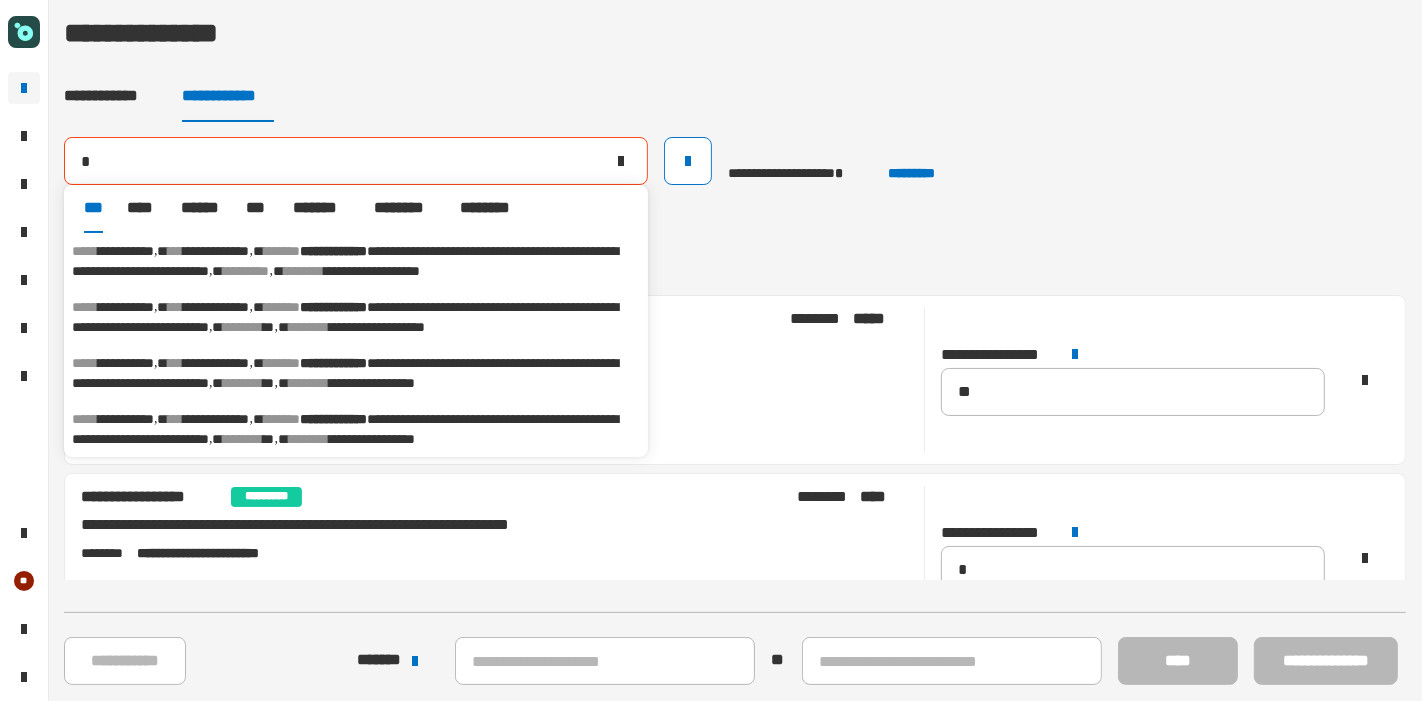 type on "**********" 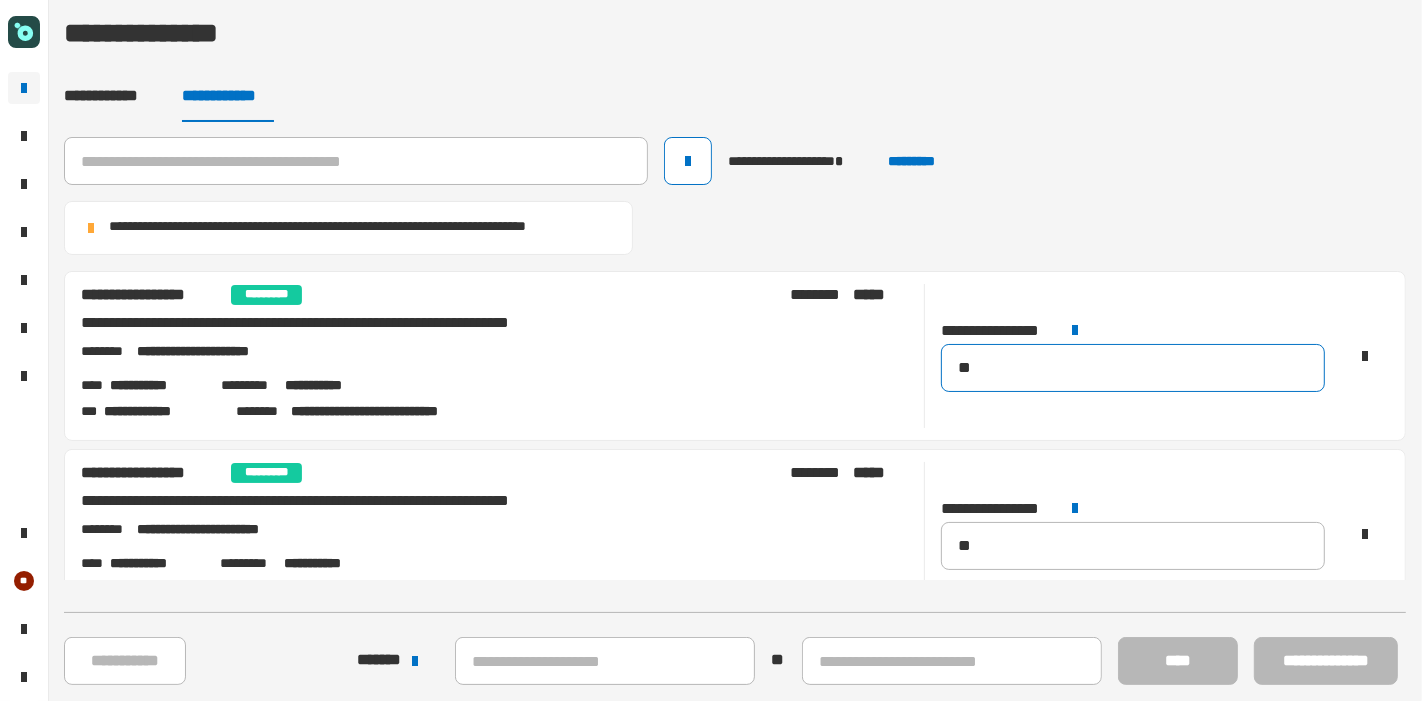 click on "**" 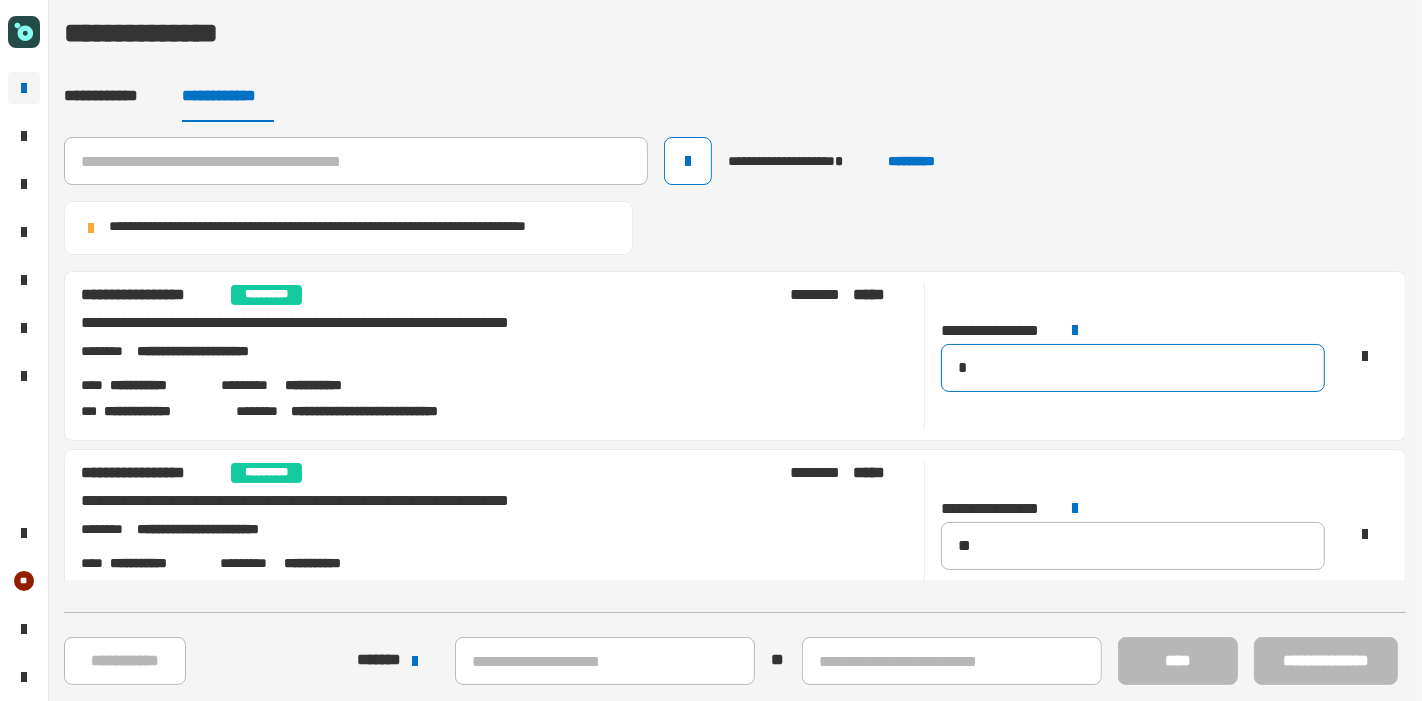 type on "**" 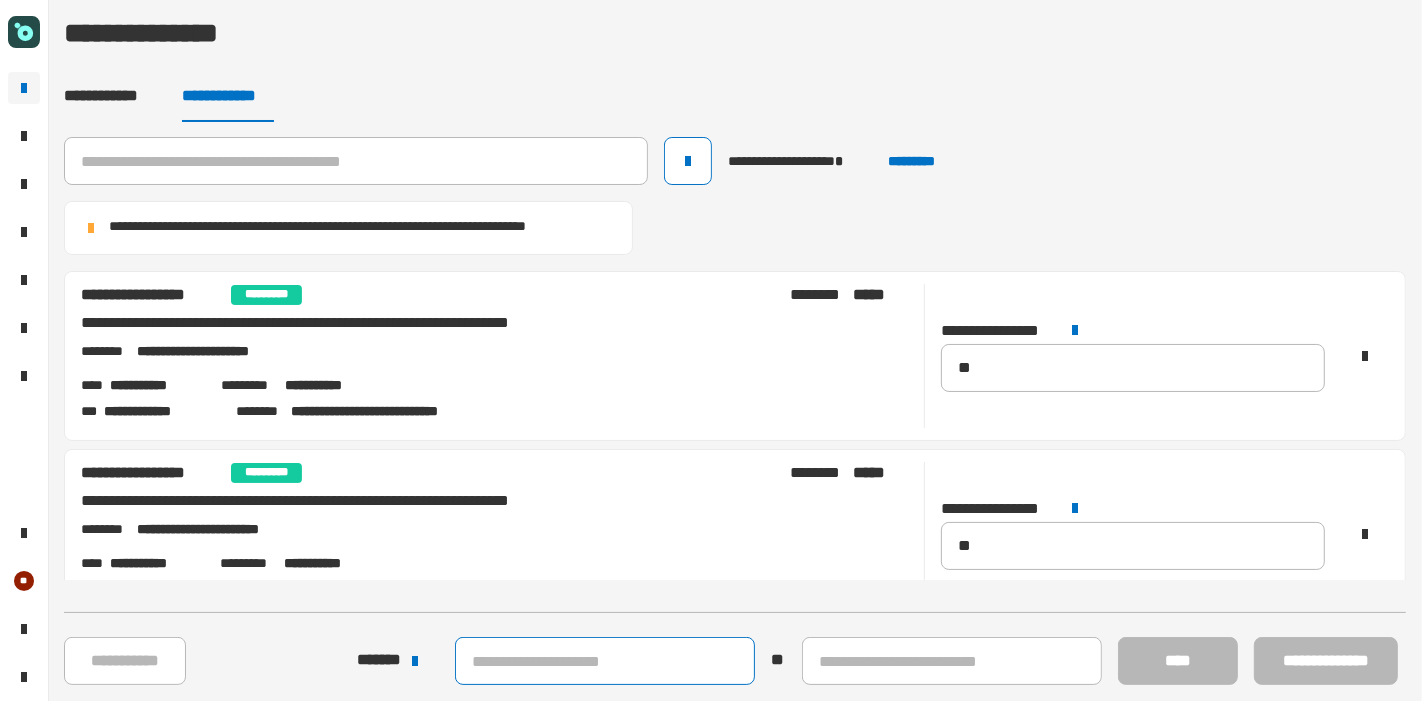 click 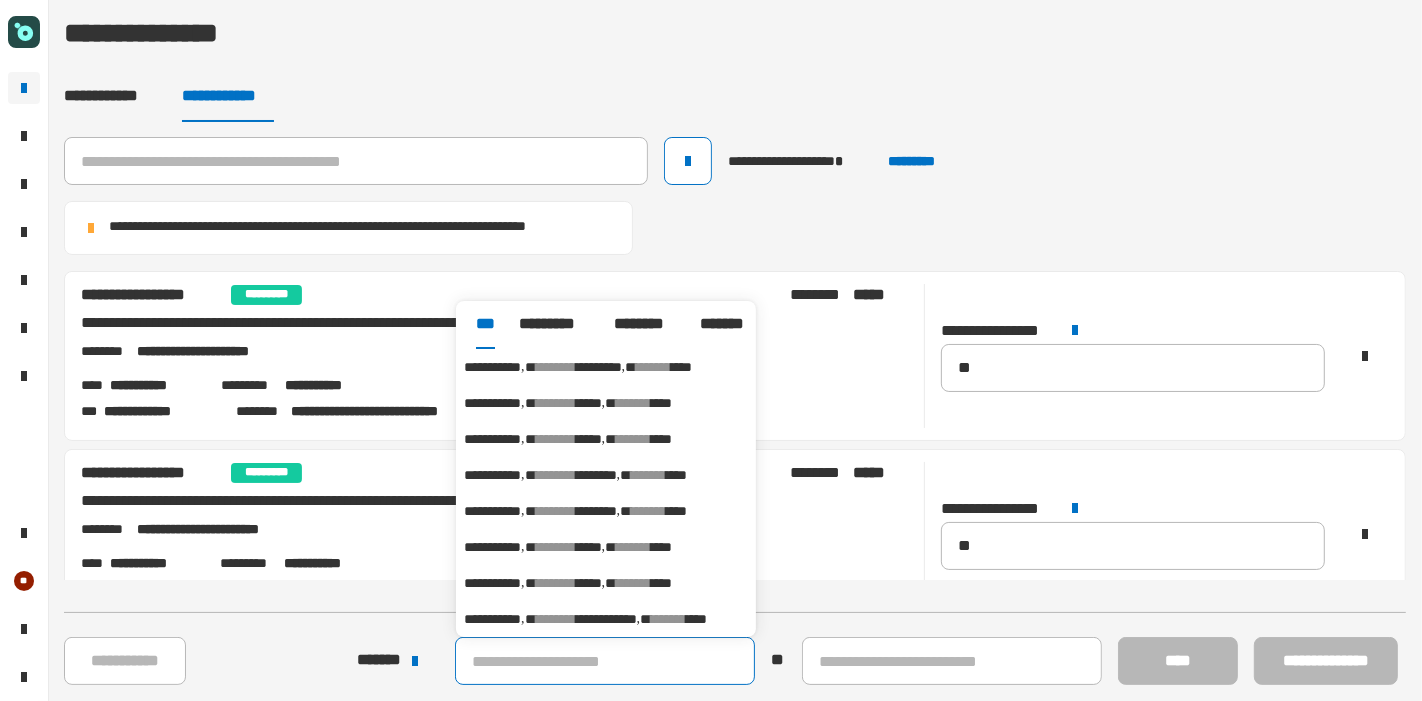 click 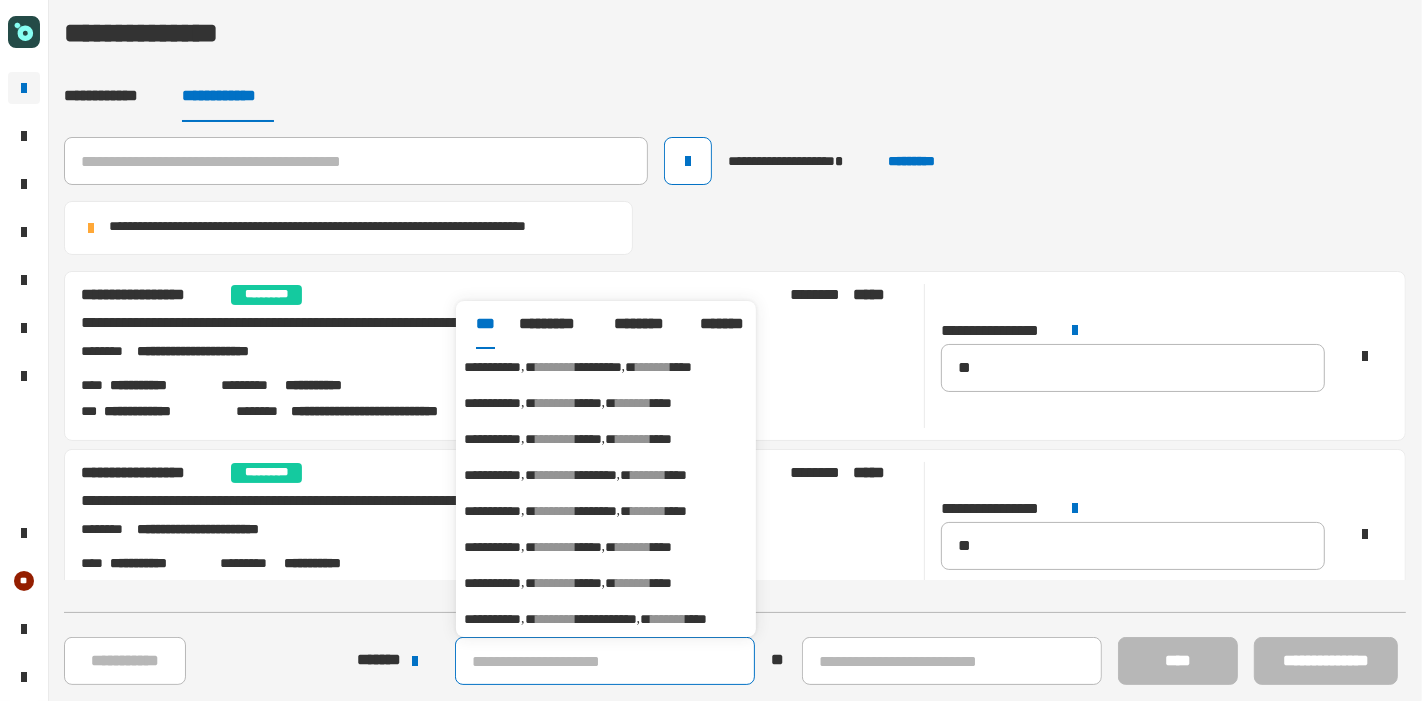 paste on "**********" 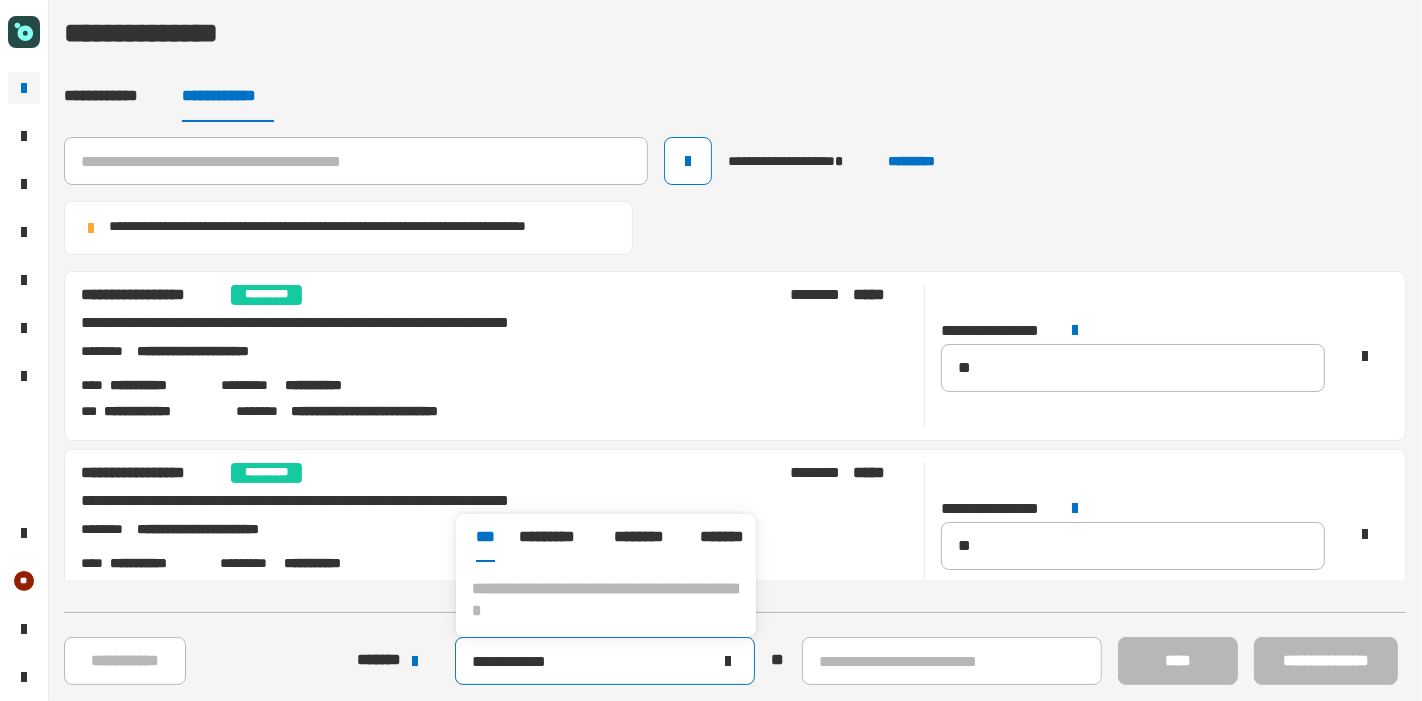 click on "**********" 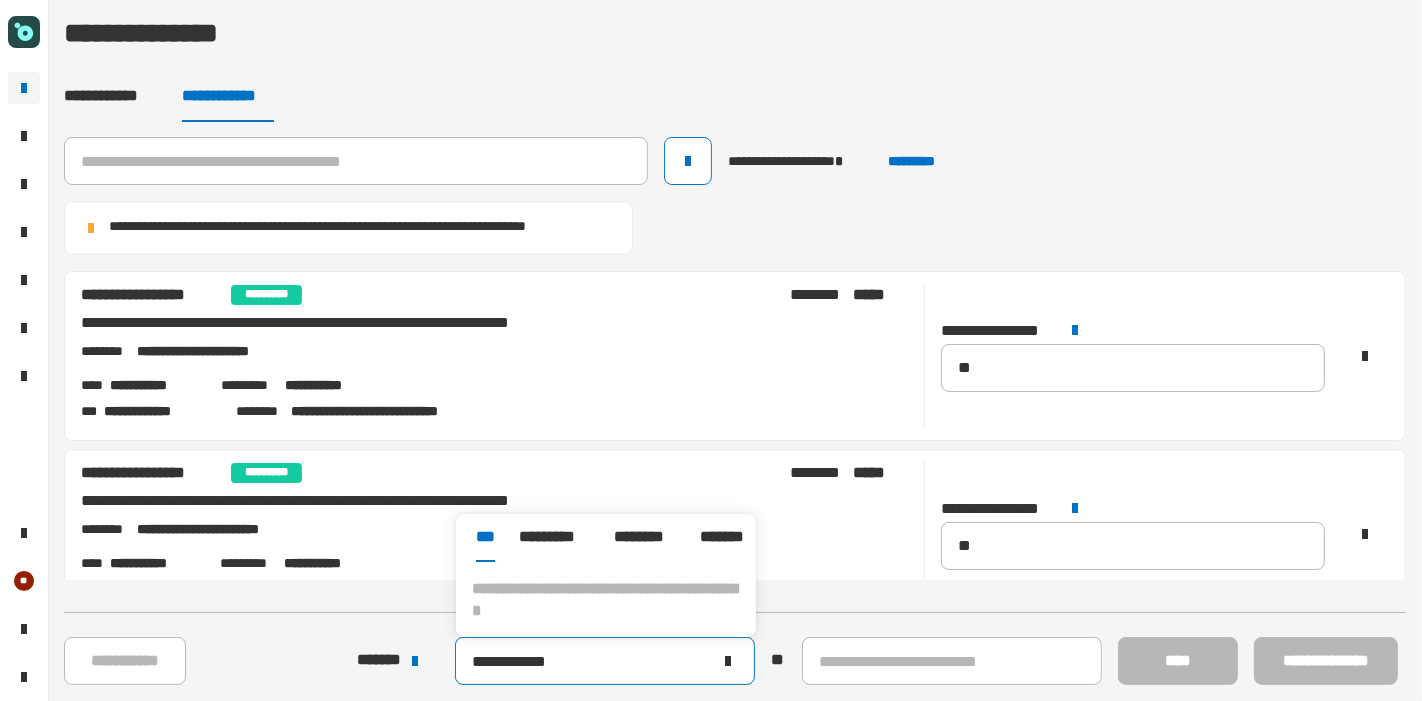 type on "**********" 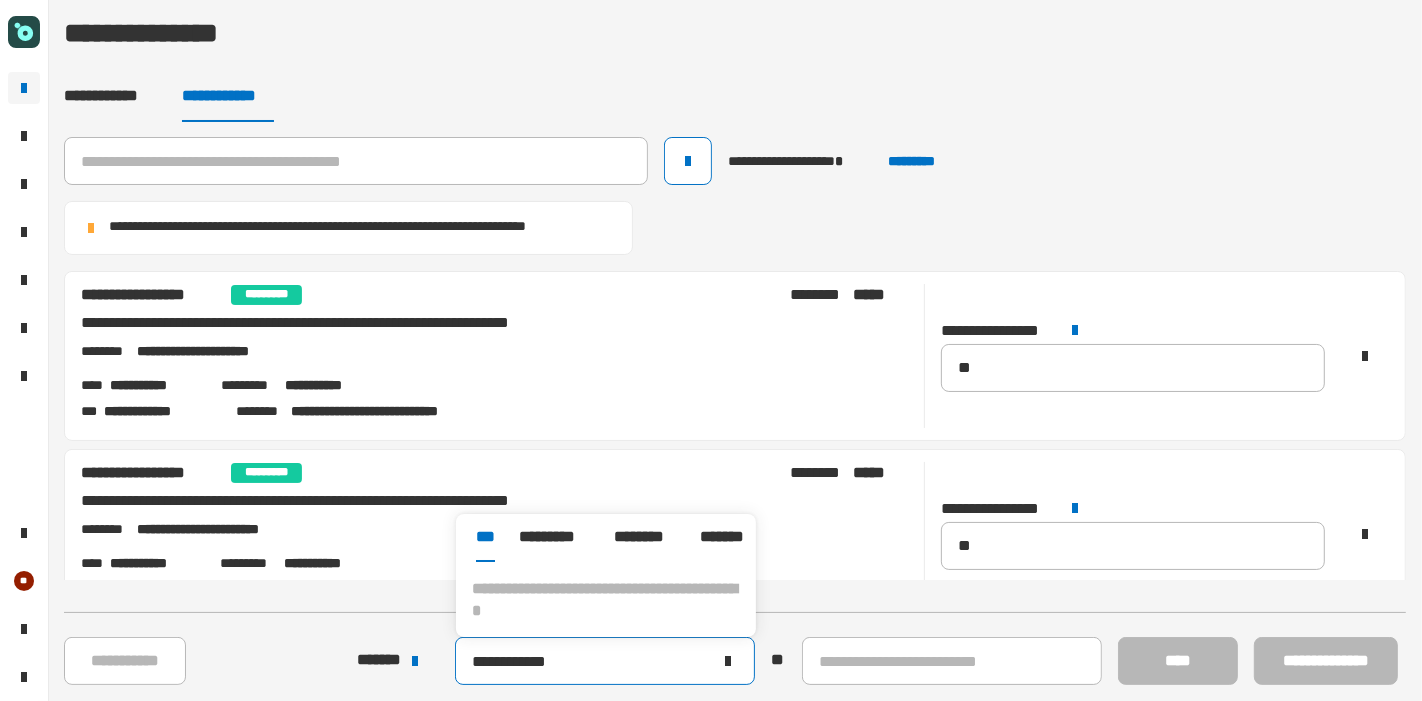 click 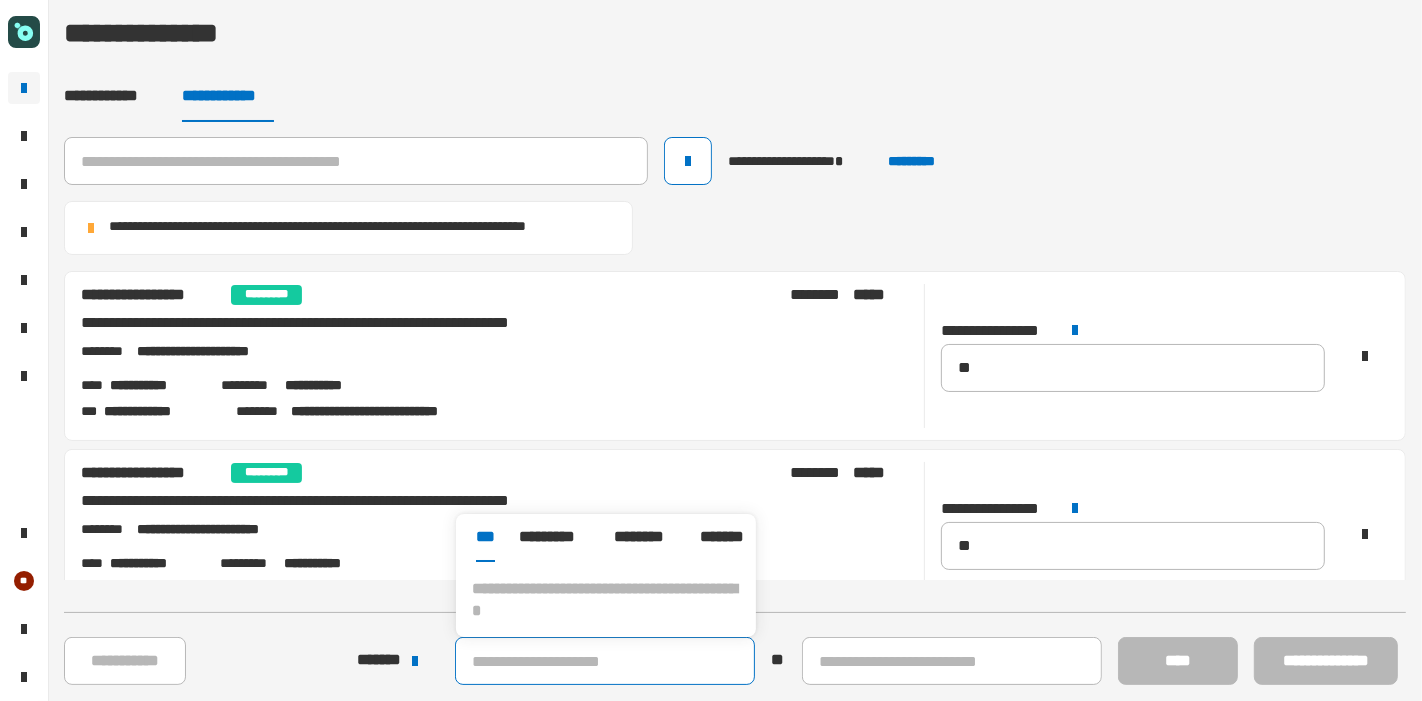 click 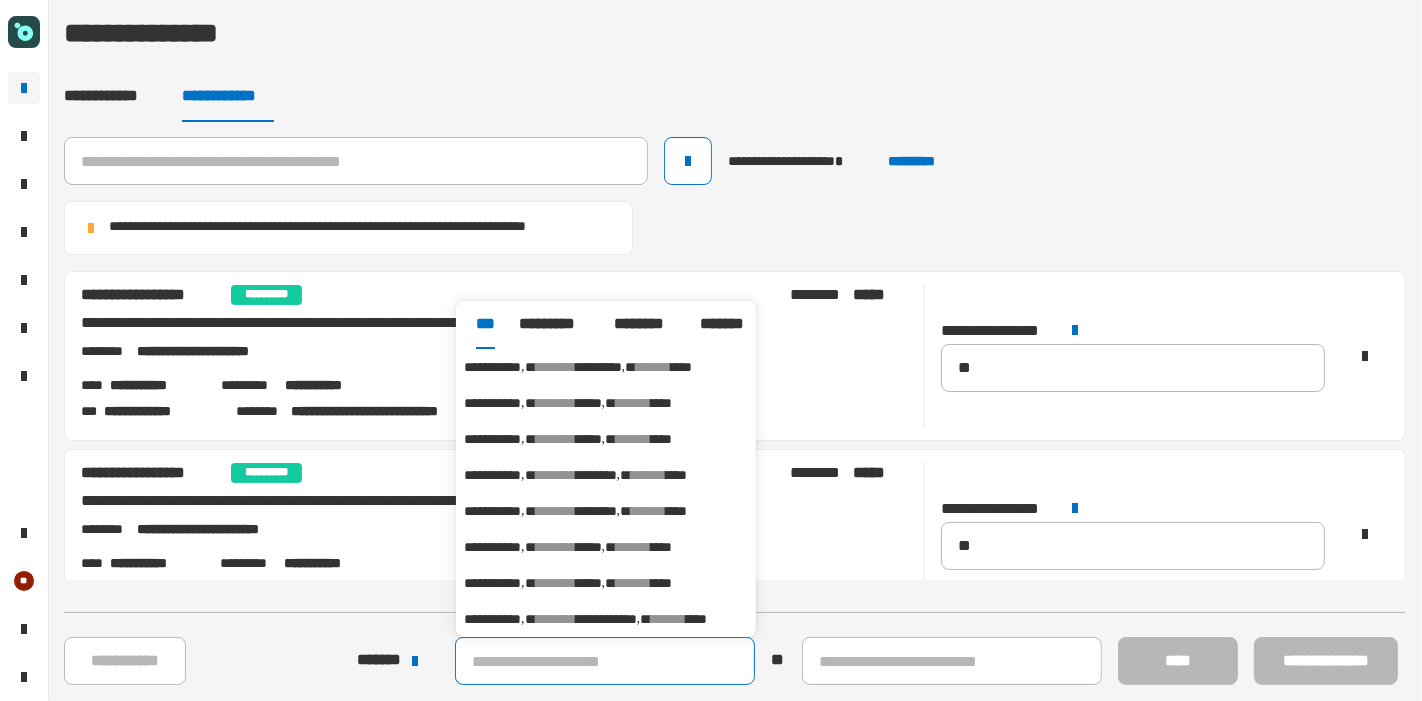 paste on "**********" 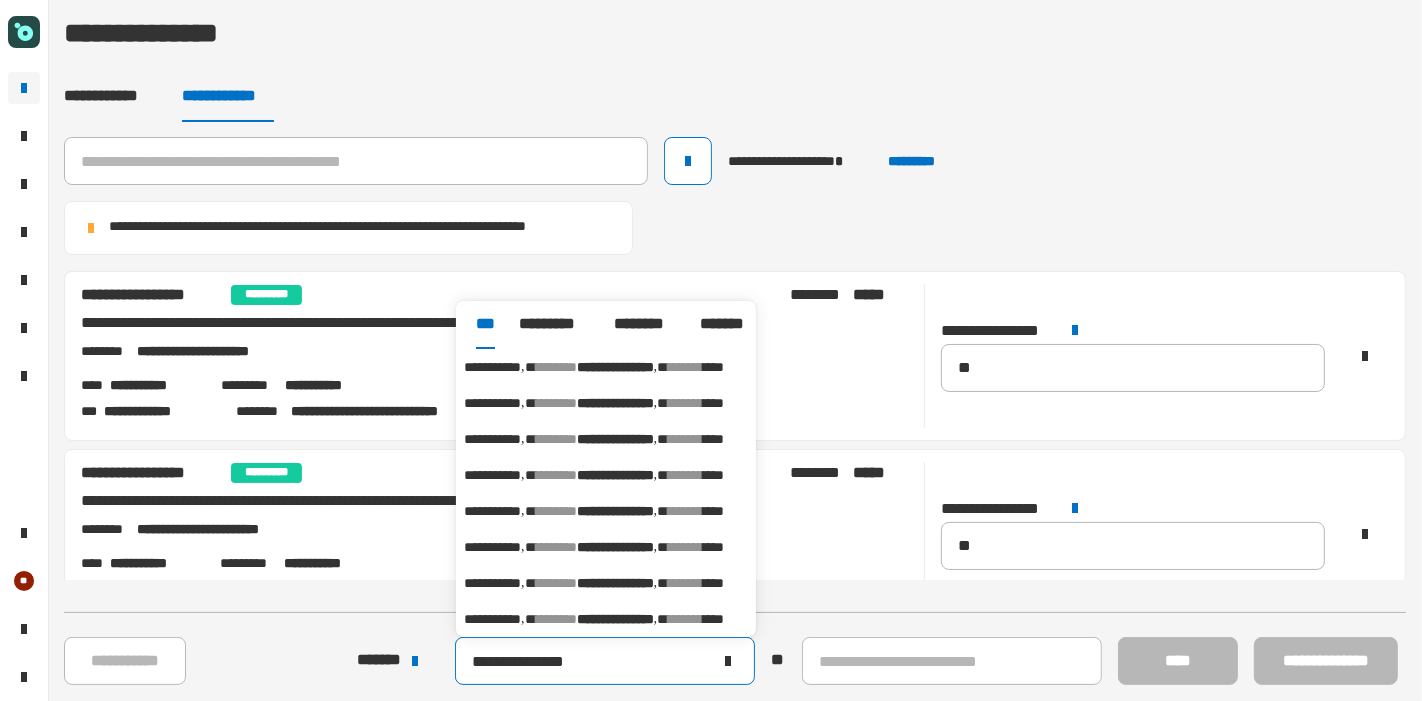 type on "**********" 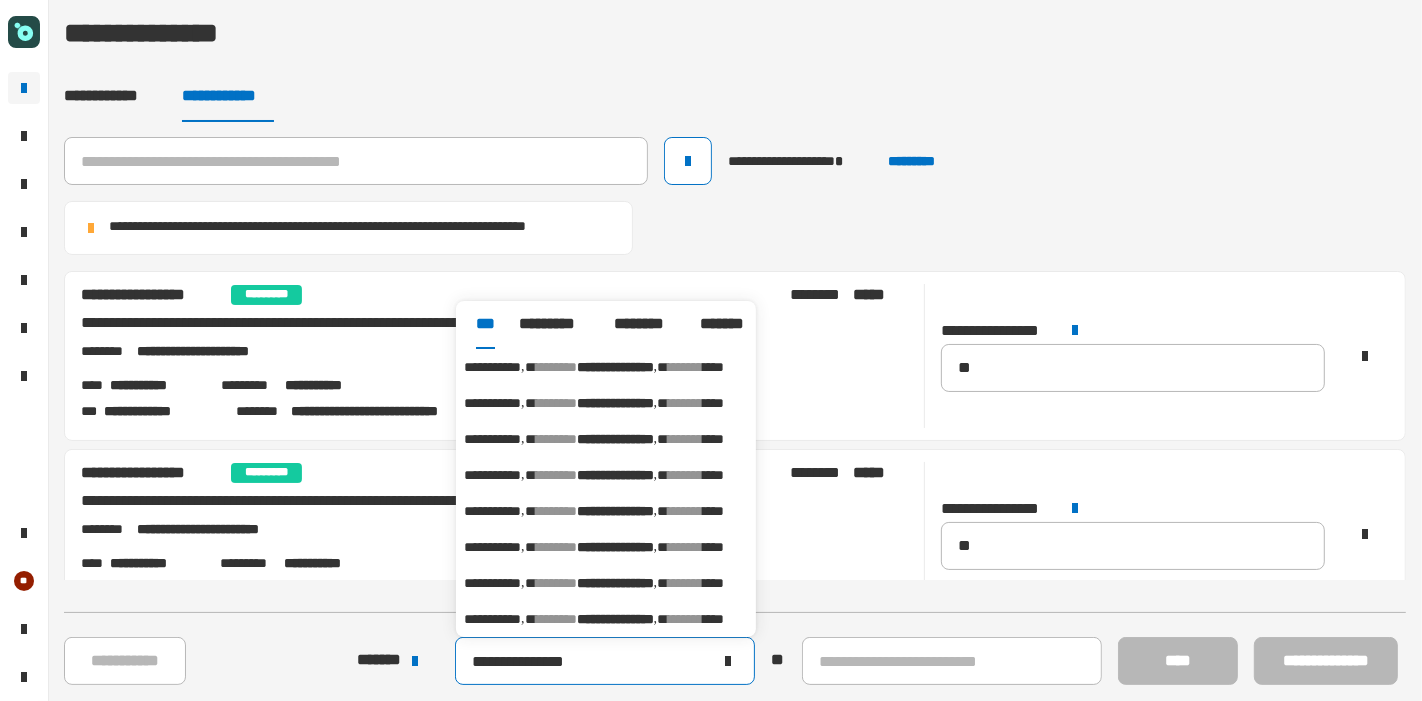 click 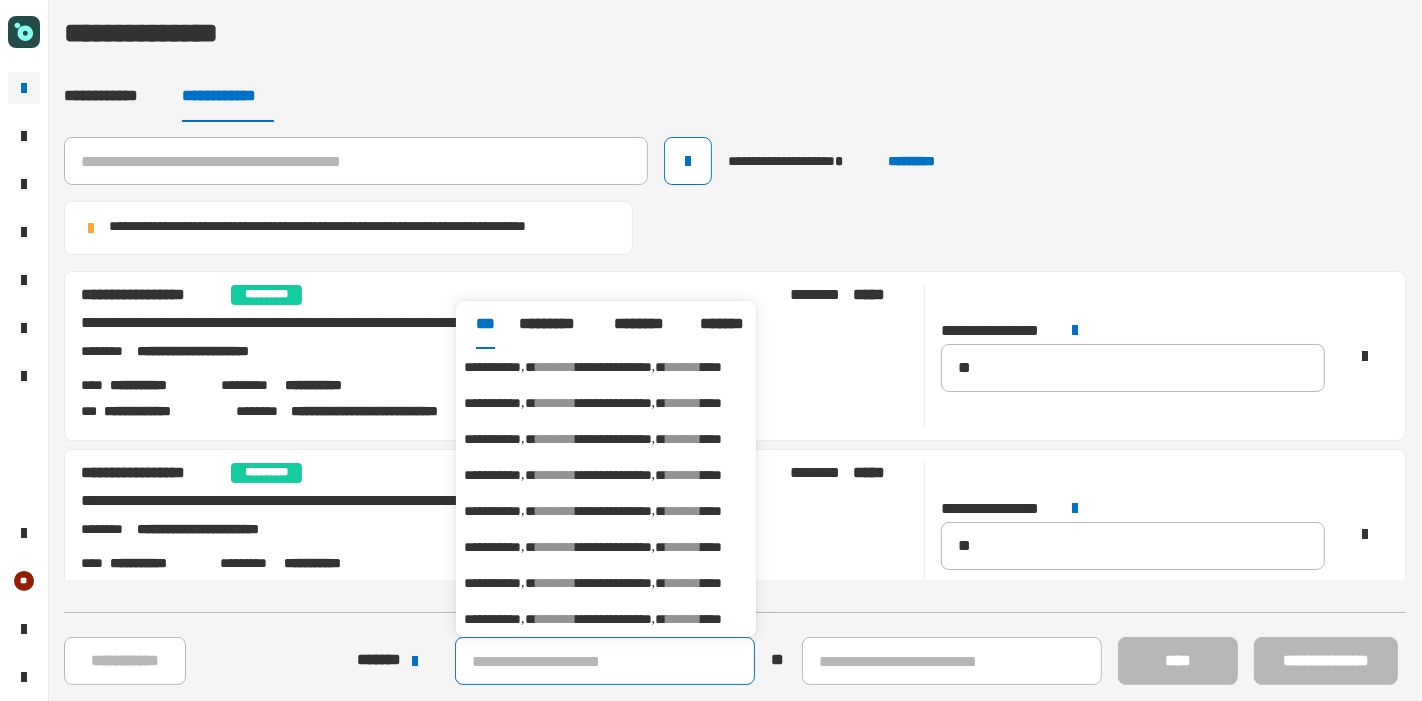 click 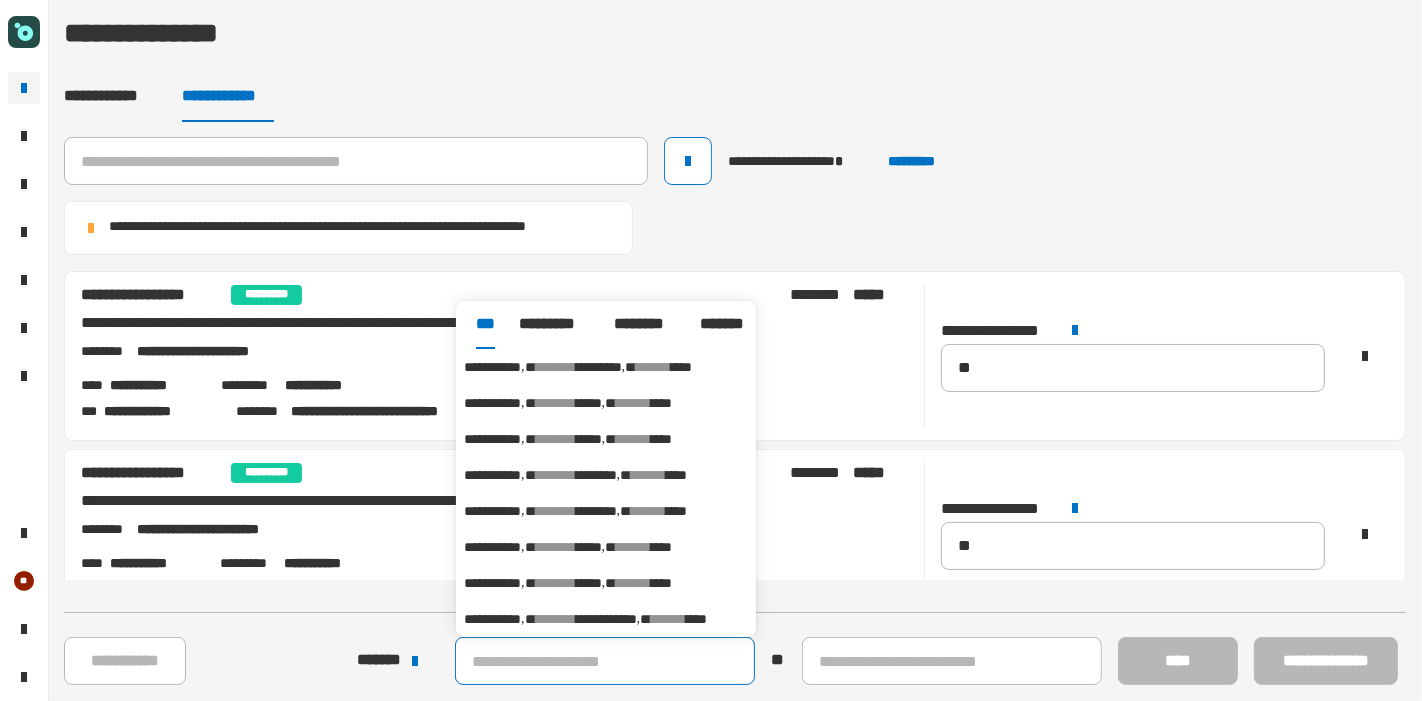paste on "**********" 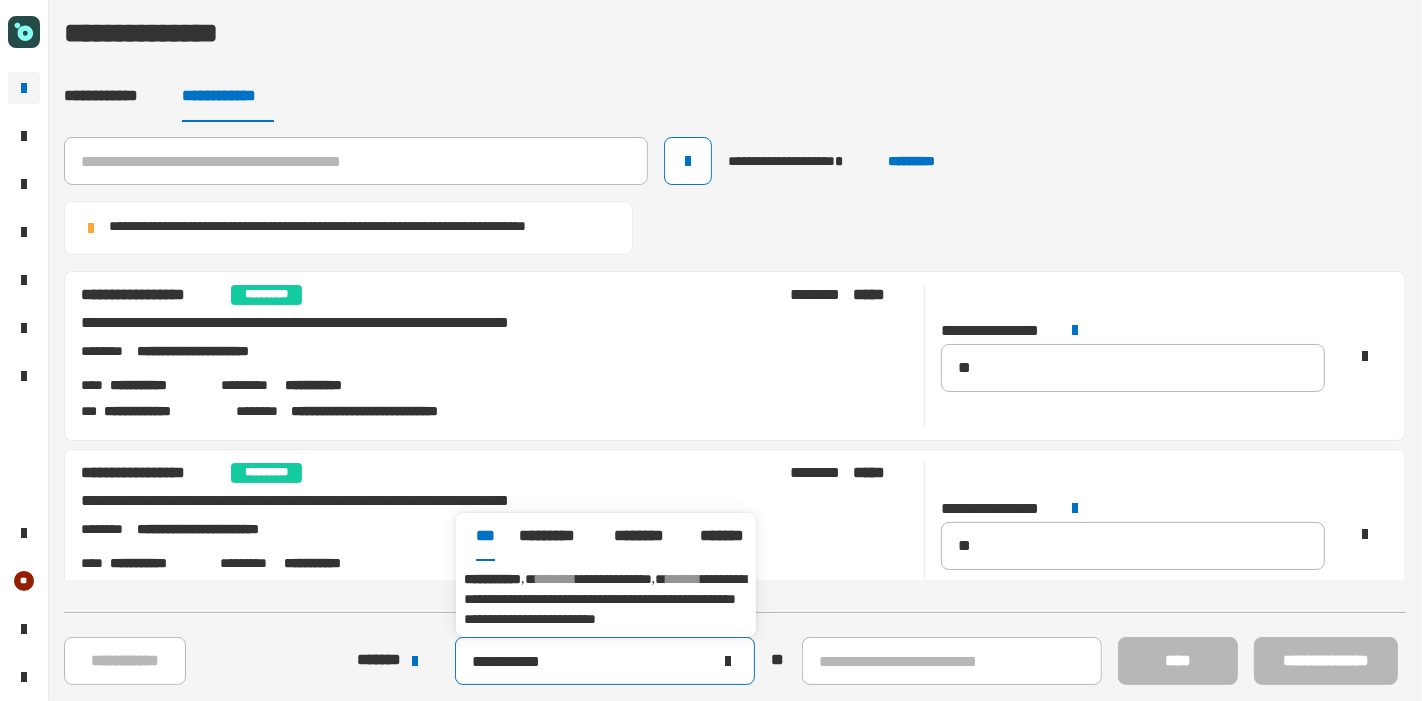 type on "**********" 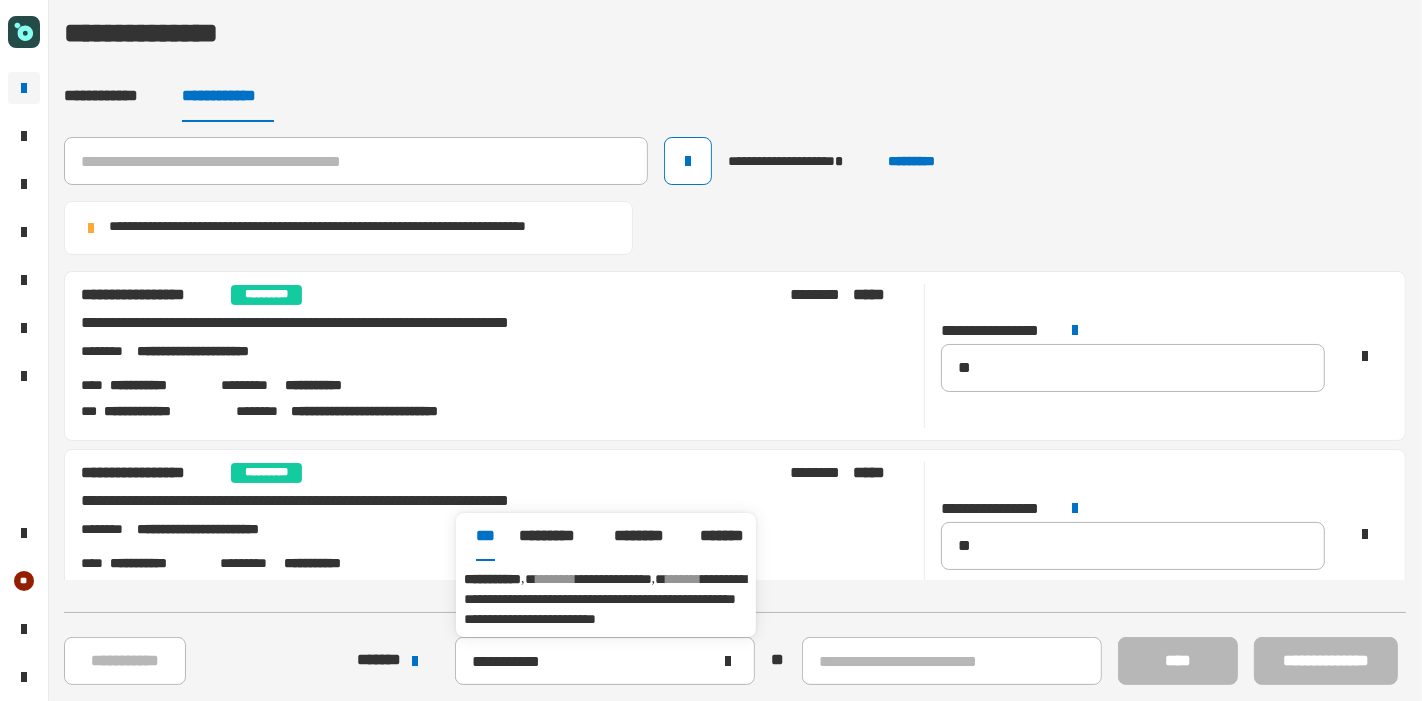 click on "**********" at bounding box center (605, 599) 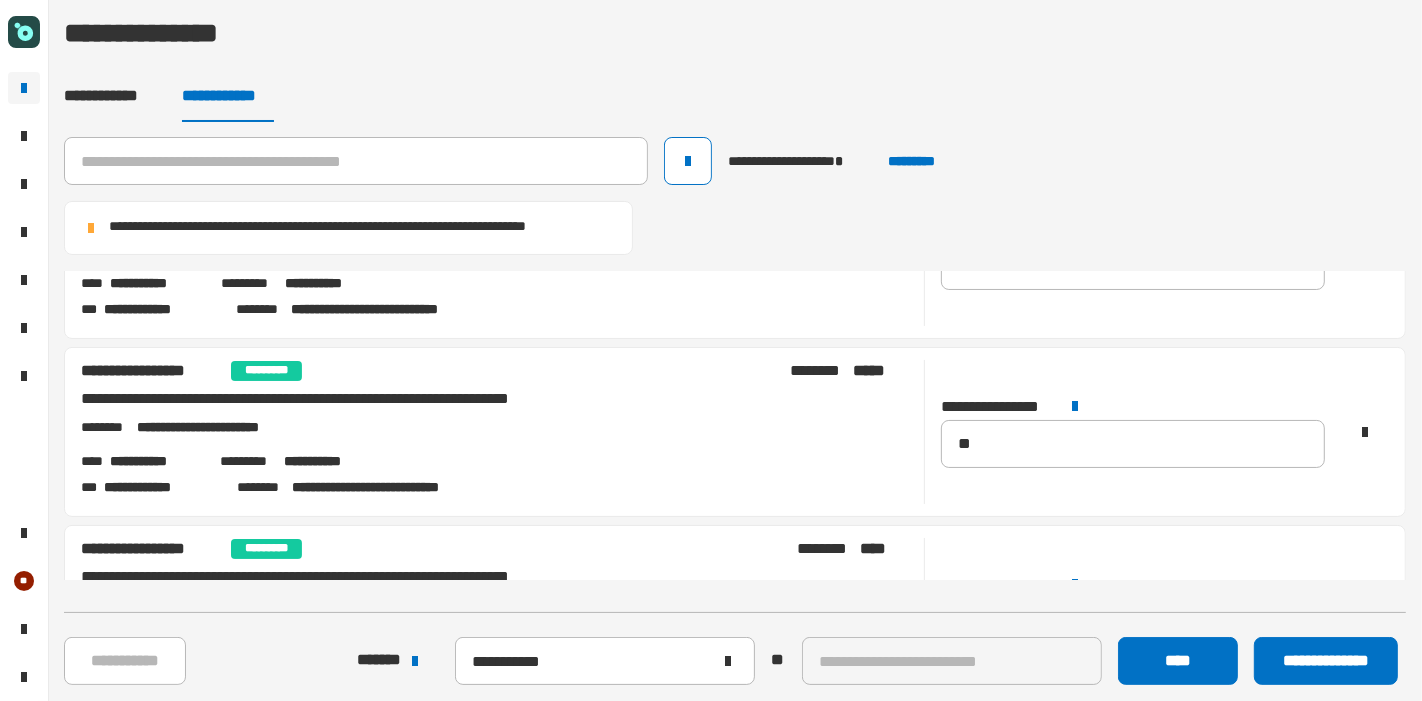scroll, scrollTop: 0, scrollLeft: 0, axis: both 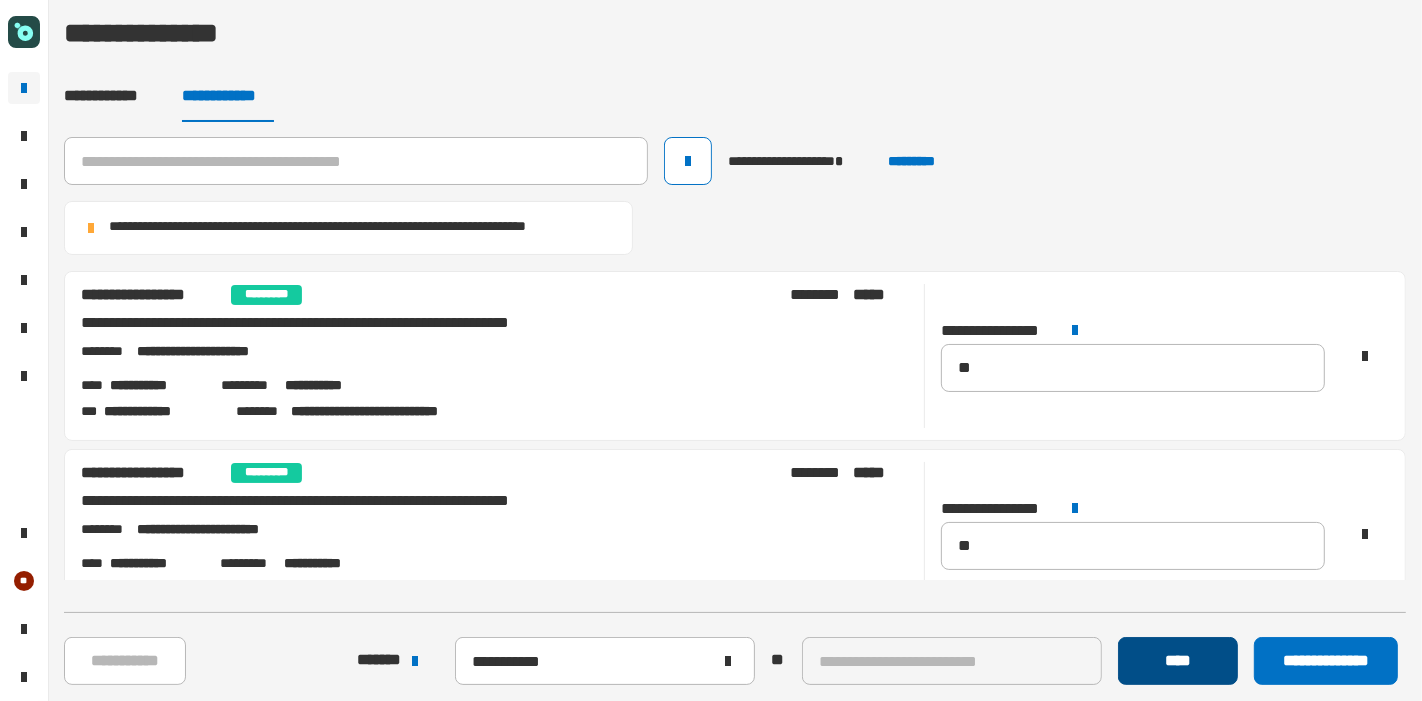 click on "****" 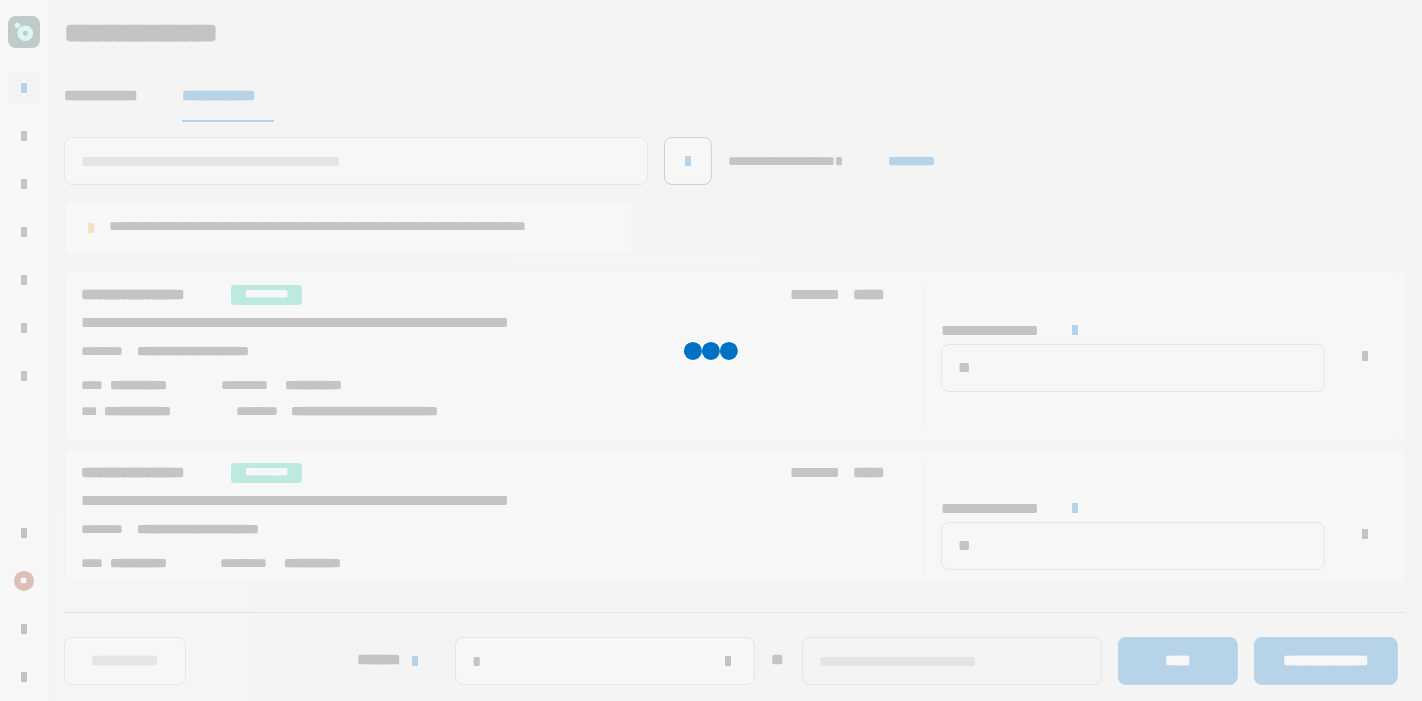 type 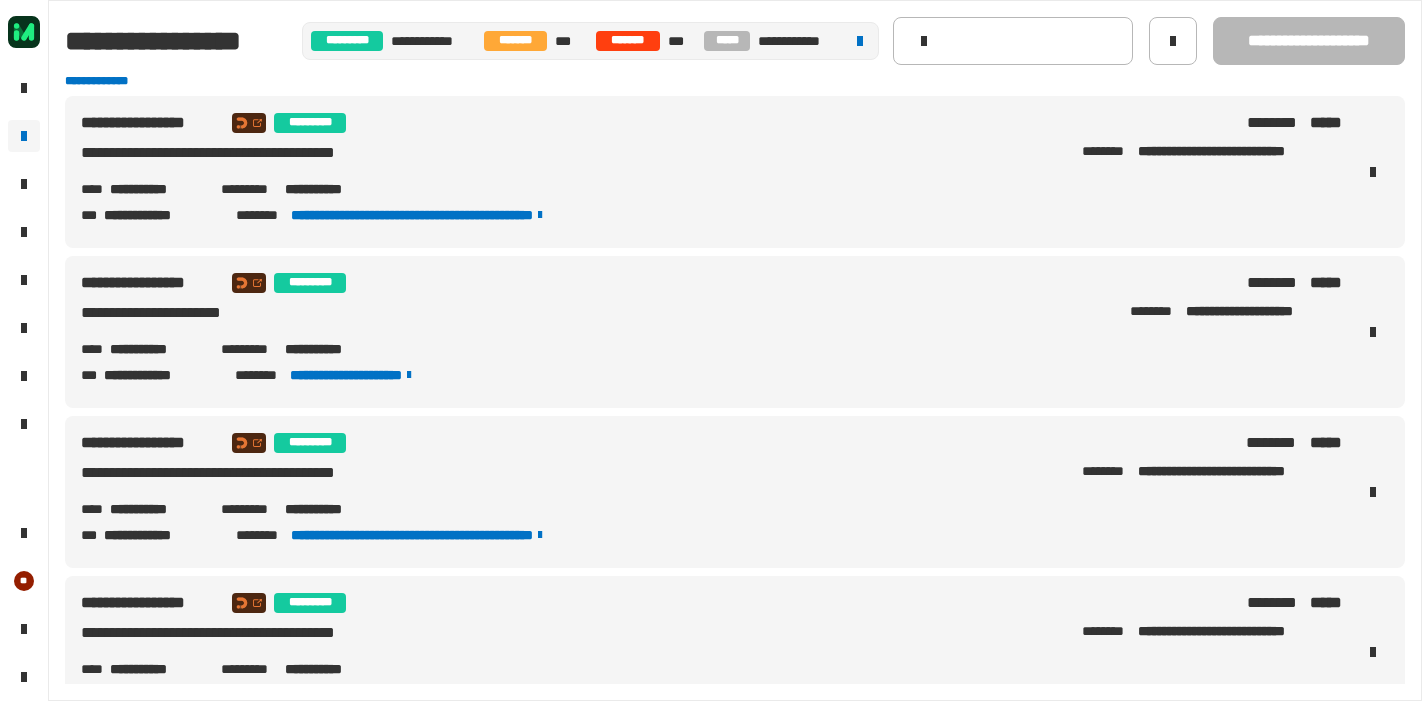 scroll, scrollTop: 0, scrollLeft: 0, axis: both 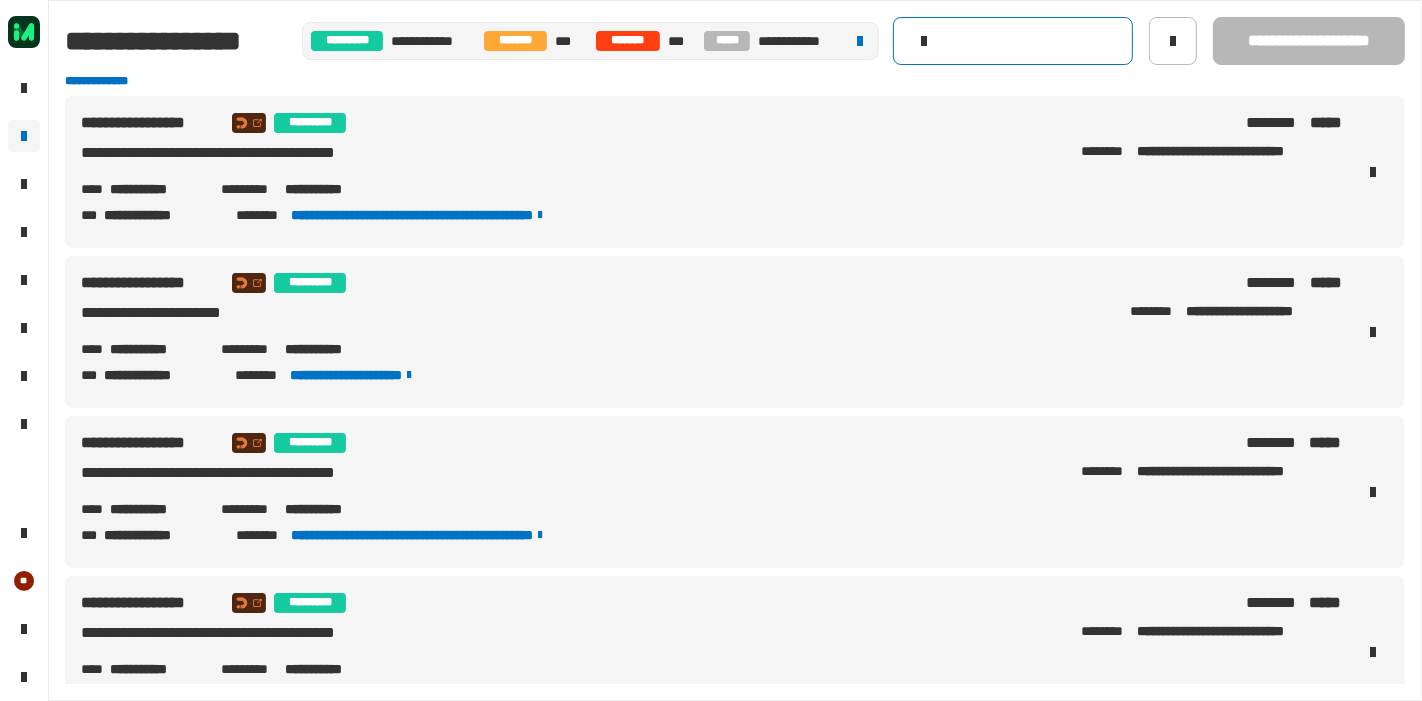 drag, startPoint x: 0, startPoint y: 0, endPoint x: 990, endPoint y: 40, distance: 990.80774 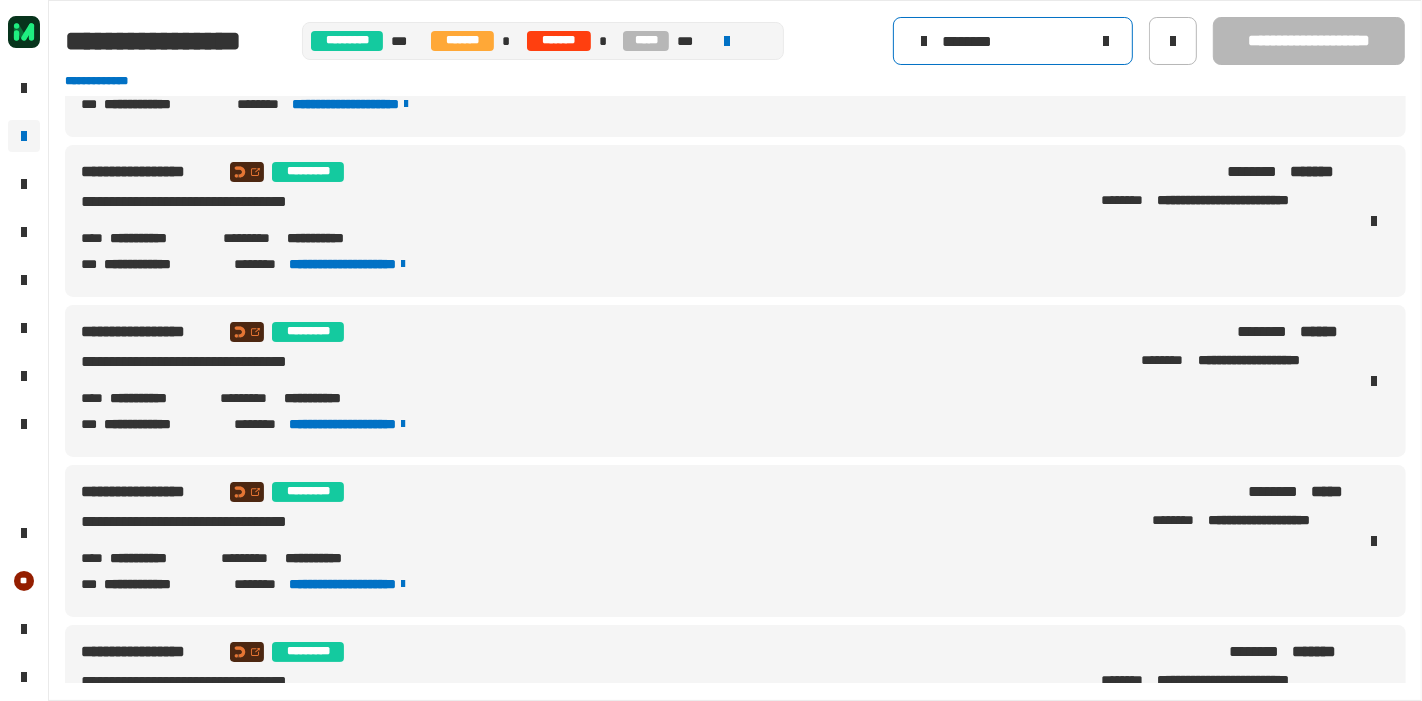 scroll, scrollTop: 222, scrollLeft: 0, axis: vertical 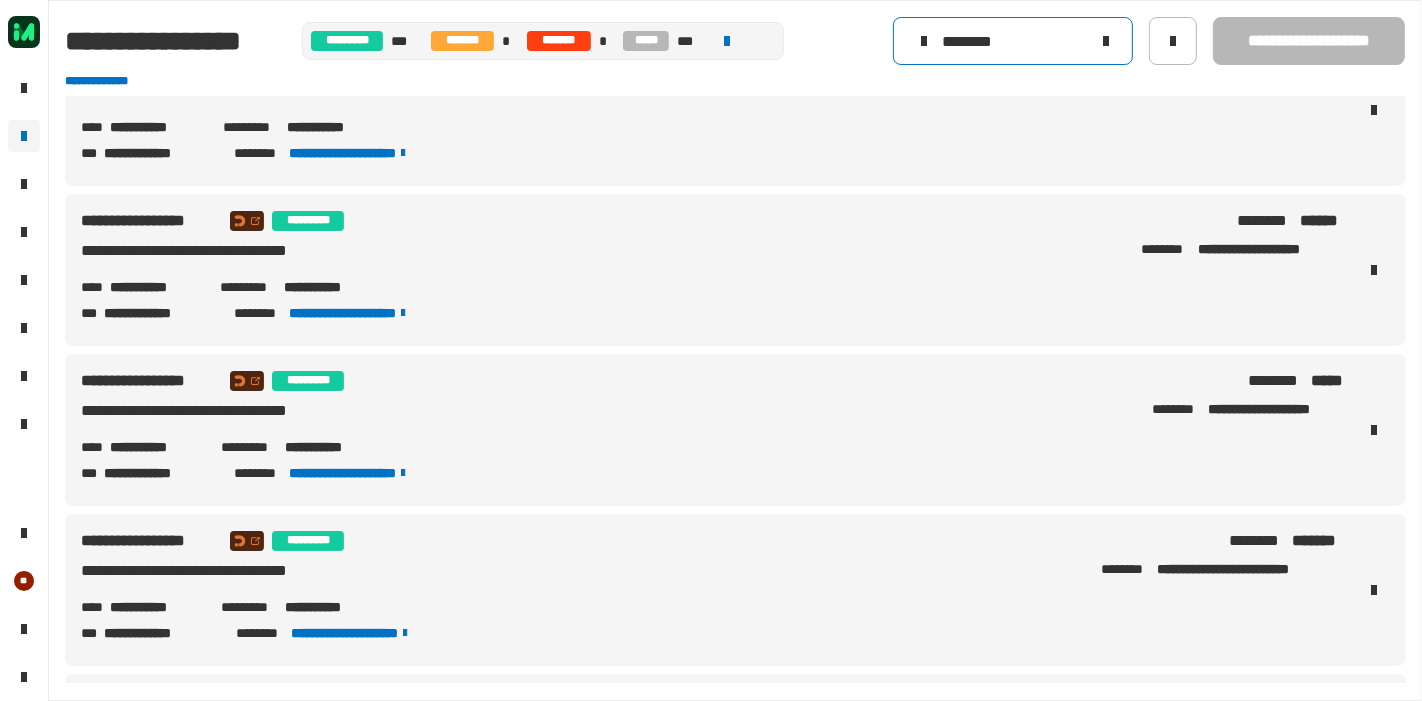 type on "********" 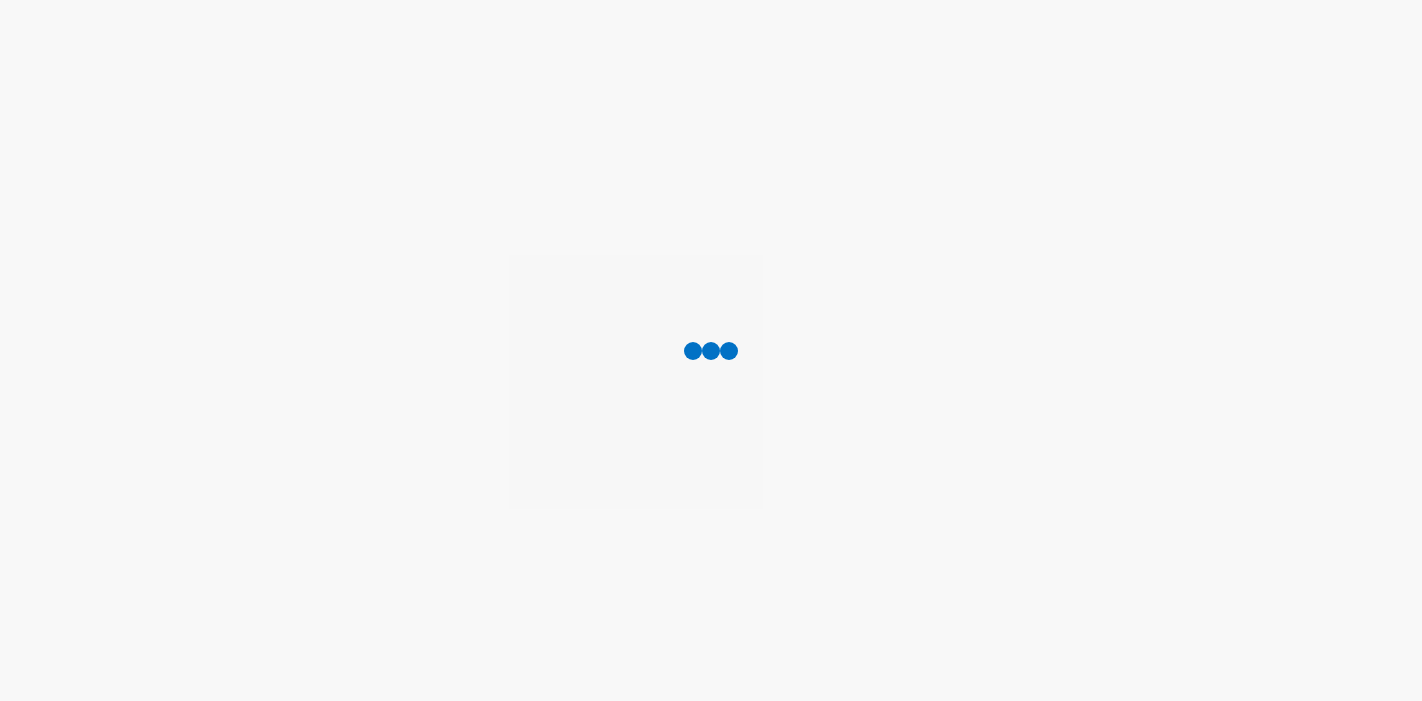 scroll, scrollTop: 0, scrollLeft: 0, axis: both 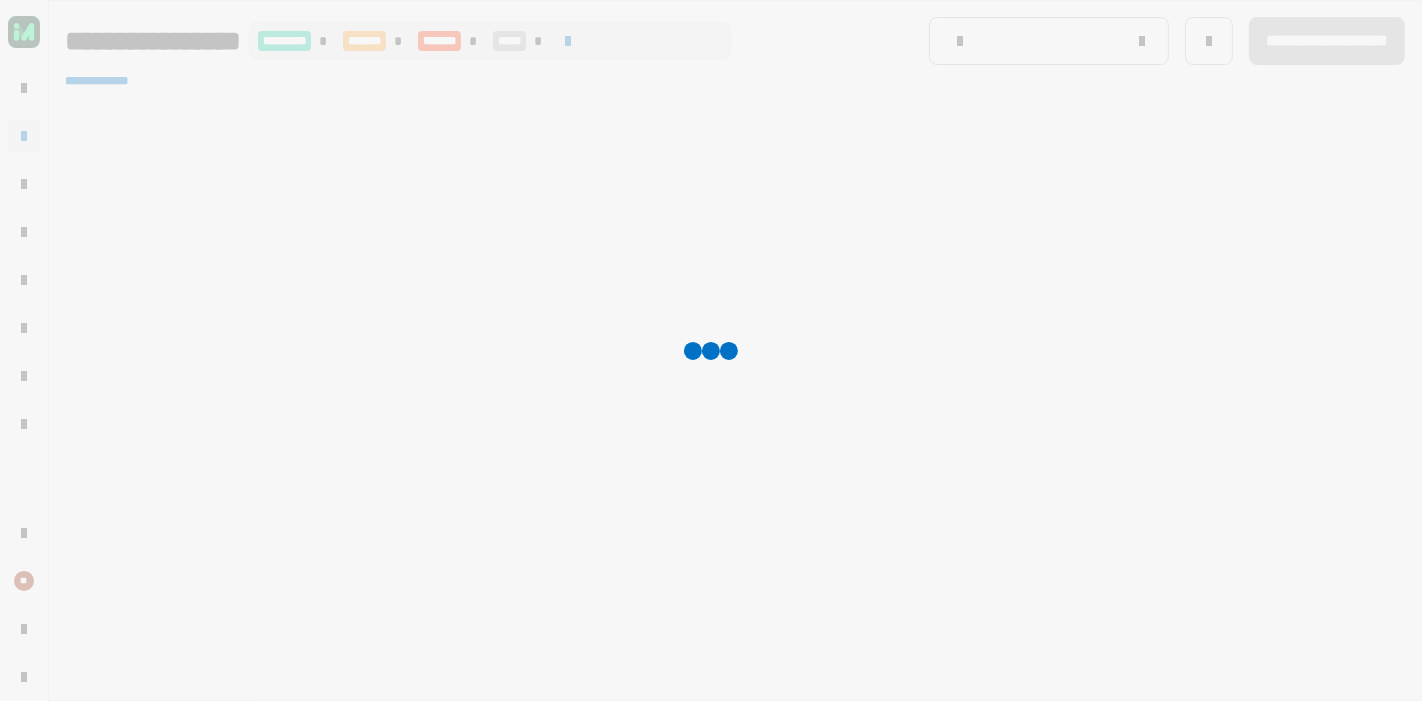 type on "********" 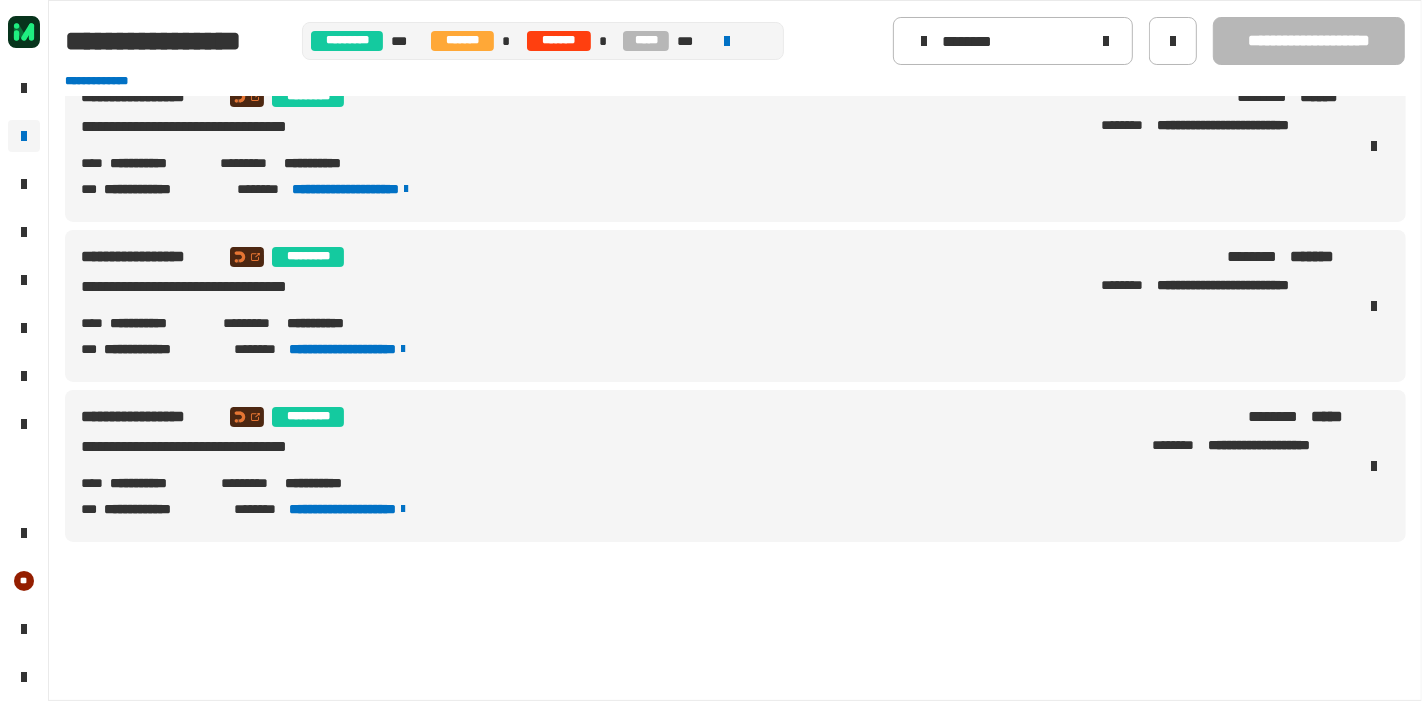 scroll, scrollTop: 0, scrollLeft: 0, axis: both 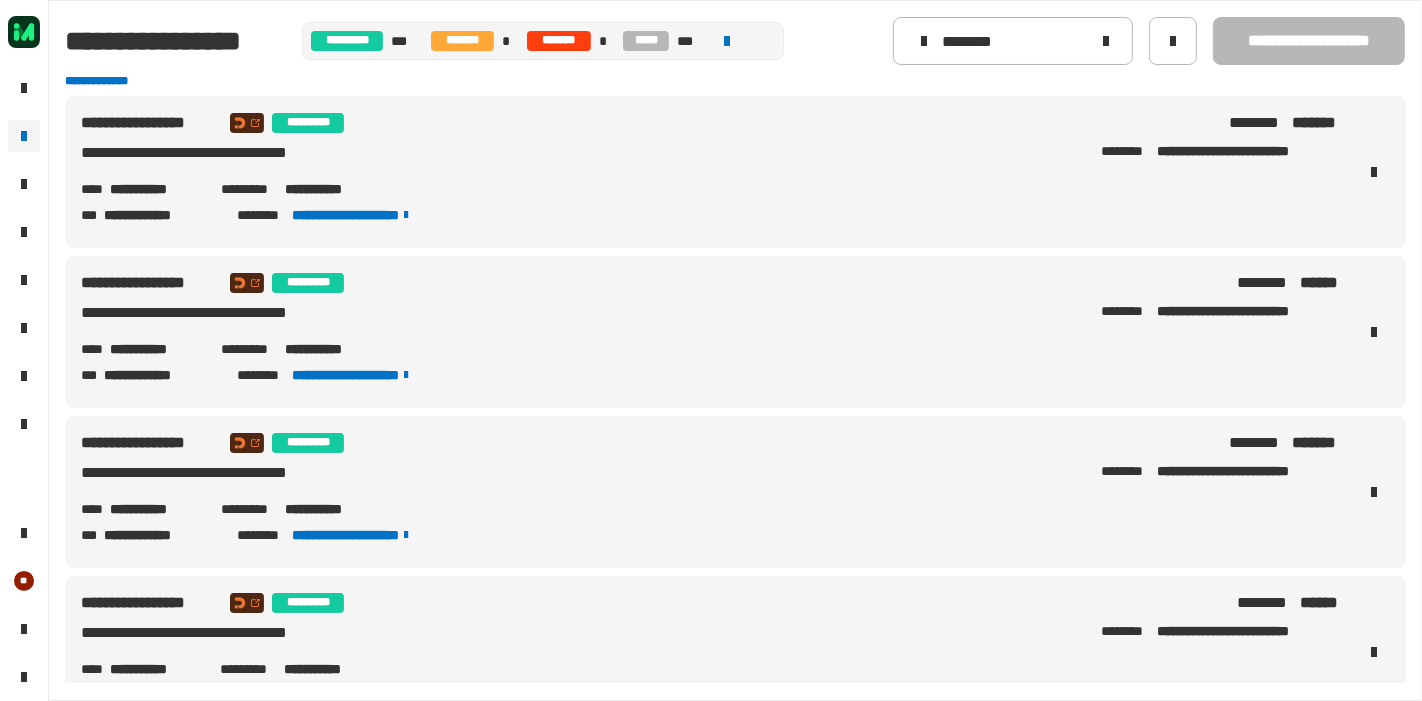 click on "**********" 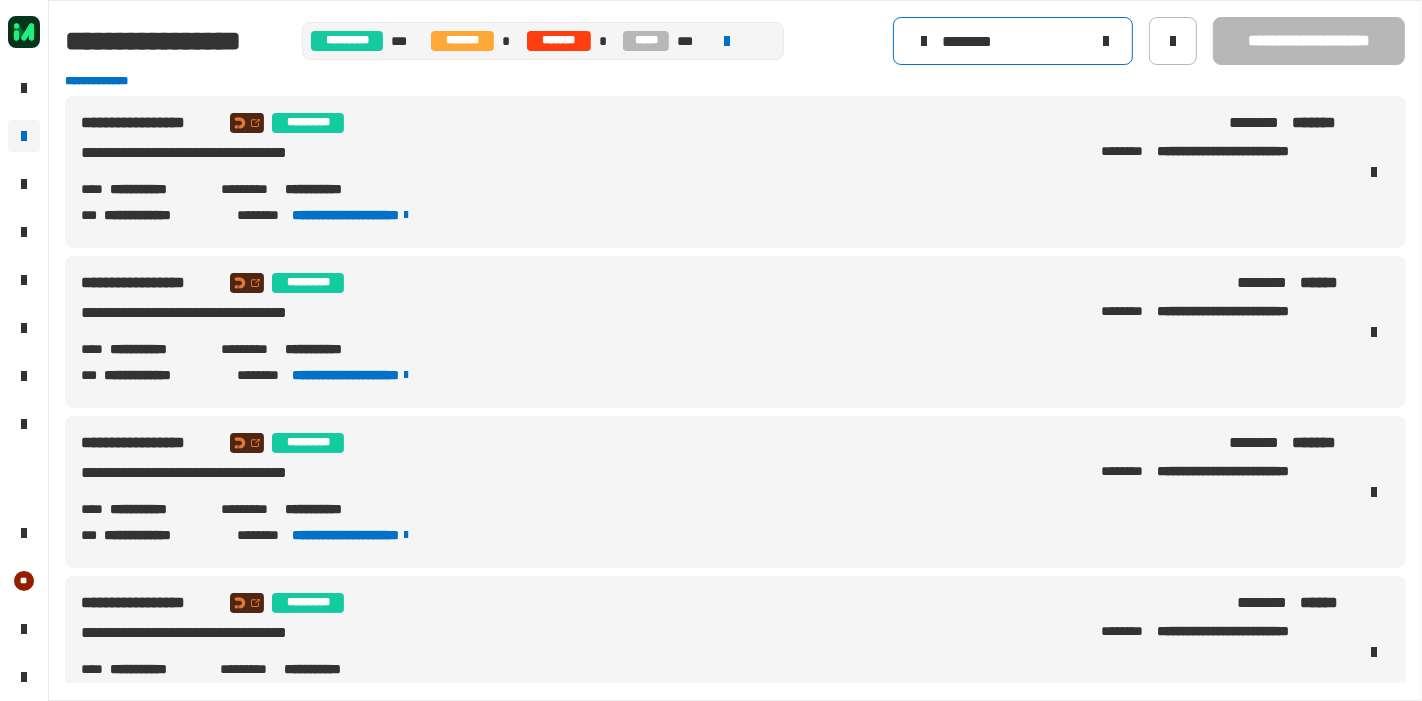 click 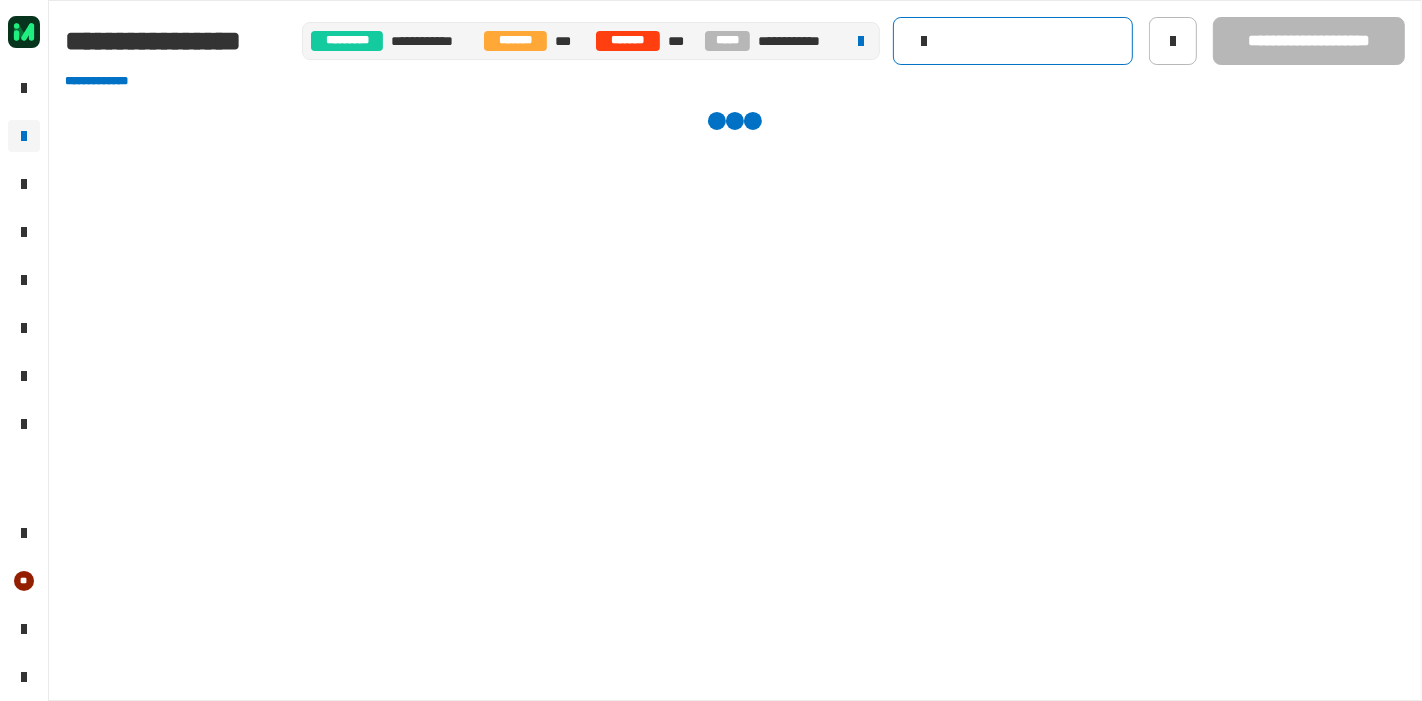 click 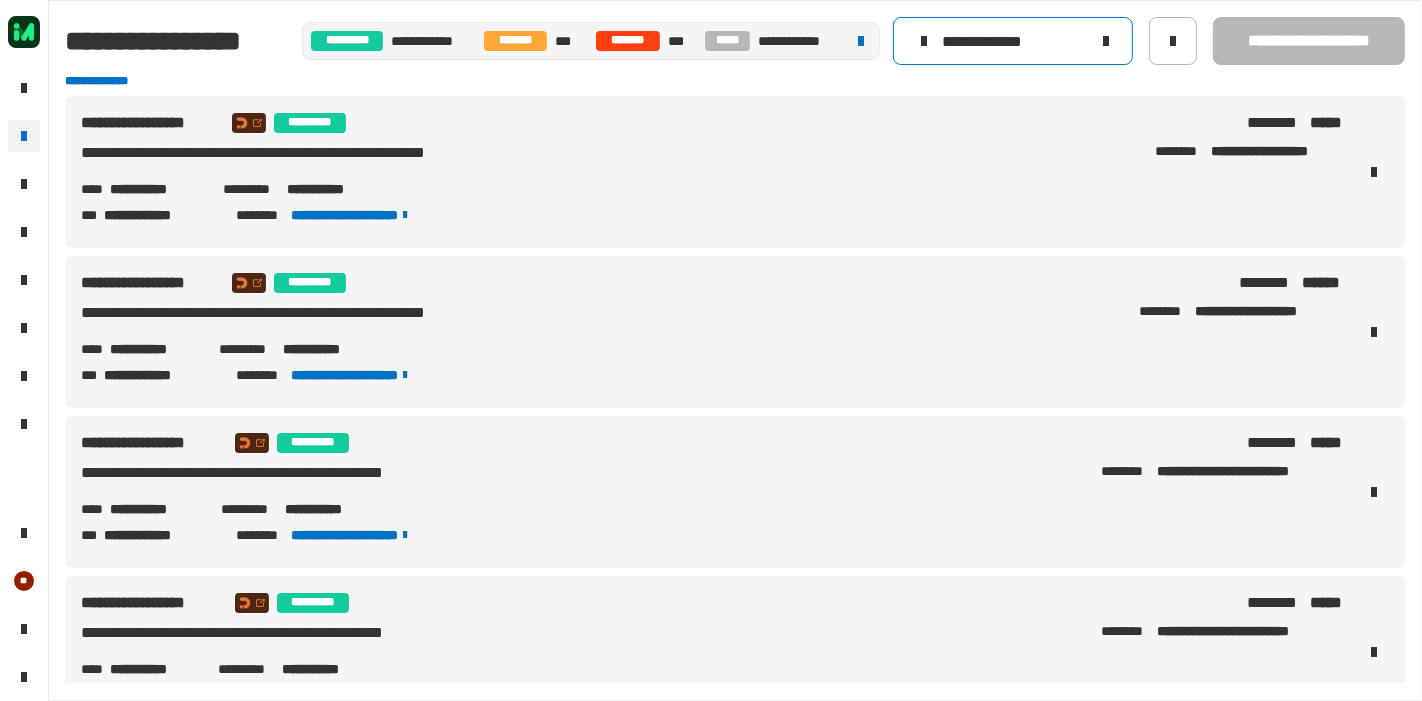 type on "**********" 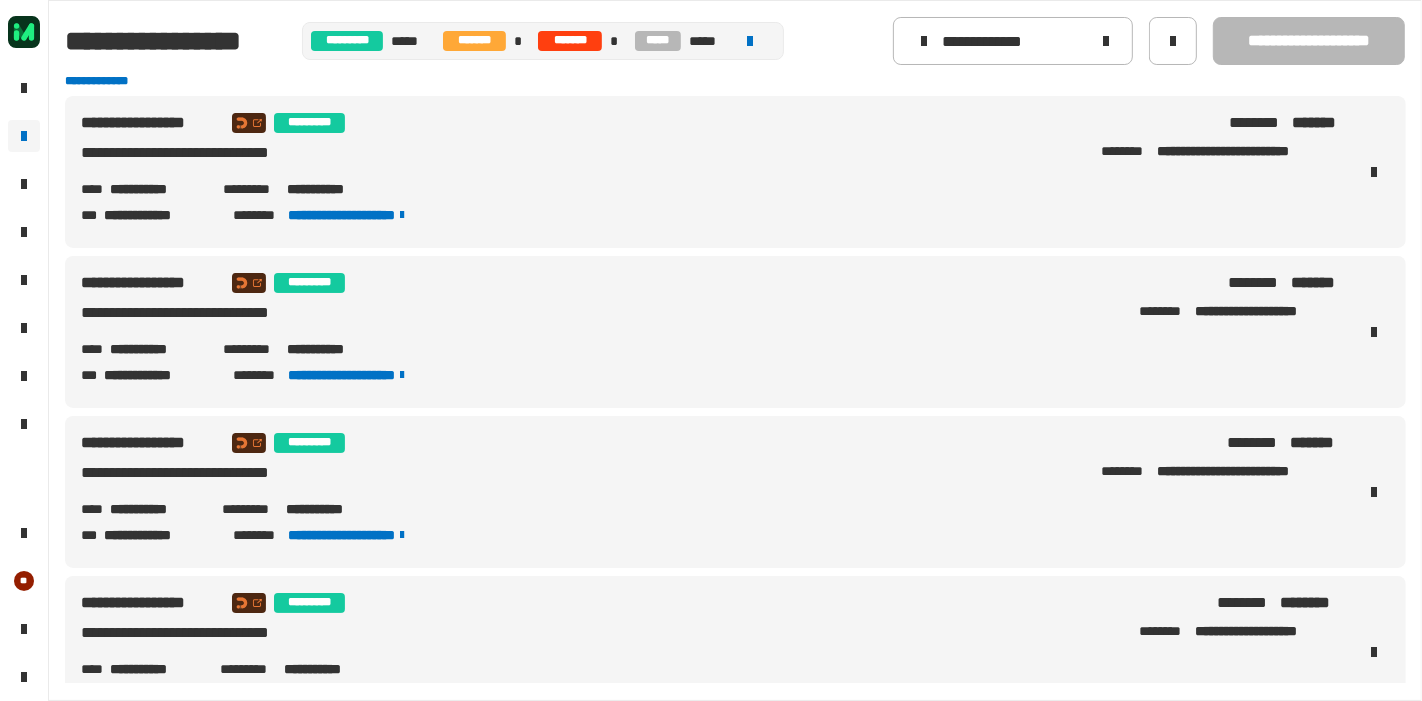 click on "**********" at bounding box center (1249, 472) 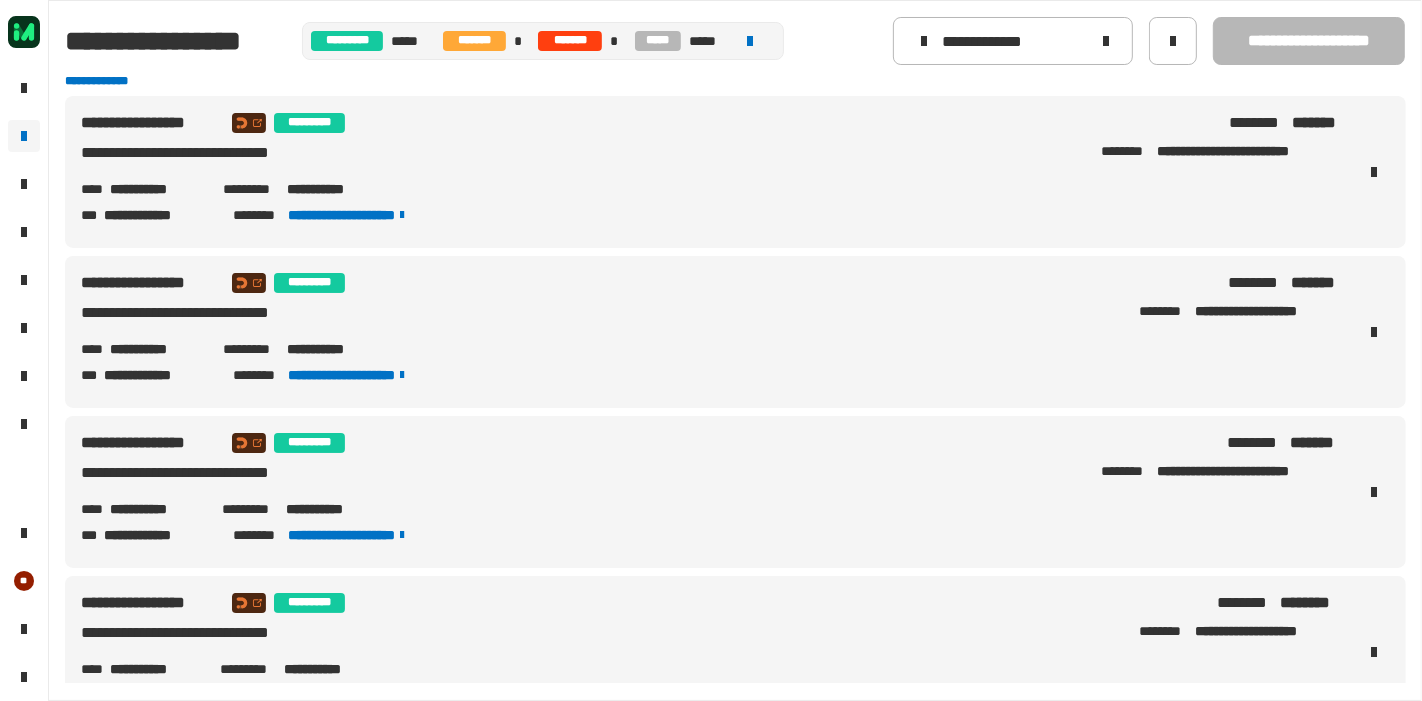 click on "**********" at bounding box center [152, 443] 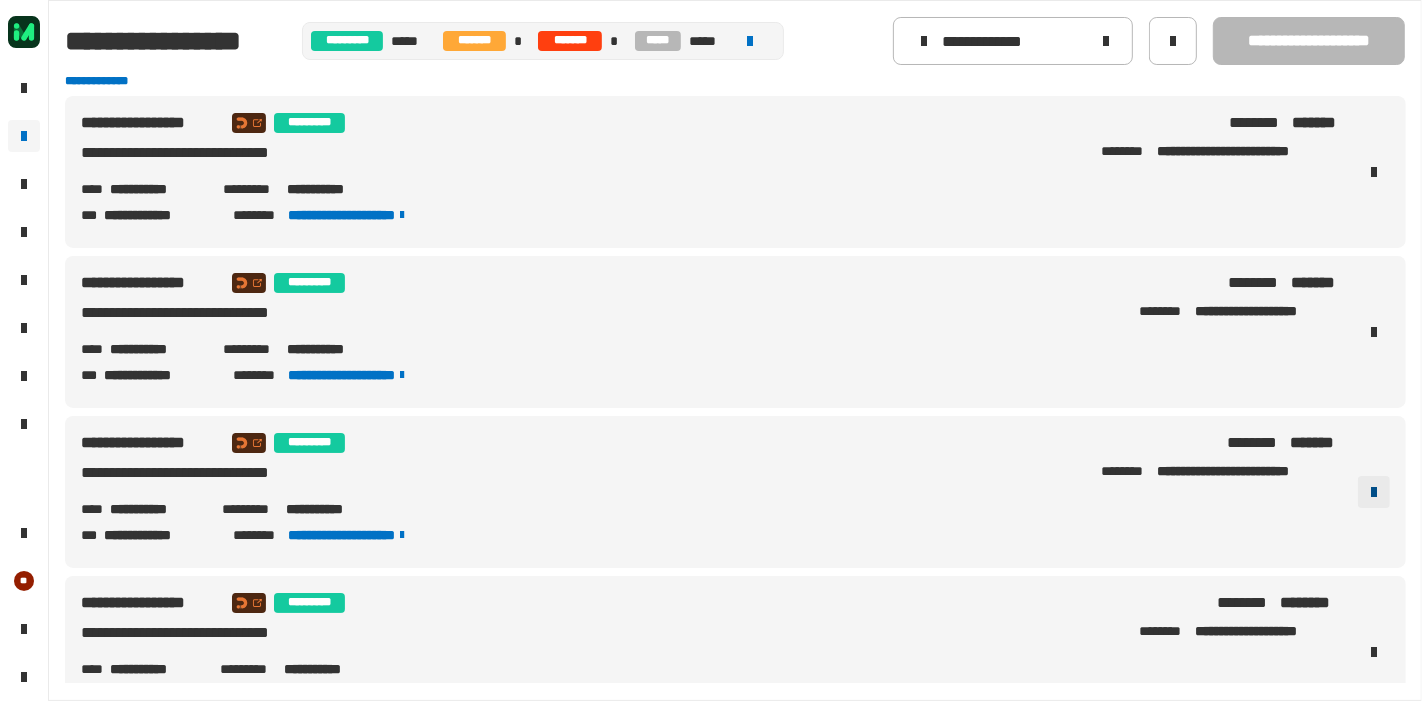 click at bounding box center [1374, 492] 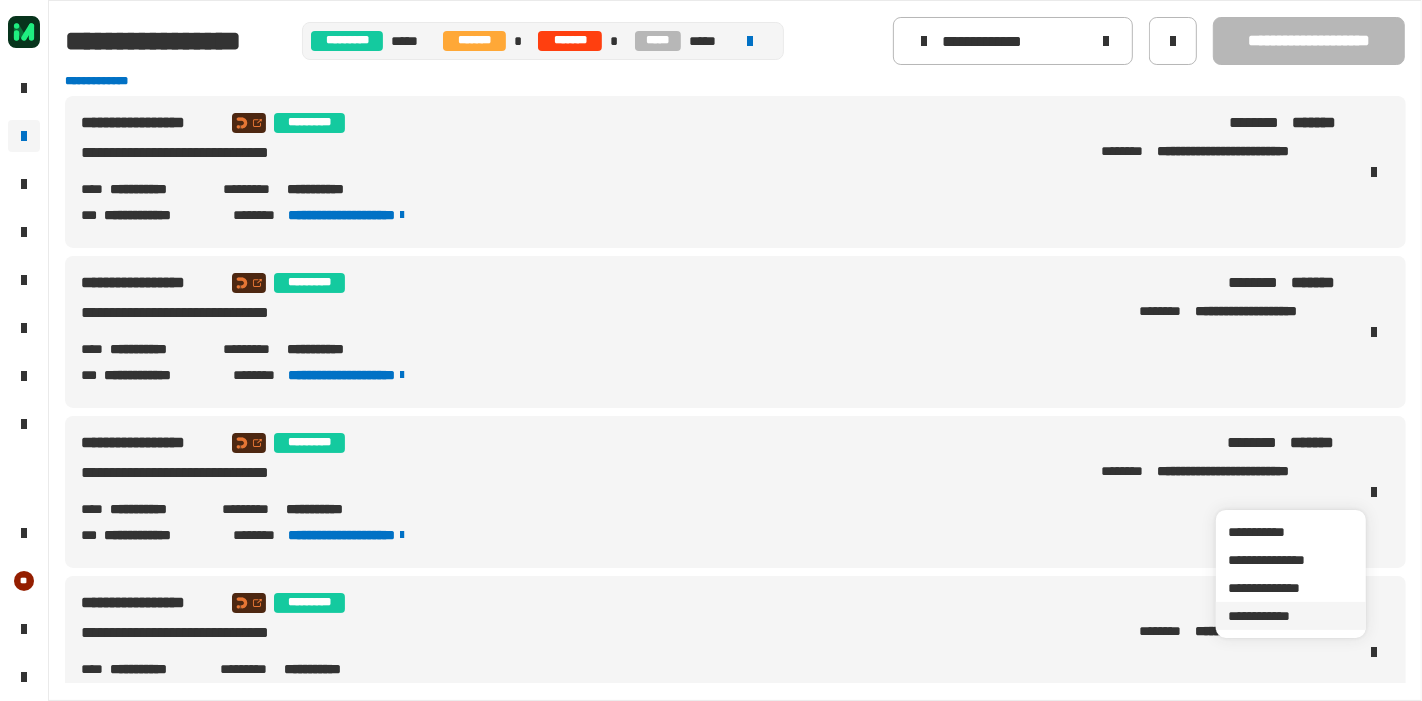 click on "**********" at bounding box center (1291, 616) 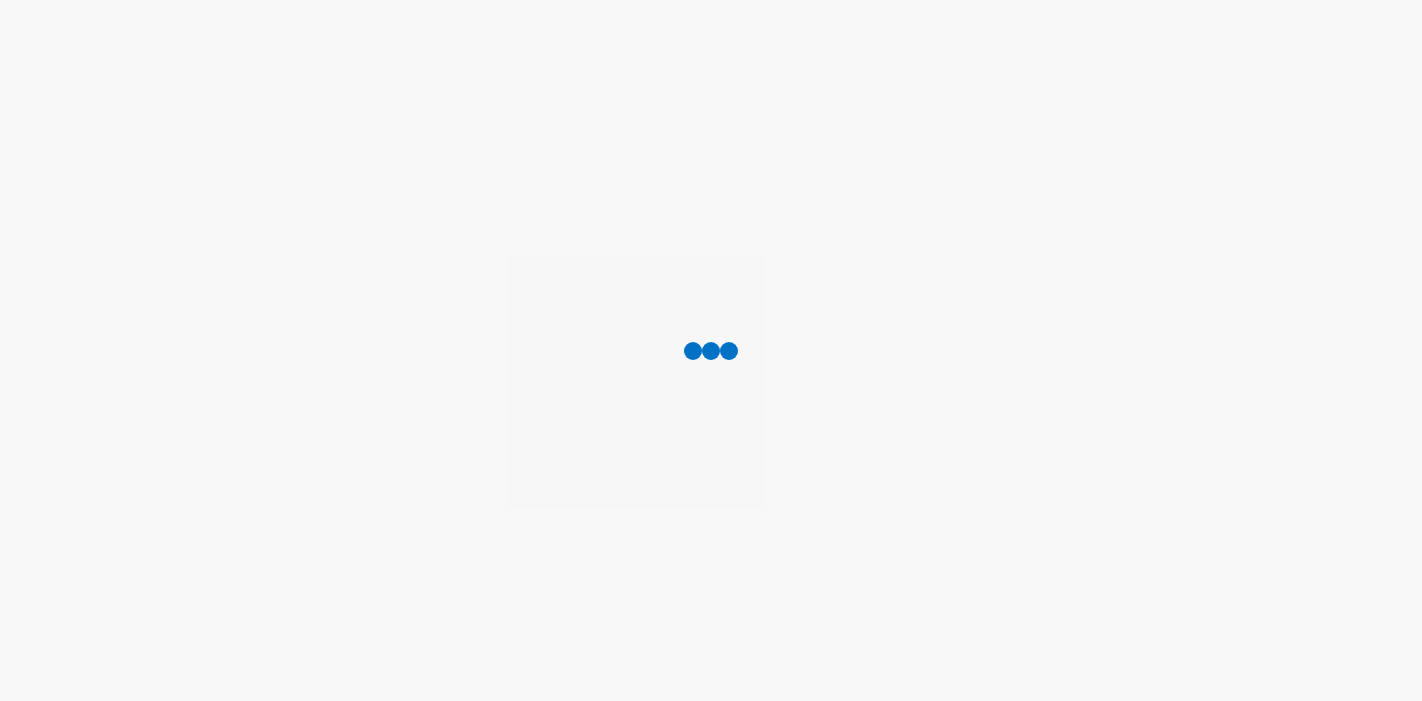 scroll, scrollTop: 0, scrollLeft: 0, axis: both 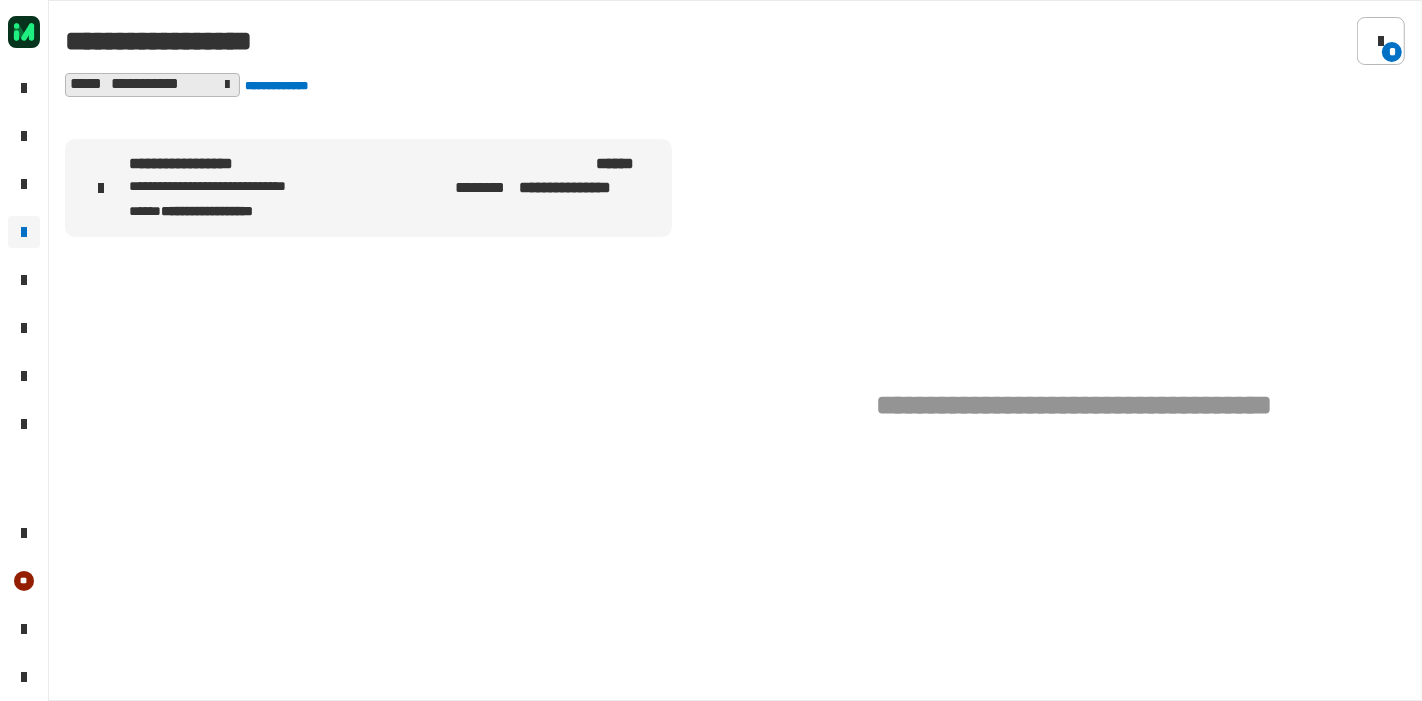 click on "**********" at bounding box center [232, 187] 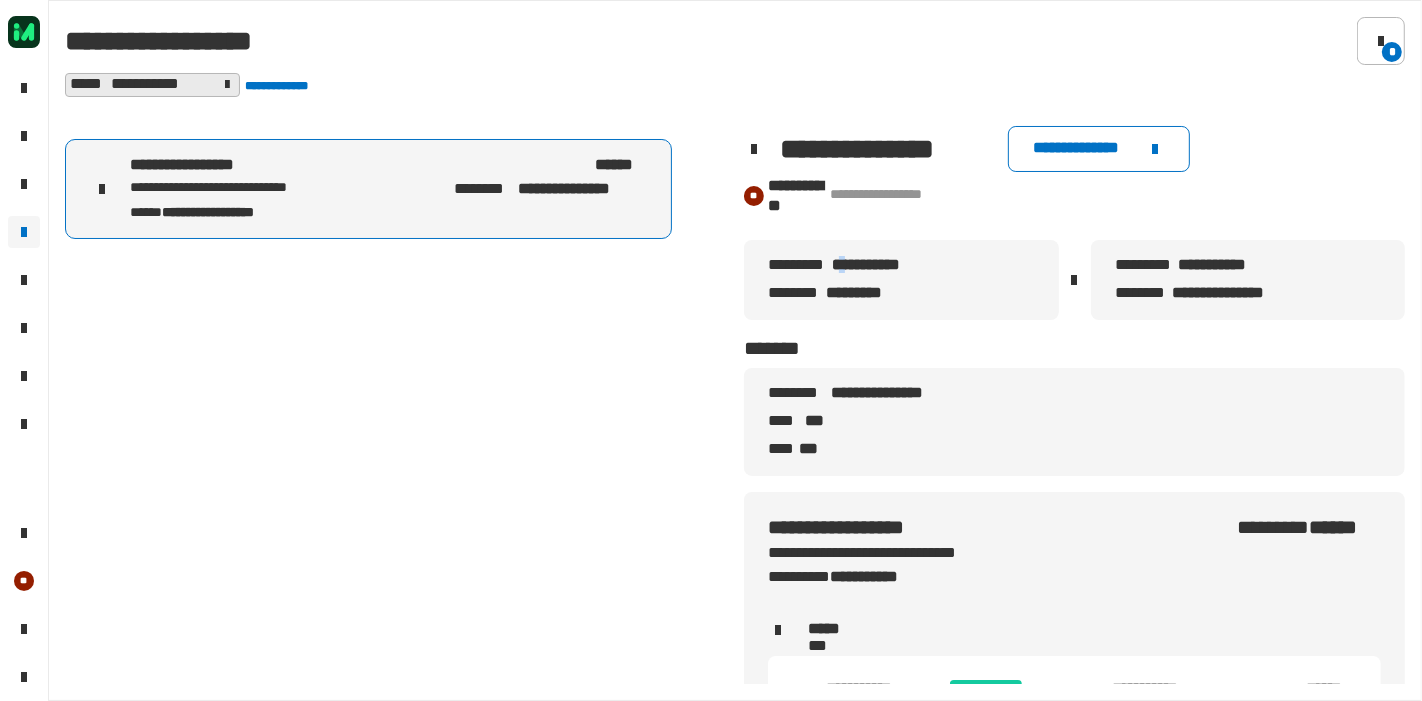 drag, startPoint x: 850, startPoint y: 265, endPoint x: 868, endPoint y: 265, distance: 18 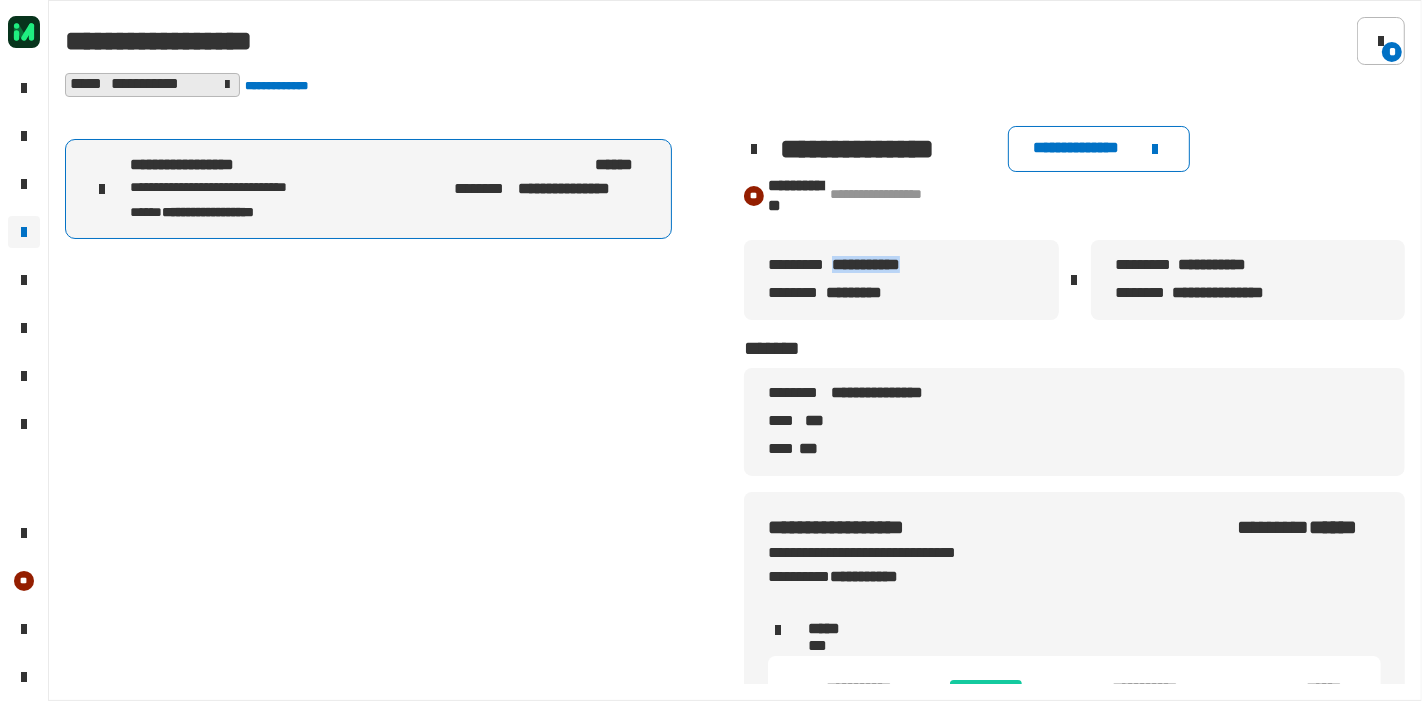 drag, startPoint x: 847, startPoint y: 265, endPoint x: 953, endPoint y: 271, distance: 106.16968 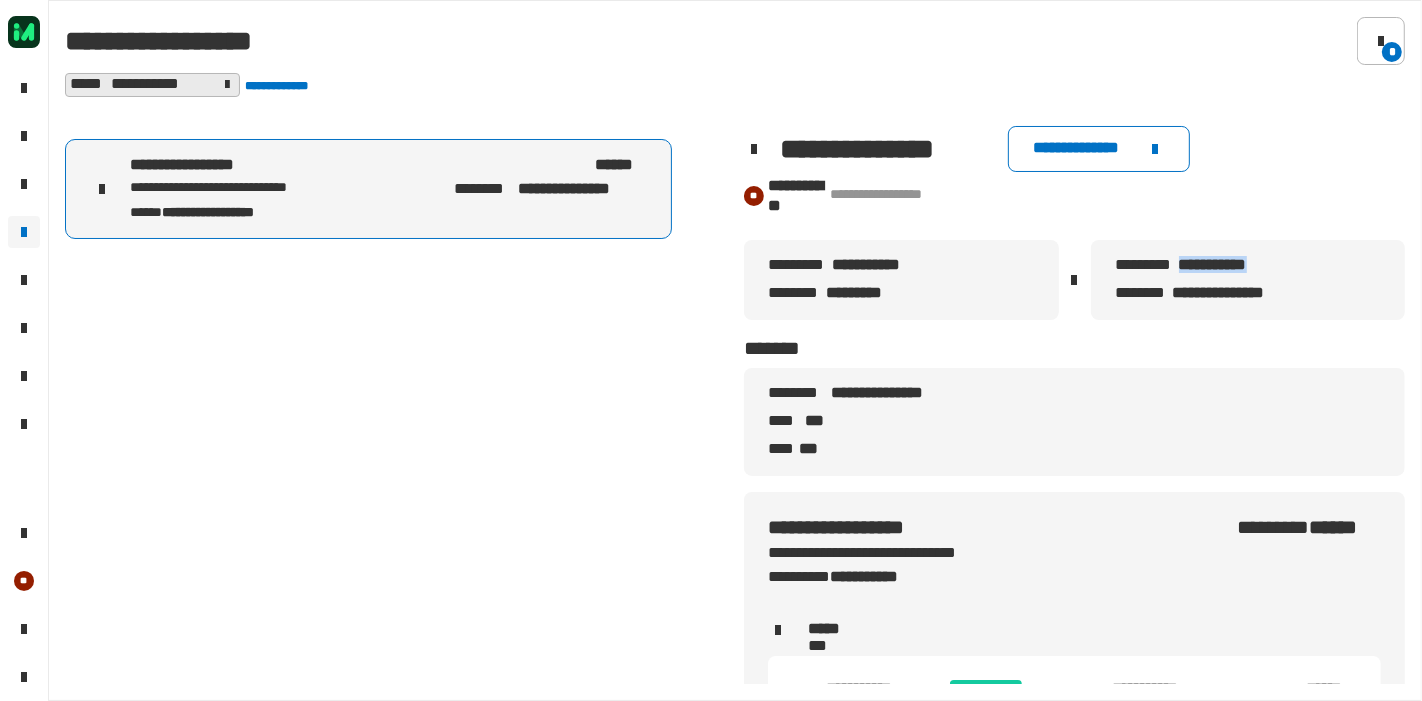 drag, startPoint x: 1182, startPoint y: 272, endPoint x: 1289, endPoint y: 263, distance: 107.37784 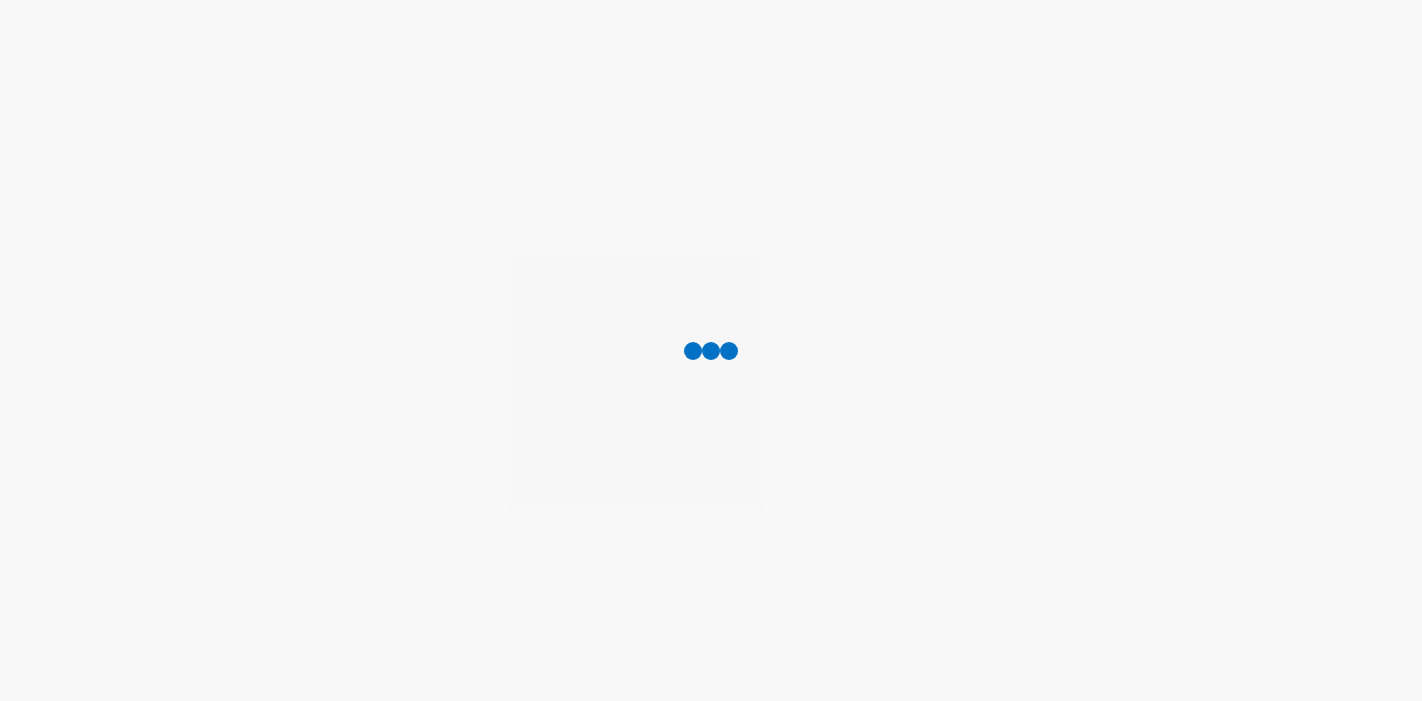 scroll, scrollTop: 0, scrollLeft: 0, axis: both 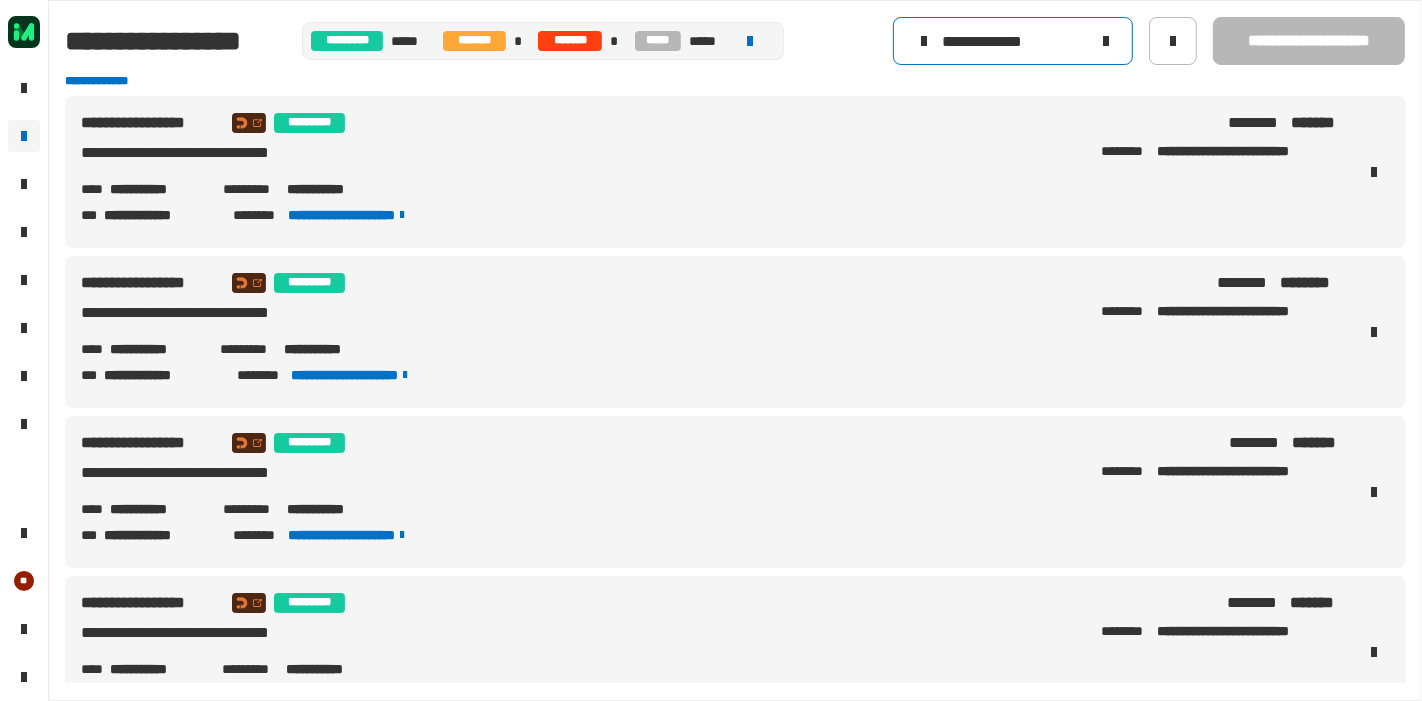 click 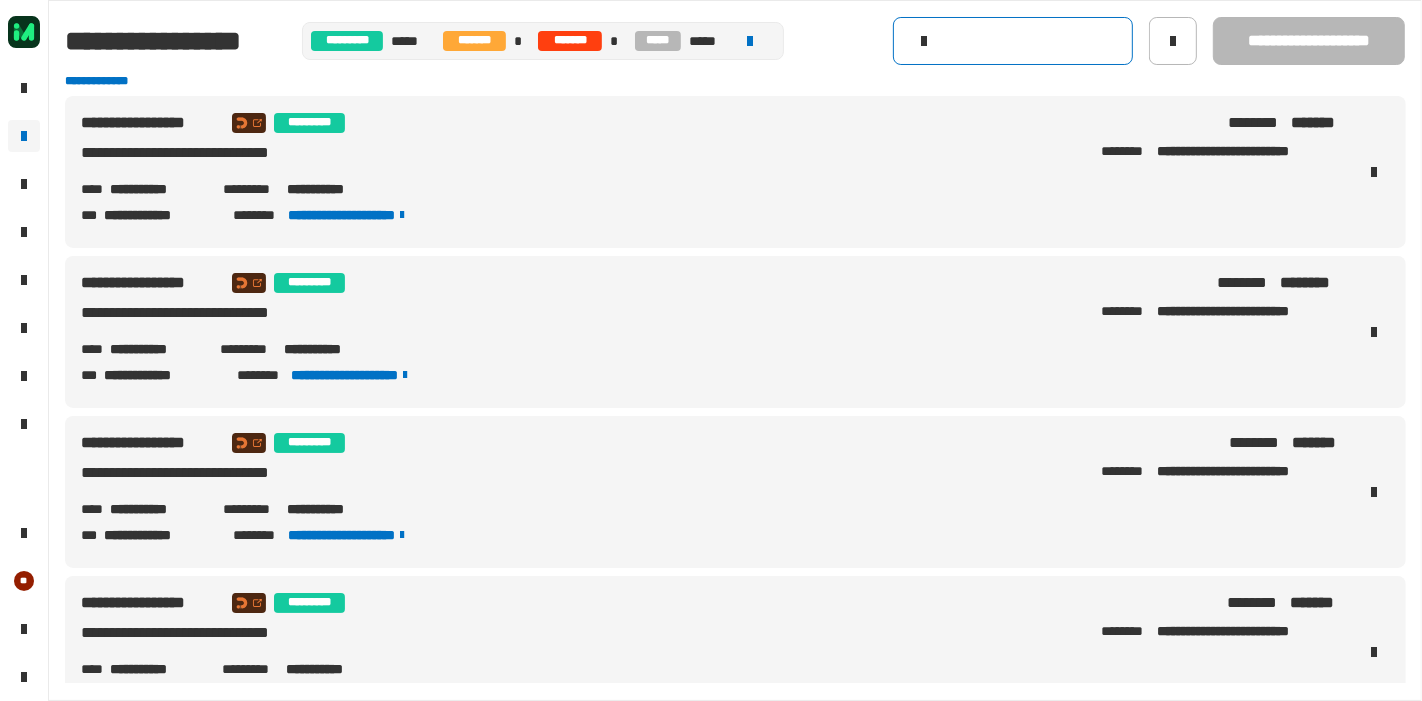 type 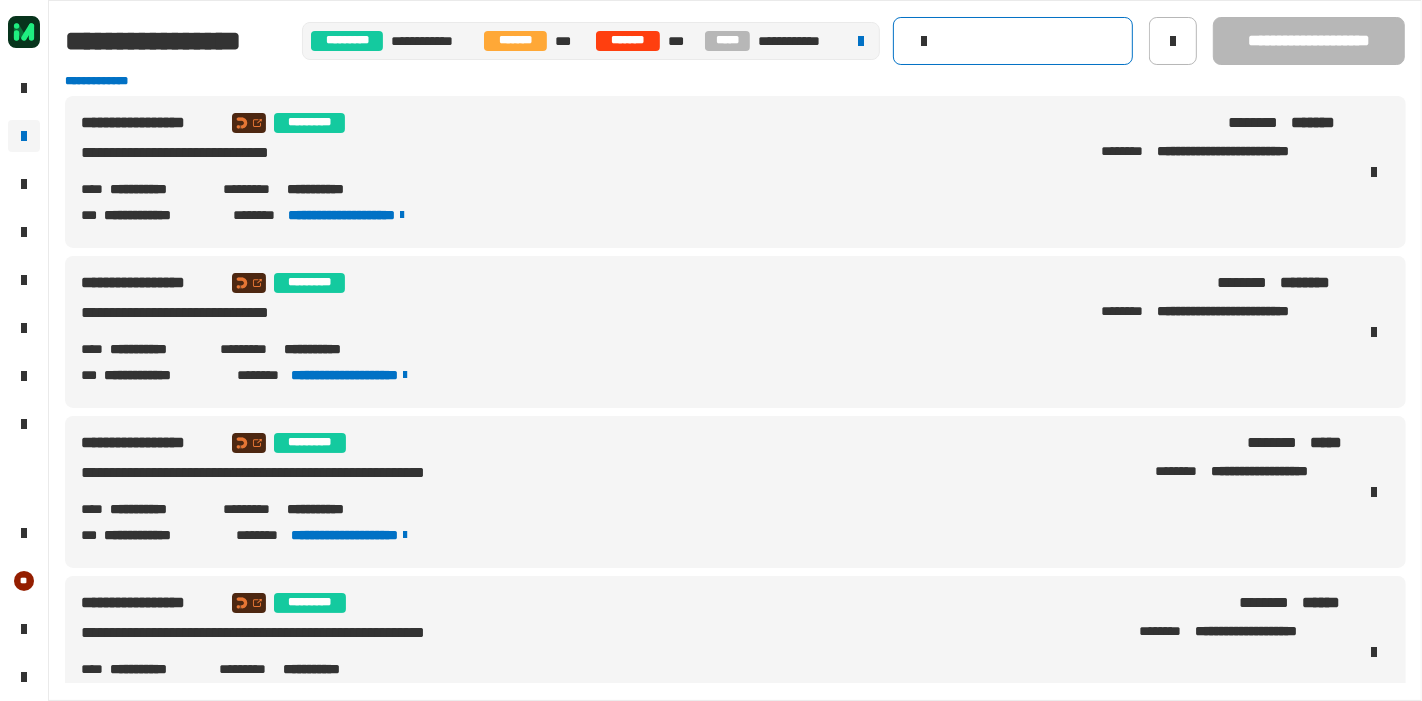 click 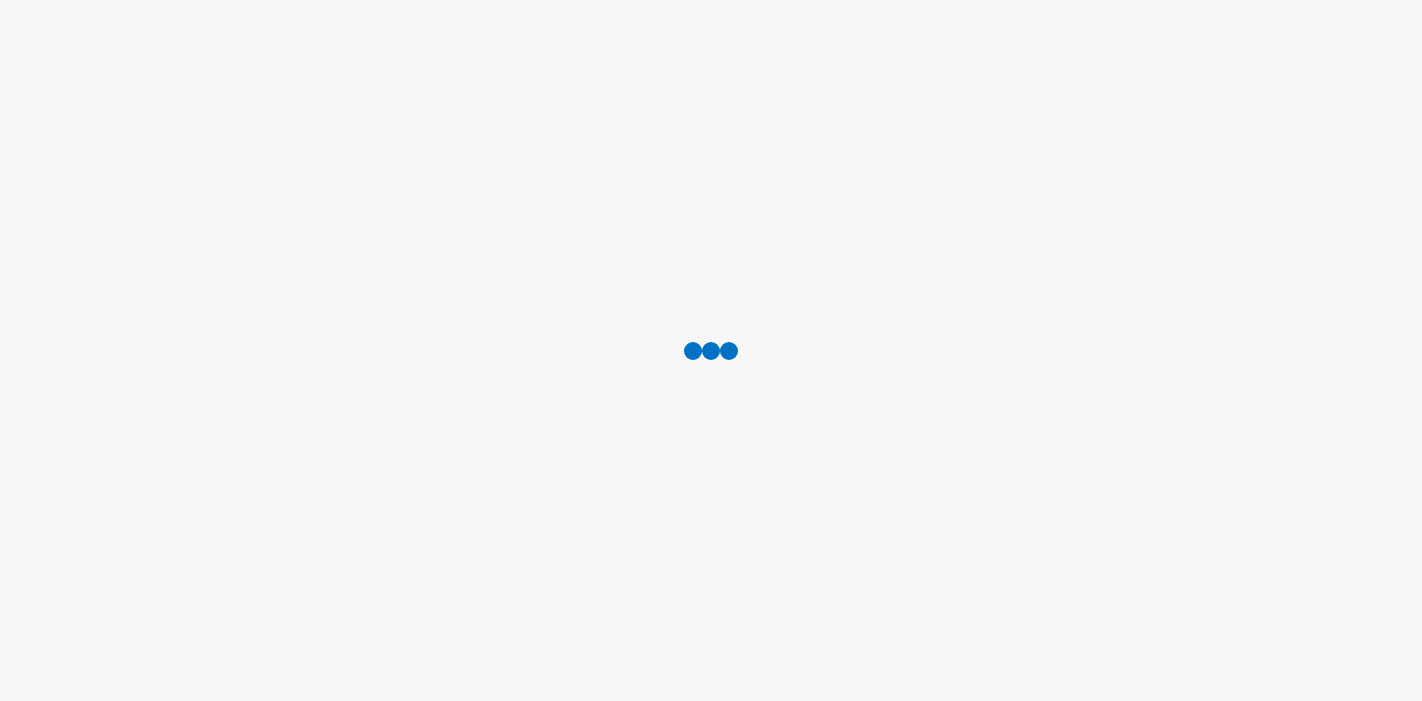 scroll, scrollTop: 0, scrollLeft: 0, axis: both 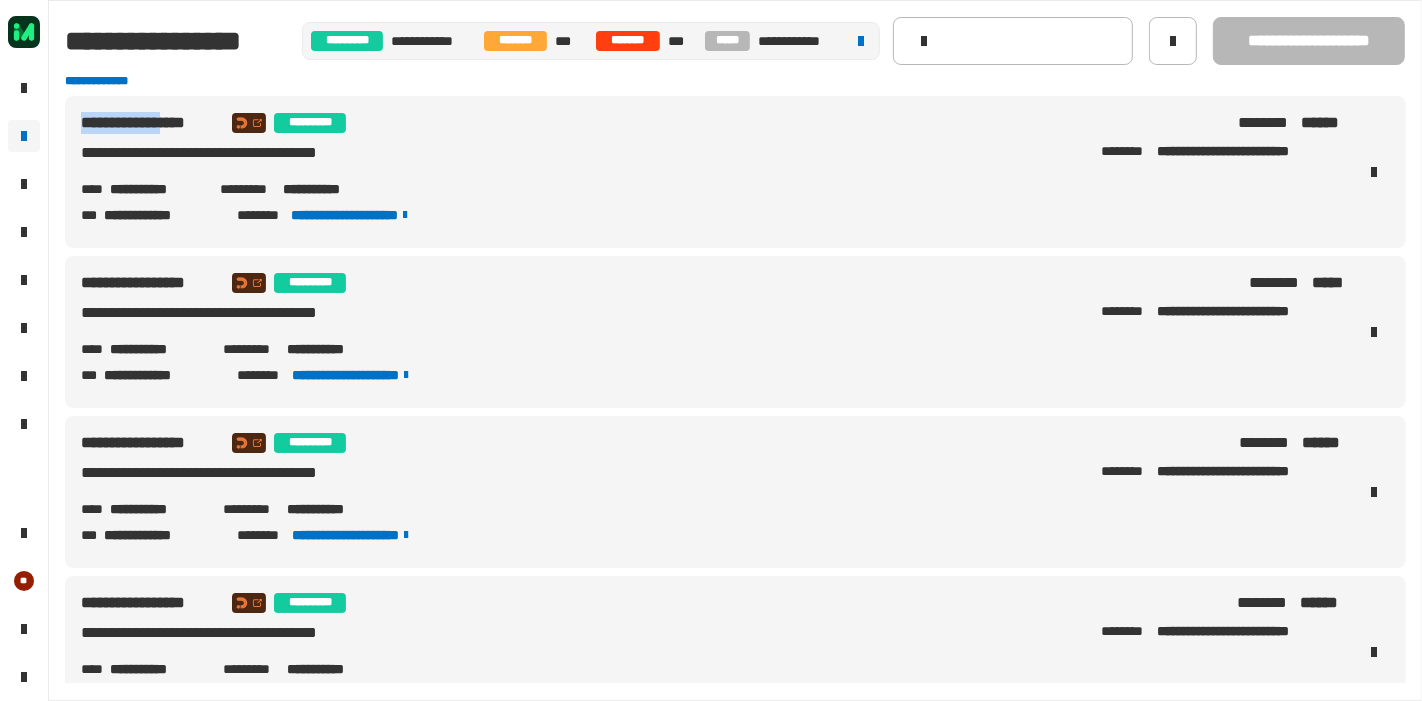 drag, startPoint x: 83, startPoint y: 131, endPoint x: 199, endPoint y: 126, distance: 116.10771 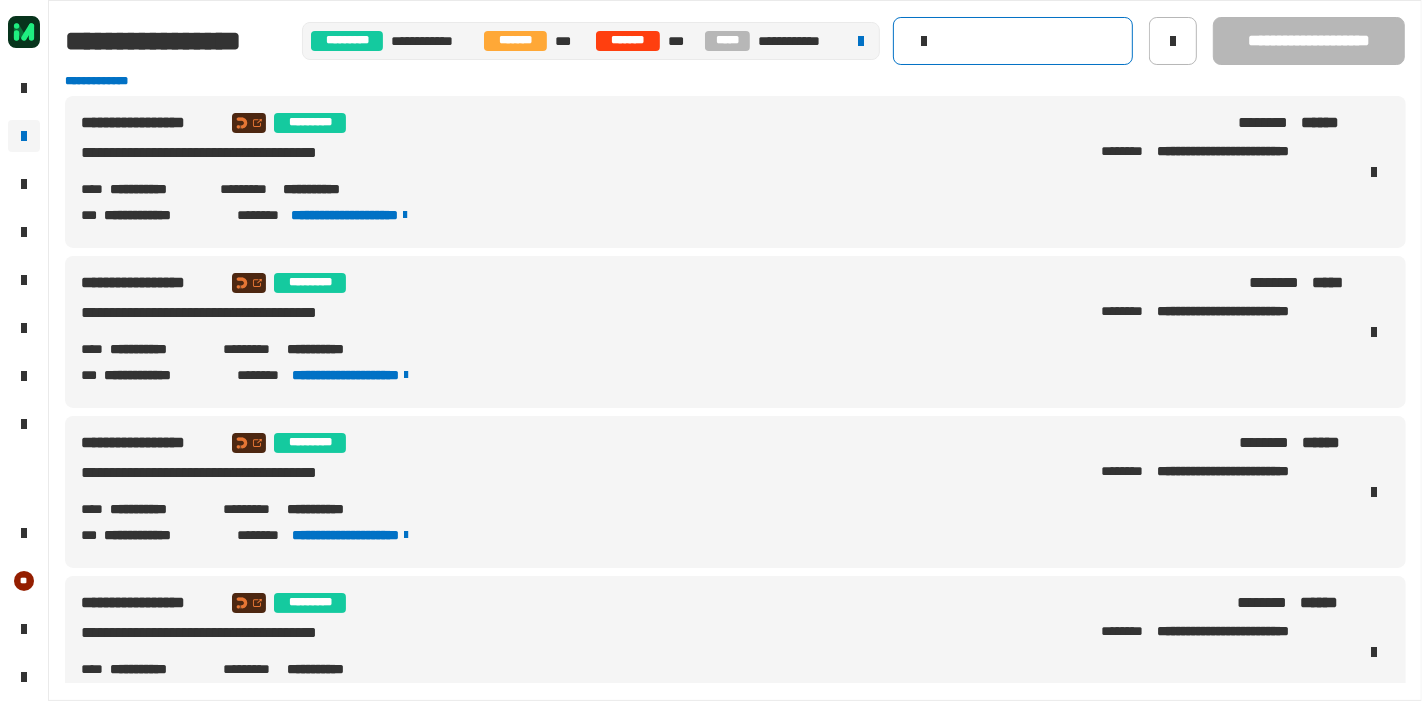 click 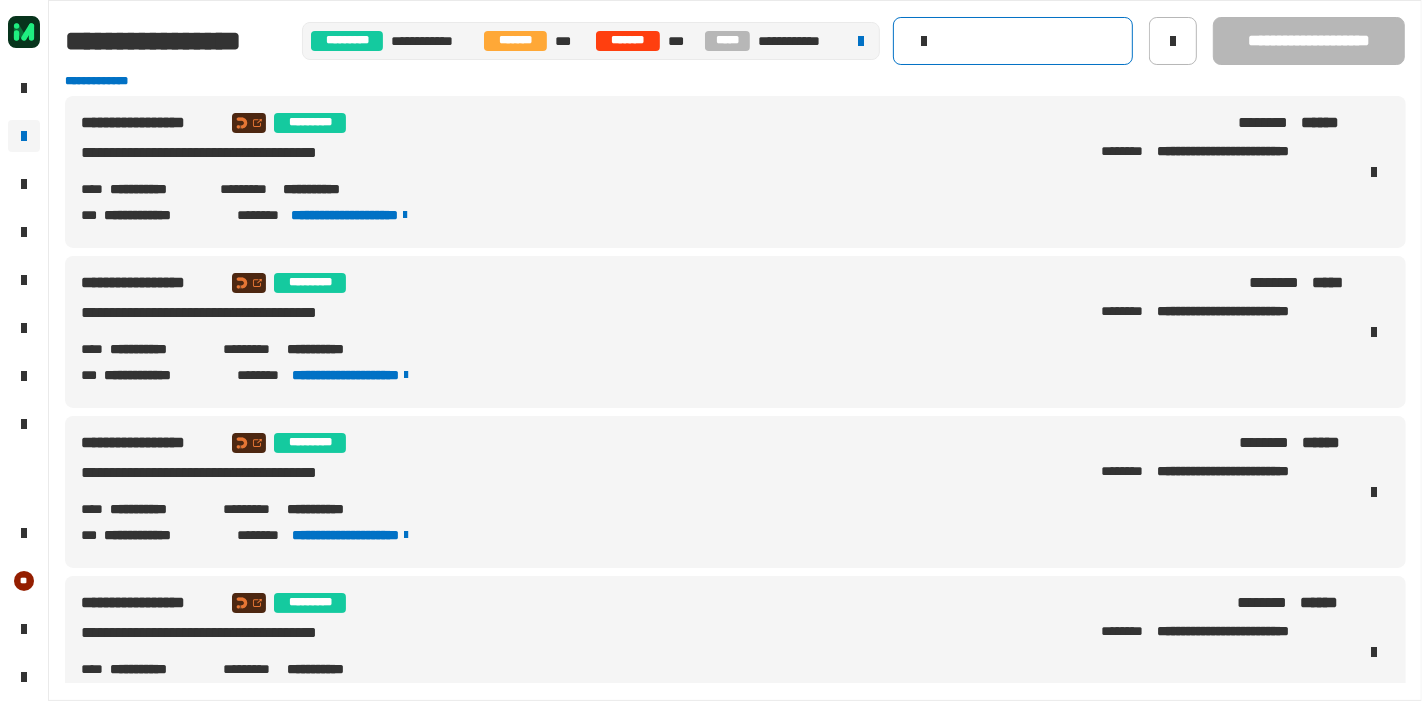paste on "**********" 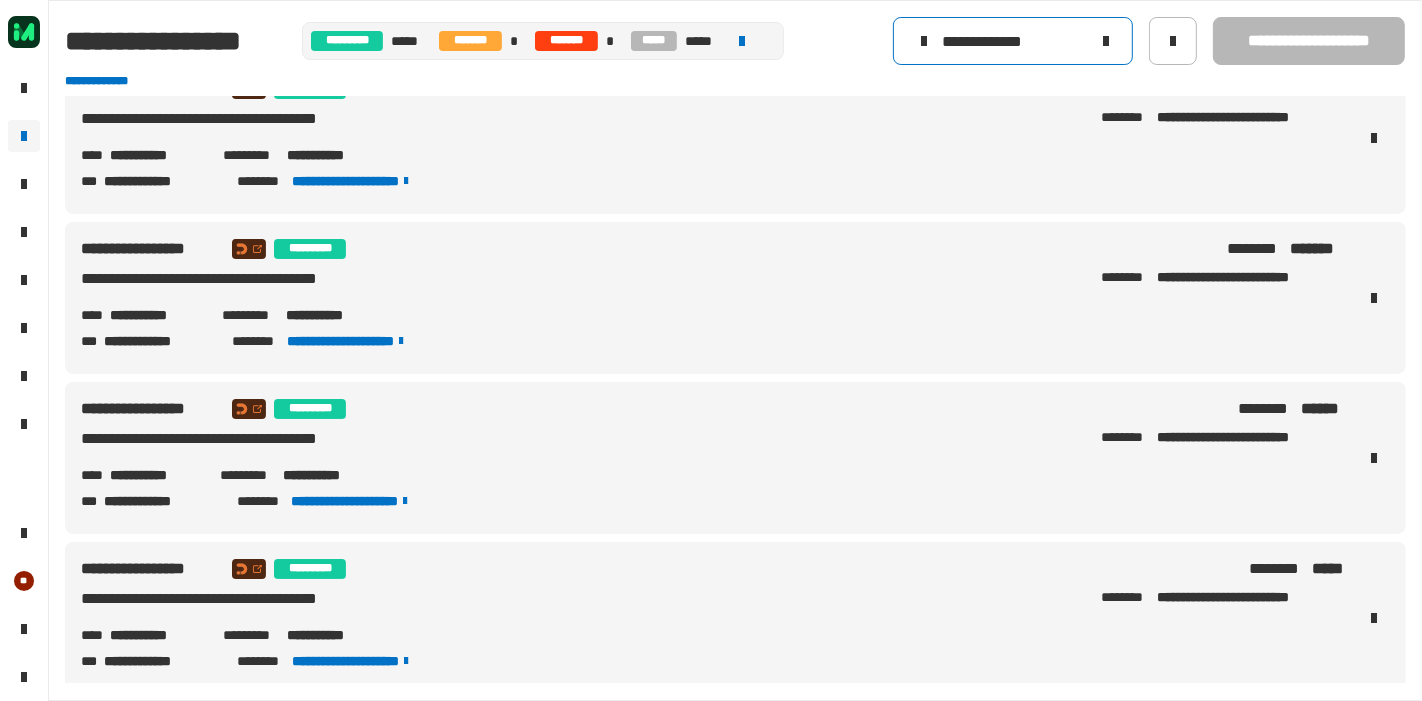 scroll, scrollTop: 0, scrollLeft: 0, axis: both 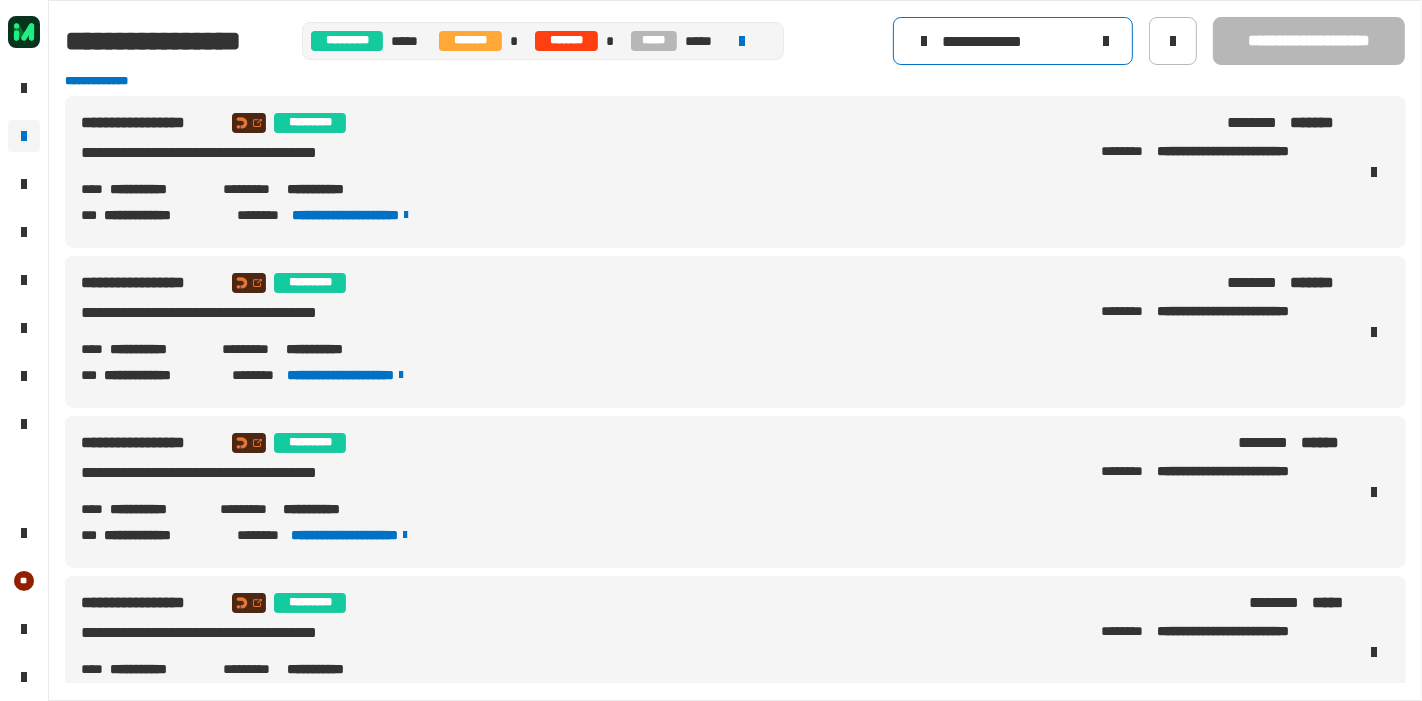 type on "**********" 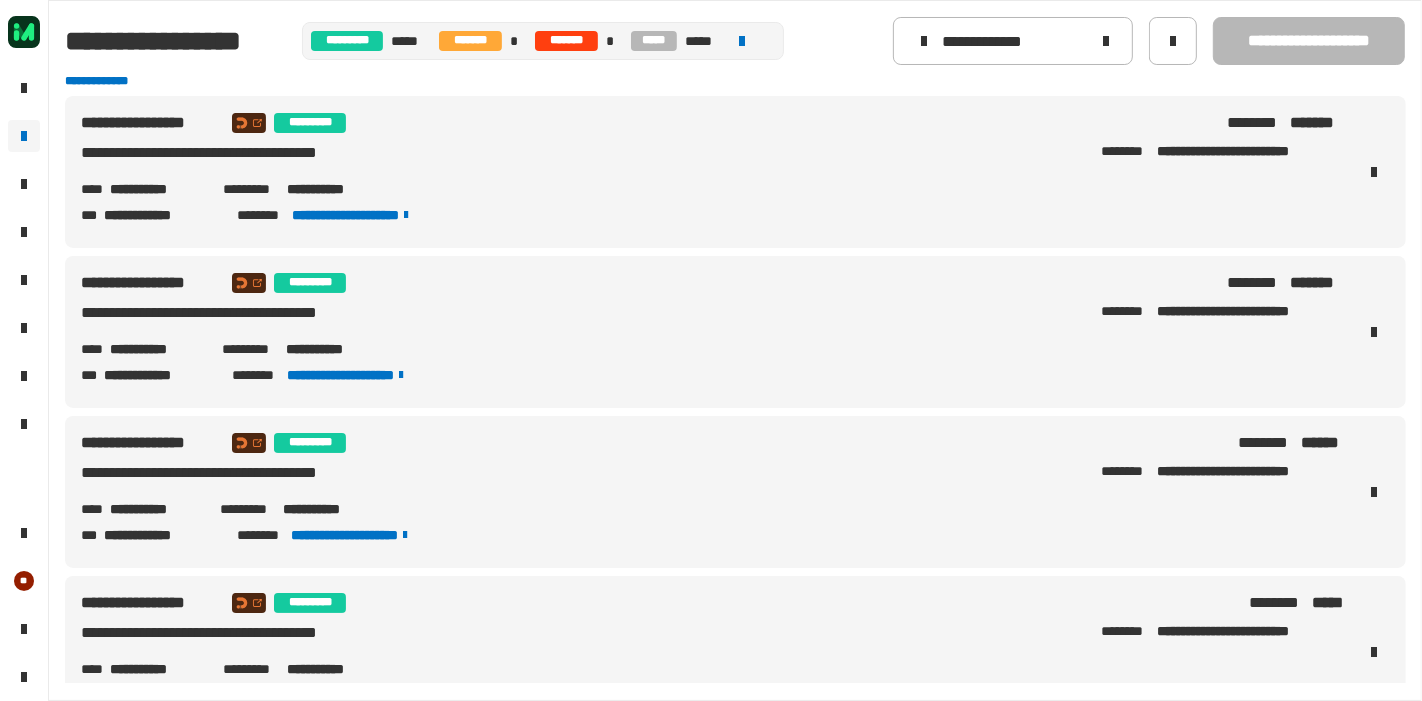 click on "**********" at bounding box center [711, 157] 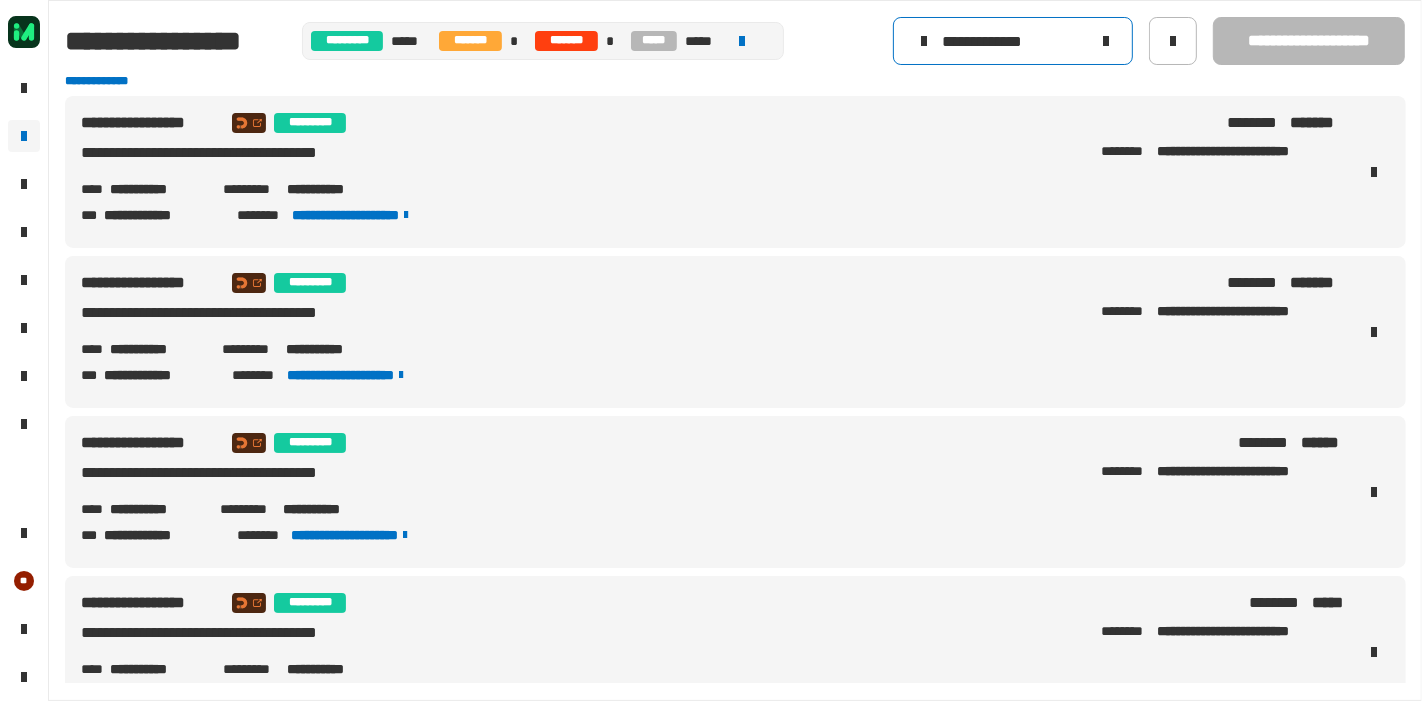 click 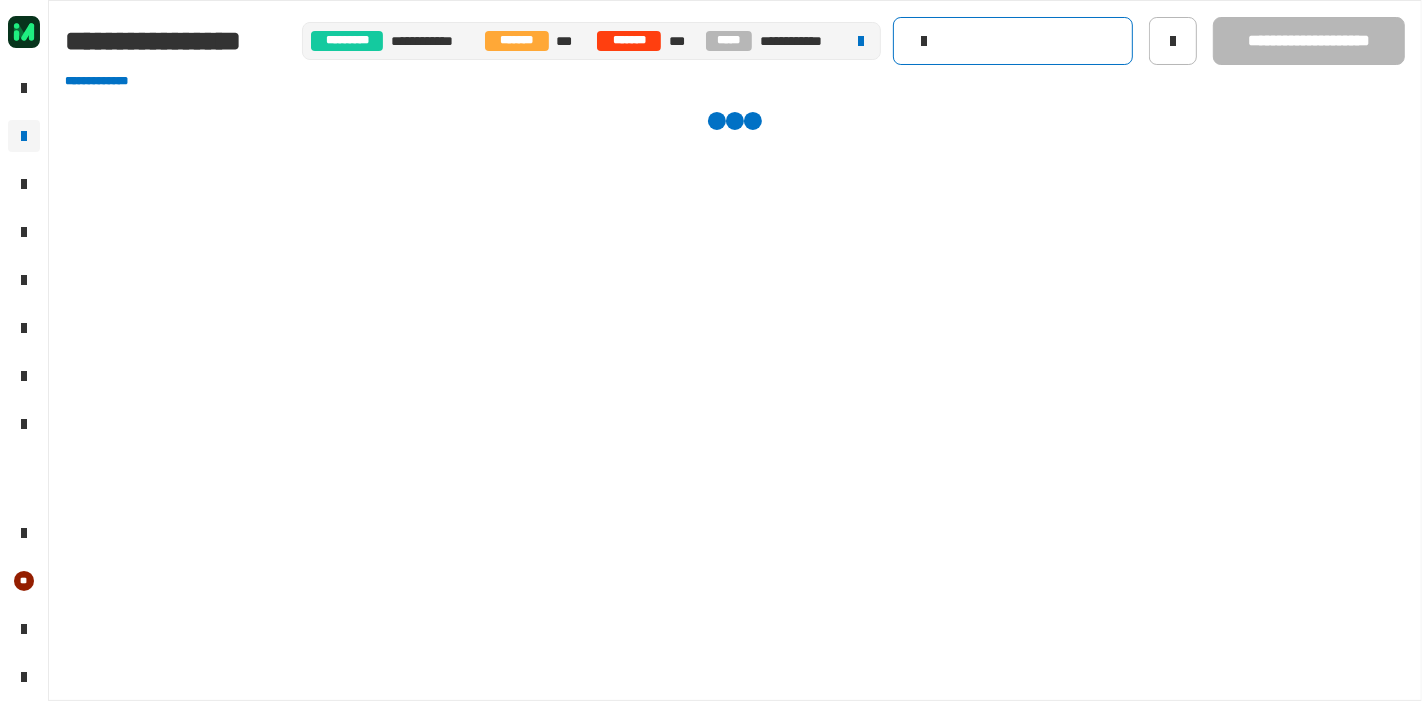 click 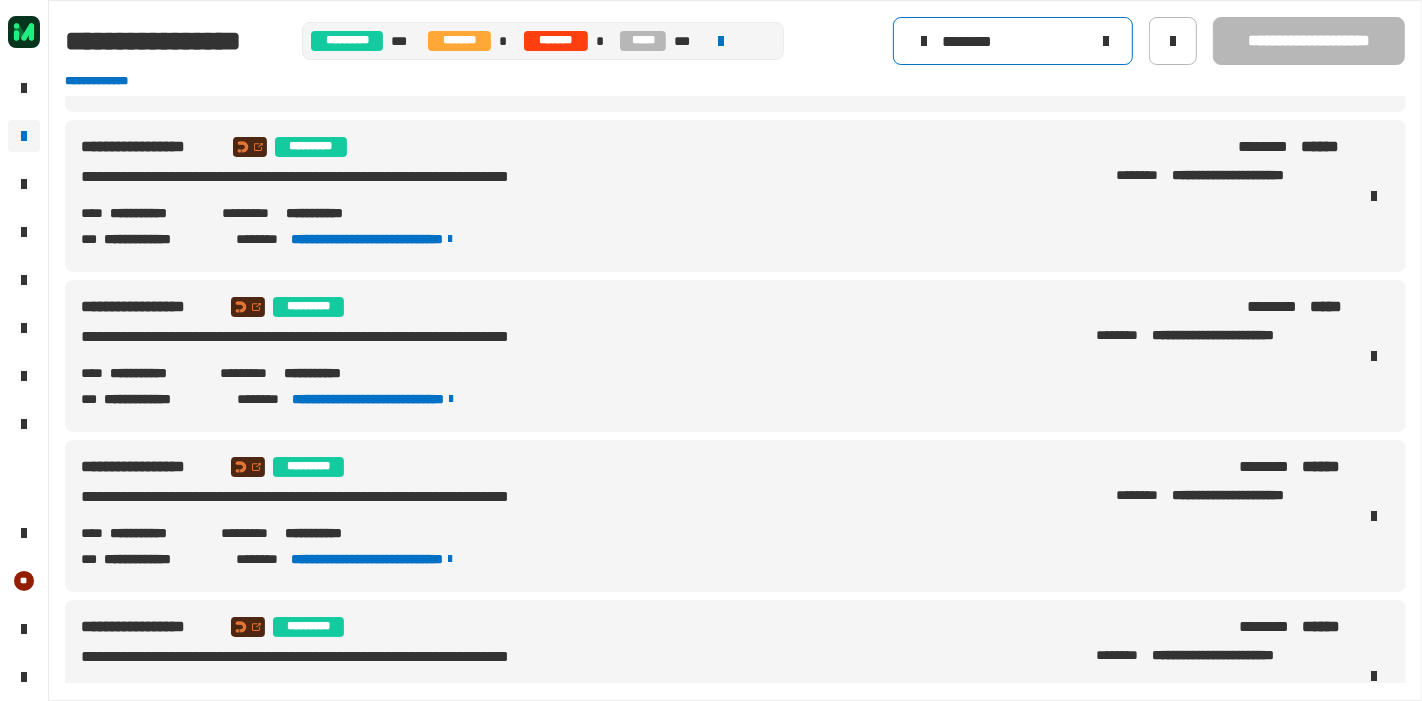 scroll, scrollTop: 102, scrollLeft: 0, axis: vertical 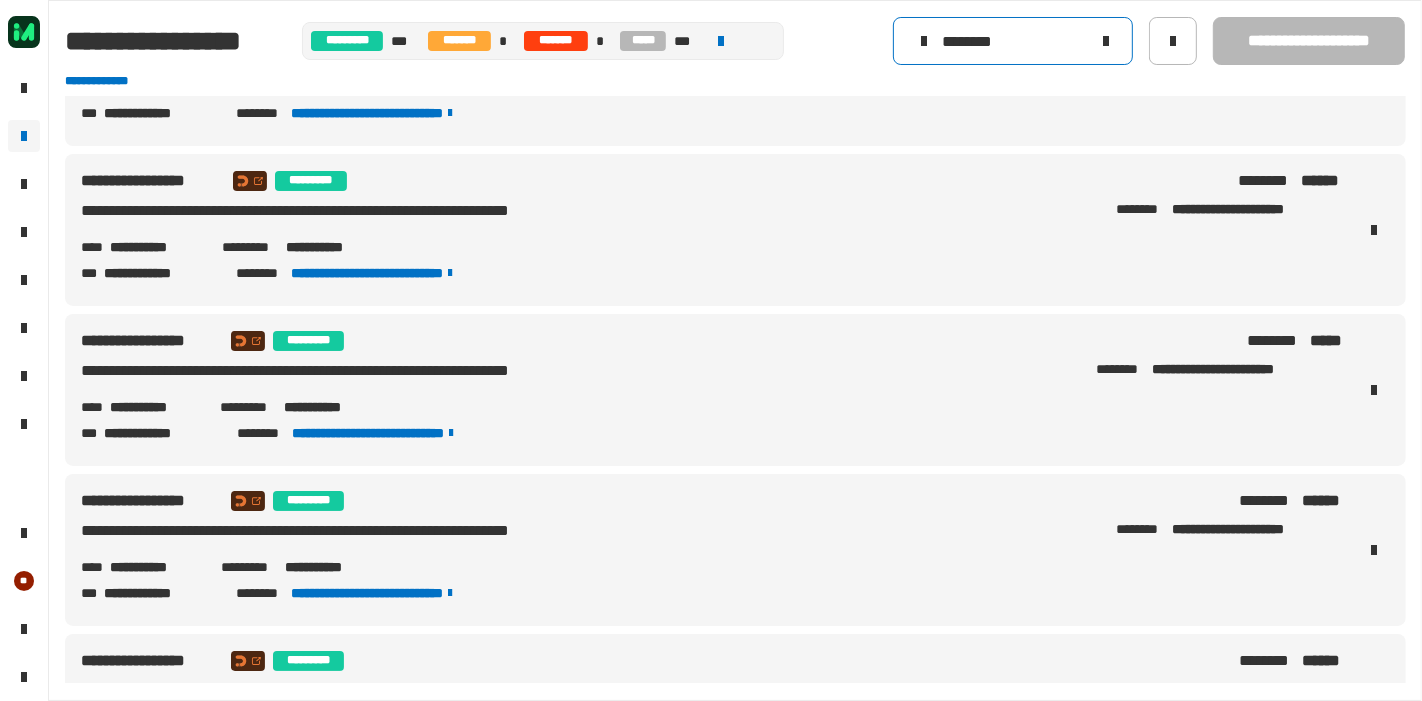 type on "********" 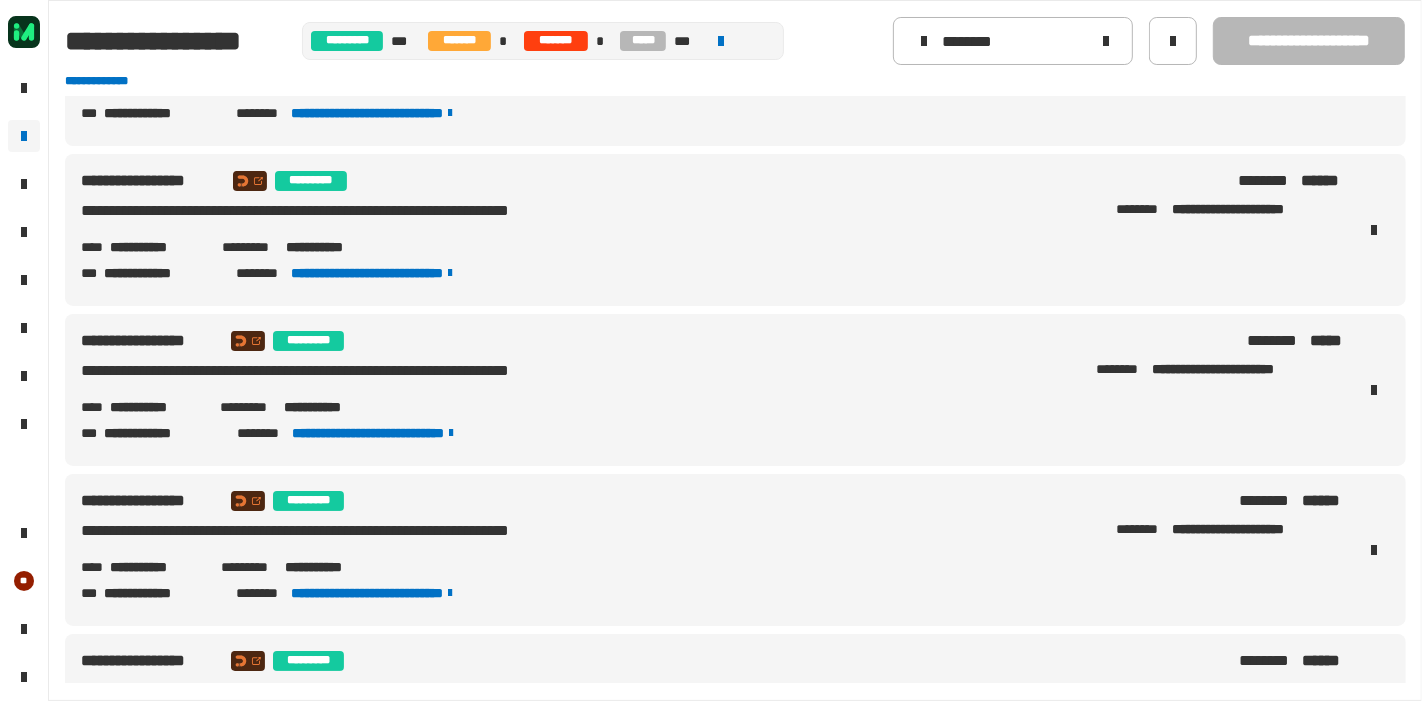 click on "**********" at bounding box center (711, 230) 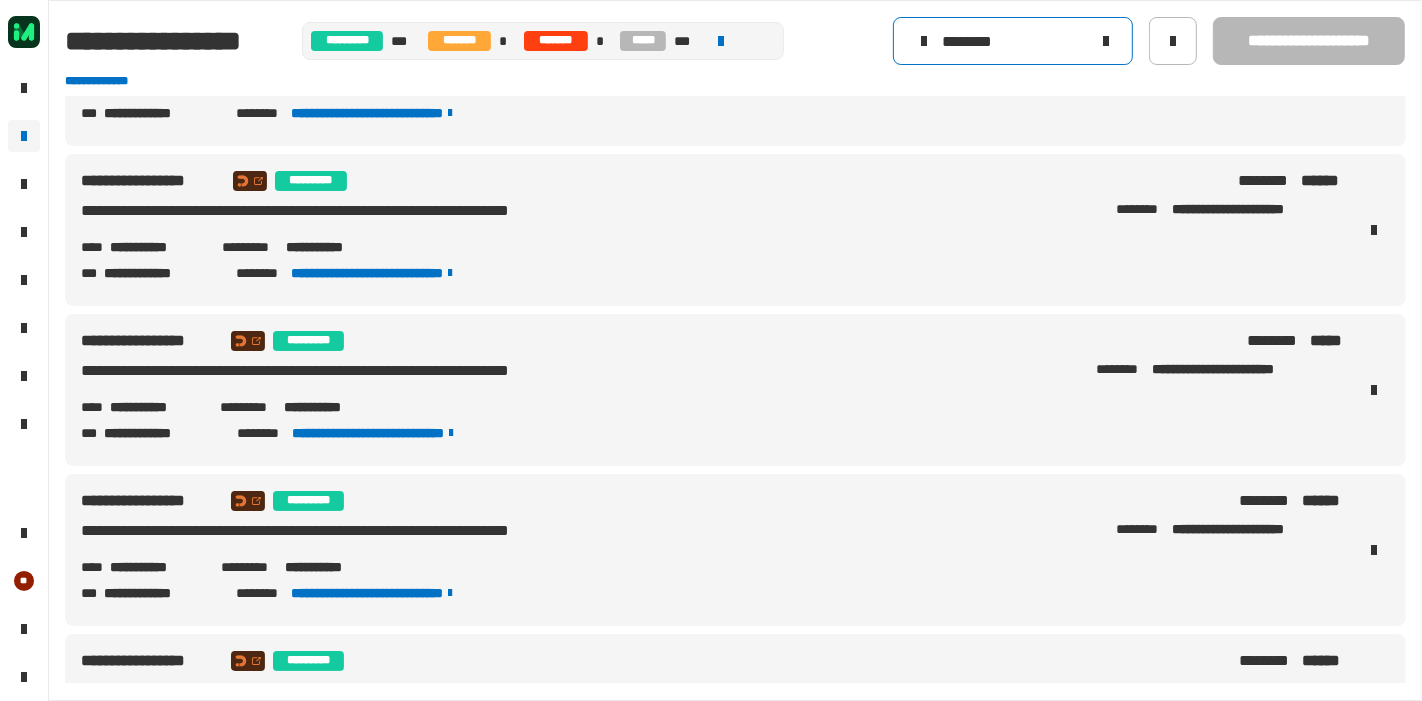 click 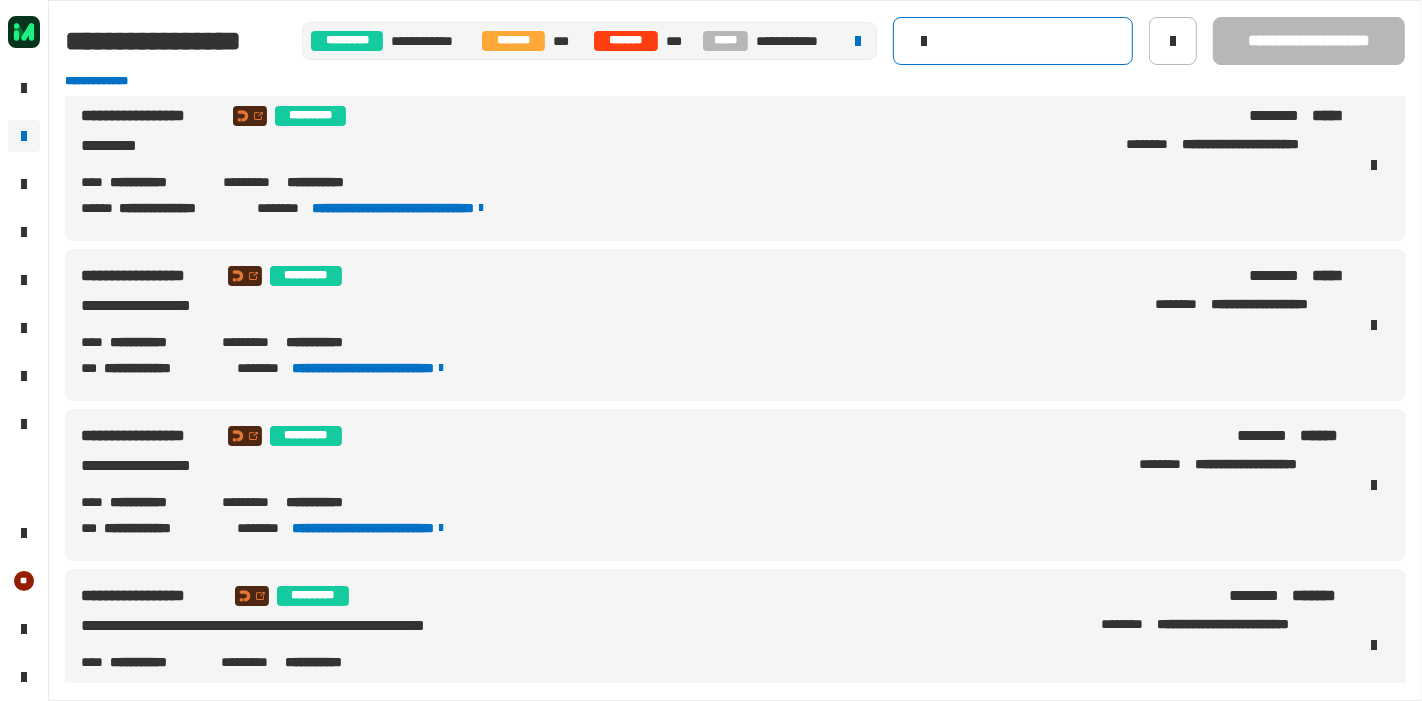 scroll, scrollTop: 0, scrollLeft: 0, axis: both 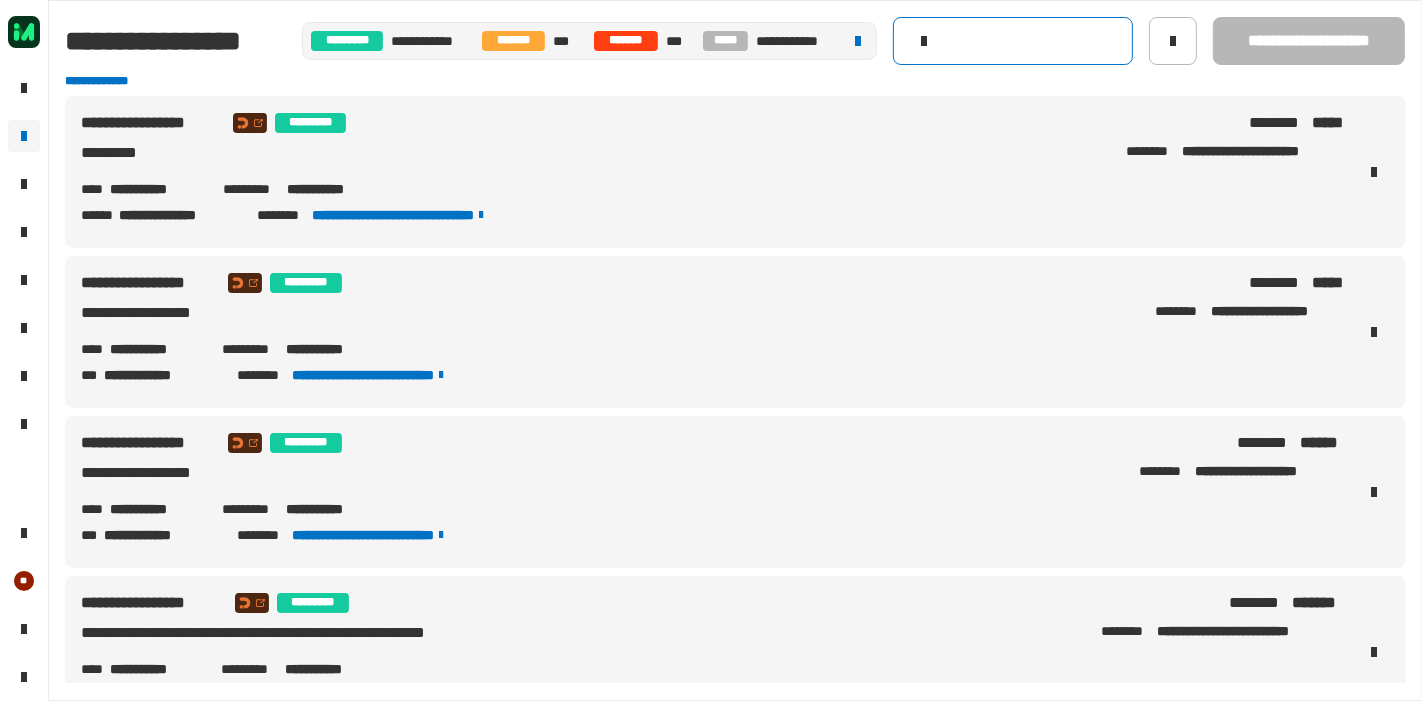 click 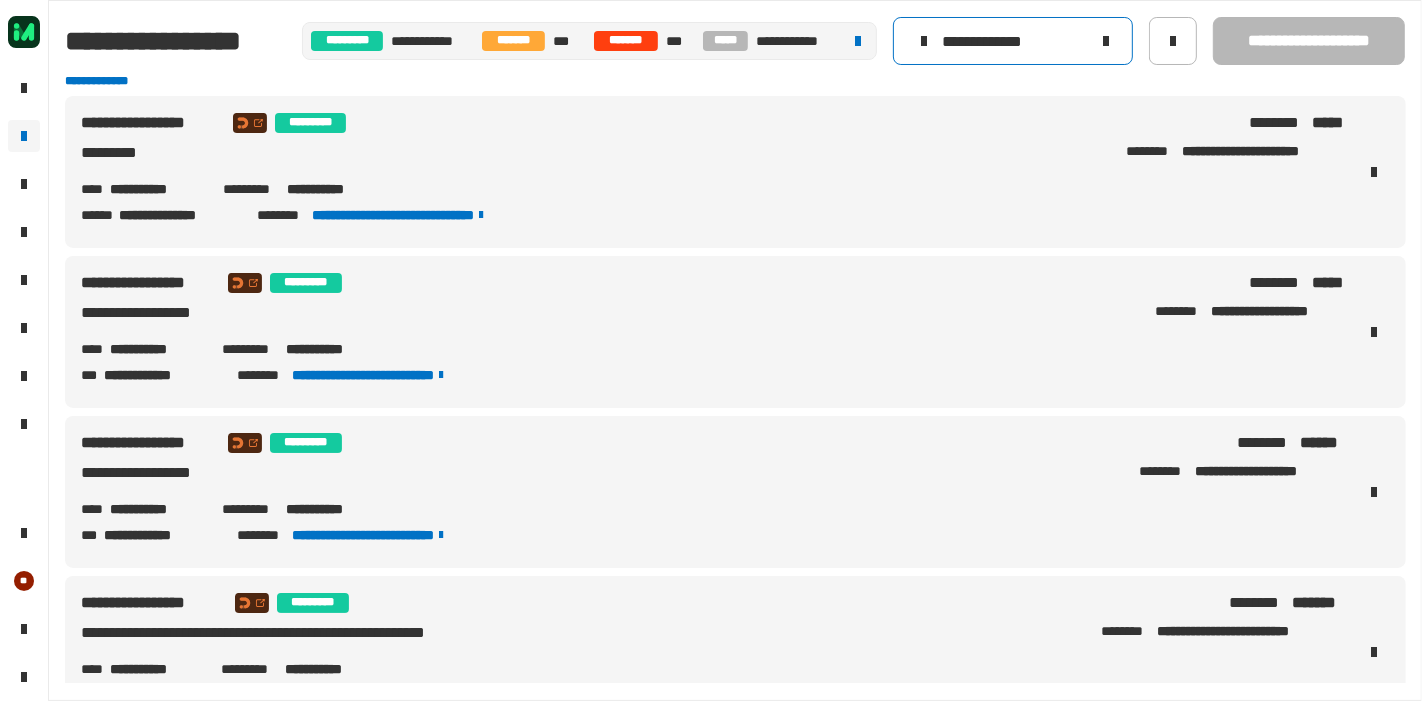 type on "**********" 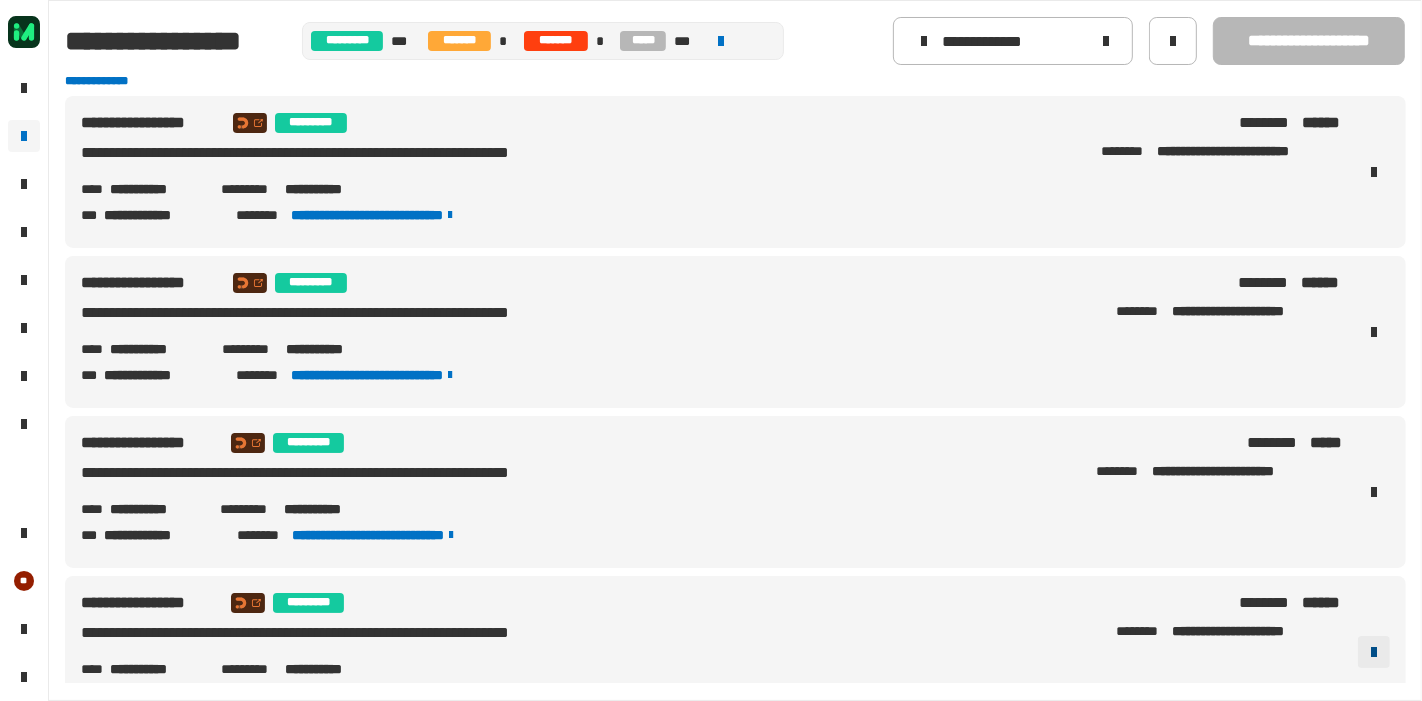 click at bounding box center [1374, 652] 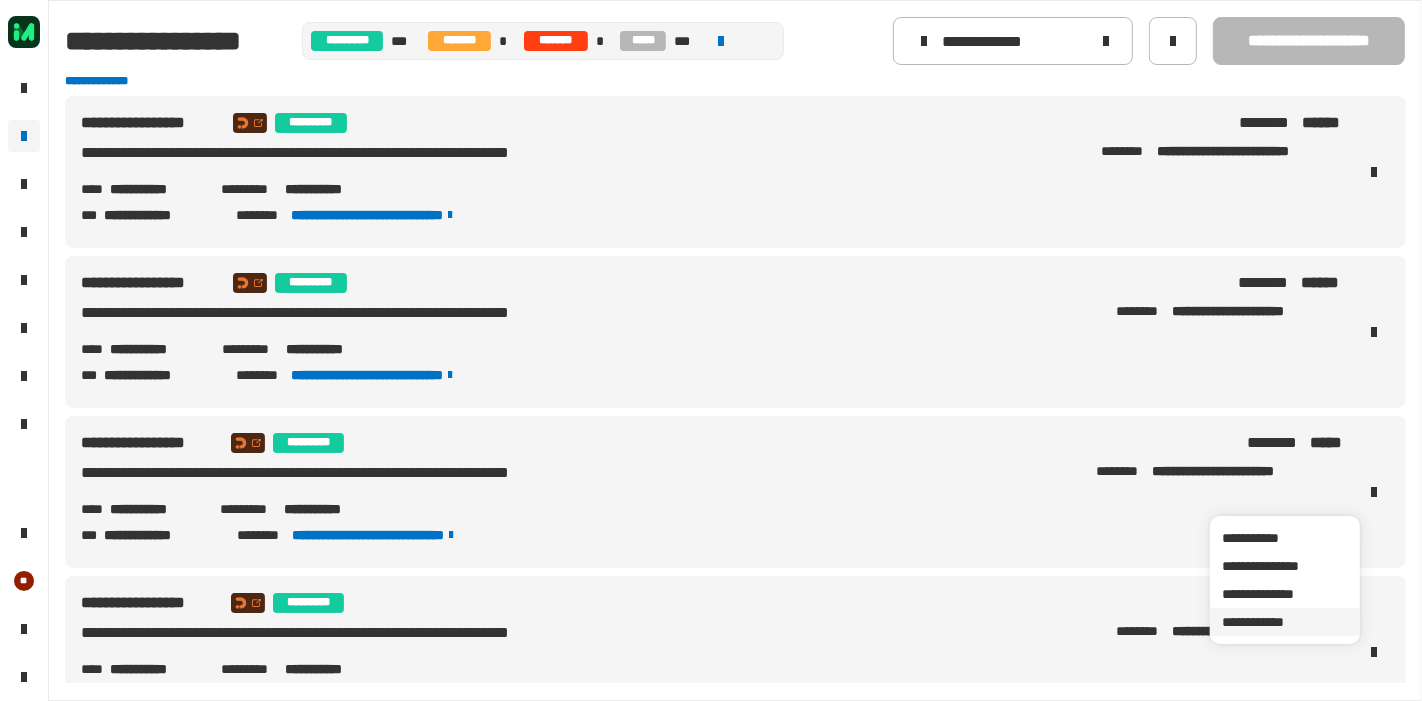 click on "**********" at bounding box center [1285, 622] 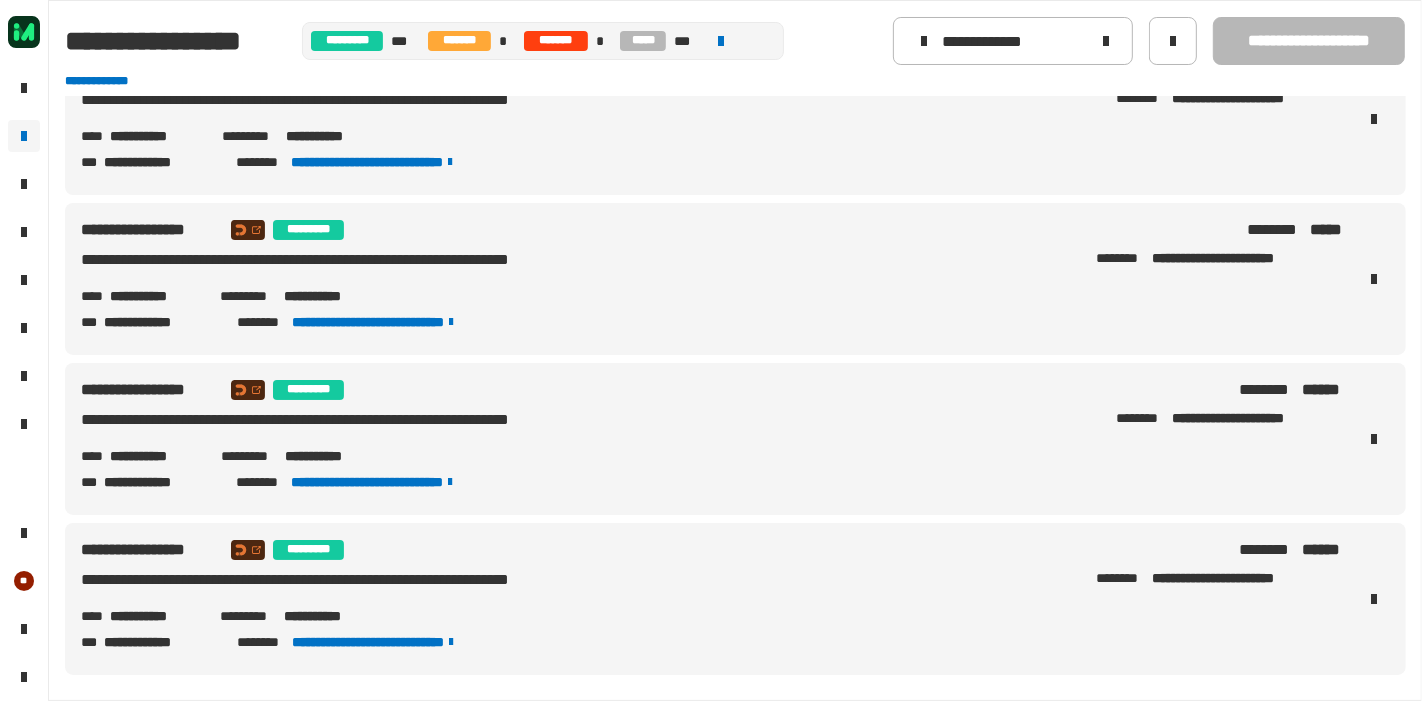 scroll, scrollTop: 0, scrollLeft: 0, axis: both 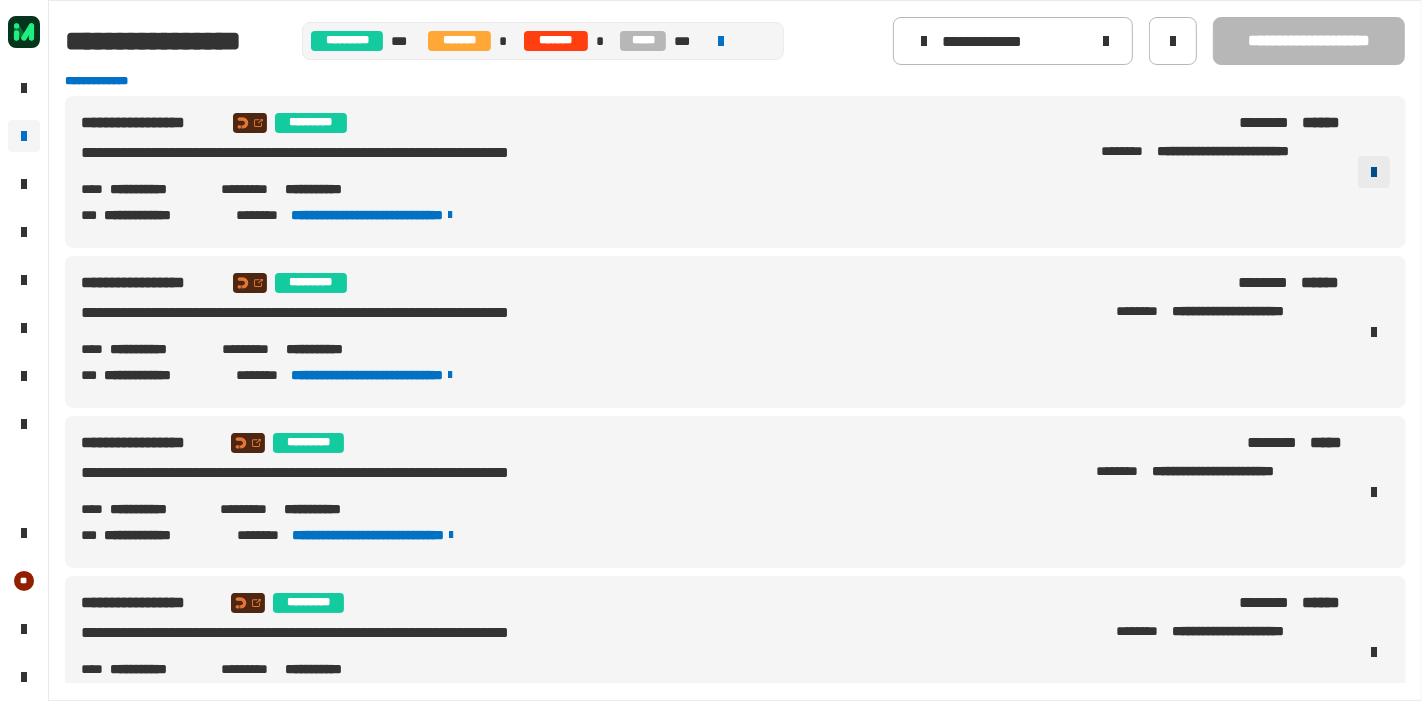 click at bounding box center (1374, 172) 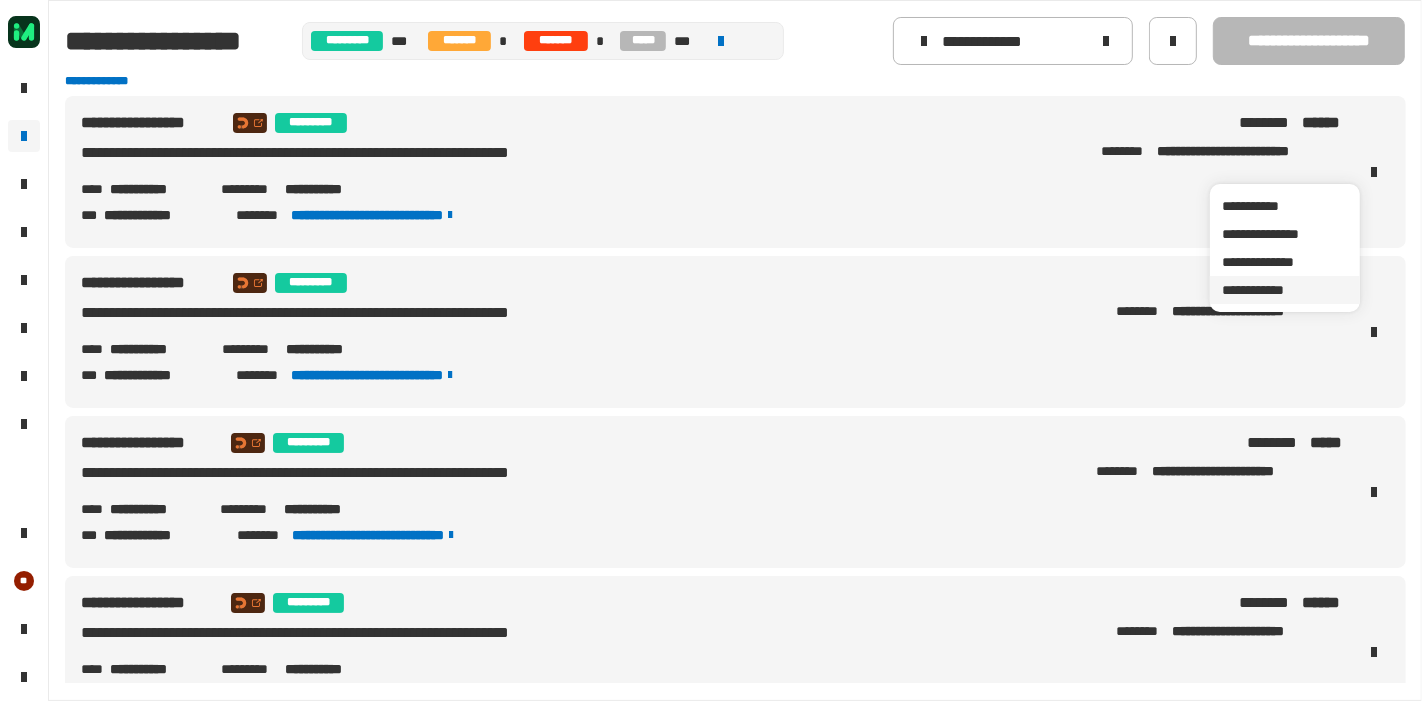 click on "**********" at bounding box center (1285, 290) 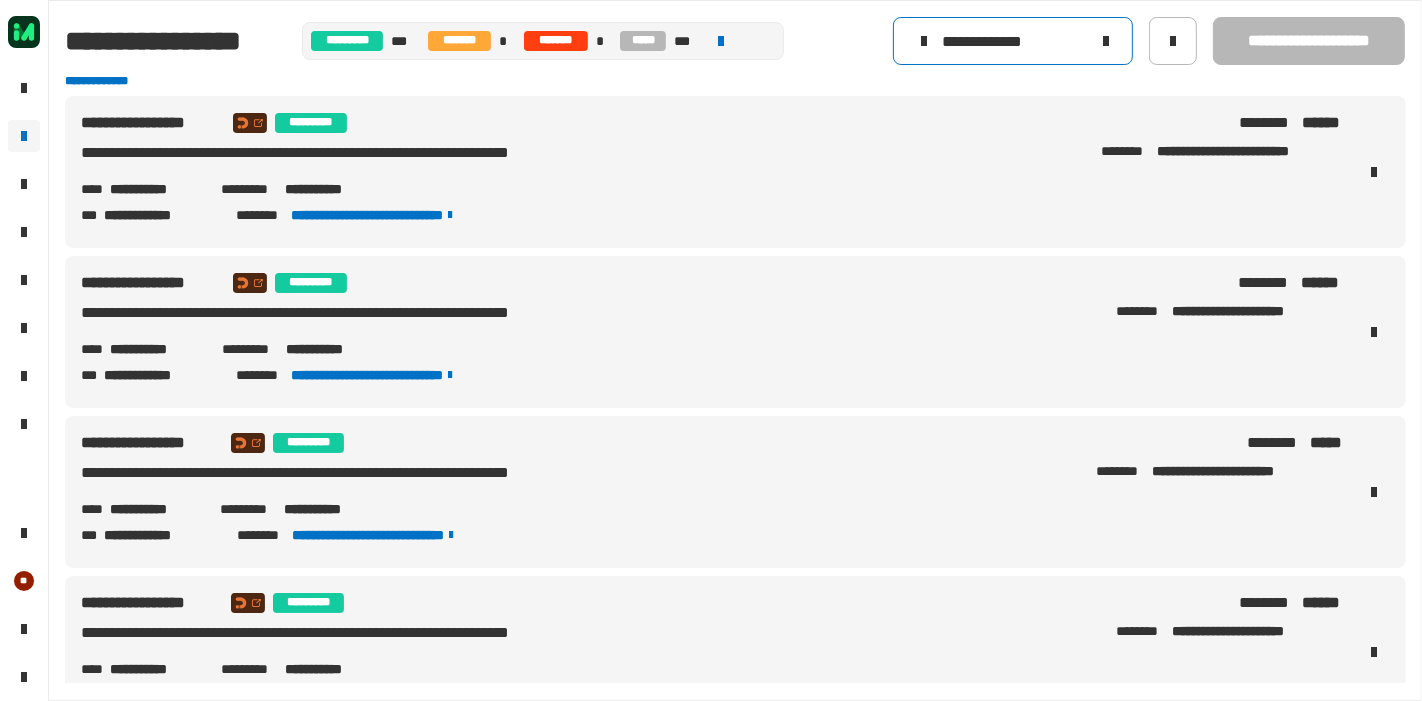 click 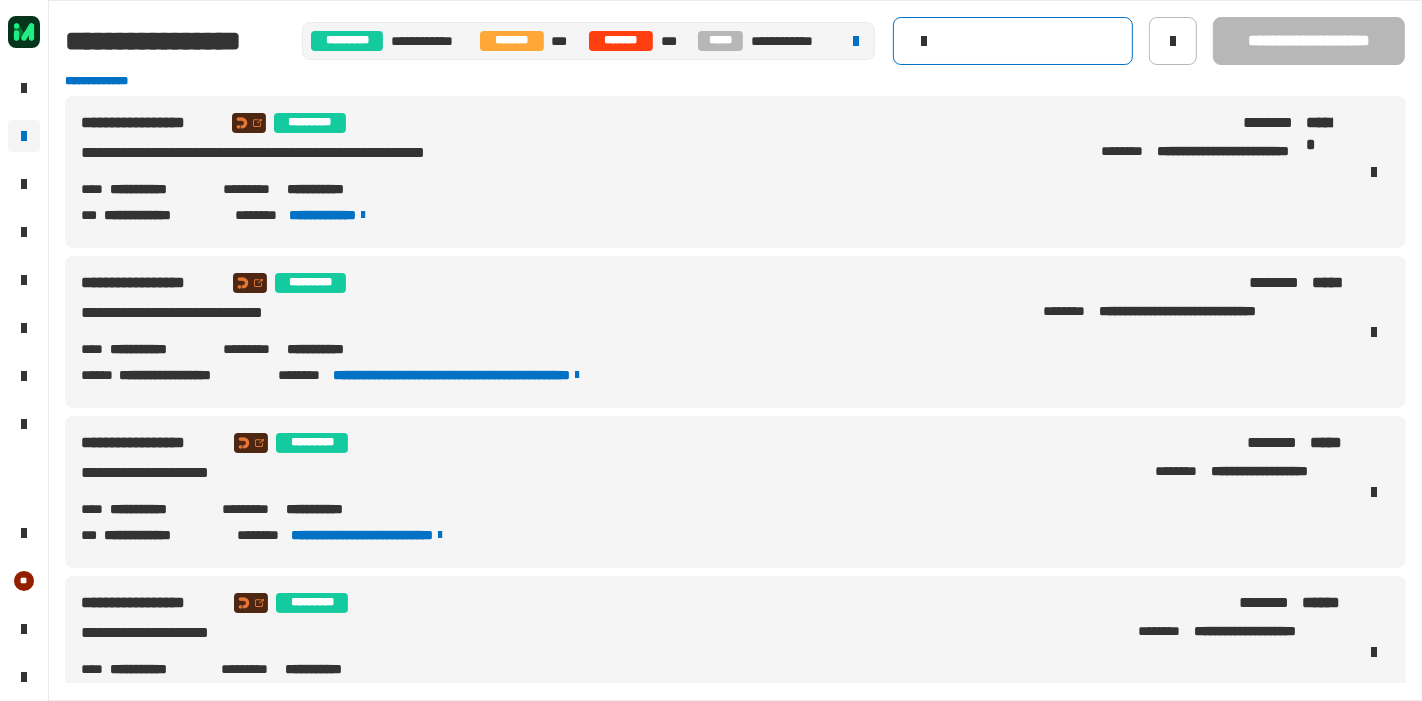 click 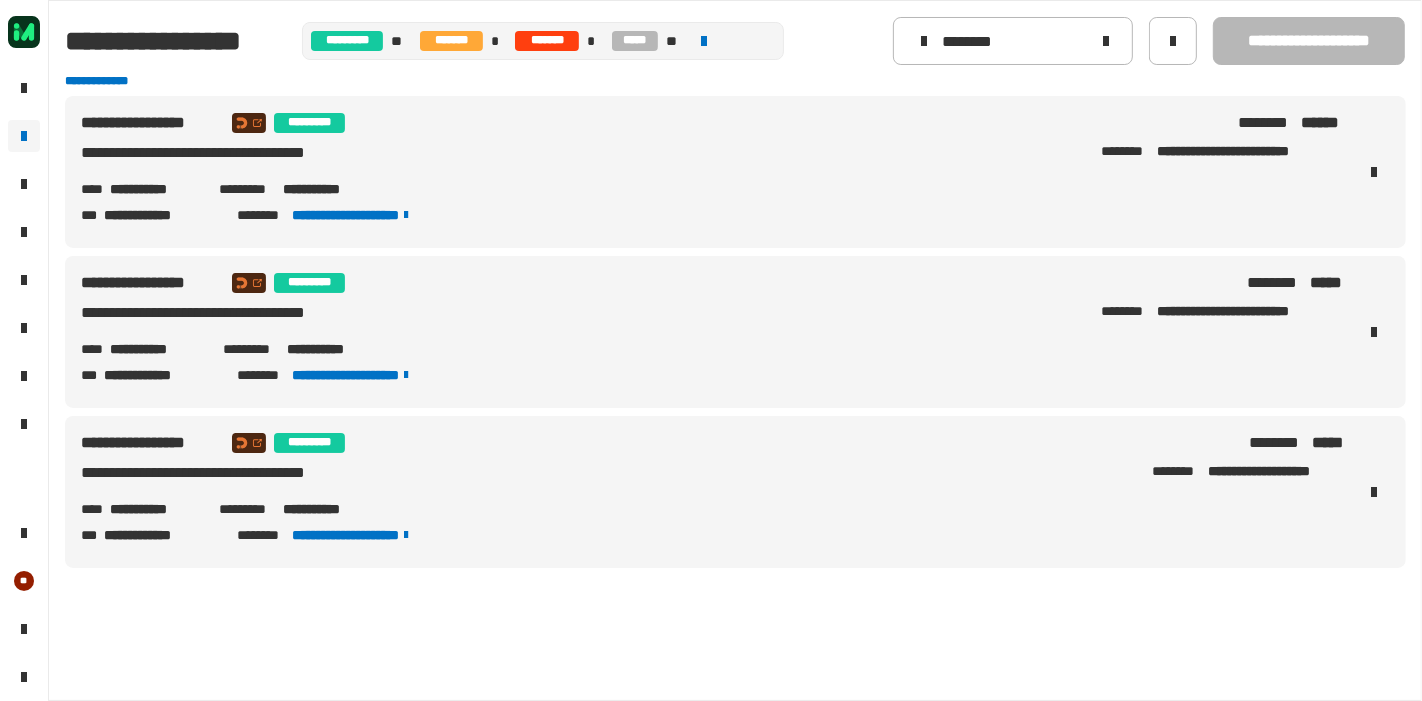 click on "**********" at bounding box center (735, 389) 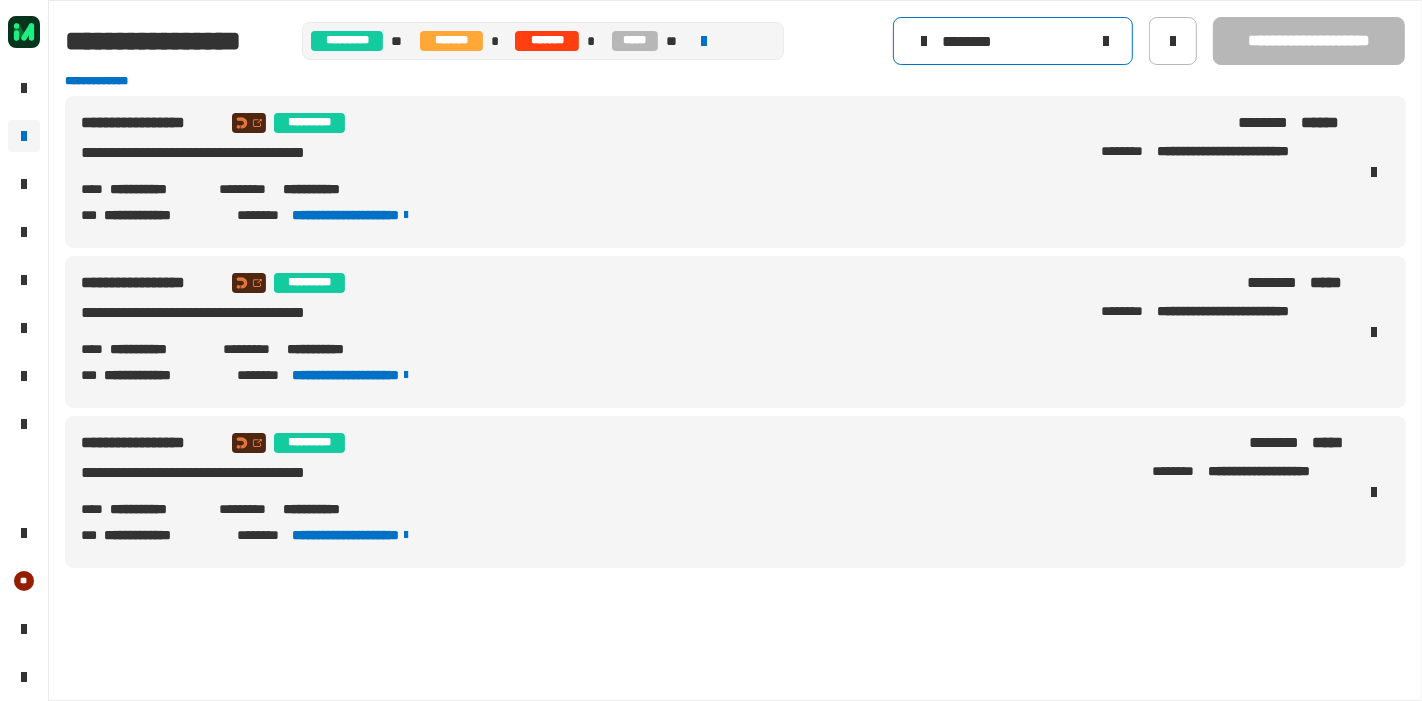 click on "********" 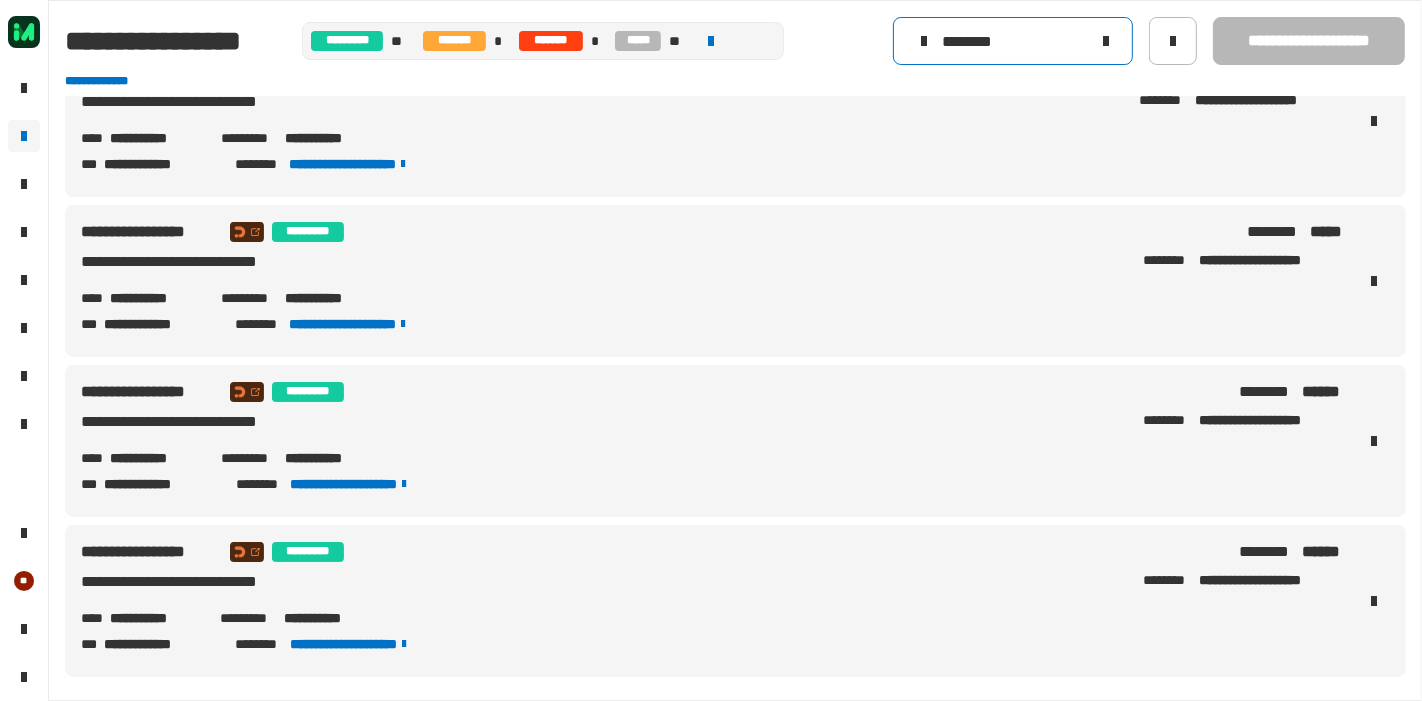 scroll, scrollTop: 693, scrollLeft: 0, axis: vertical 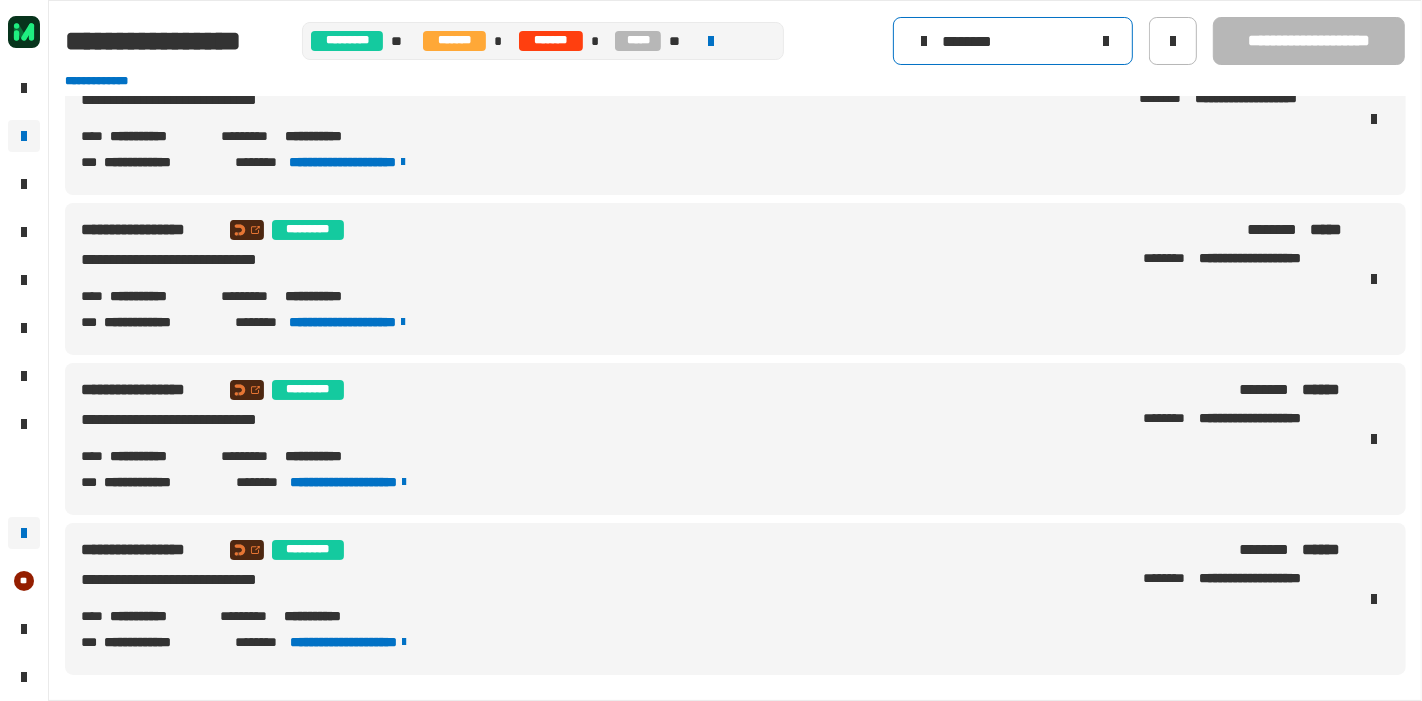 type on "********" 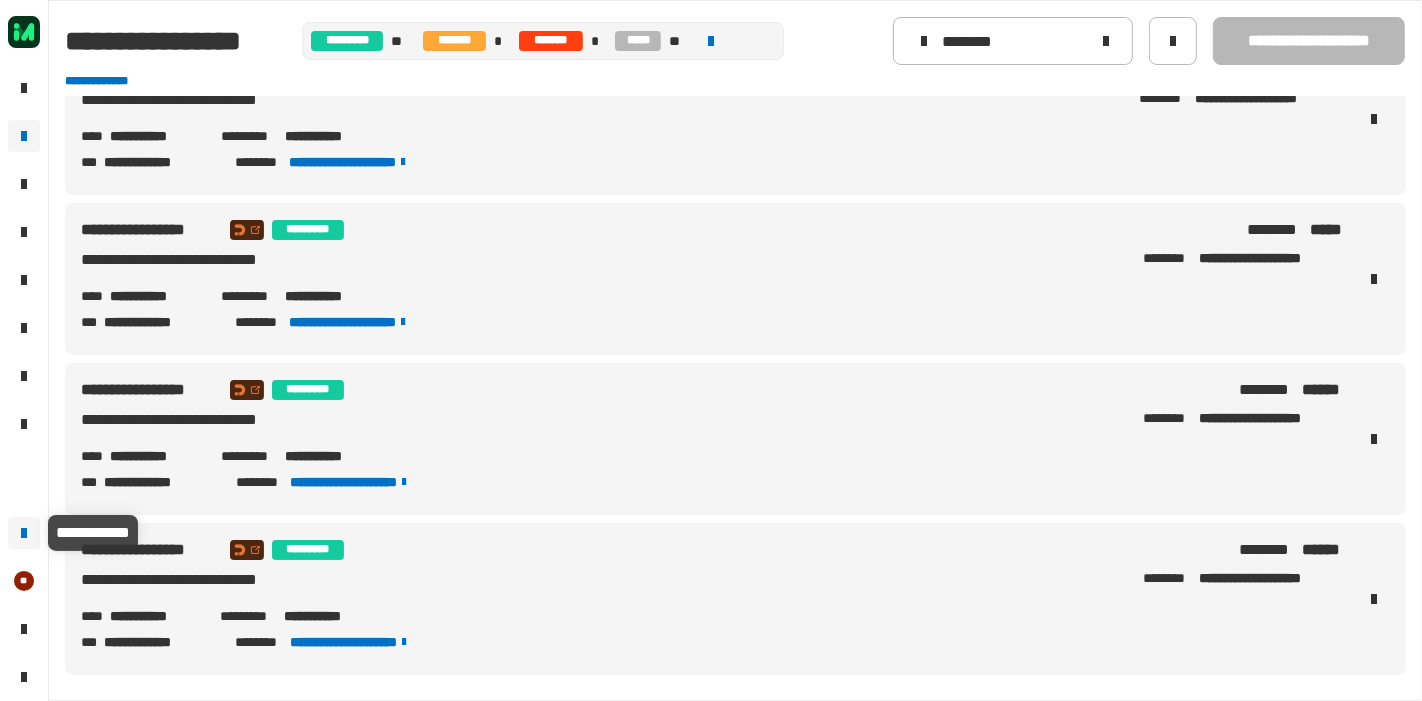 click 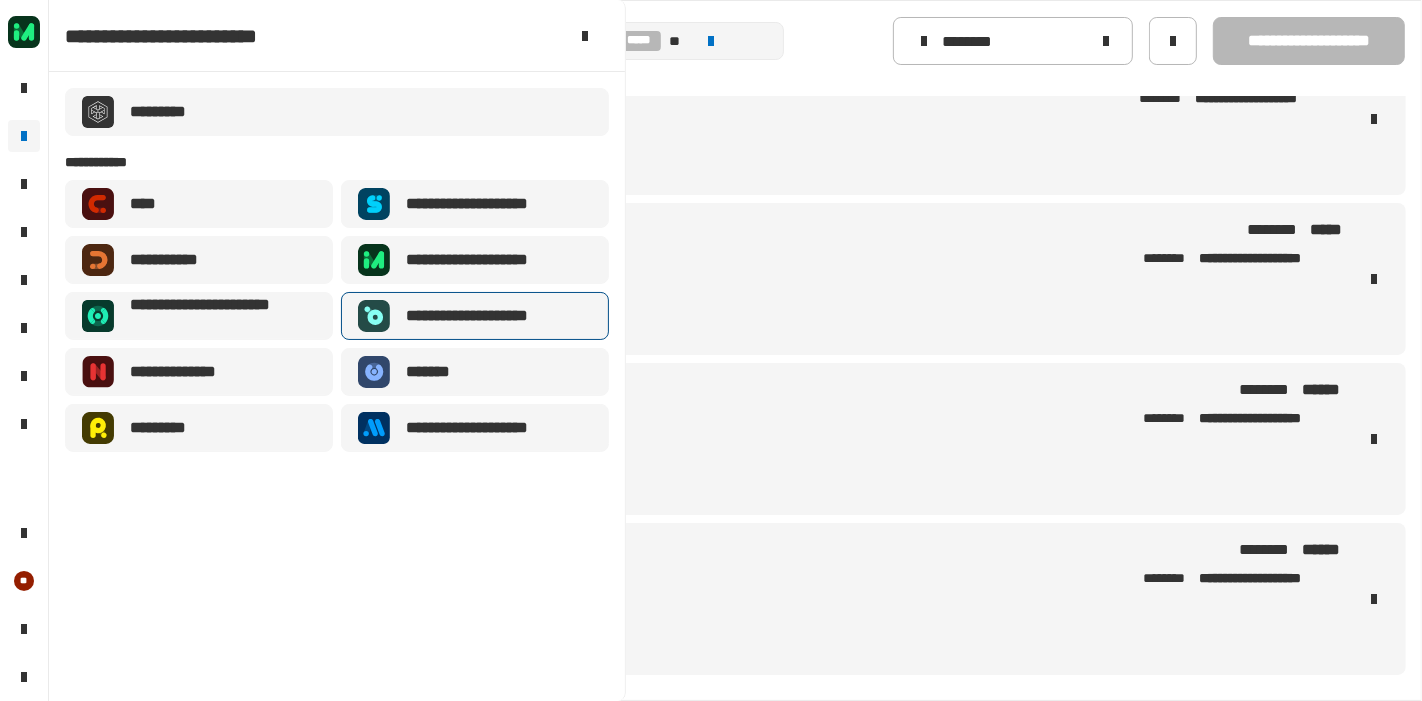 click on "**********" at bounding box center (482, 316) 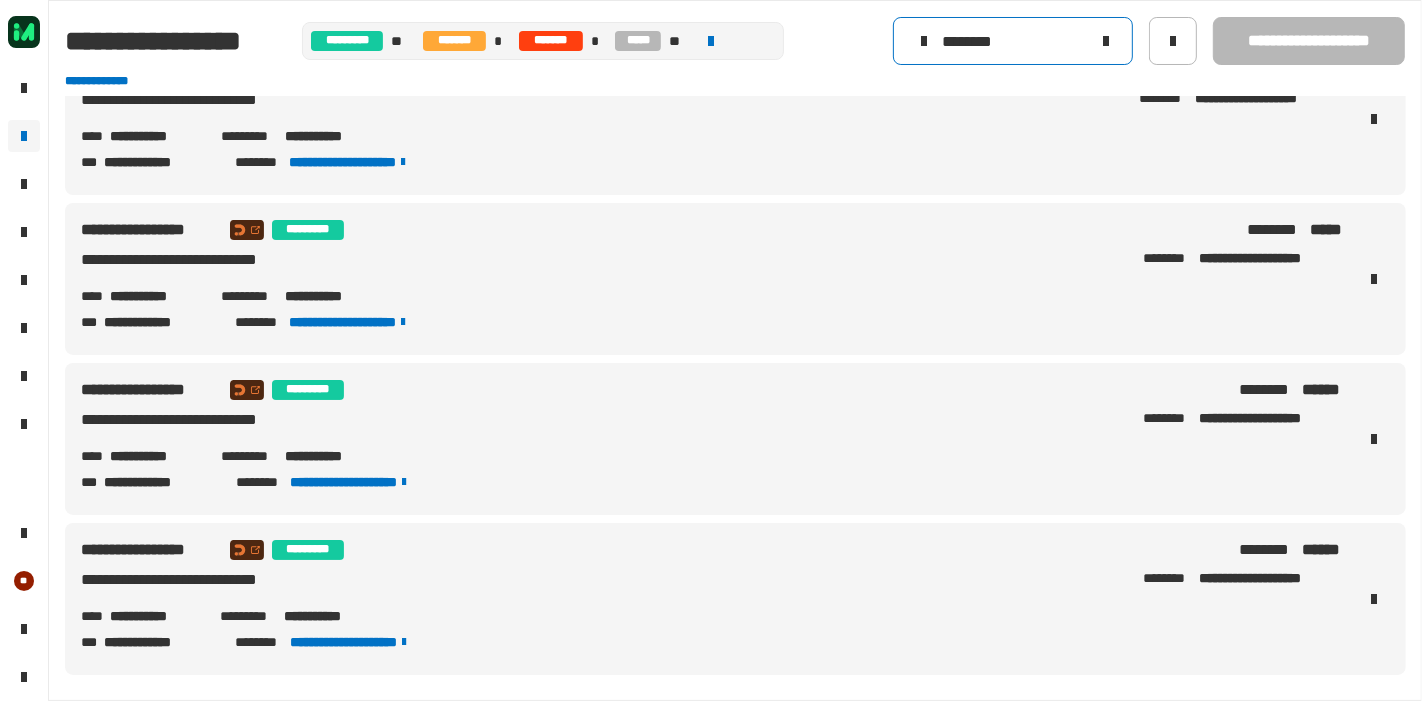 drag, startPoint x: 1040, startPoint y: 32, endPoint x: 880, endPoint y: 18, distance: 160.61133 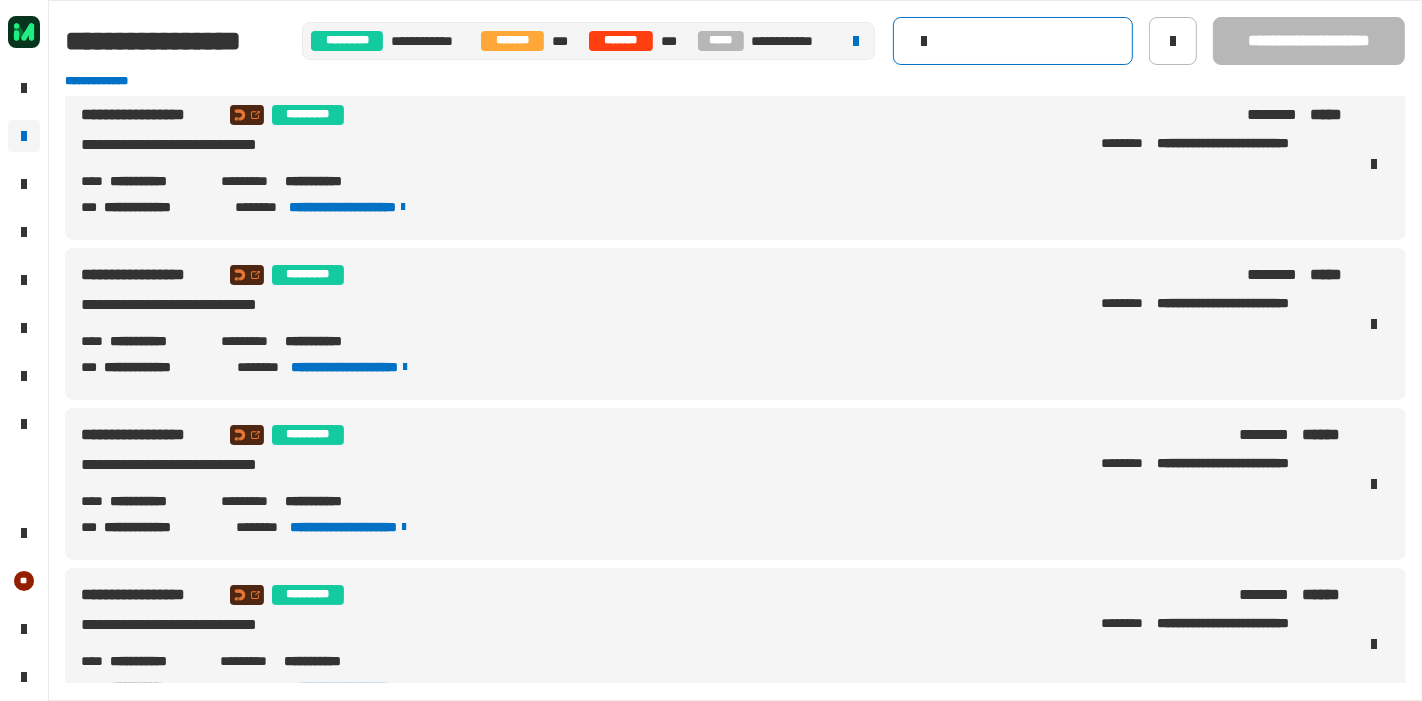 scroll, scrollTop: 0, scrollLeft: 0, axis: both 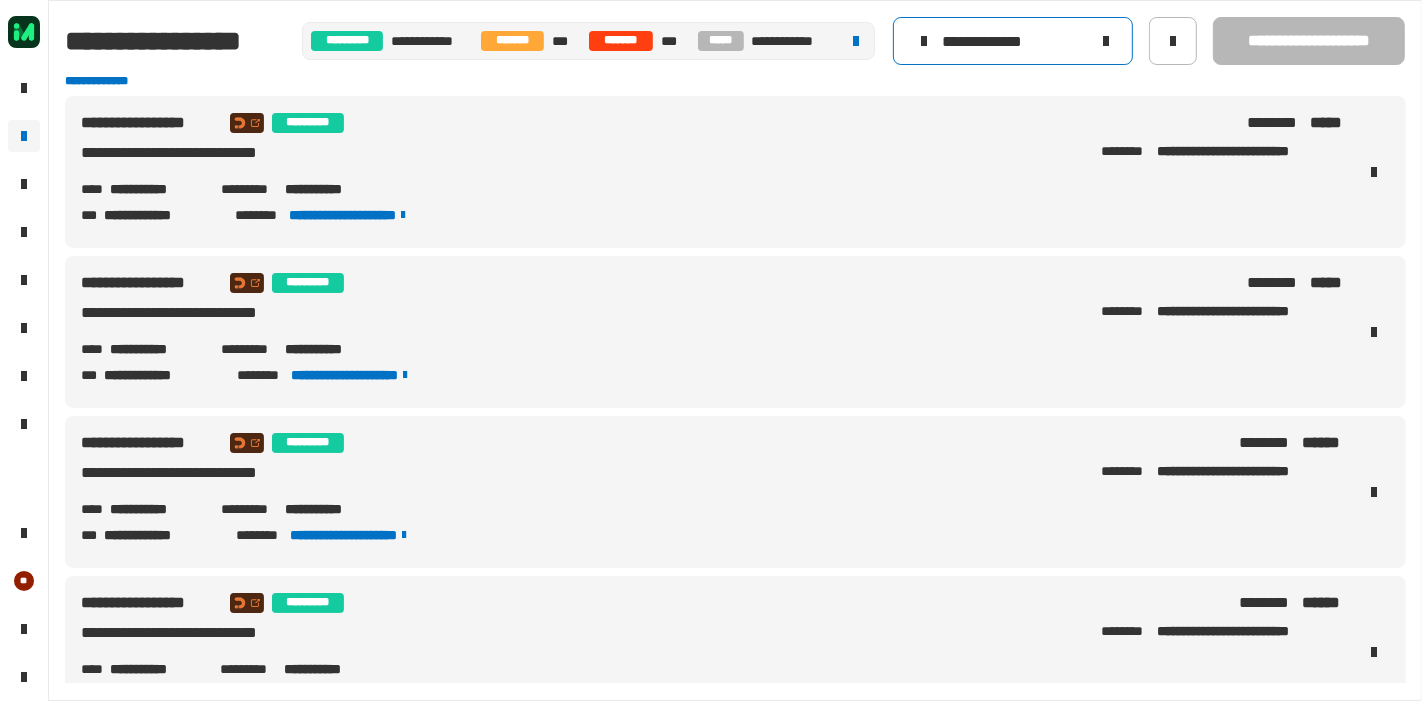 type on "**********" 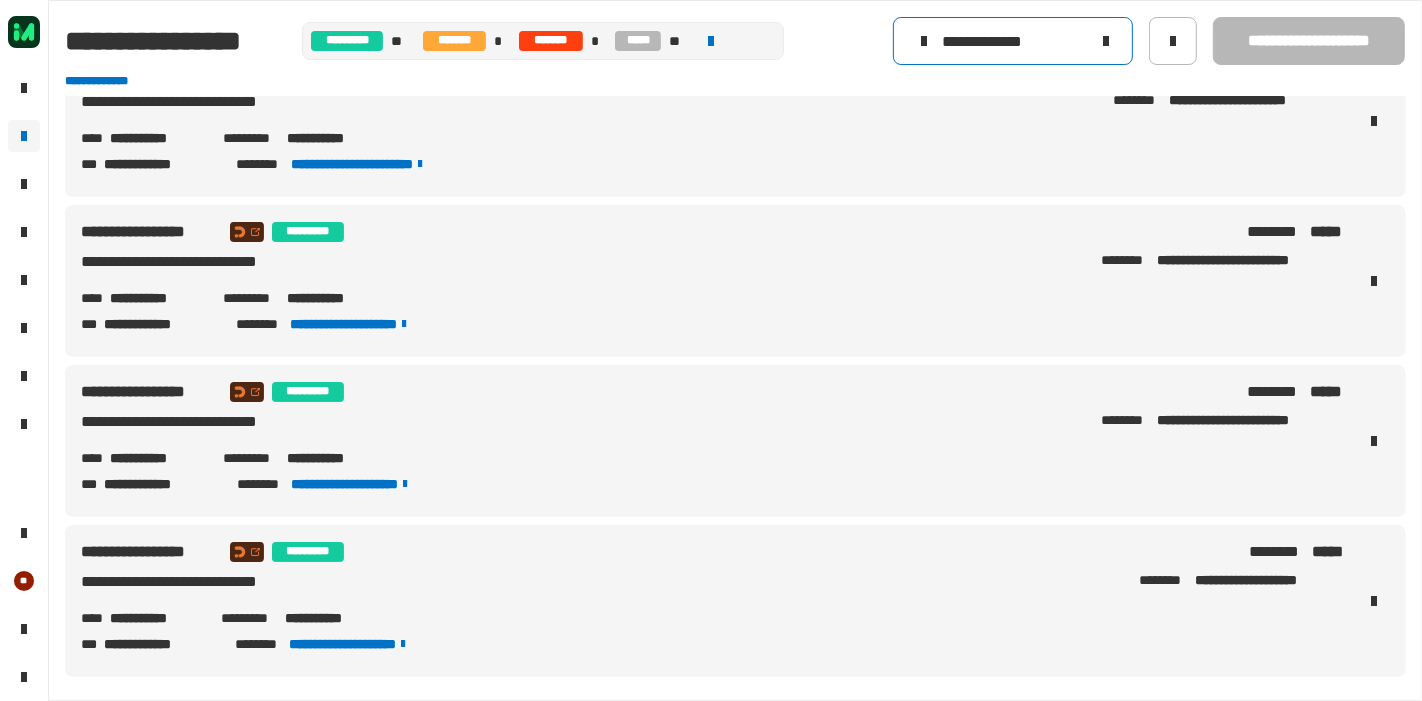 scroll, scrollTop: 693, scrollLeft: 0, axis: vertical 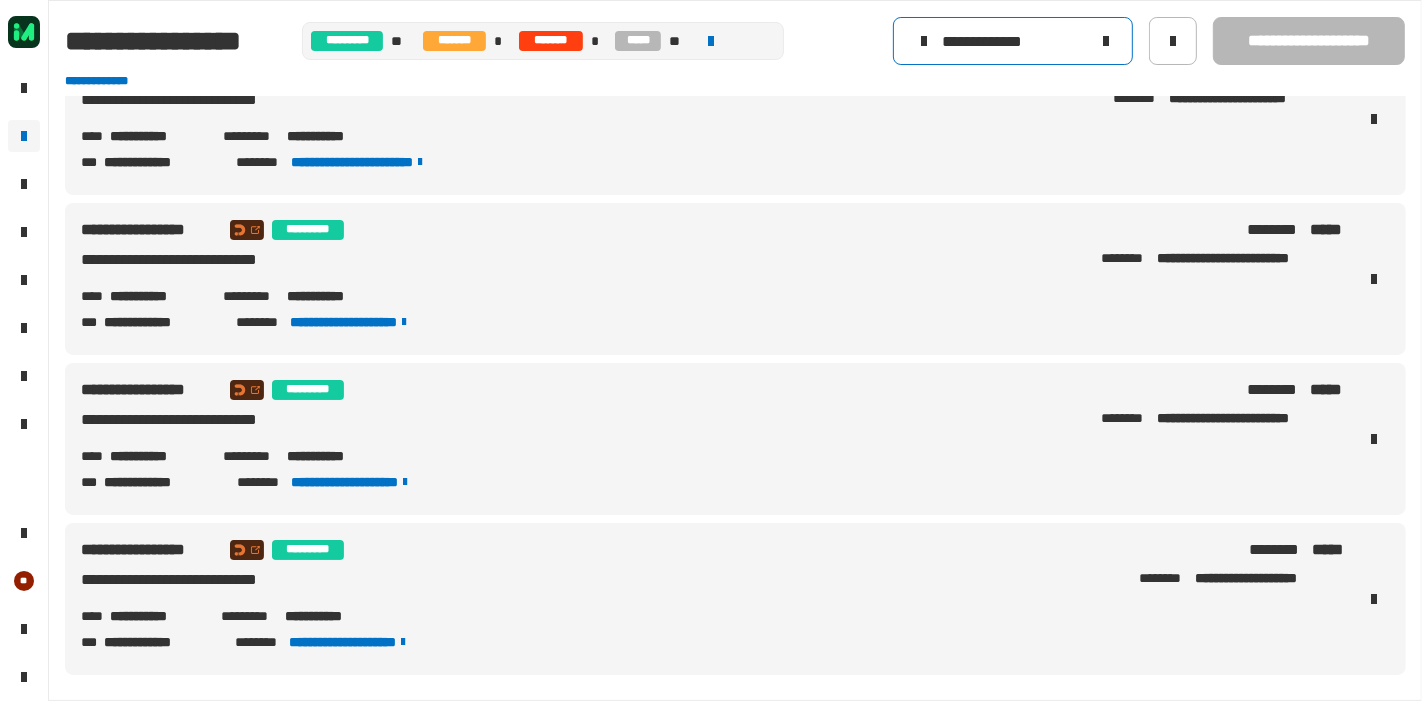 click 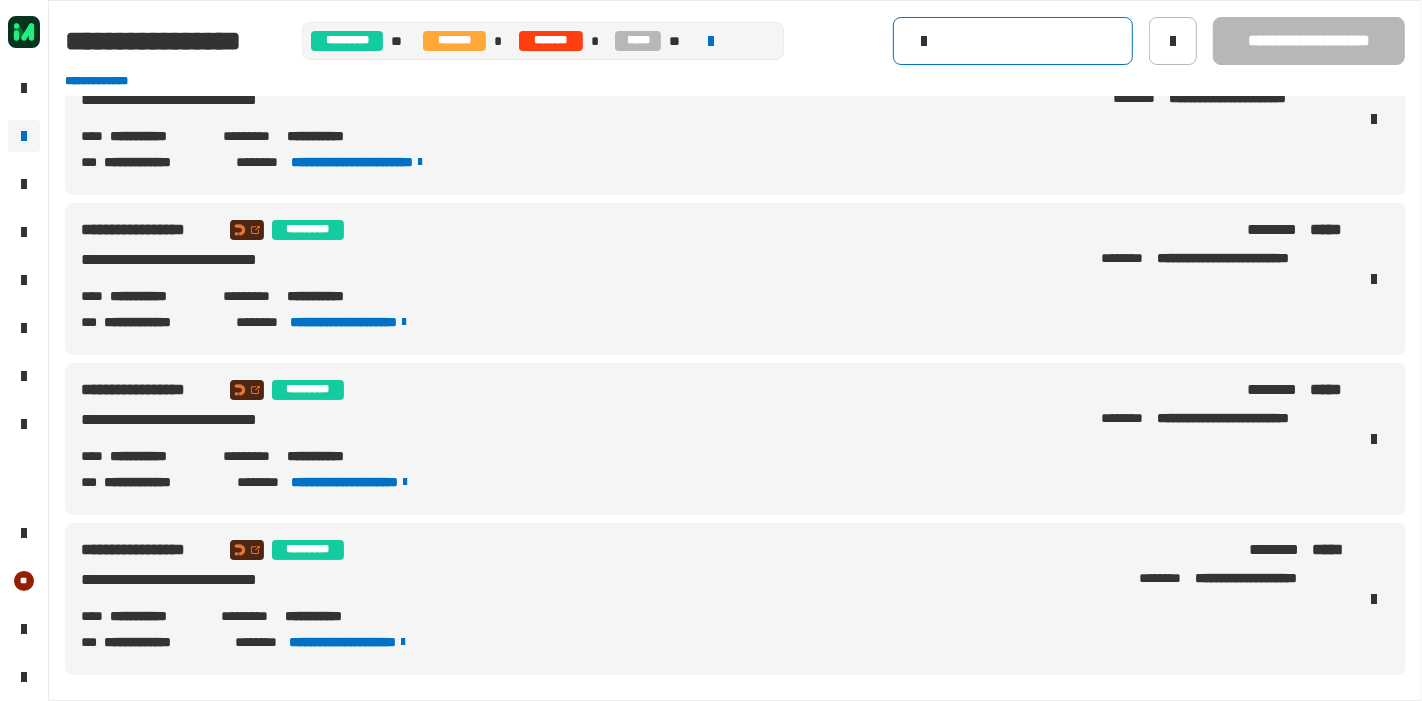 scroll, scrollTop: 0, scrollLeft: 0, axis: both 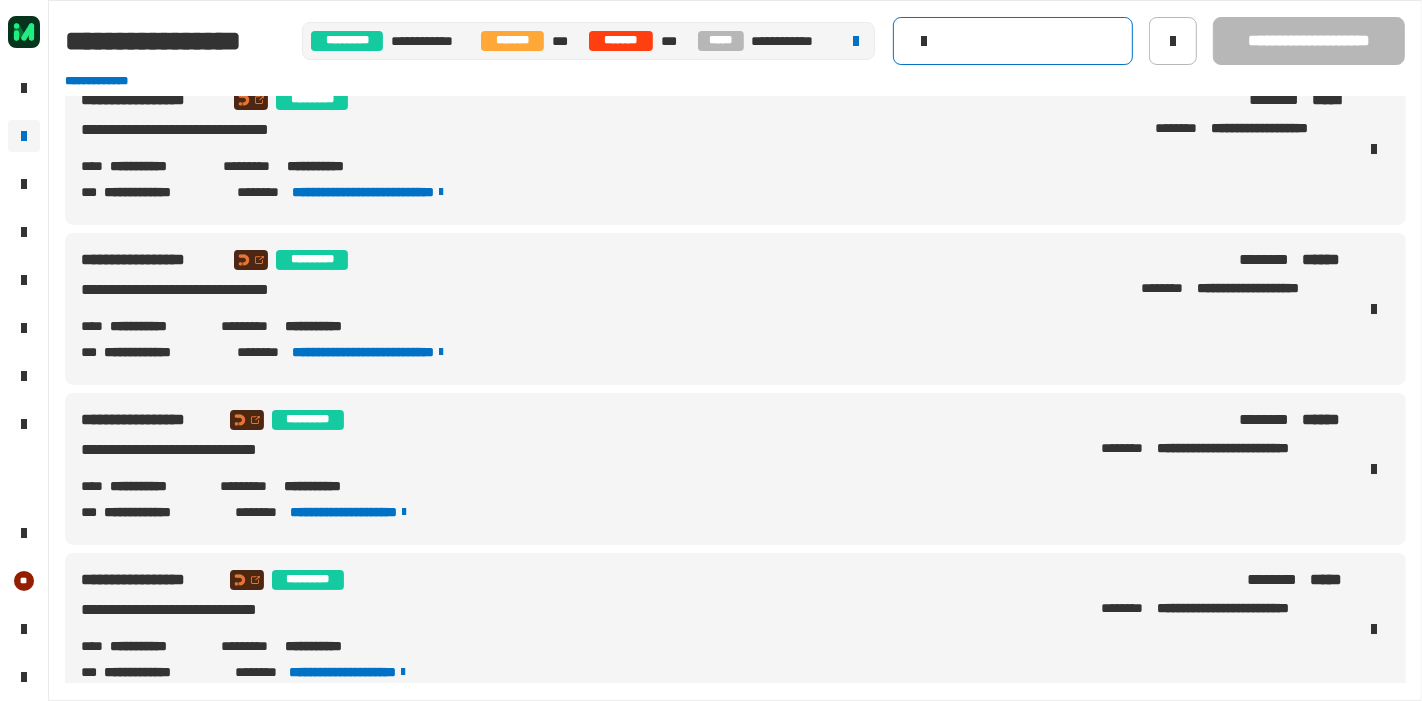 click 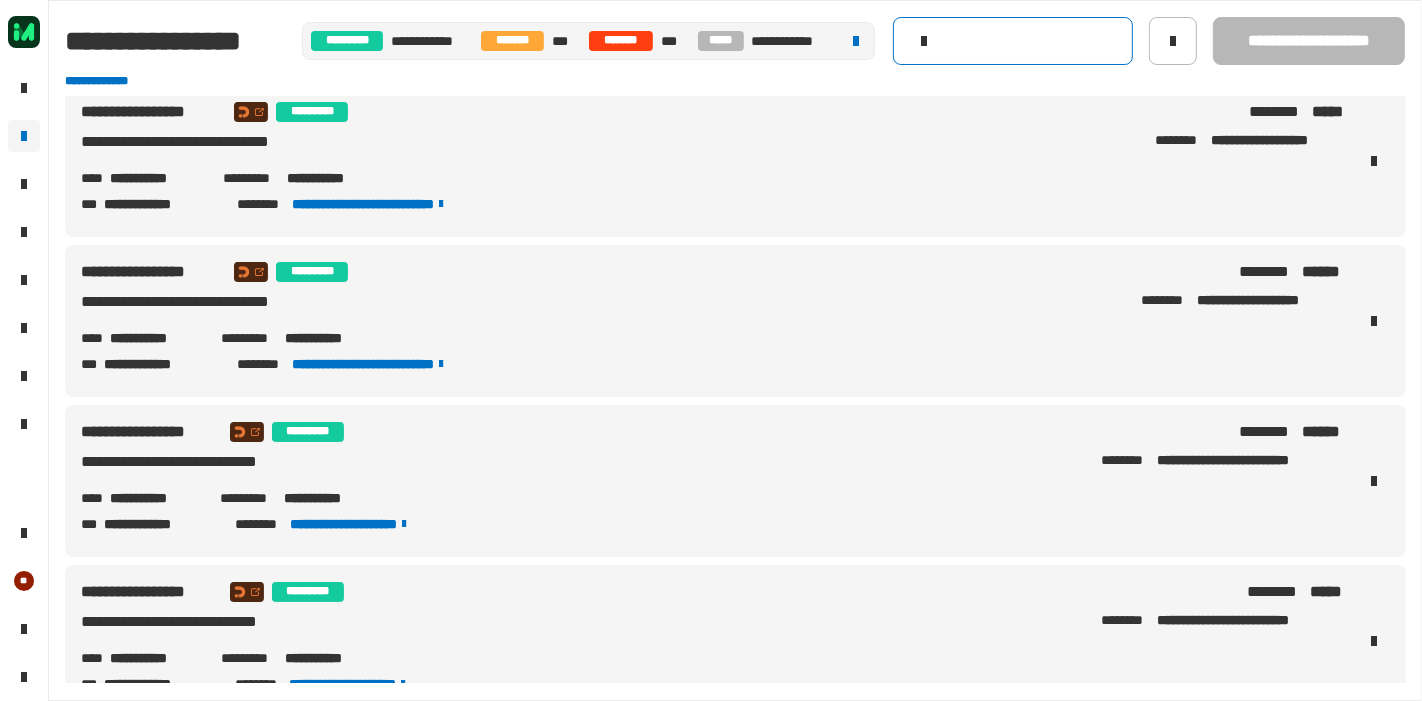 scroll, scrollTop: 0, scrollLeft: 0, axis: both 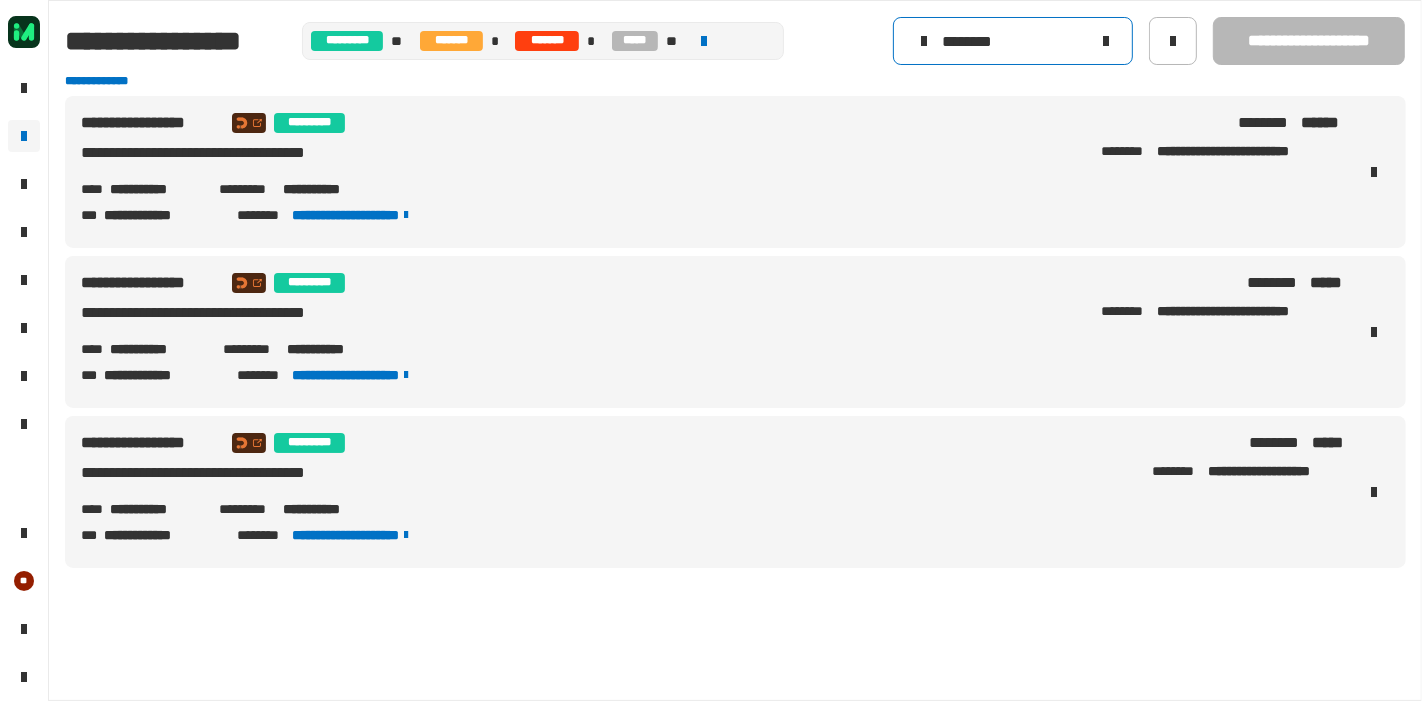 type on "********" 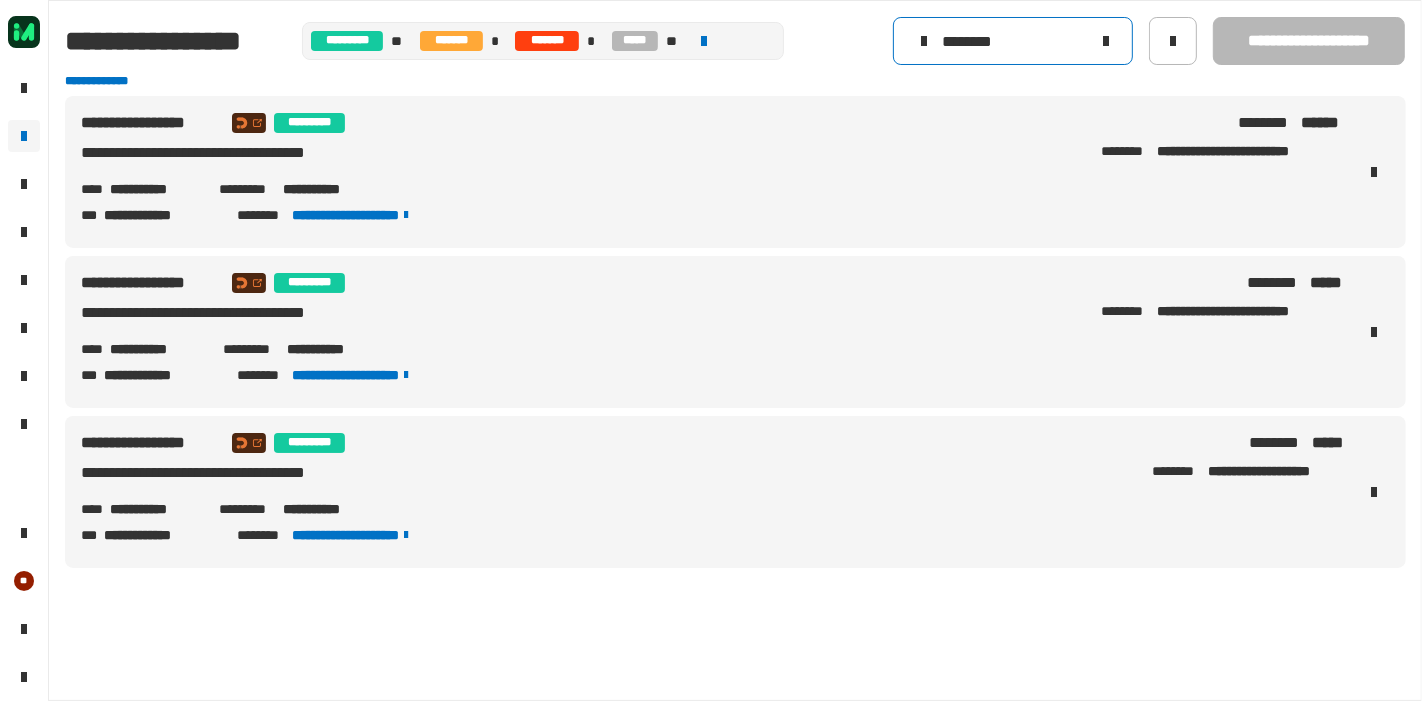 click 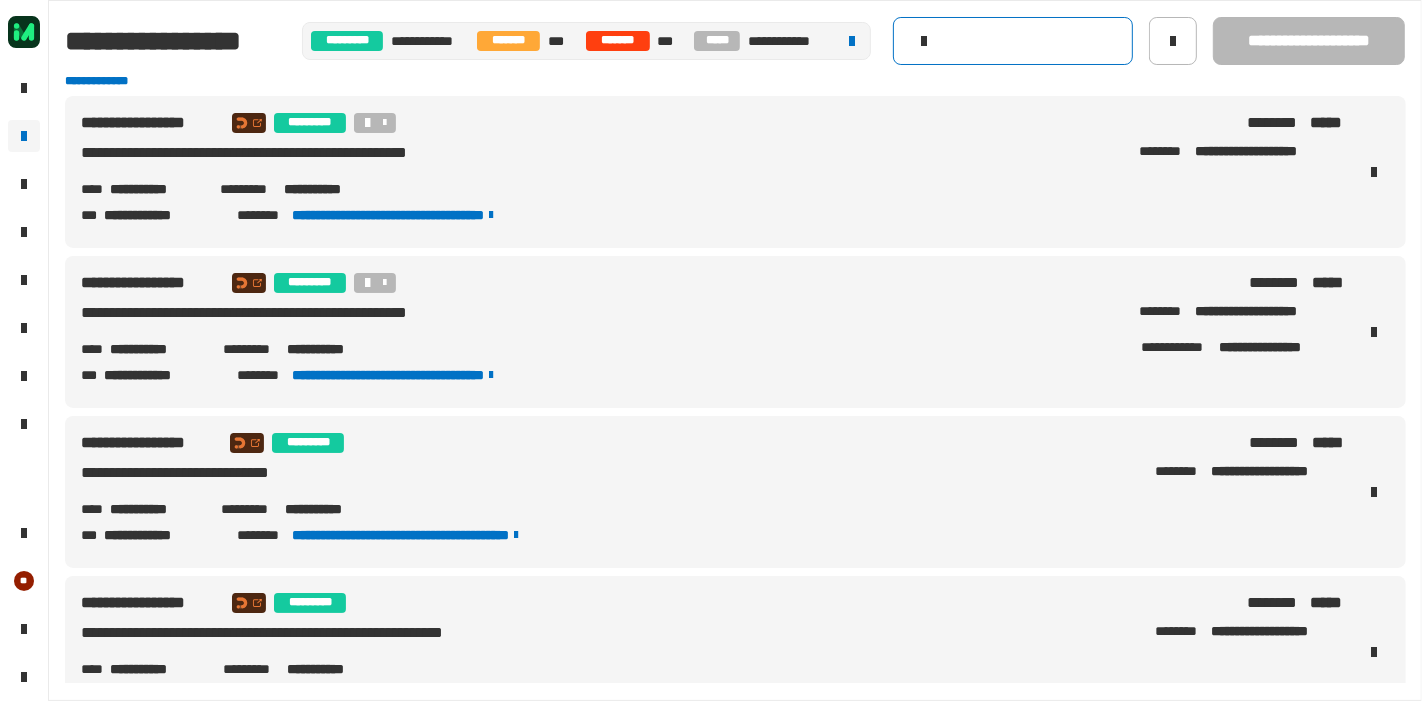 click 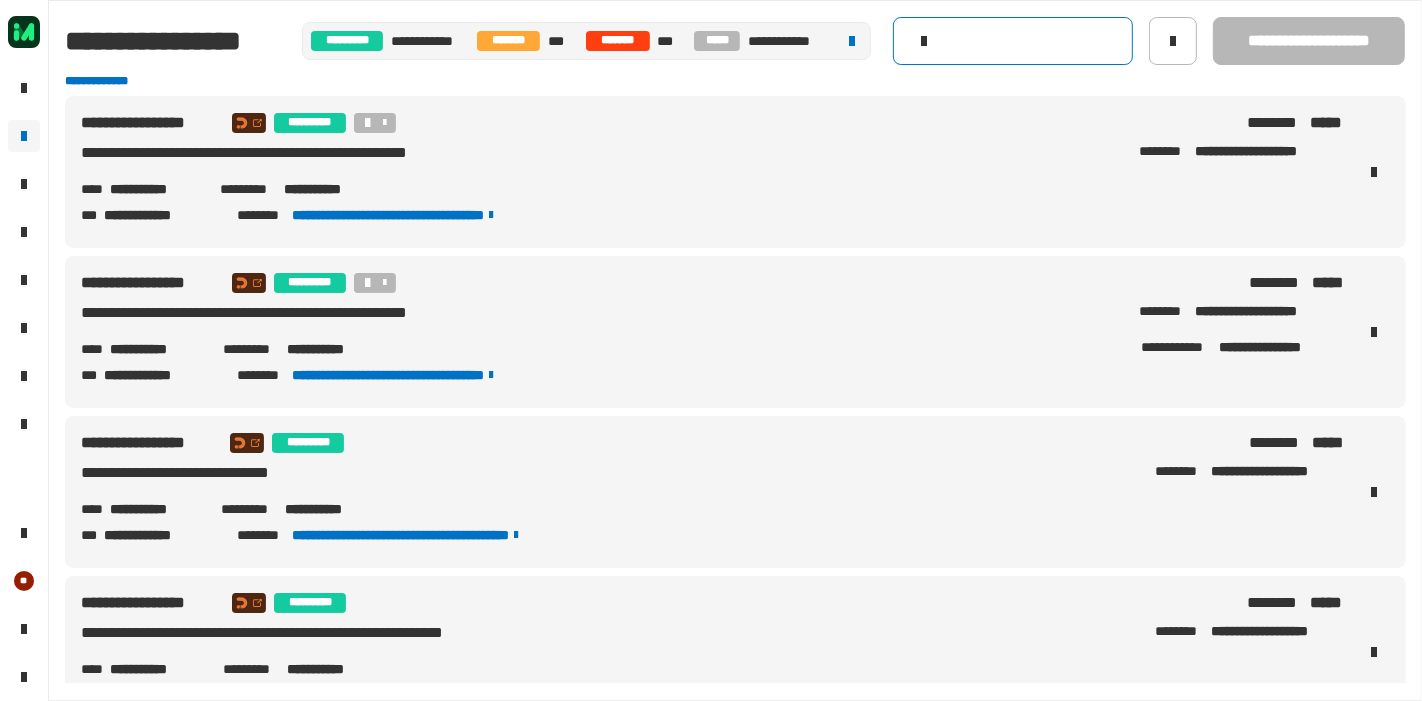 paste on "**********" 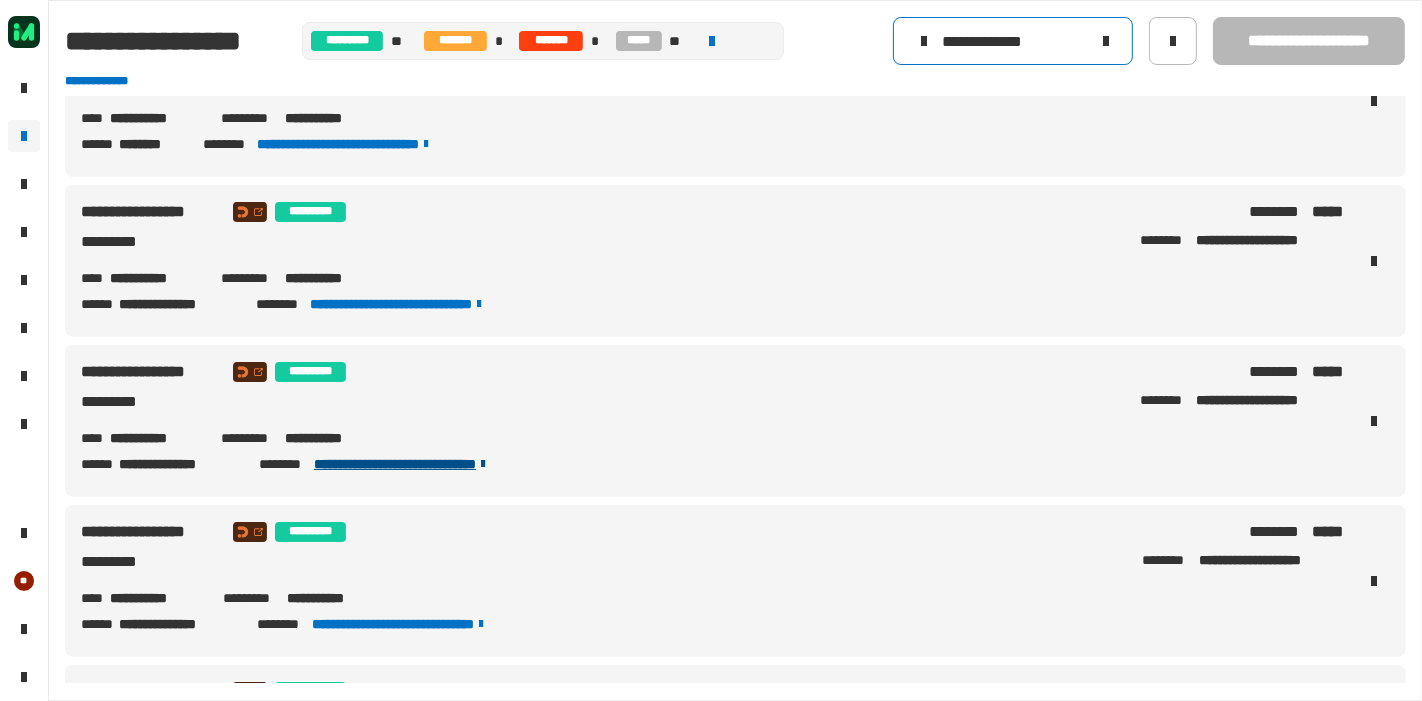 scroll, scrollTop: 1353, scrollLeft: 0, axis: vertical 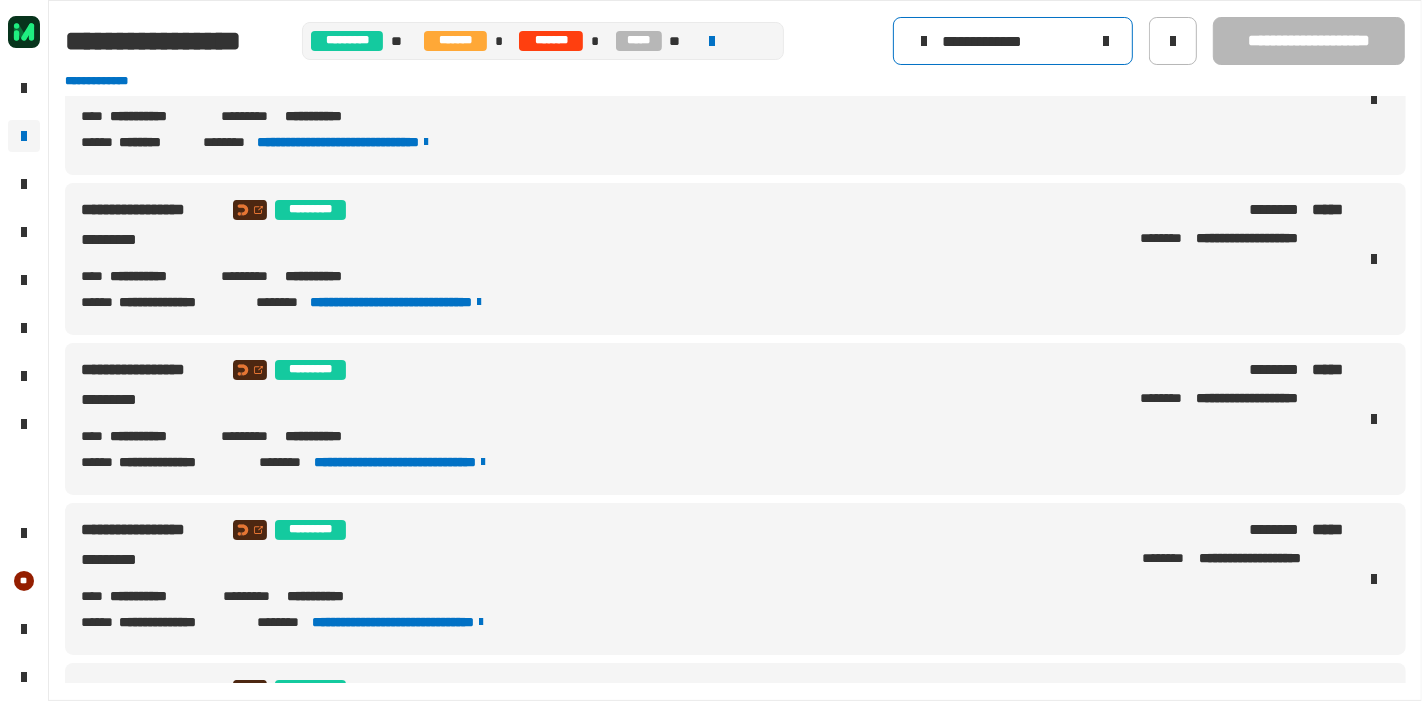 type on "**********" 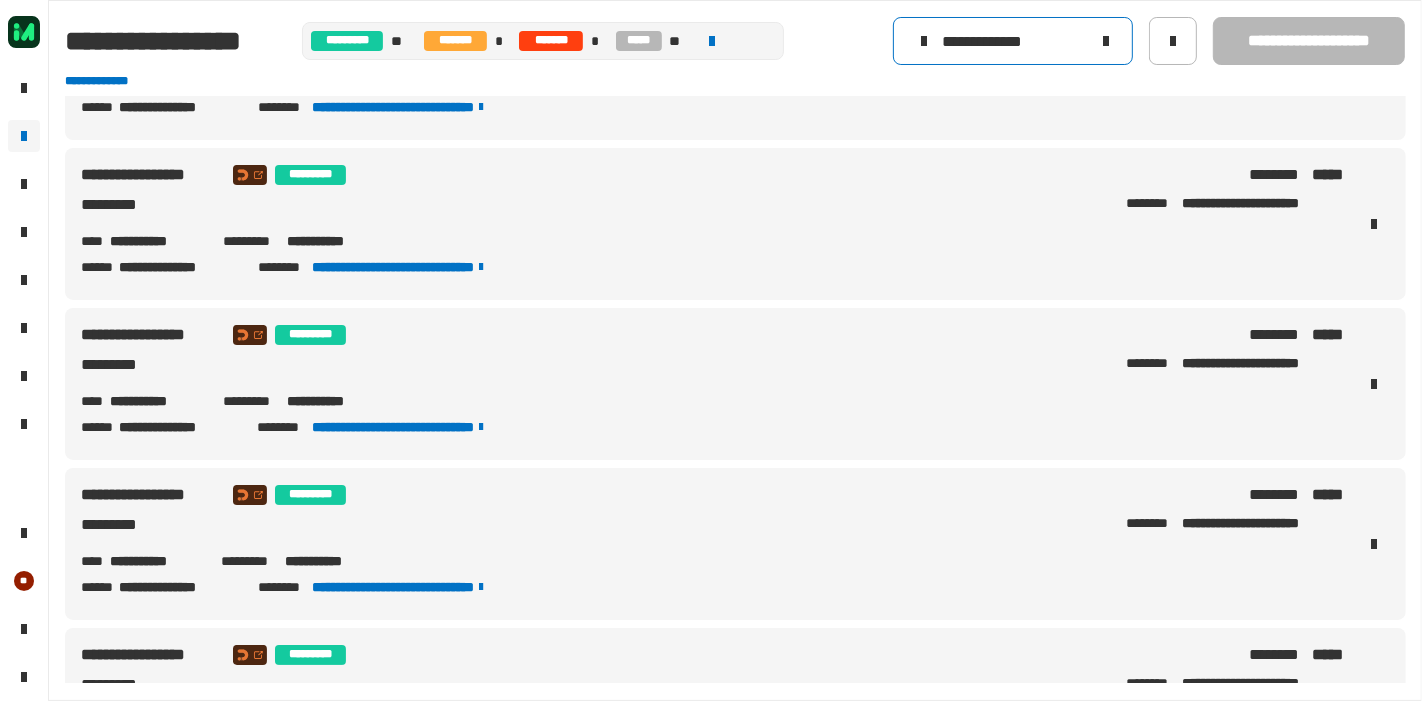 scroll, scrollTop: 0, scrollLeft: 0, axis: both 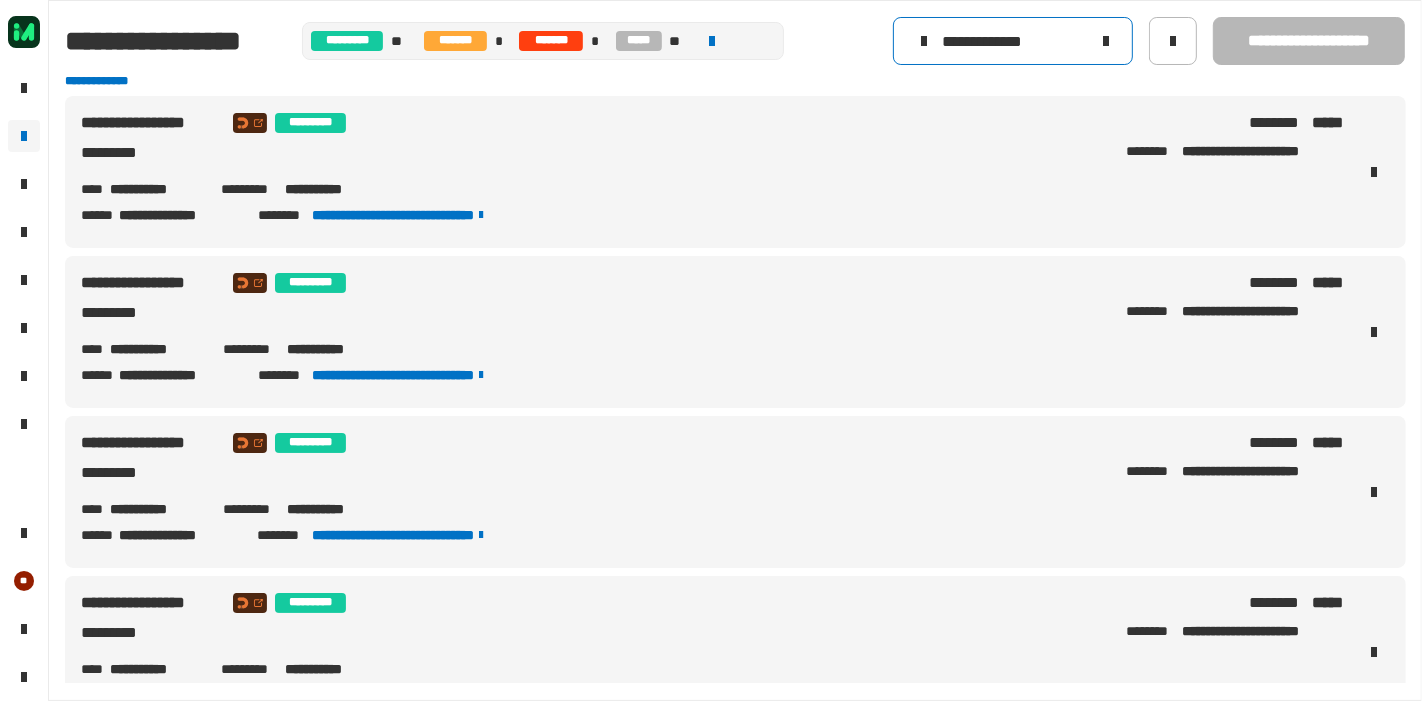 click 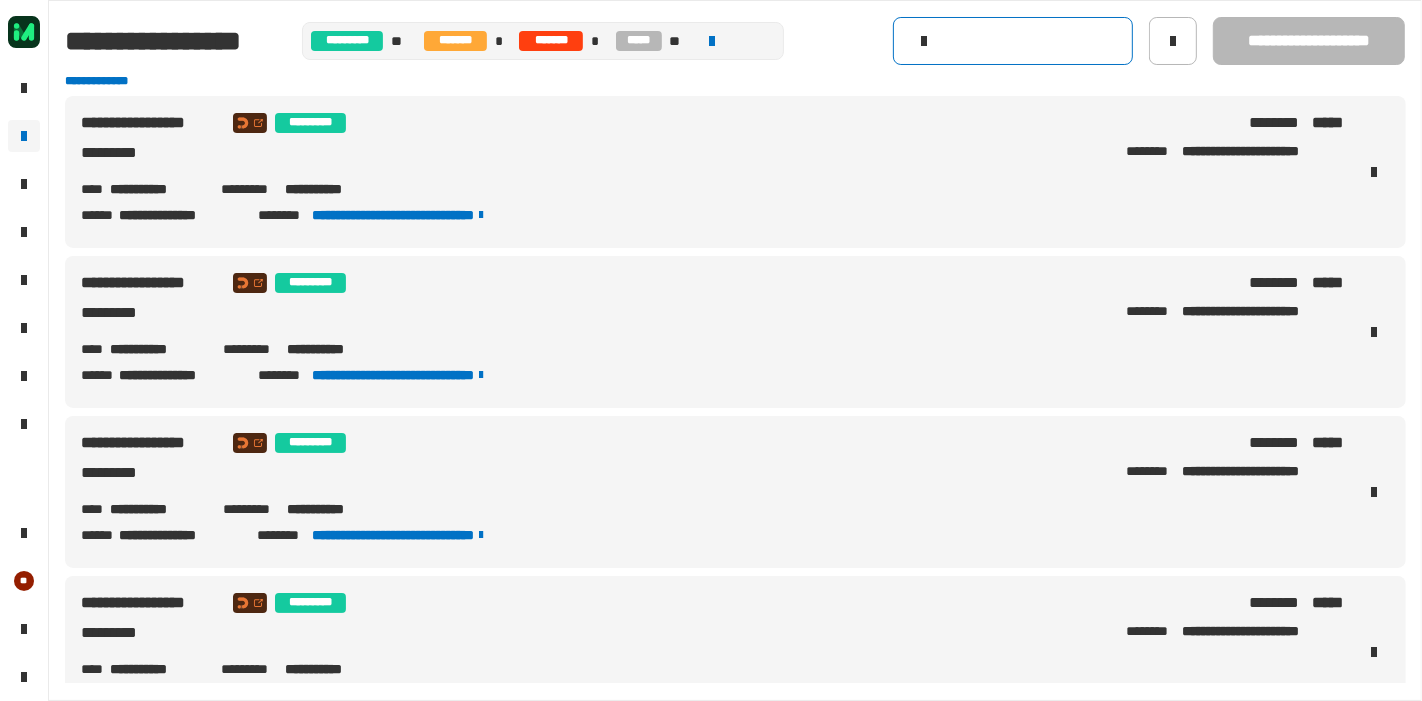 type 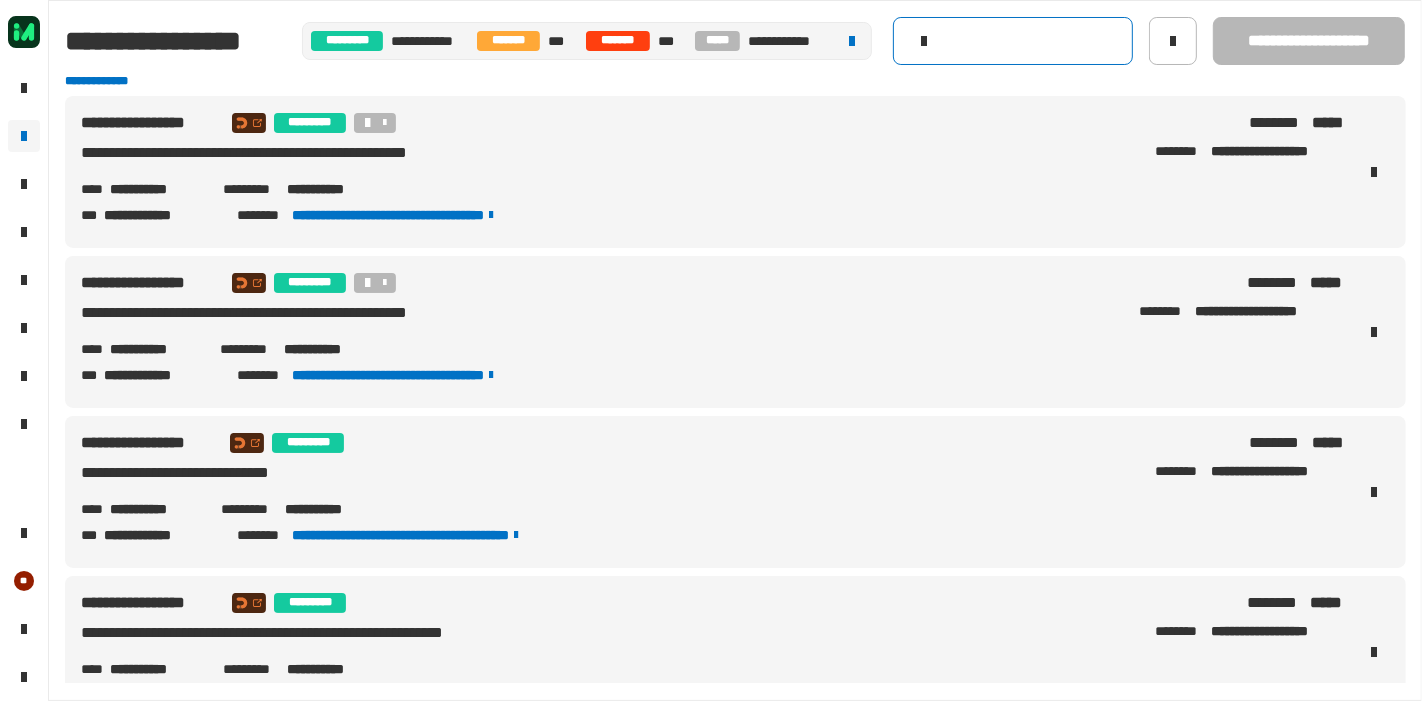click on "**********" at bounding box center (711, 477) 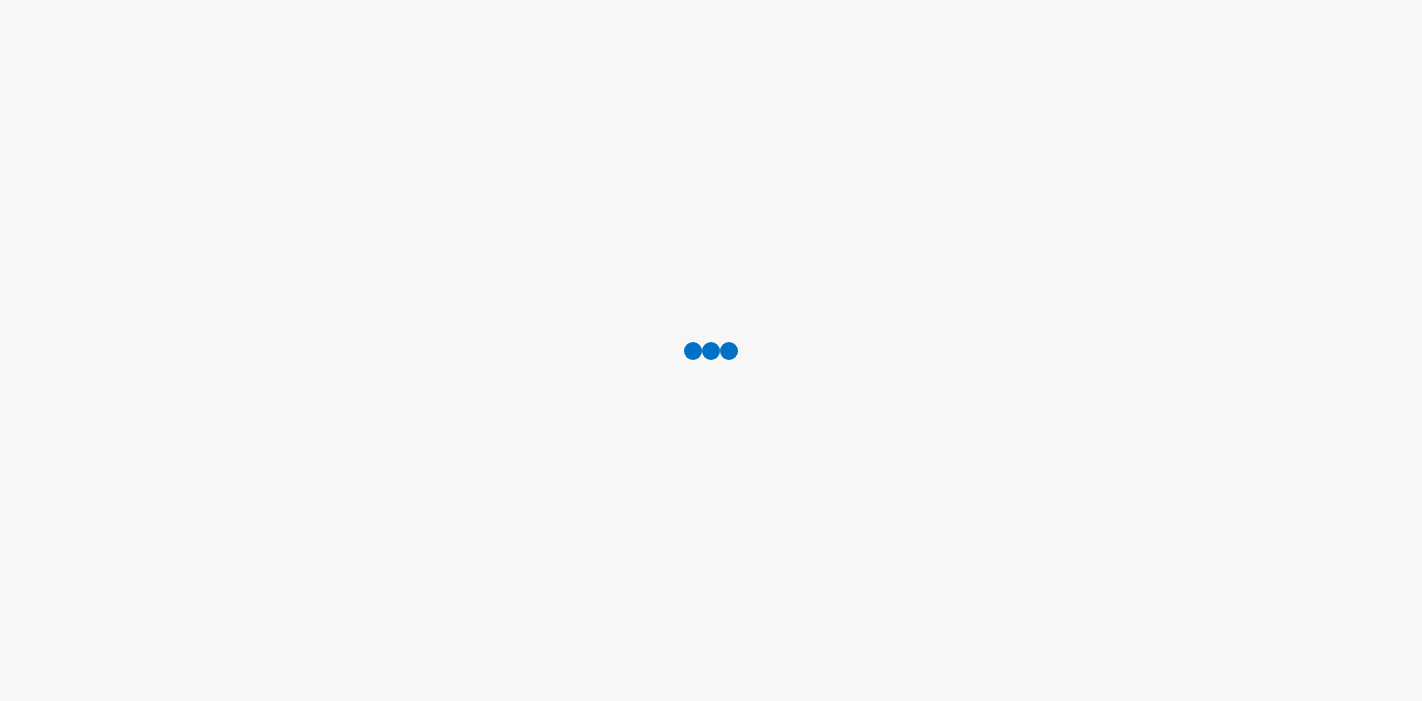scroll, scrollTop: 0, scrollLeft: 0, axis: both 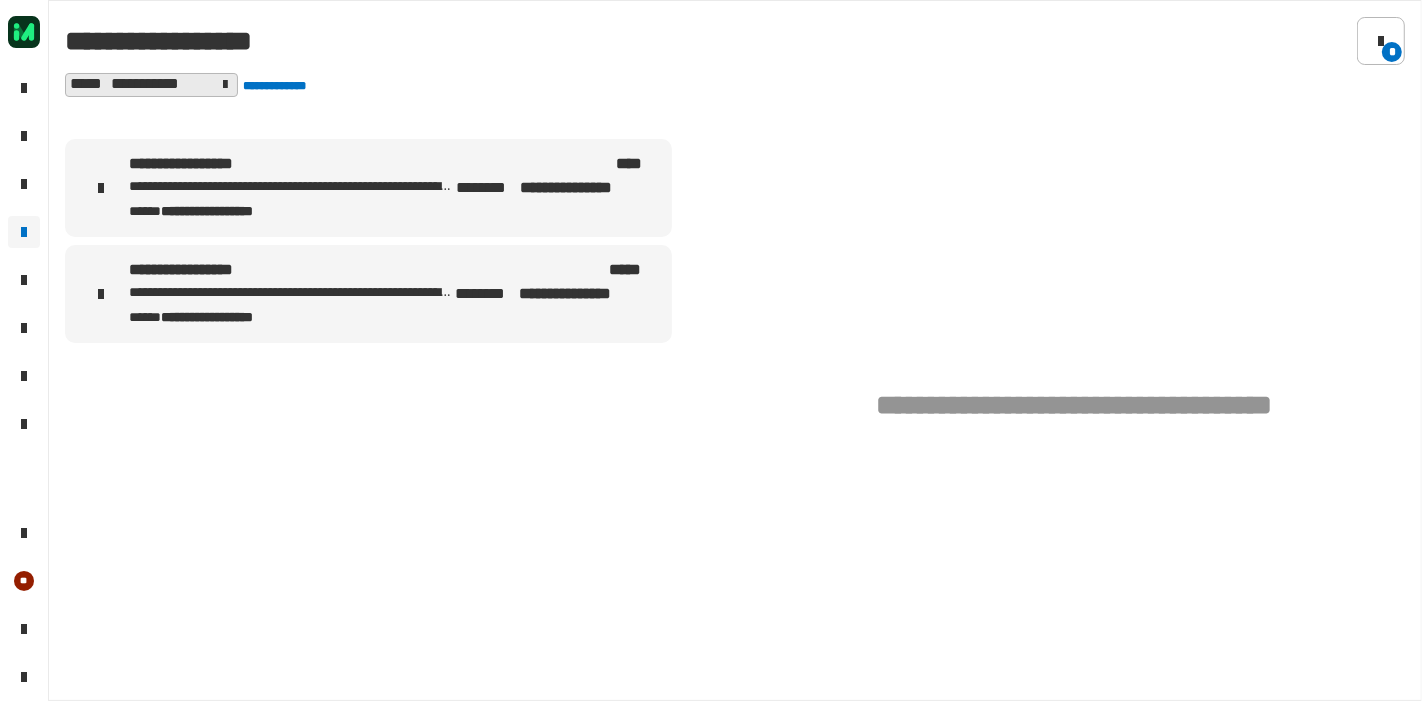 click on "**********" at bounding box center (201, 271) 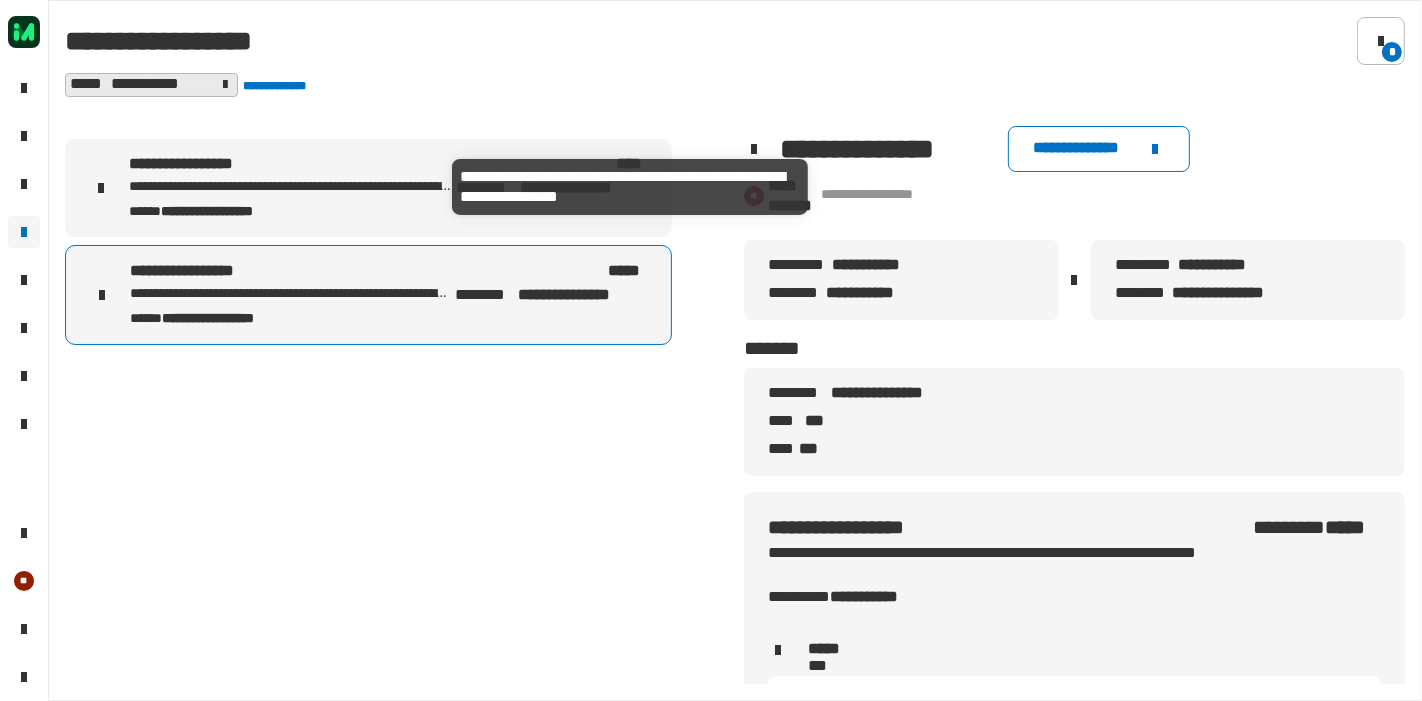 click on "**********" at bounding box center (290, 187) 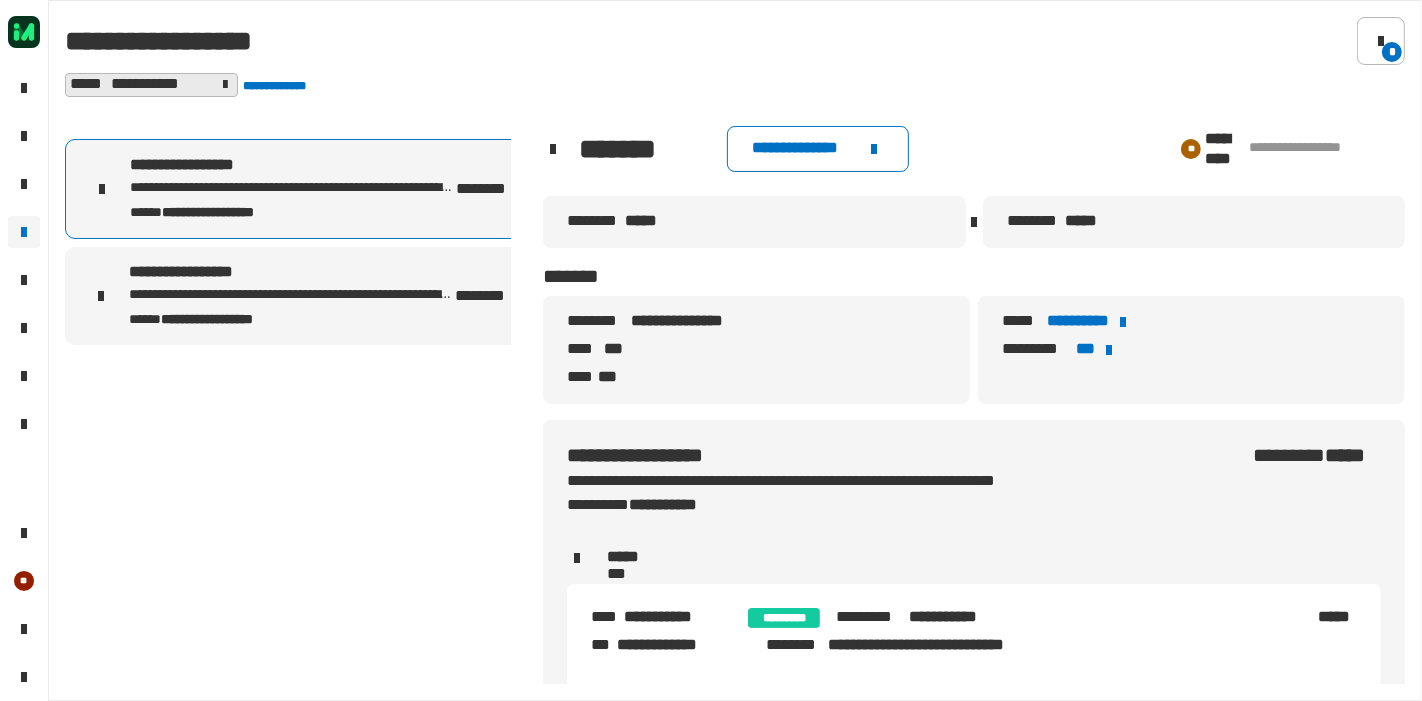 click on "**********" at bounding box center [290, 273] 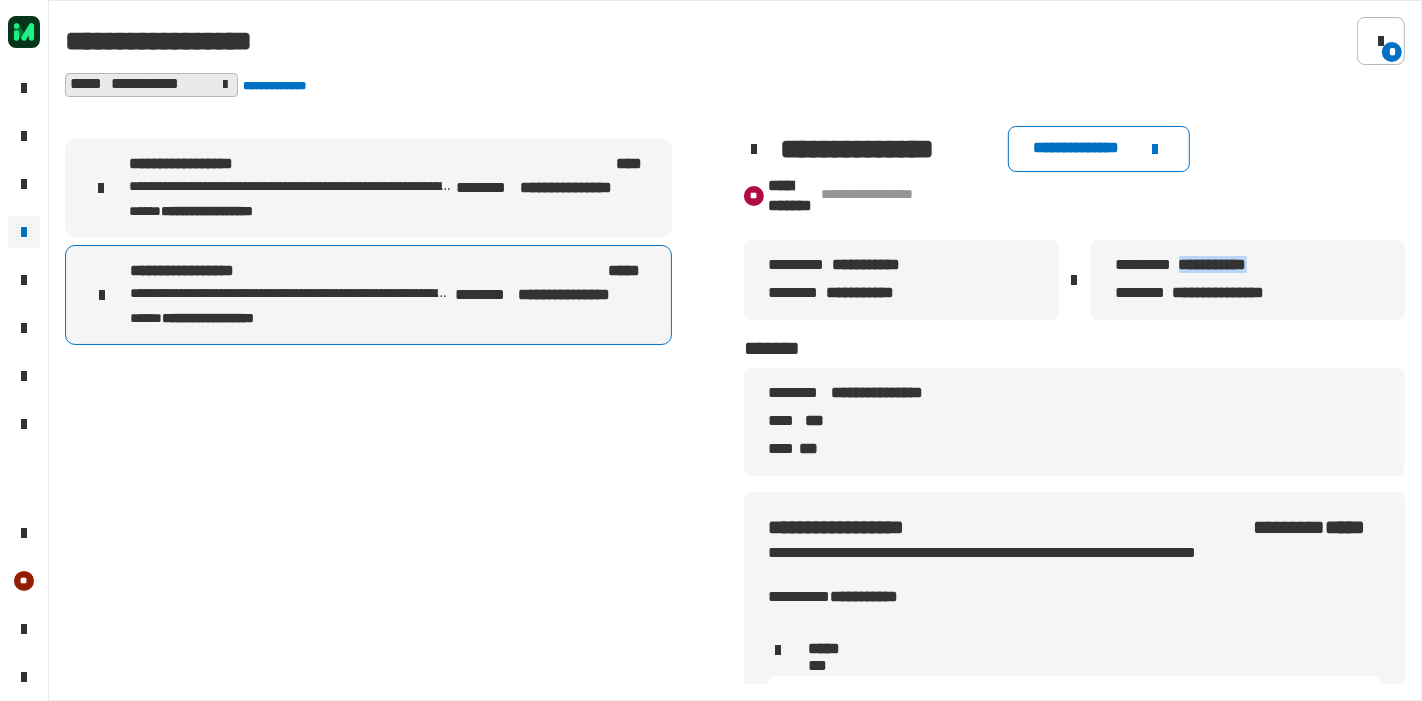 drag, startPoint x: 1179, startPoint y: 267, endPoint x: 1290, endPoint y: 265, distance: 111.01801 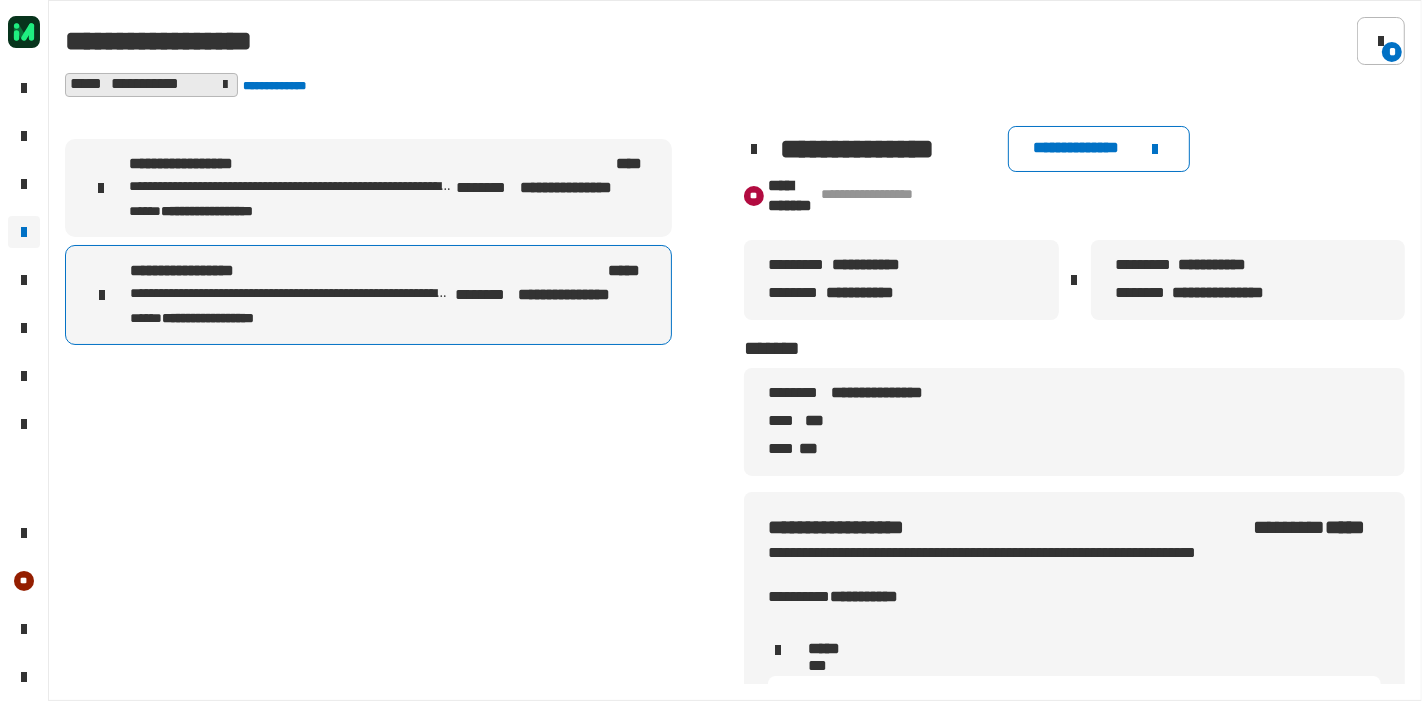 click on "*******" 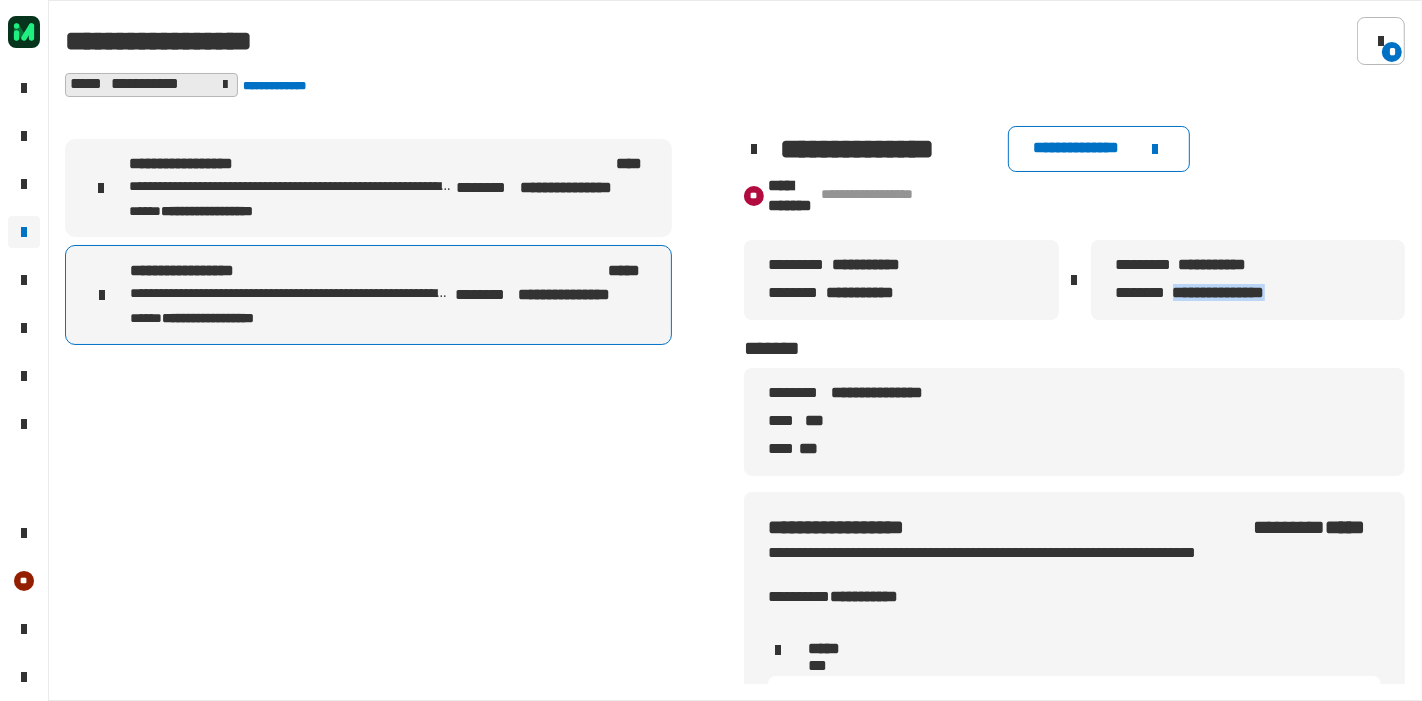 drag, startPoint x: 1172, startPoint y: 298, endPoint x: 1300, endPoint y: 292, distance: 128.14055 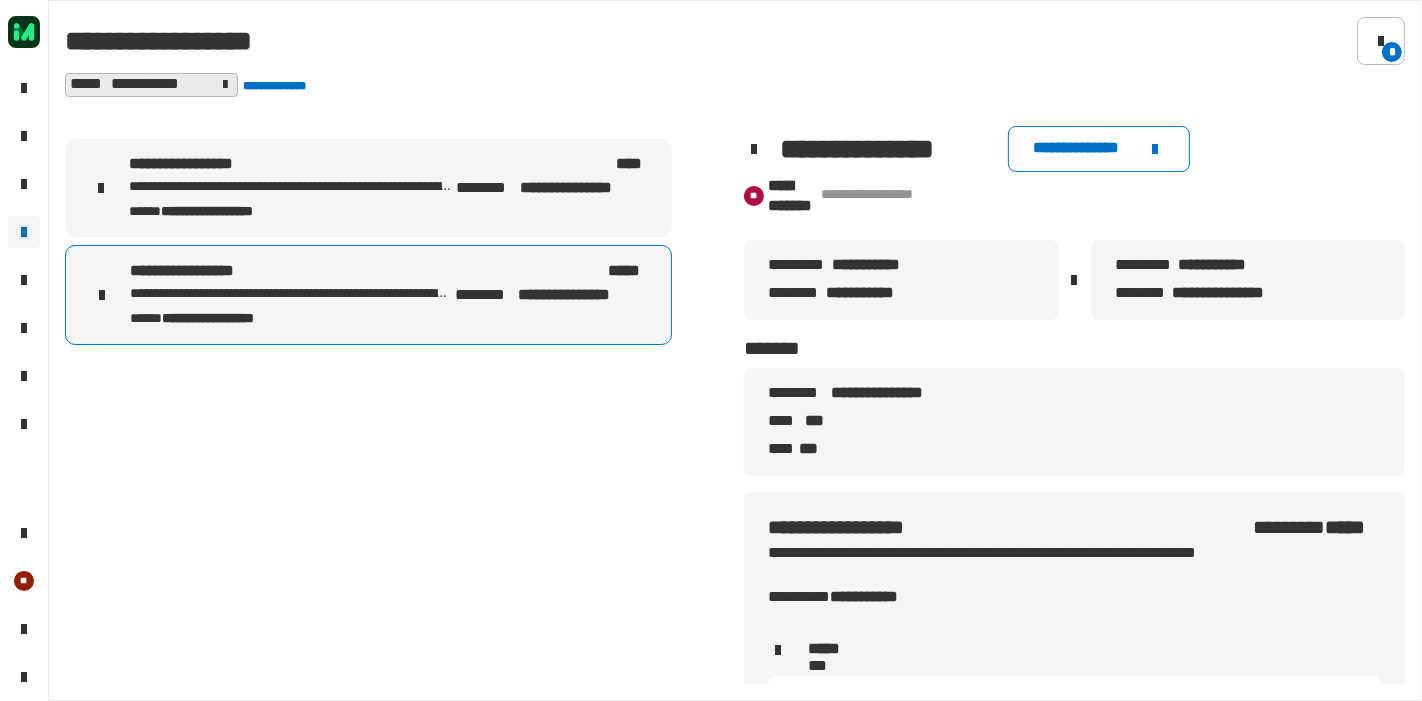 click on "**********" 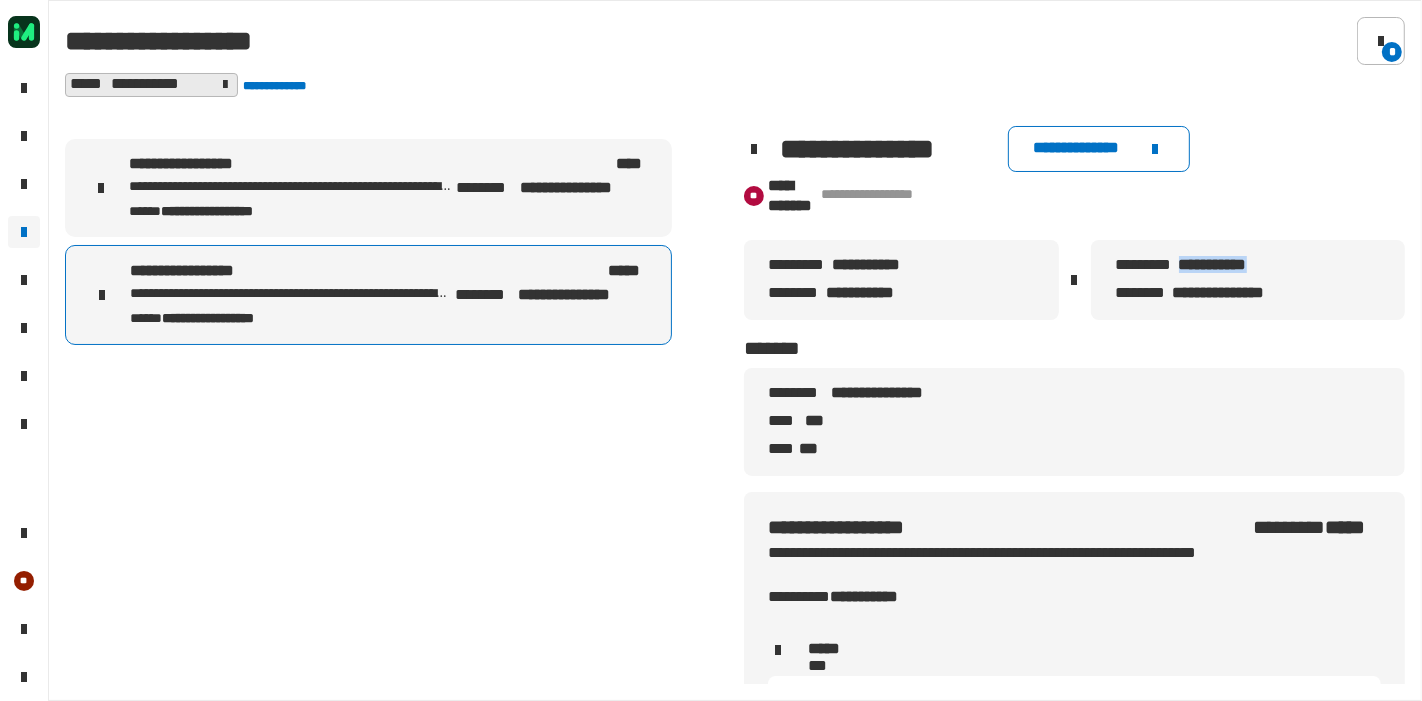 drag, startPoint x: 1185, startPoint y: 269, endPoint x: 1287, endPoint y: 278, distance: 102.396286 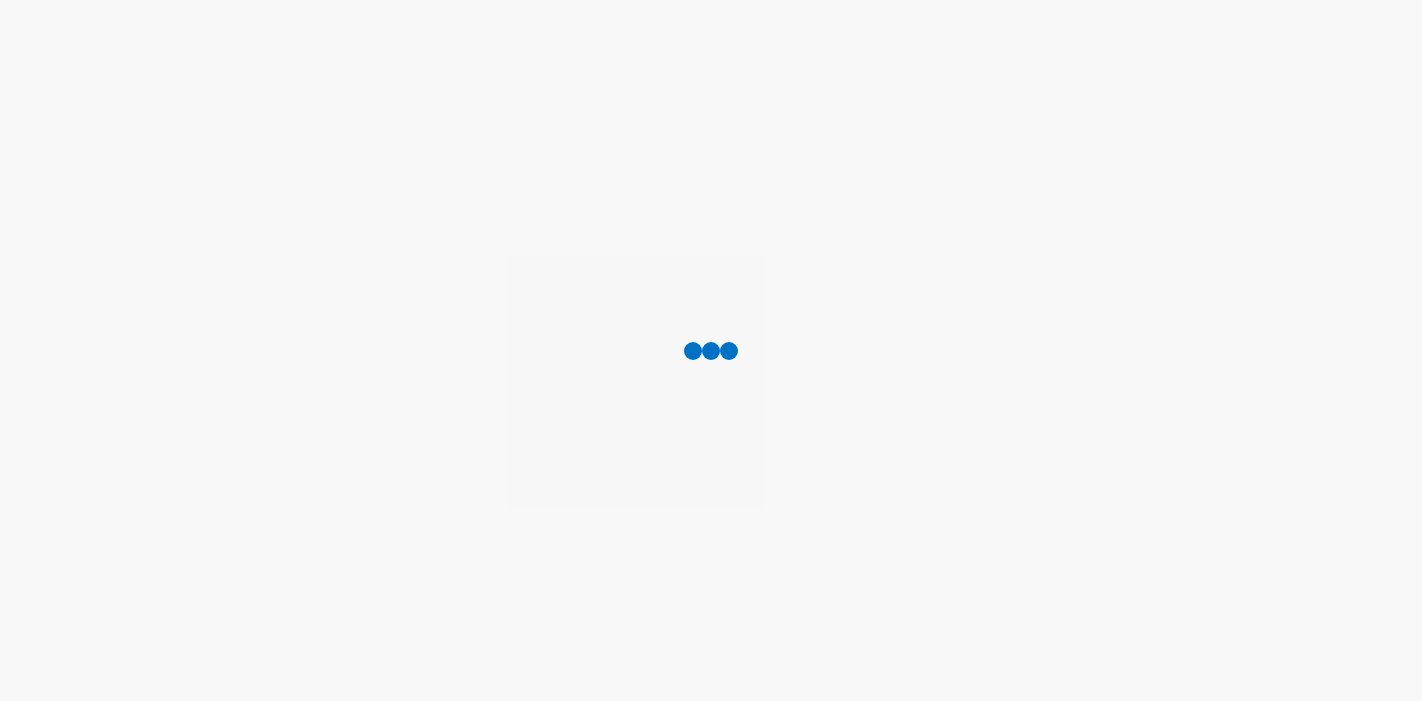scroll, scrollTop: 0, scrollLeft: 0, axis: both 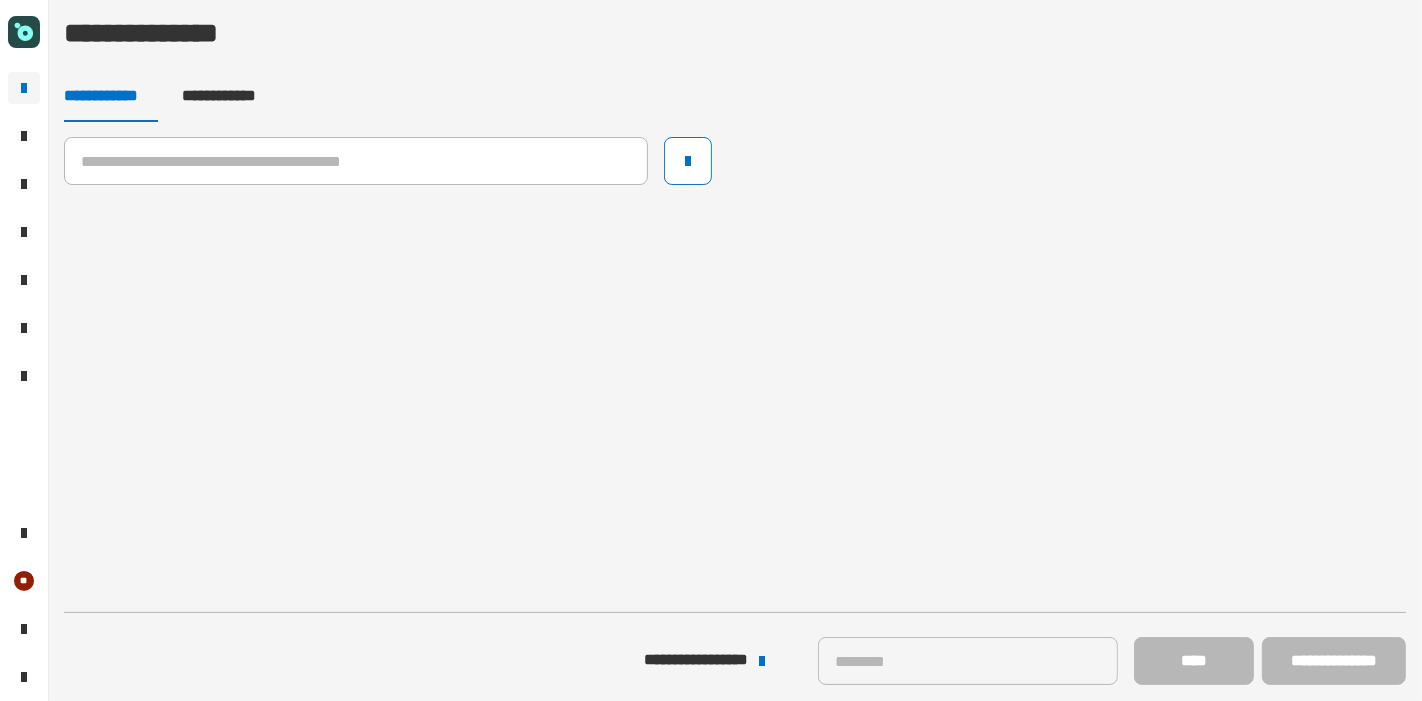 click on "**********" 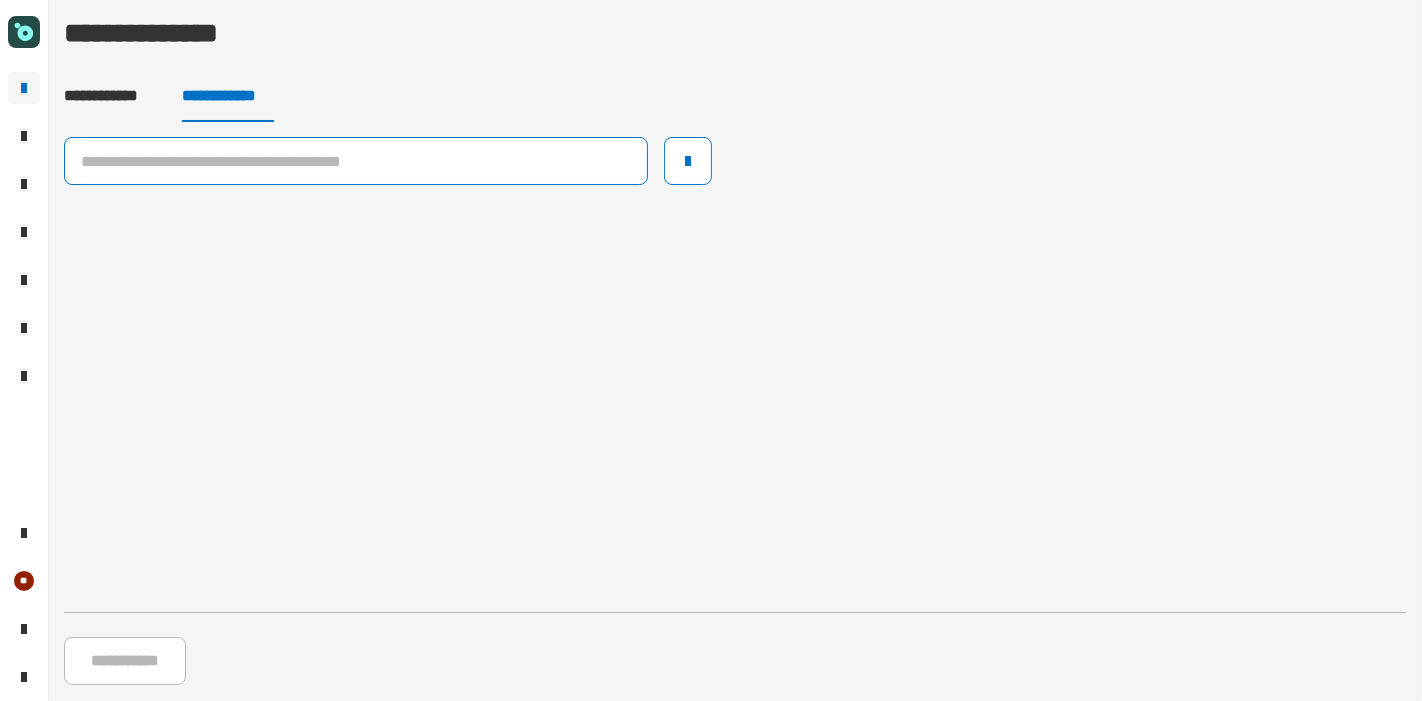 drag, startPoint x: 255, startPoint y: 143, endPoint x: 260, endPoint y: 153, distance: 11.18034 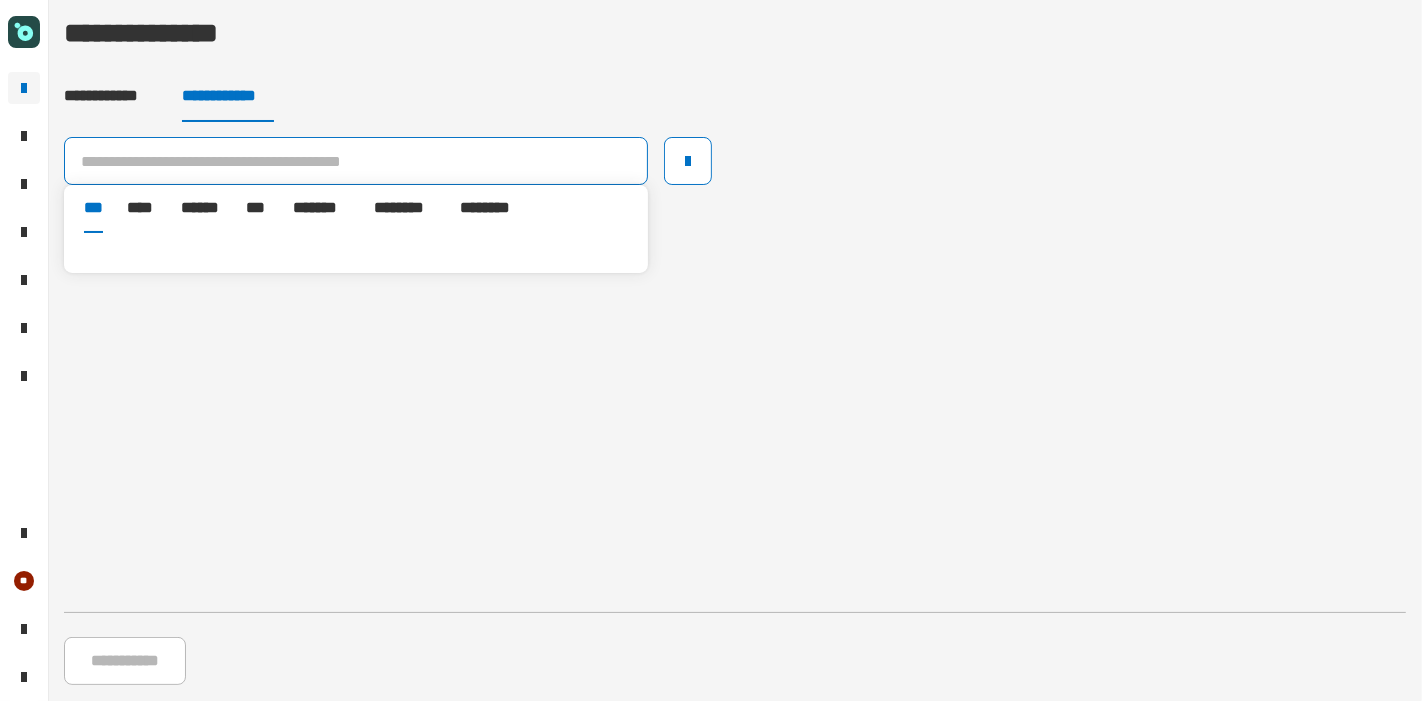 click 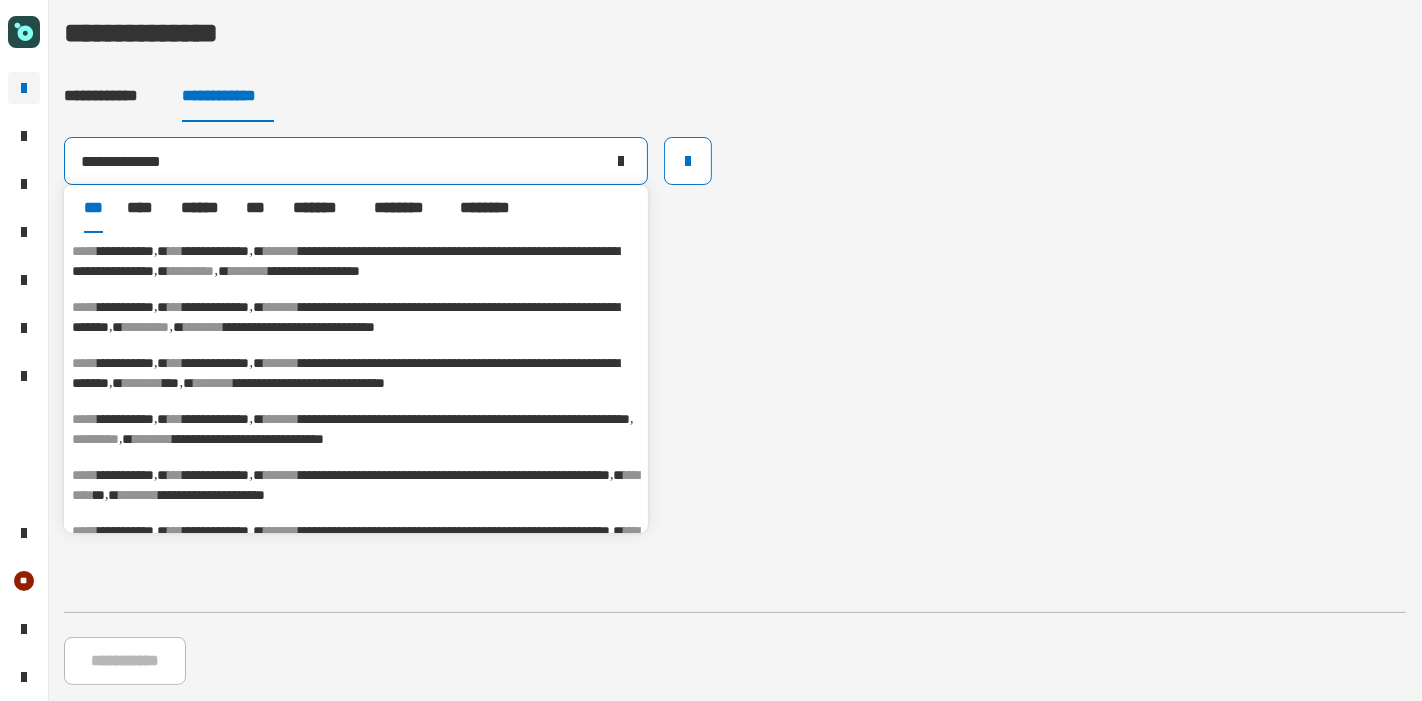type on "**********" 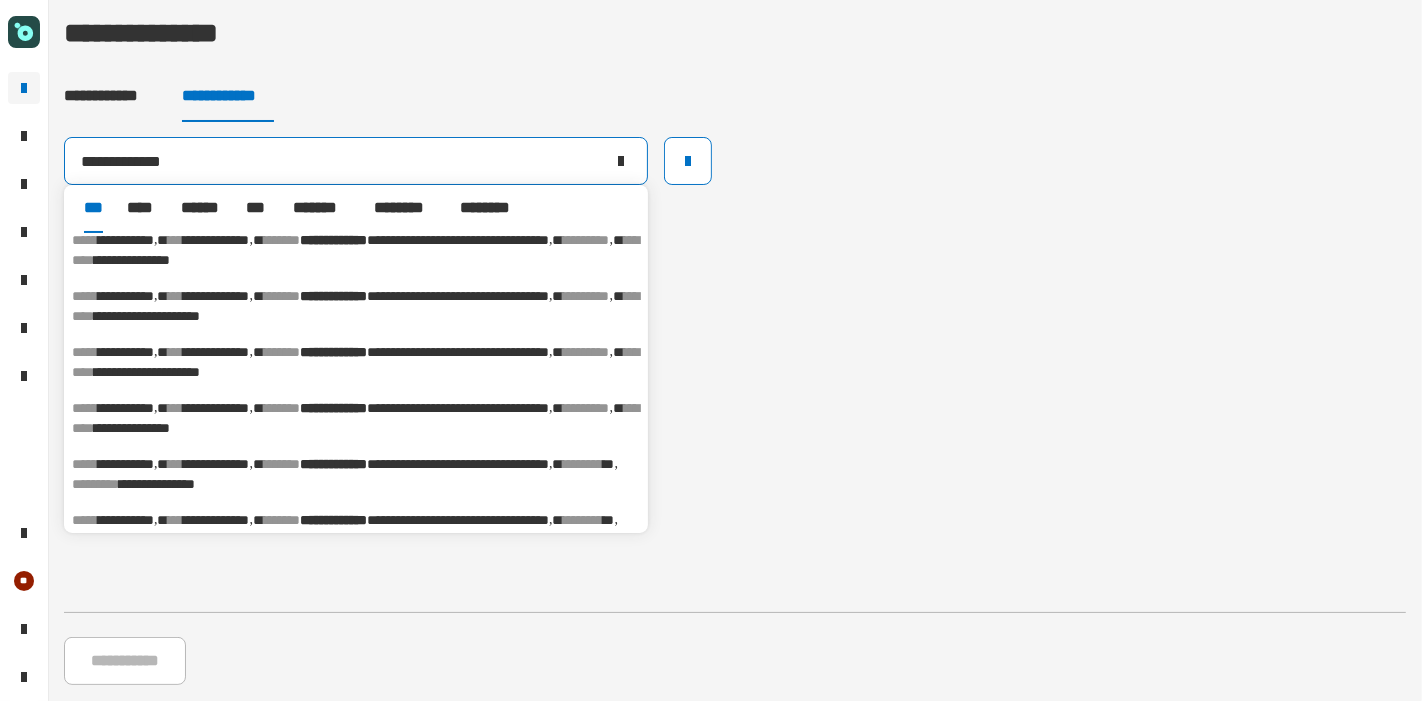 scroll, scrollTop: 0, scrollLeft: 0, axis: both 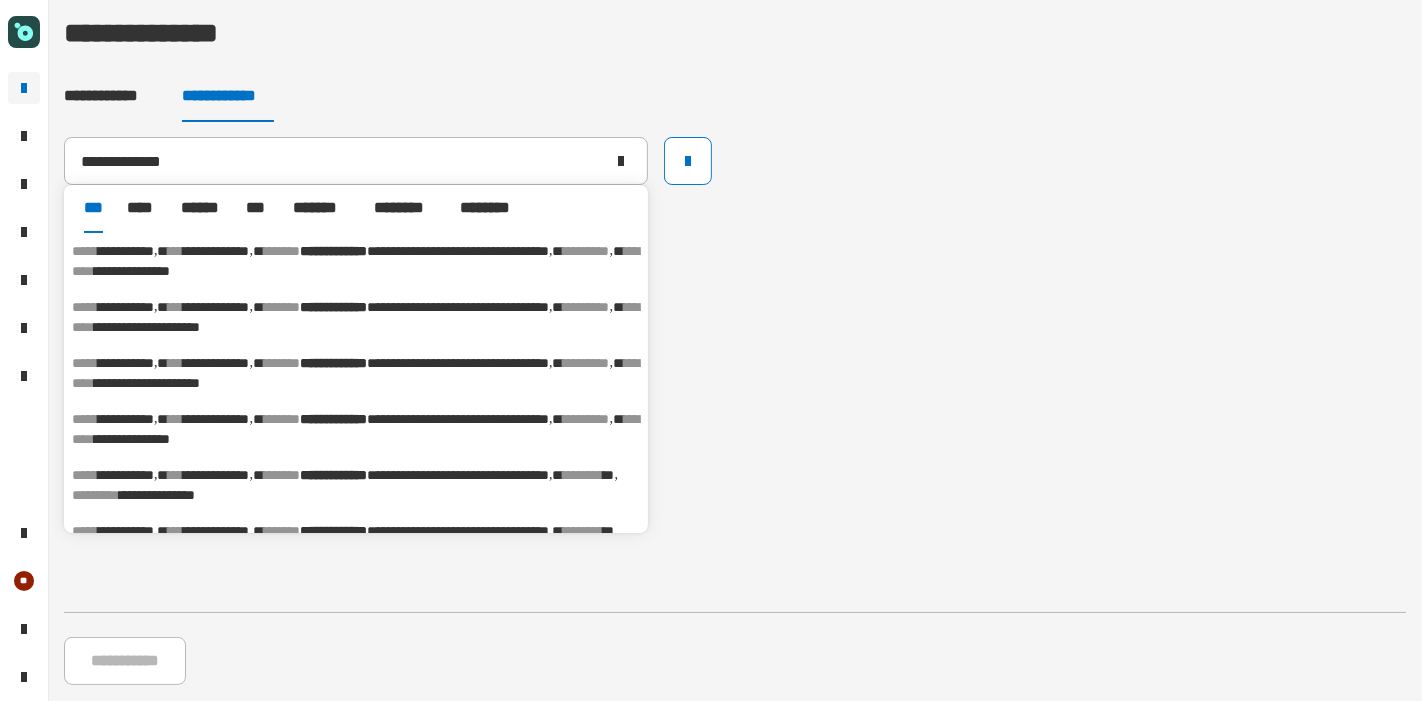 click on "********" at bounding box center [355, 261] 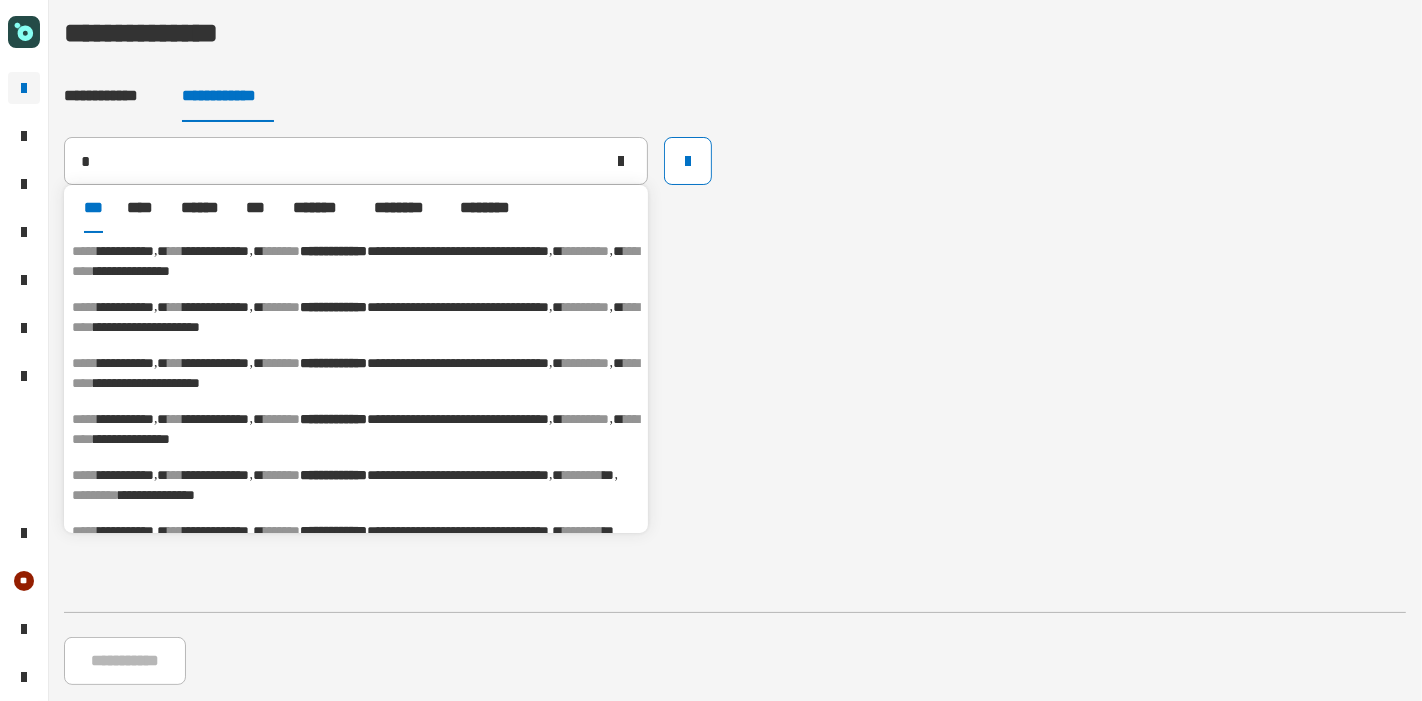 type on "**********" 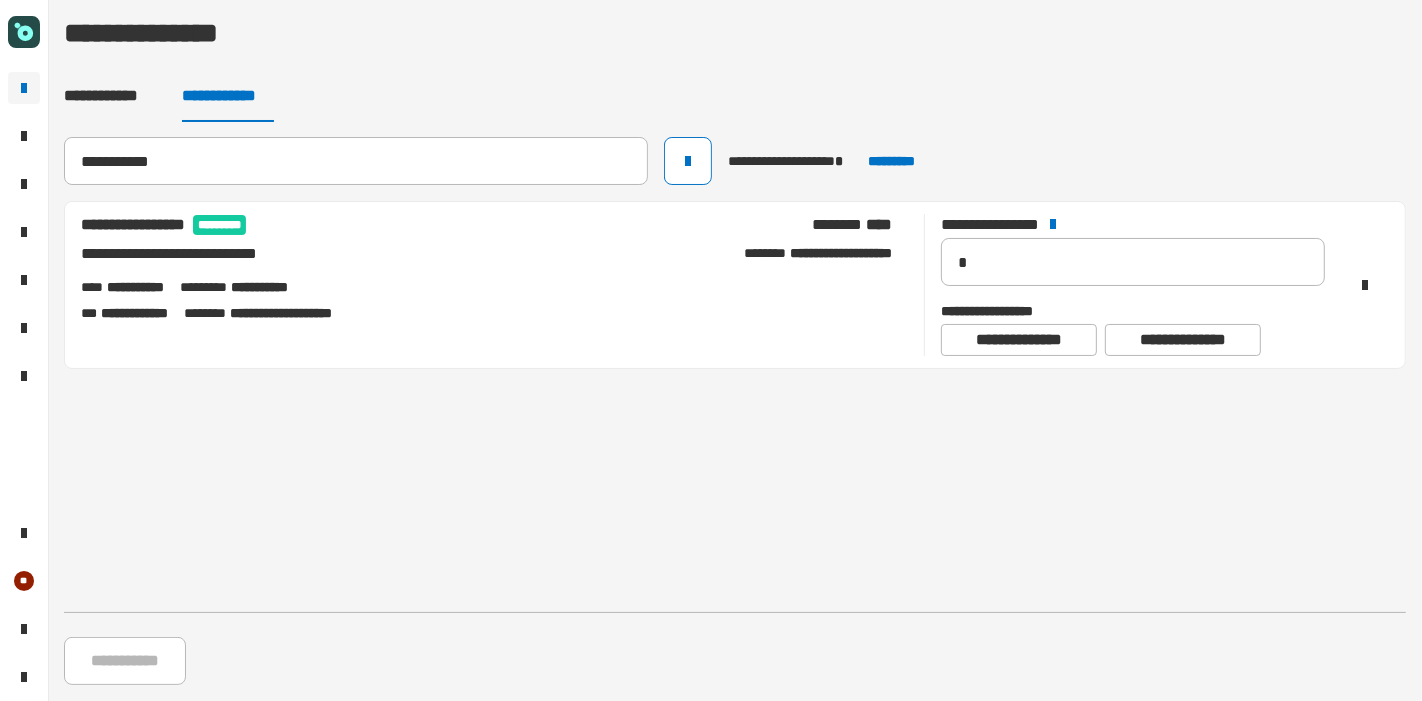 type 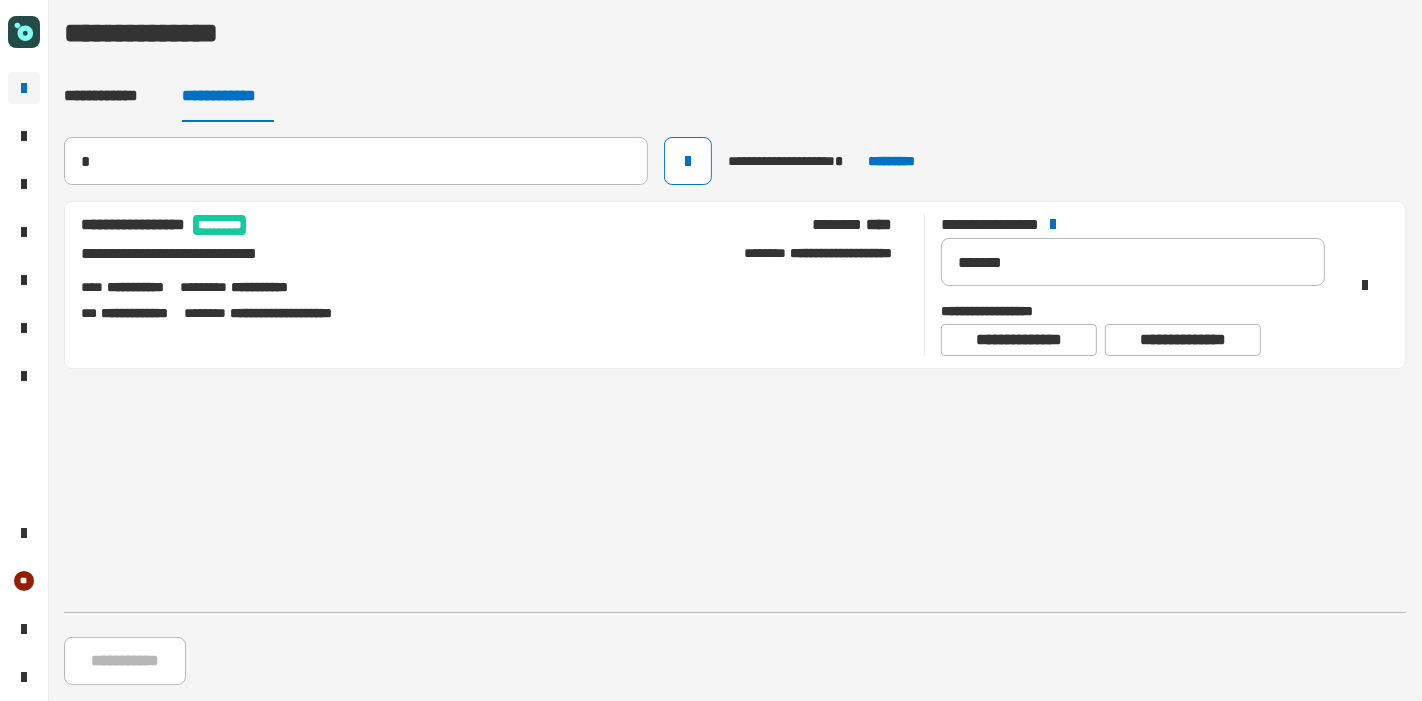 type 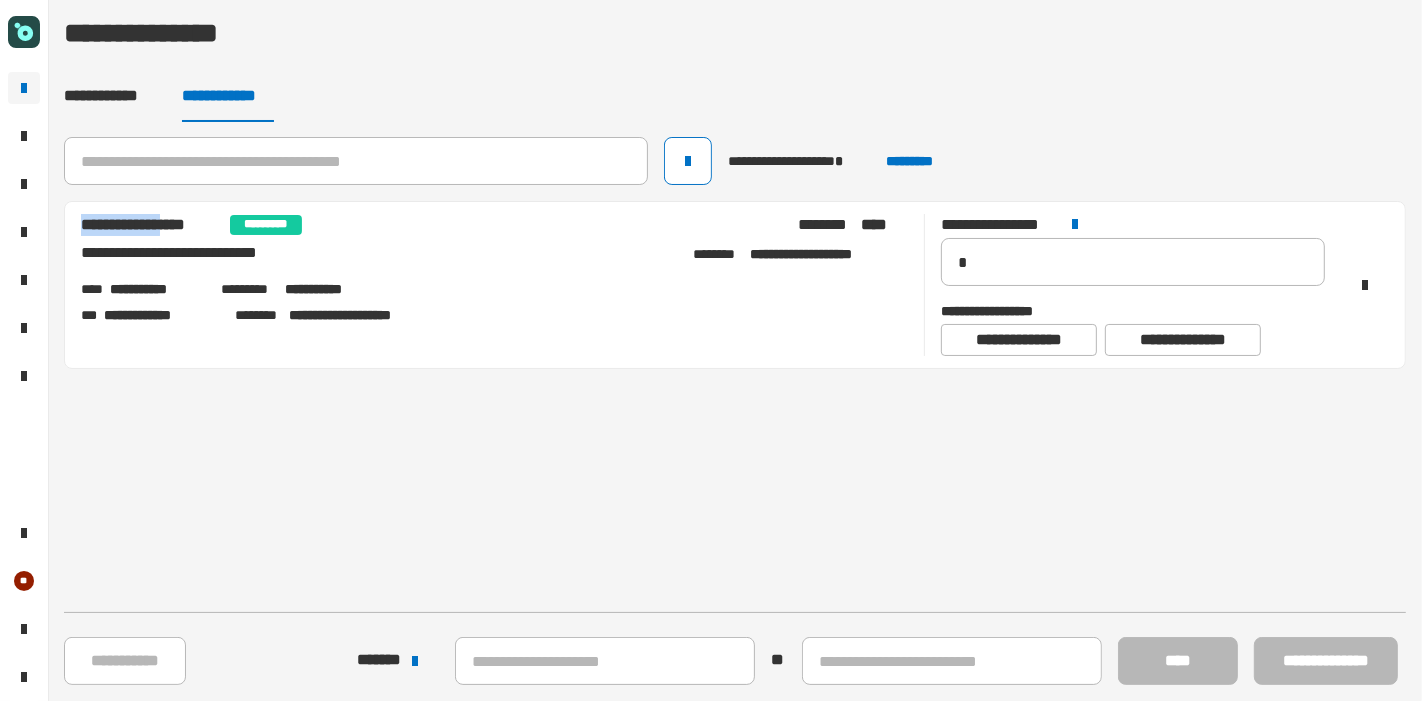 drag, startPoint x: 82, startPoint y: 231, endPoint x: 196, endPoint y: 230, distance: 114.00439 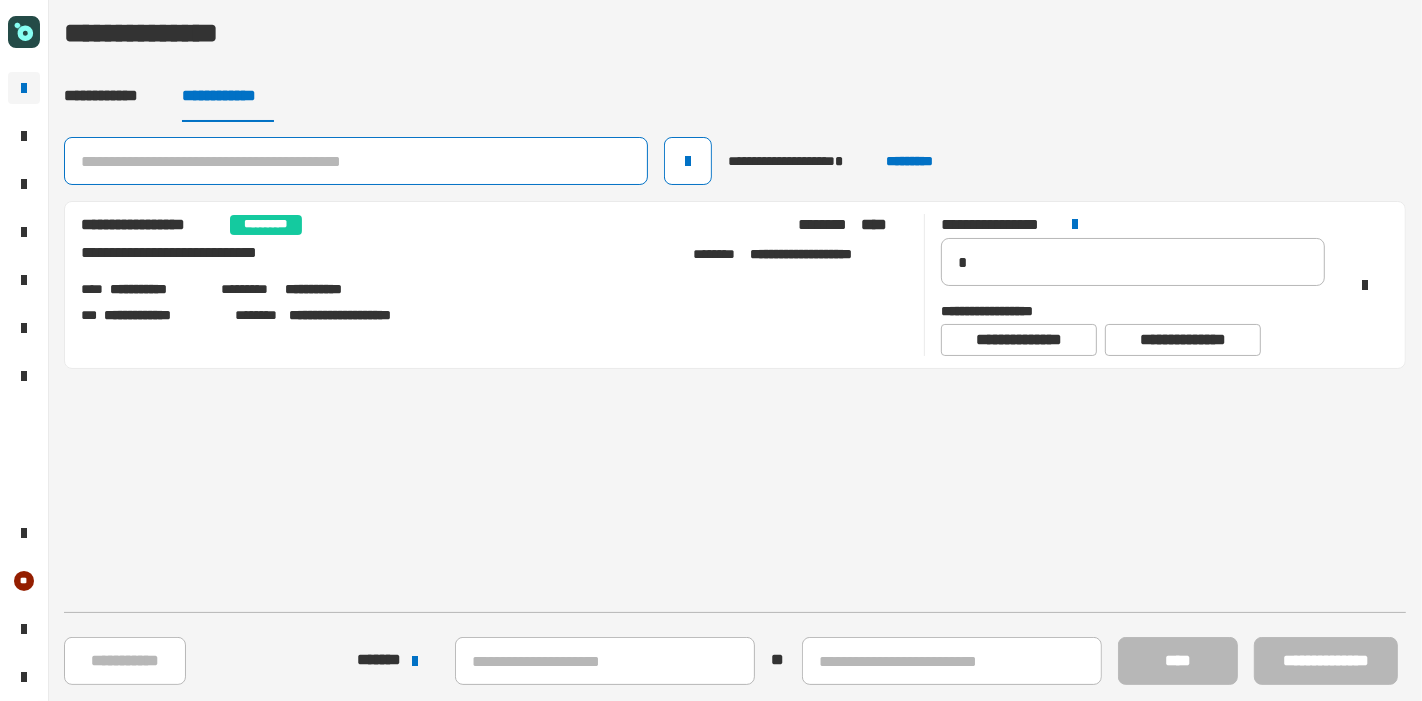 click 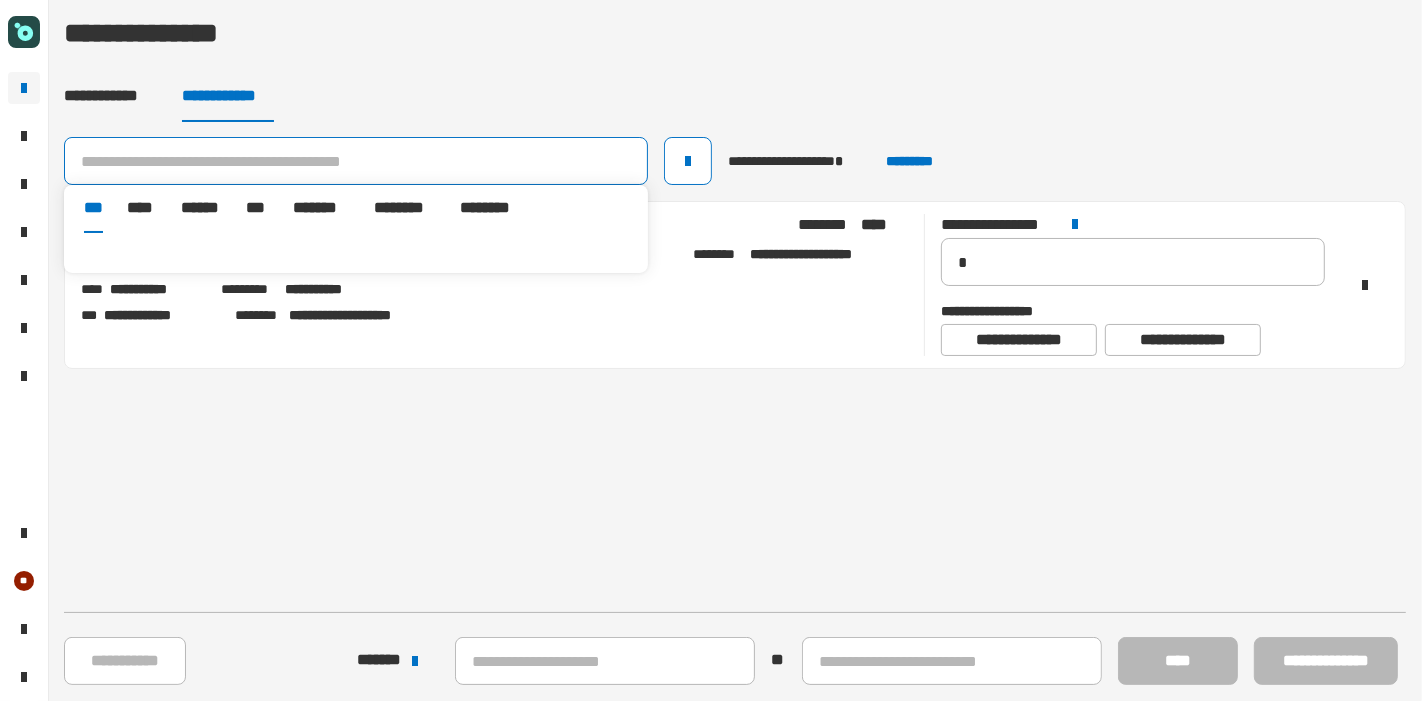 type on "*" 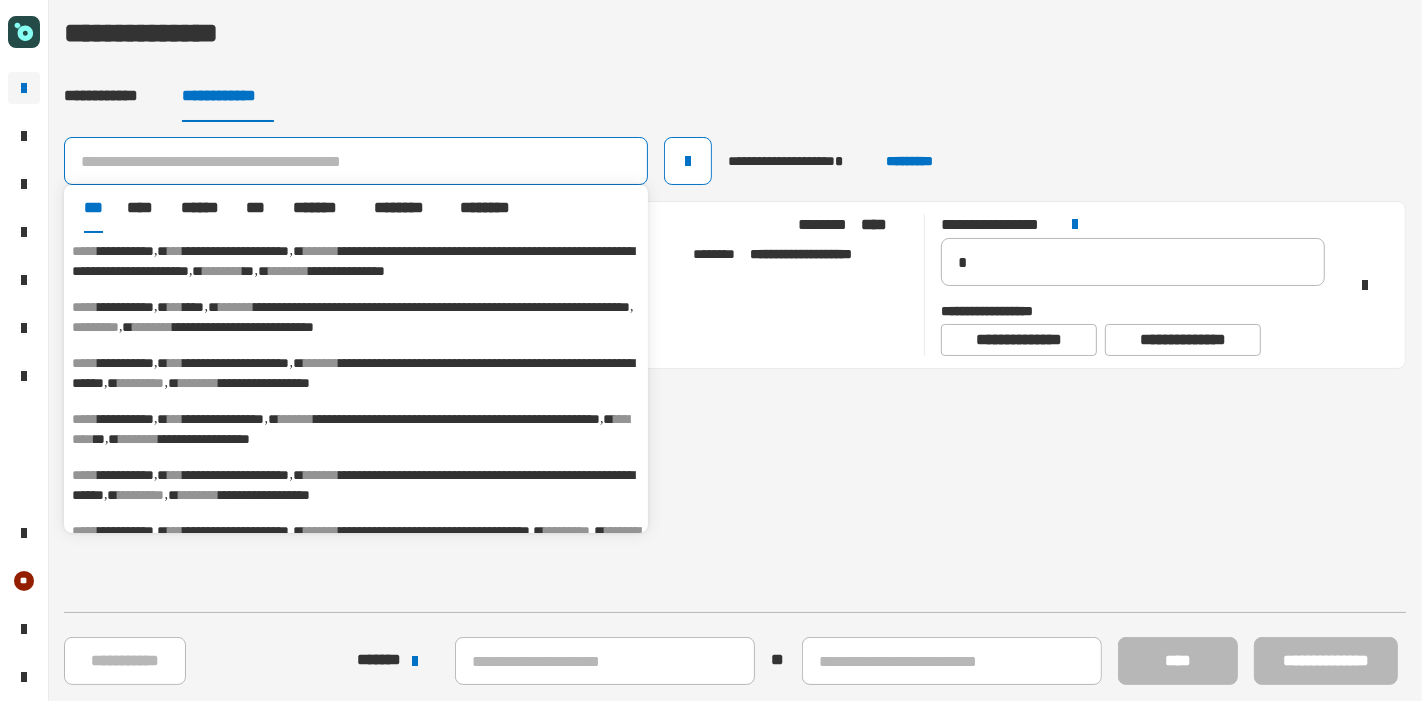 paste on "****" 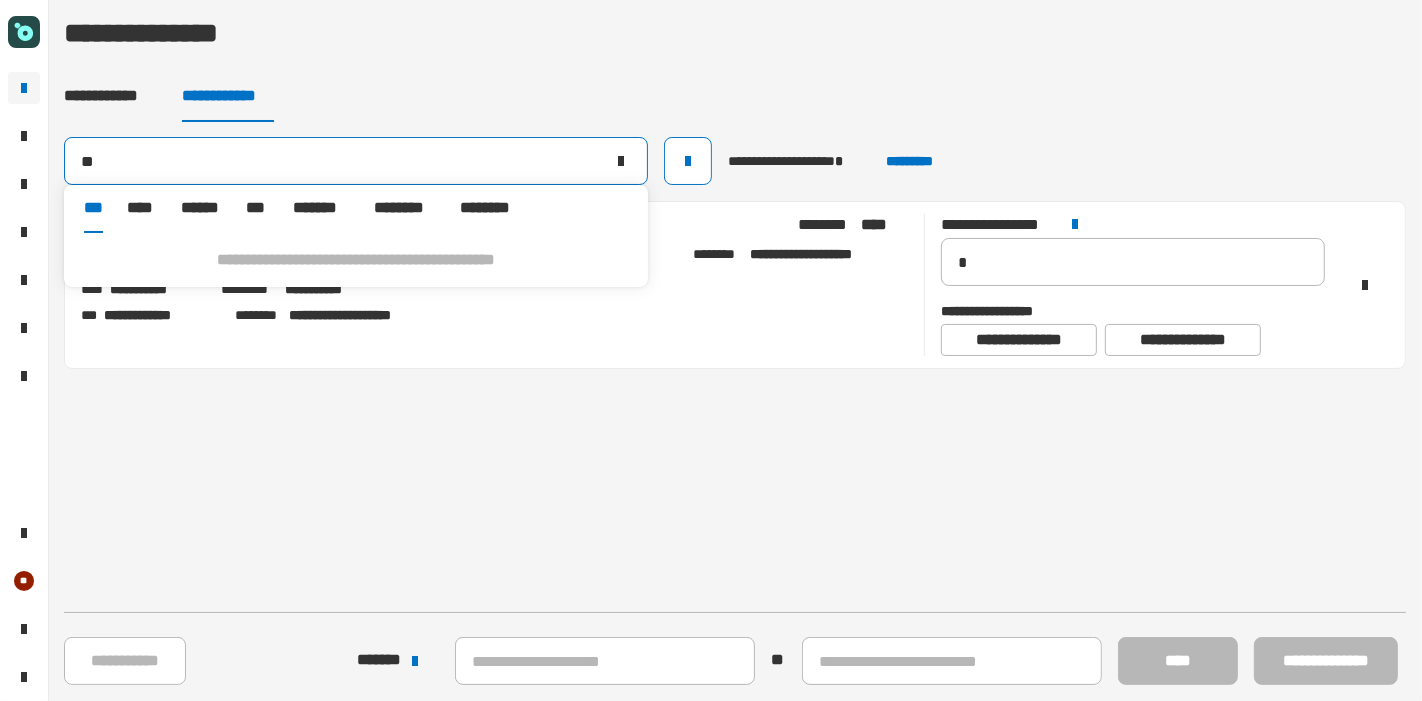 type on "*" 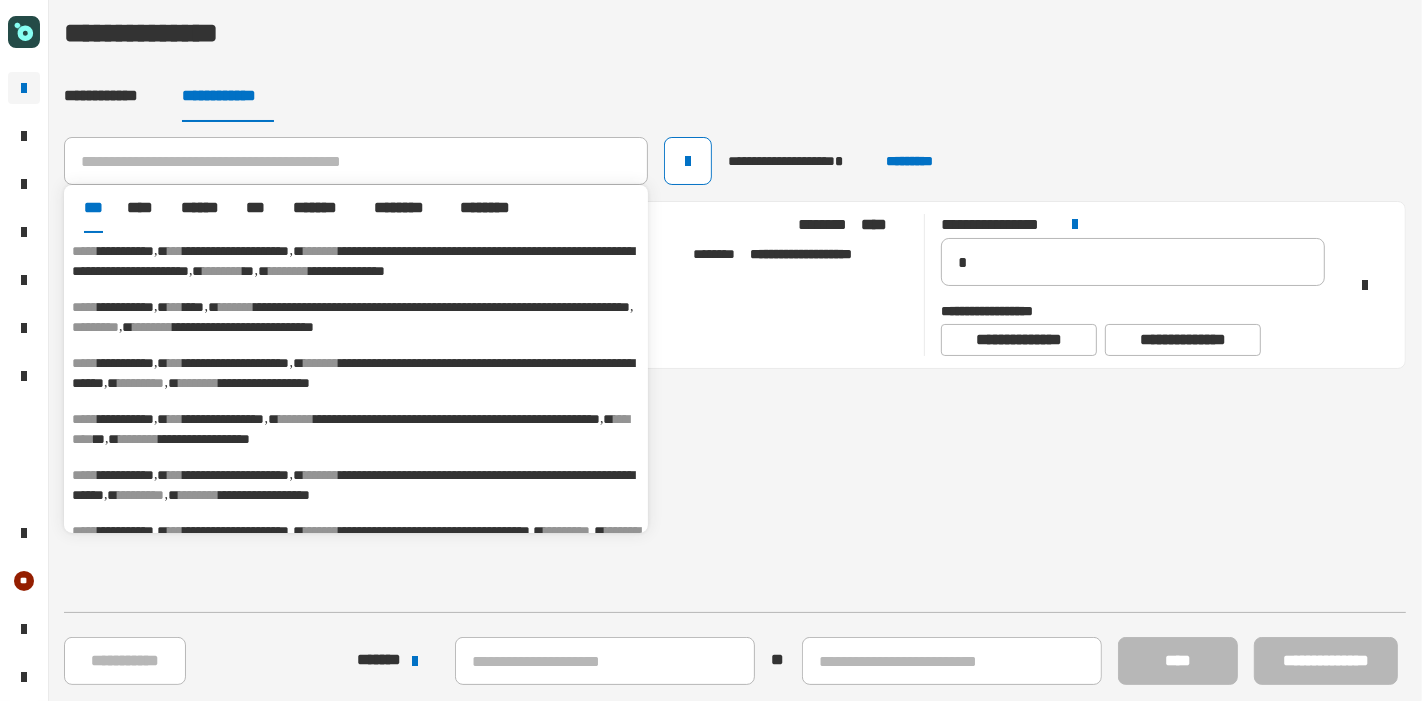 click on "[FIRST] [LAST] [STREET] [CITY], [STATE] [ZIP] [COUNTRY] [EMAIL] [PHONE] [SSN] [DLN] [CC] [DOB] [AGE]" 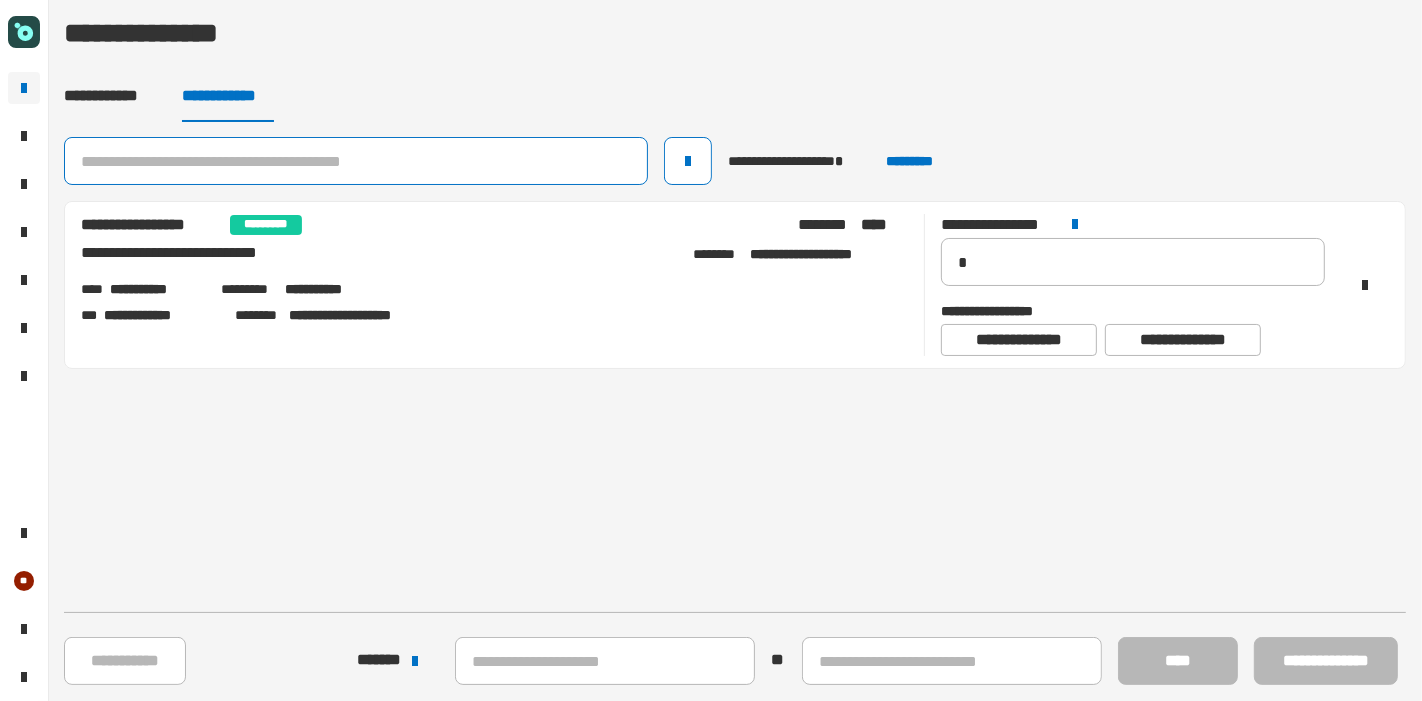 click 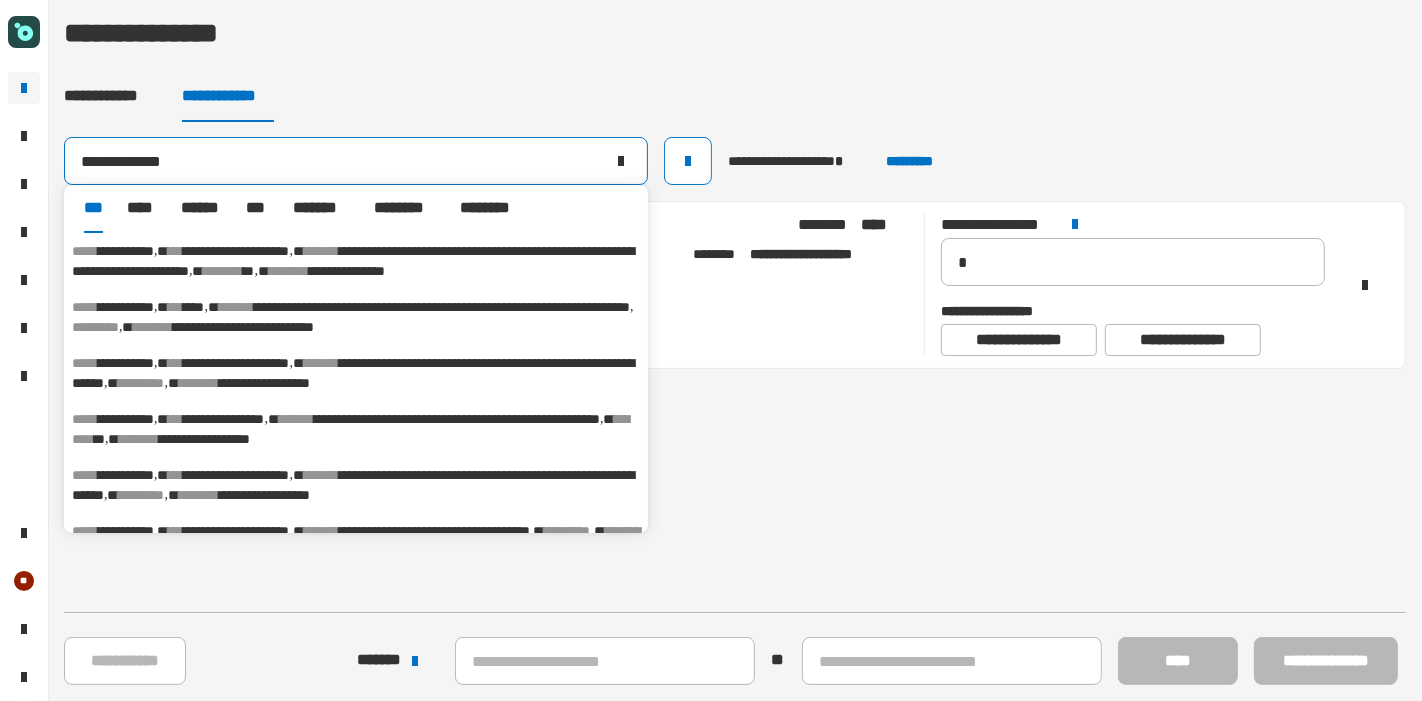 type on "**********" 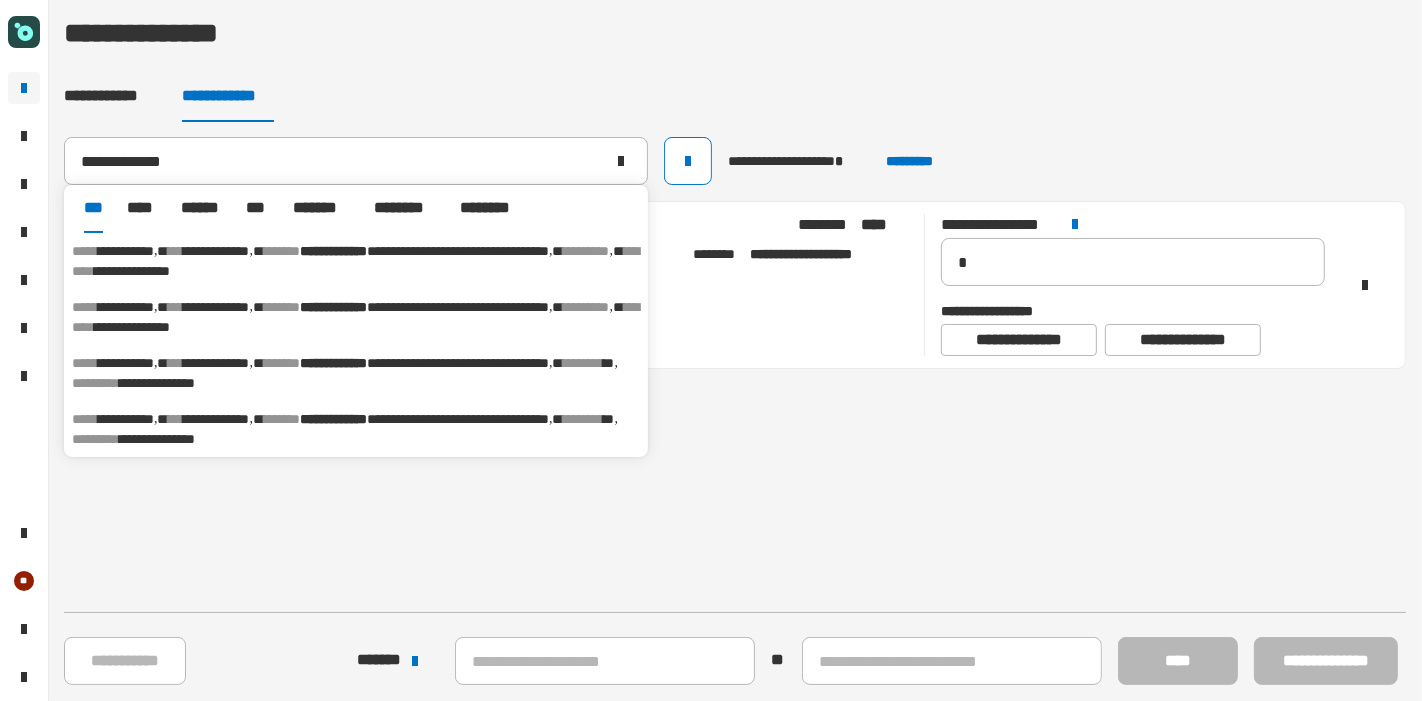 click on "**********" at bounding box center (126, 307) 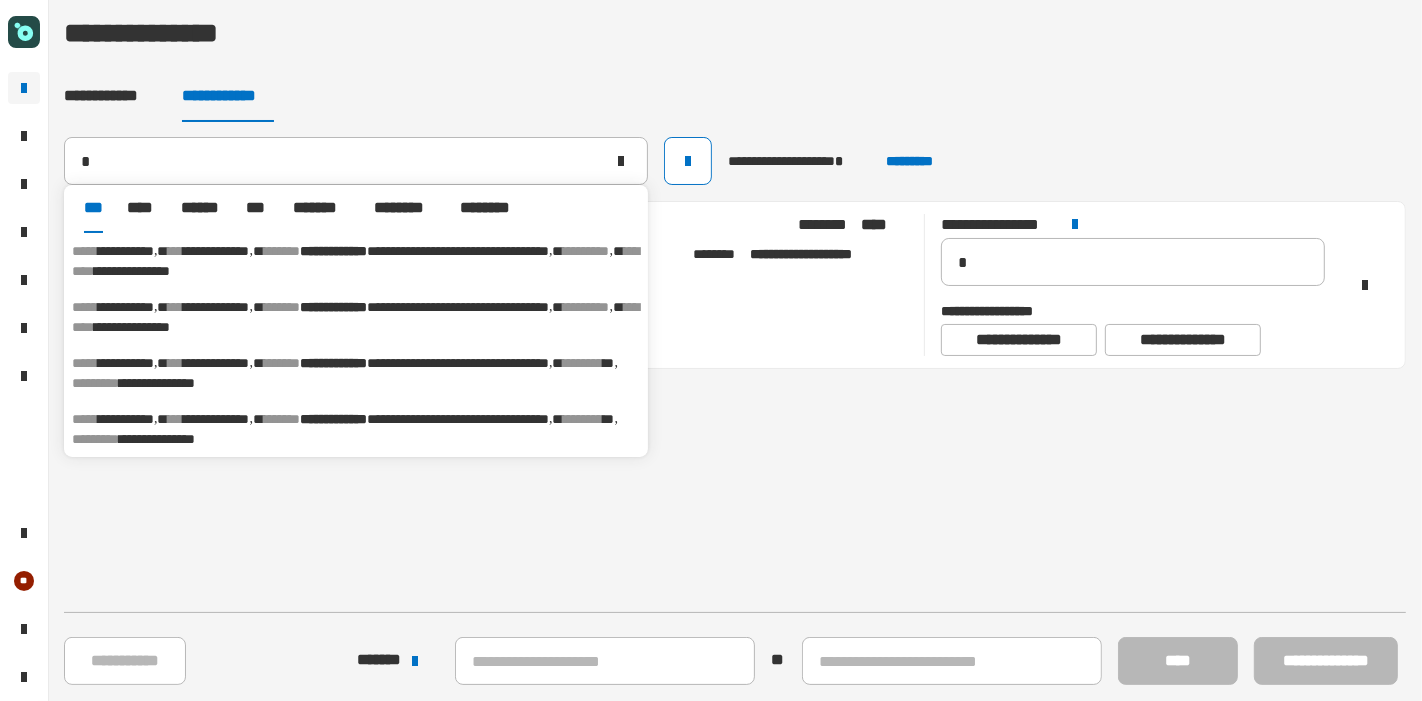 type on "**********" 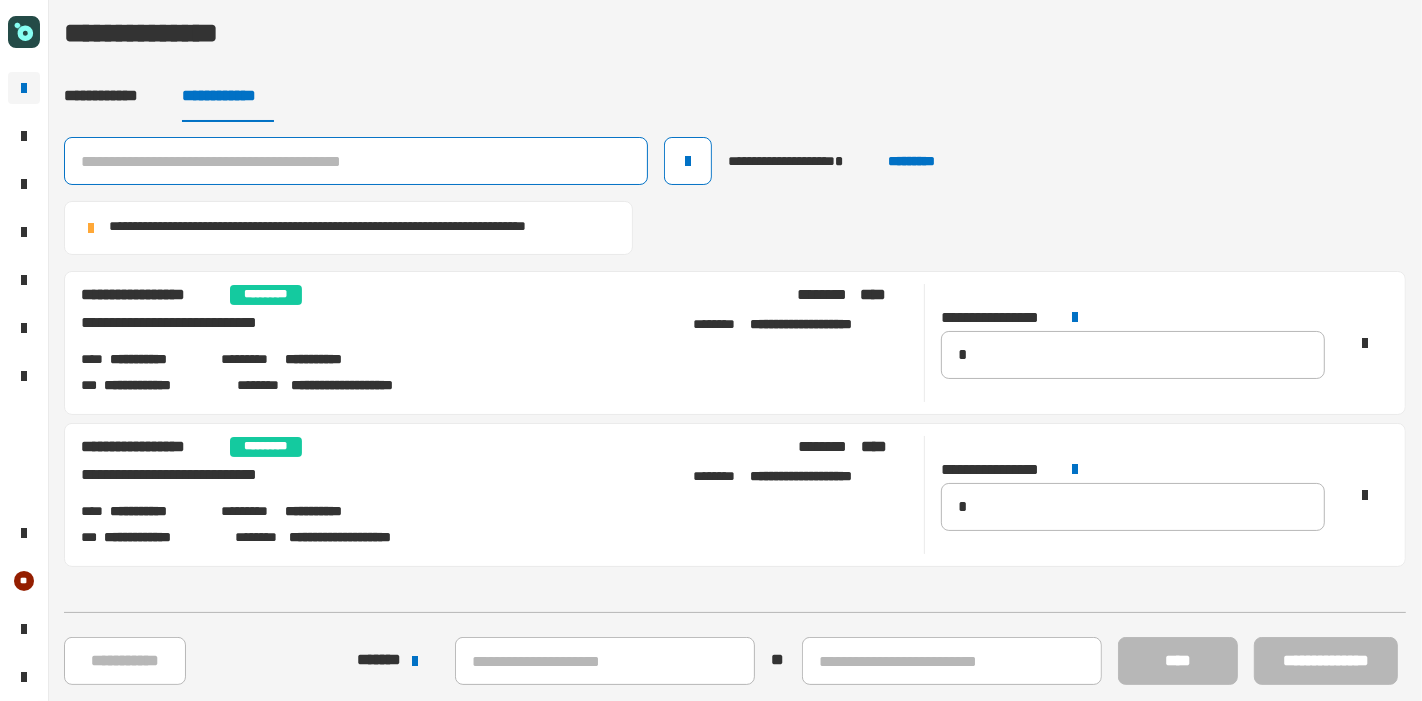 click 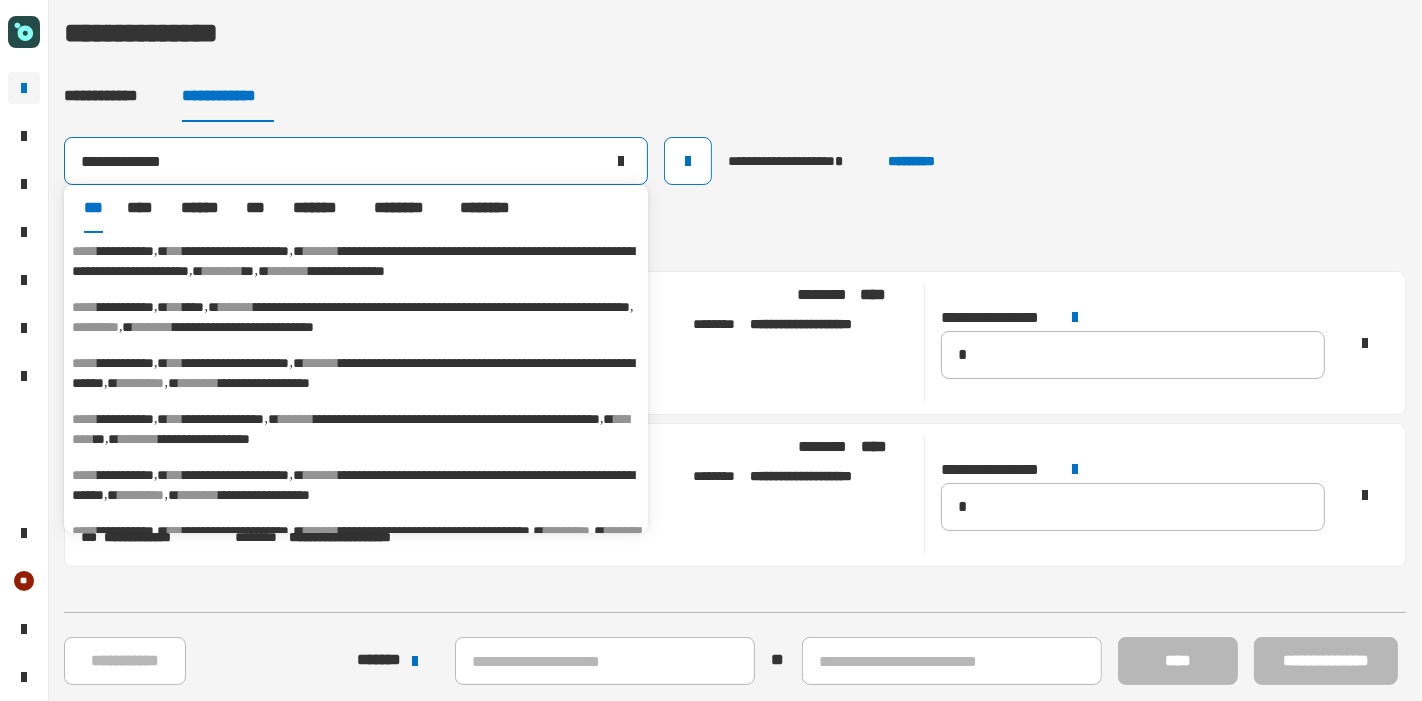 type on "**********" 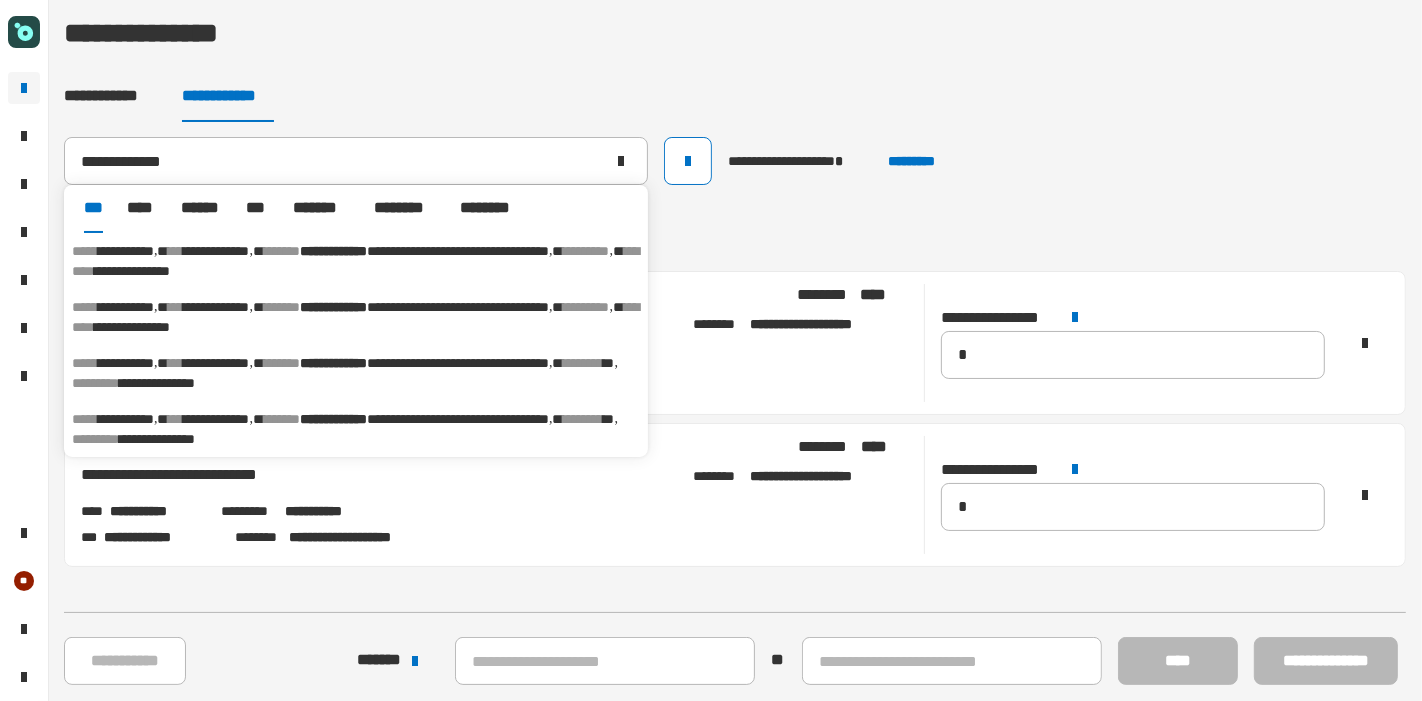 click on "**********" at bounding box center [217, 363] 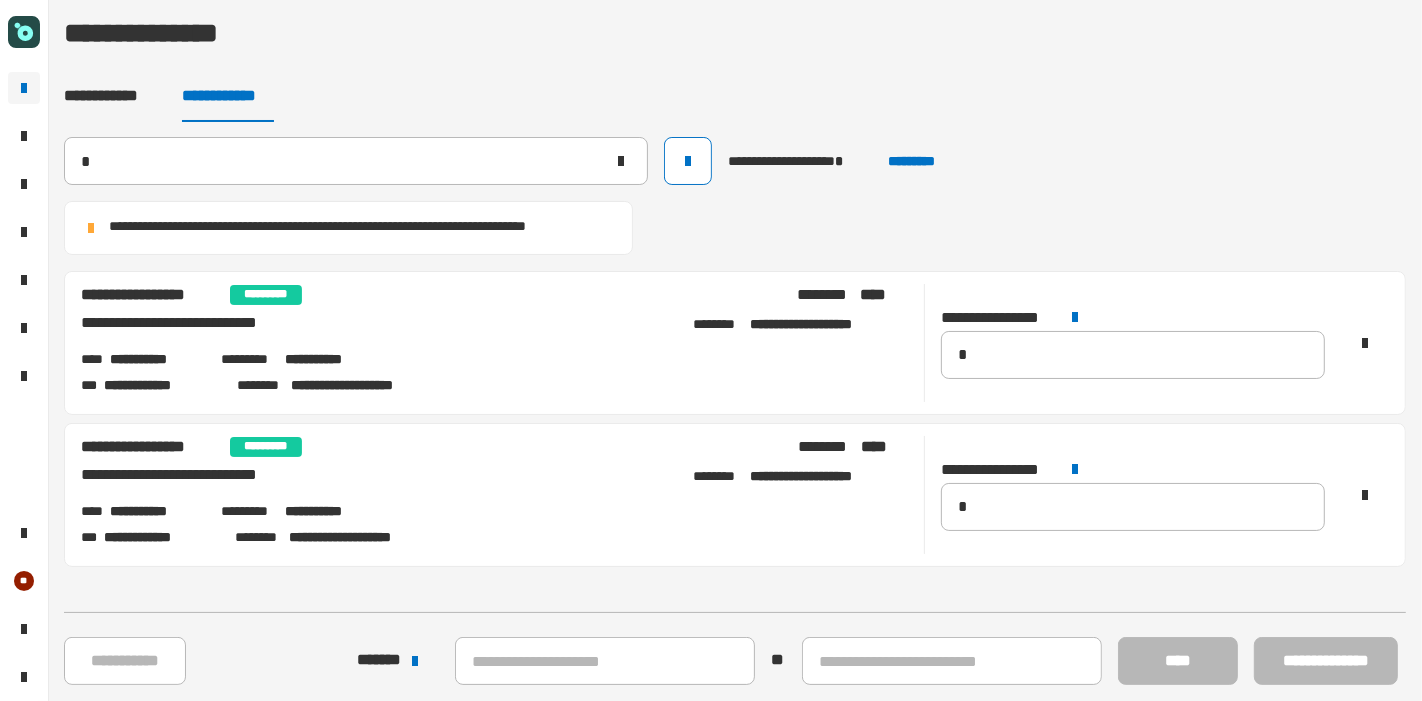 type on "**********" 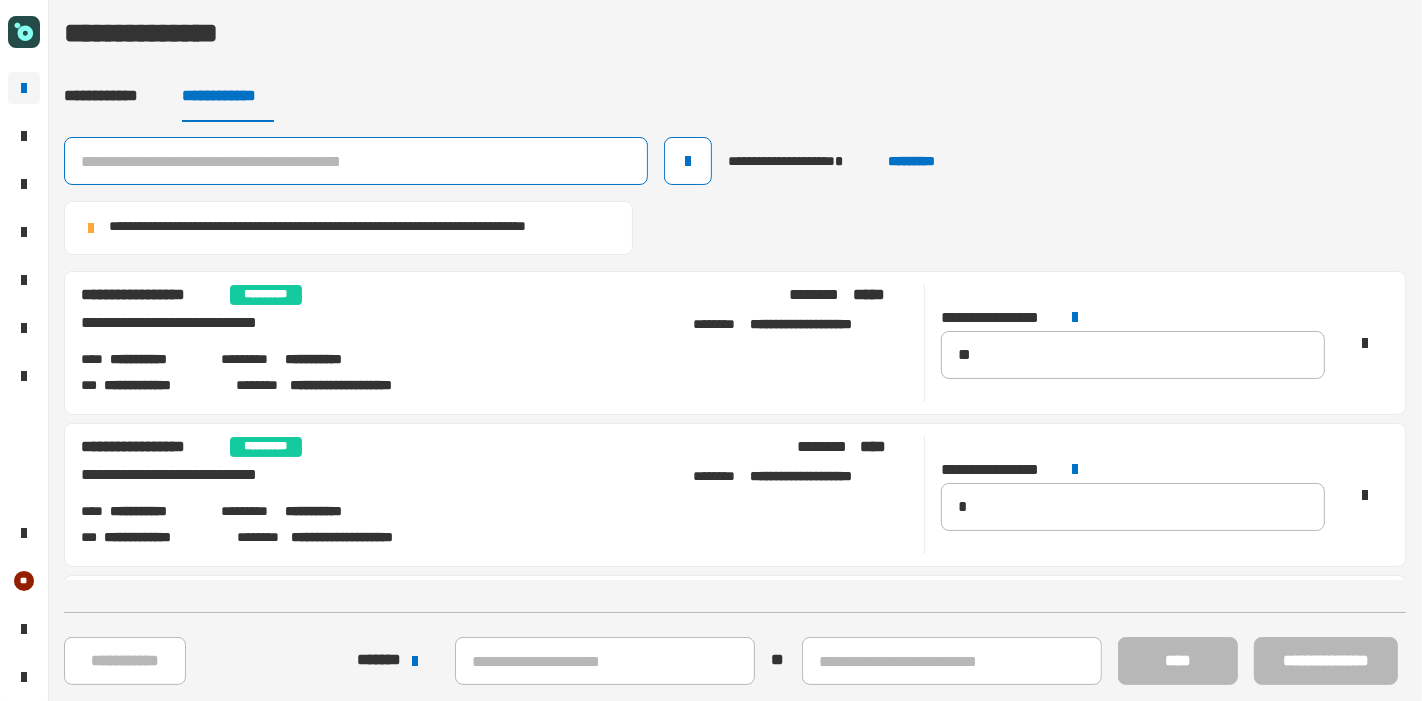 click 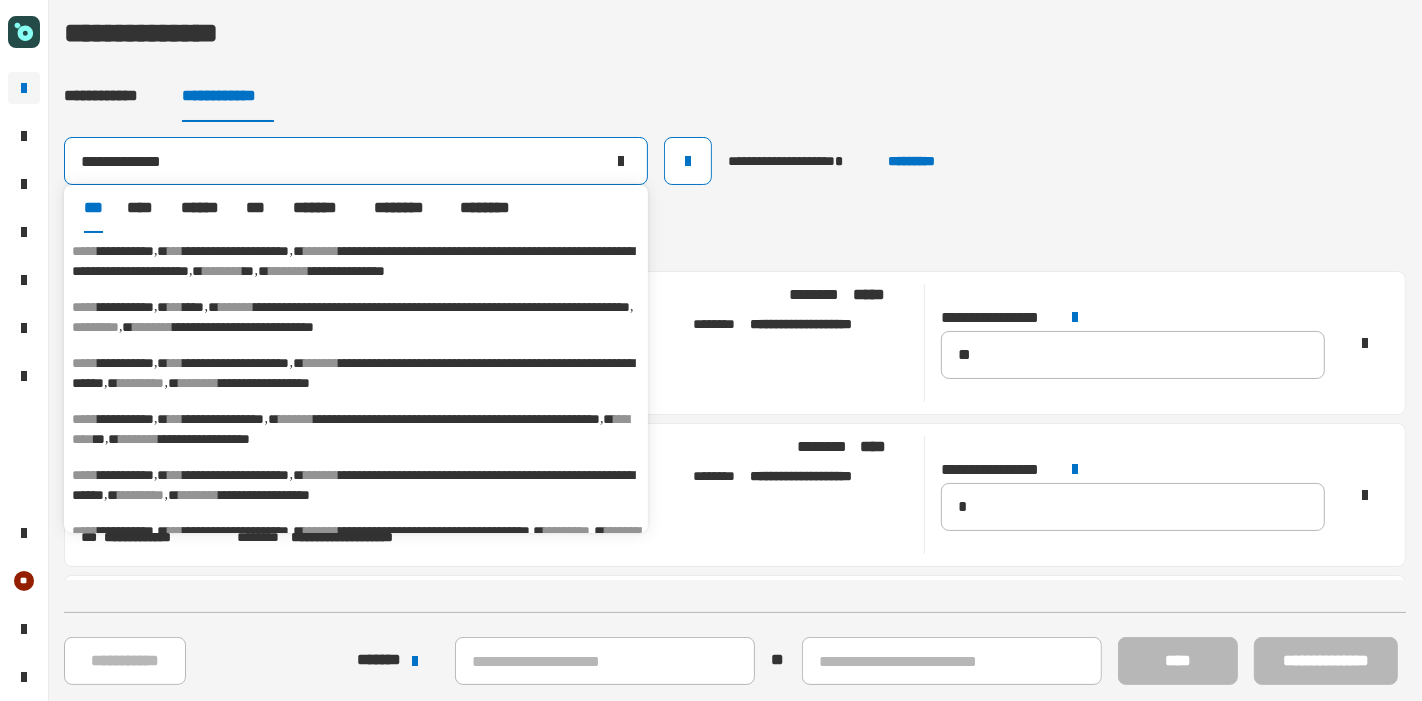 type on "**********" 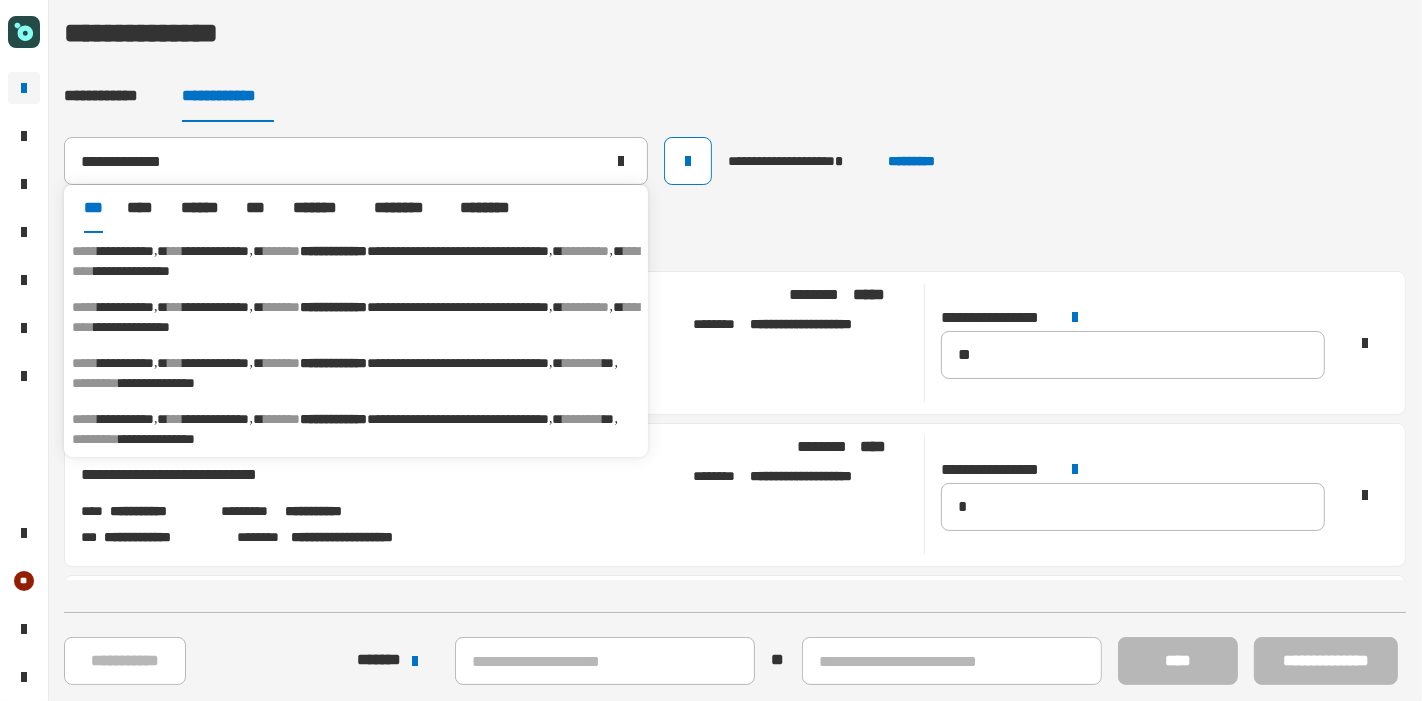 click on "**********" at bounding box center (217, 419) 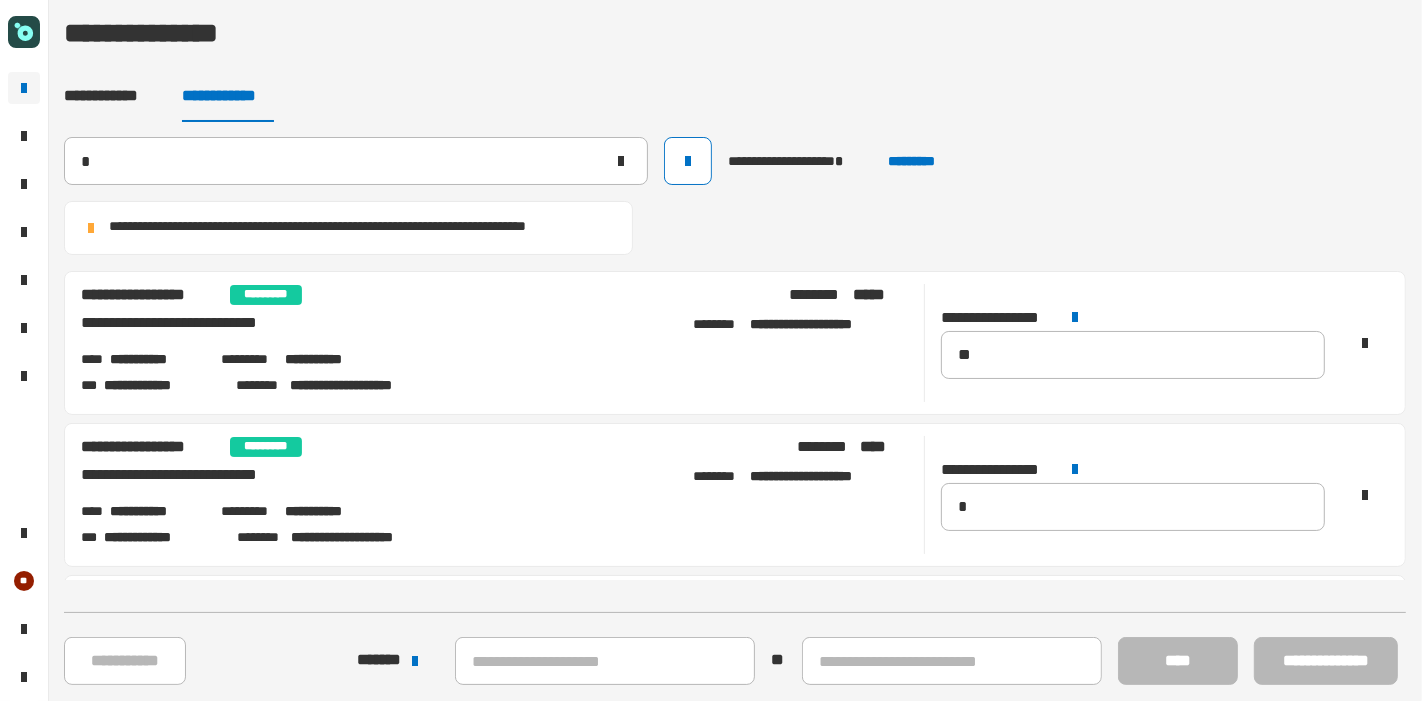 type on "**********" 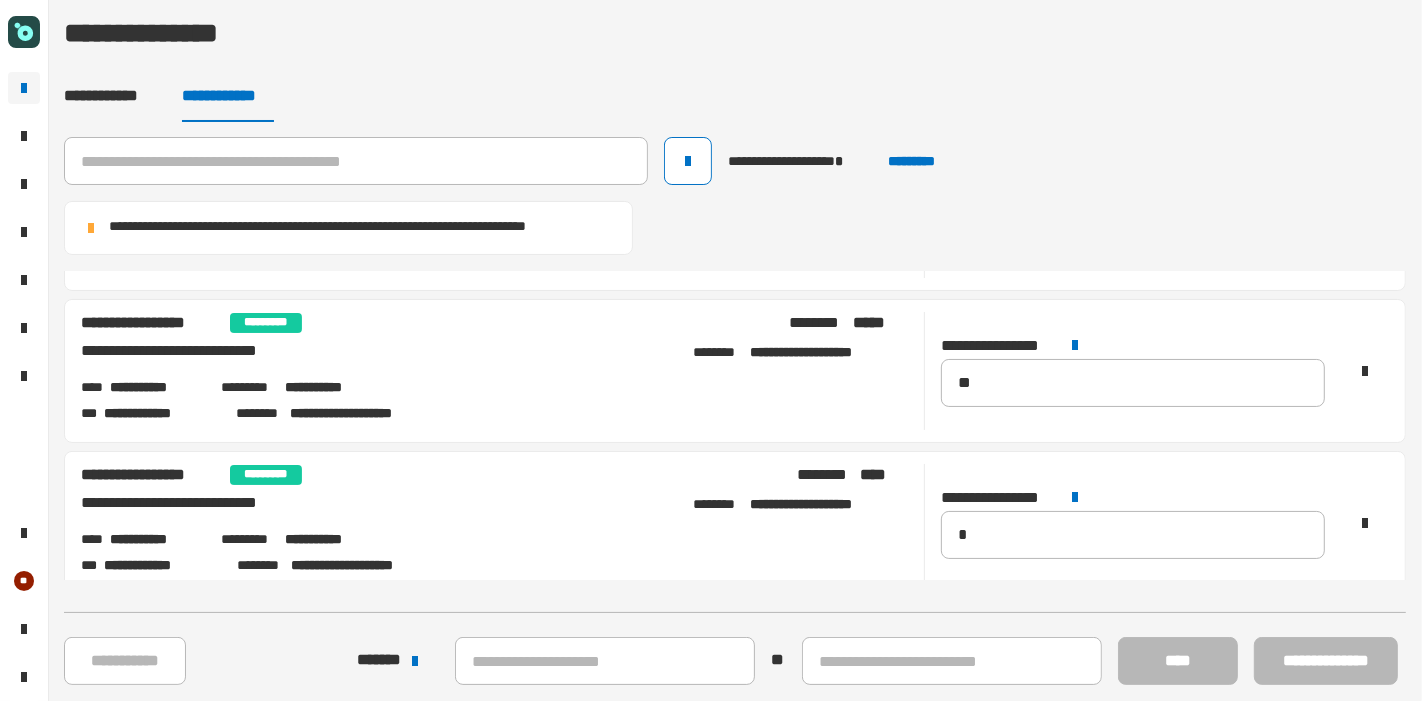 scroll, scrollTop: 0, scrollLeft: 0, axis: both 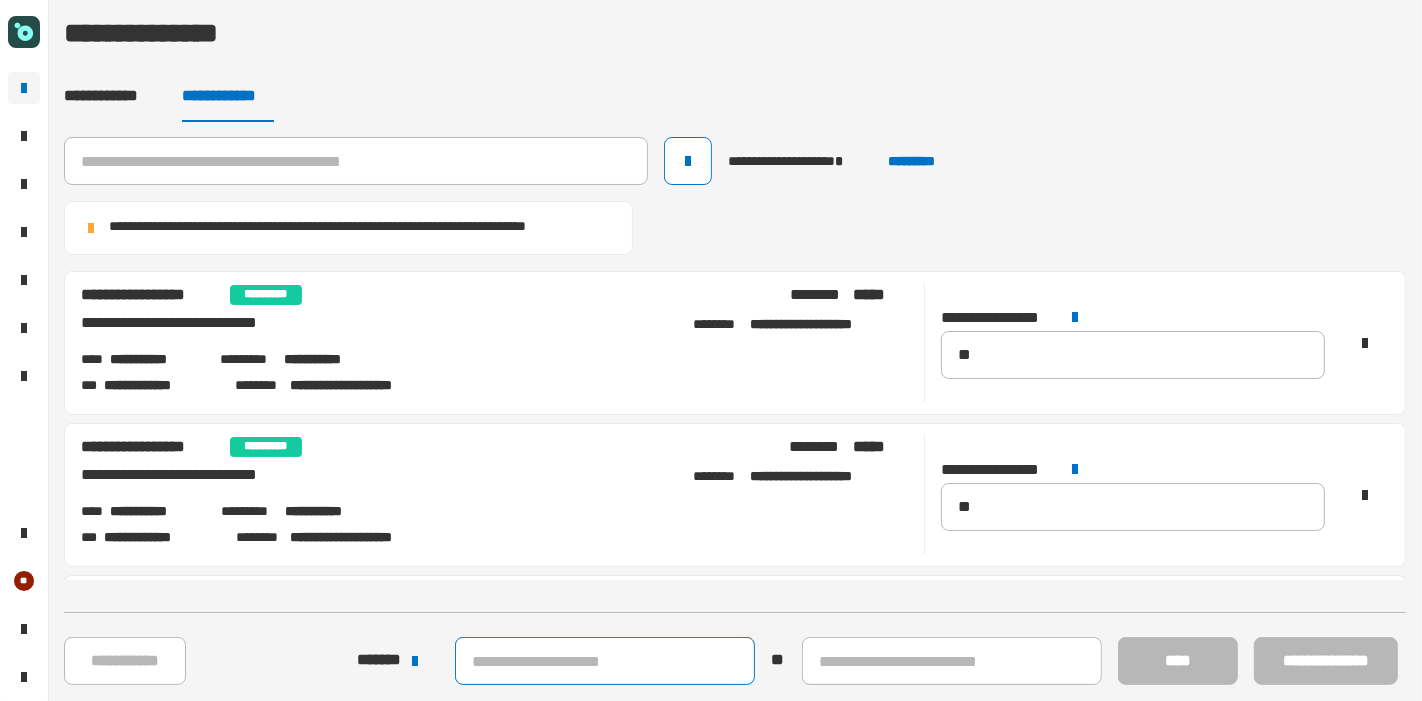 click 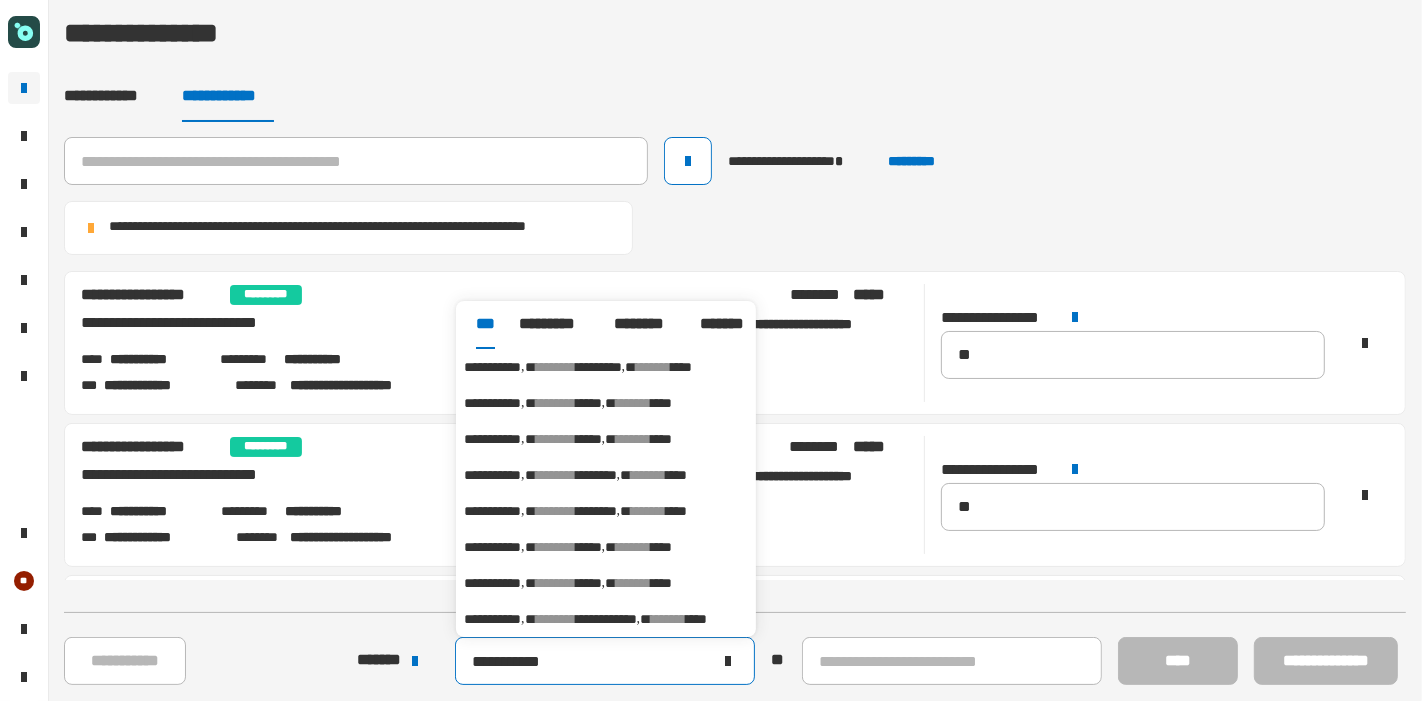 type on "**********" 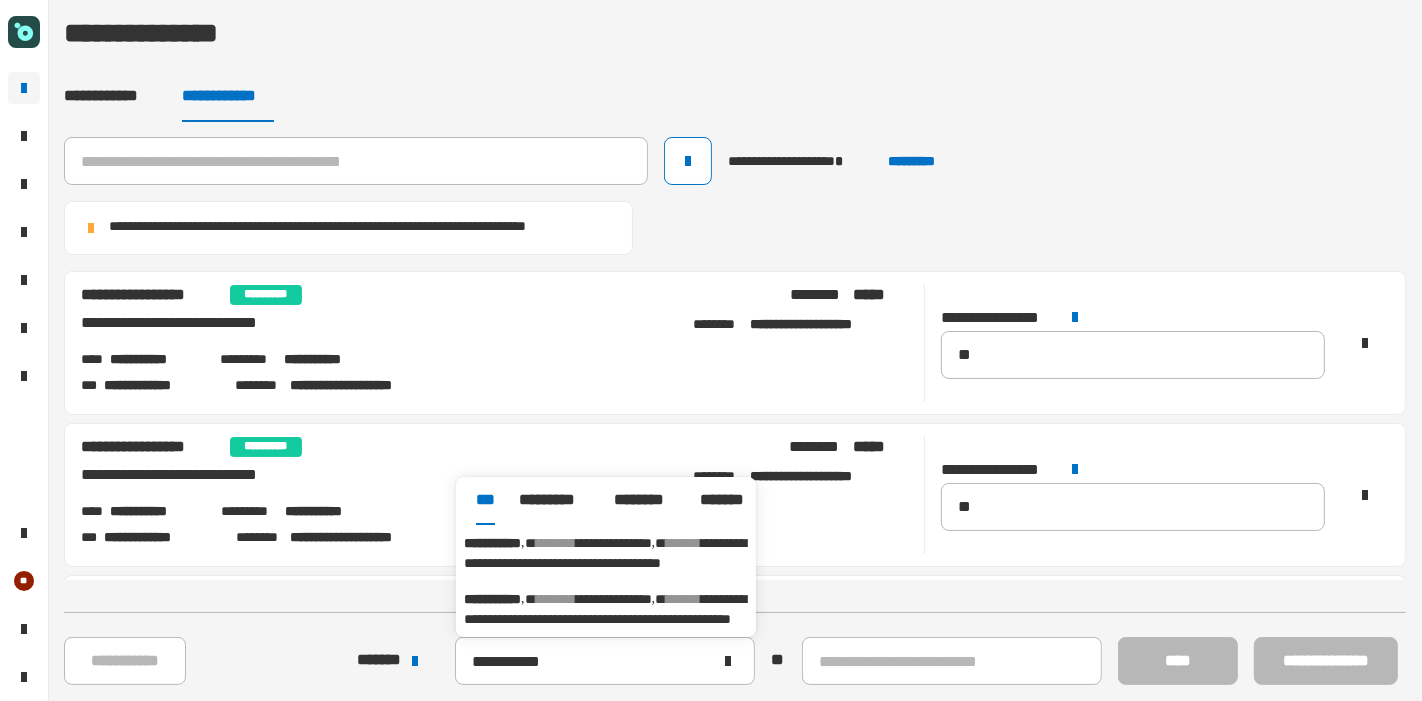 click on "**********" at bounding box center (606, 553) 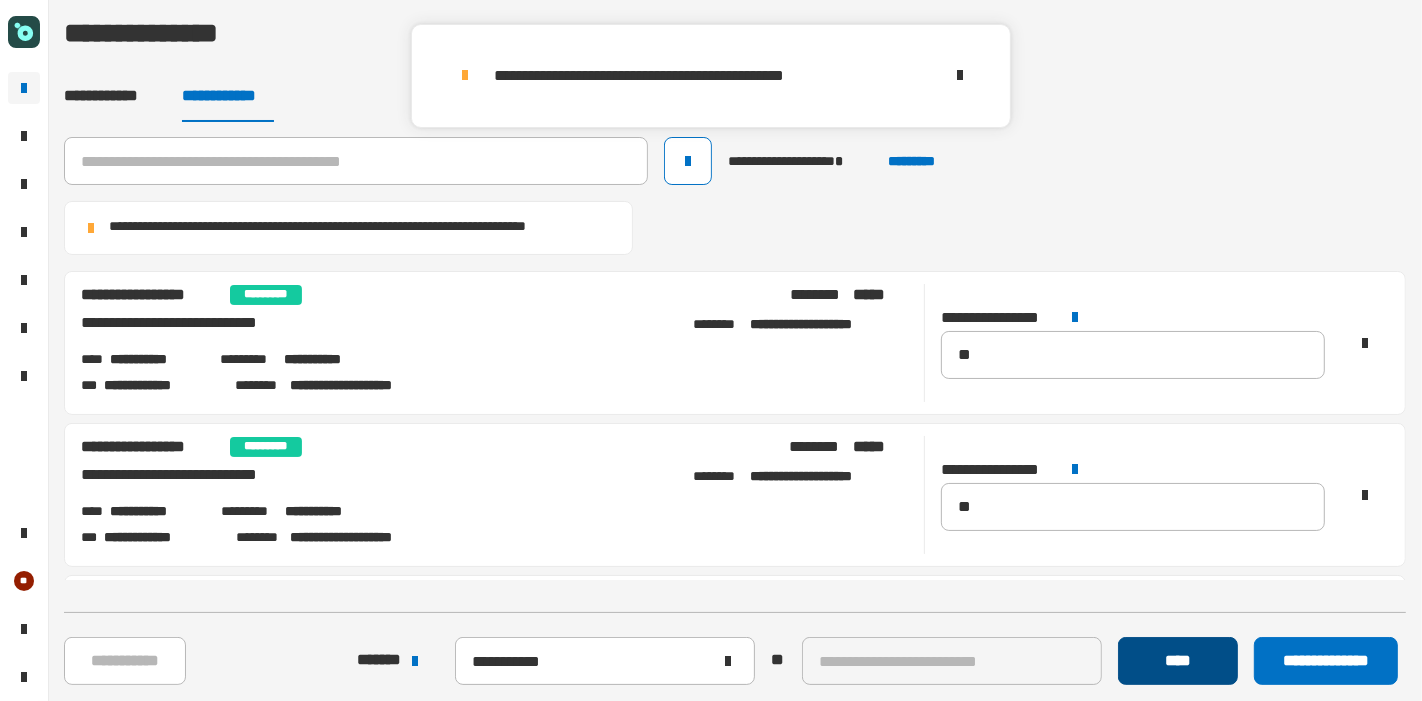 click on "****" 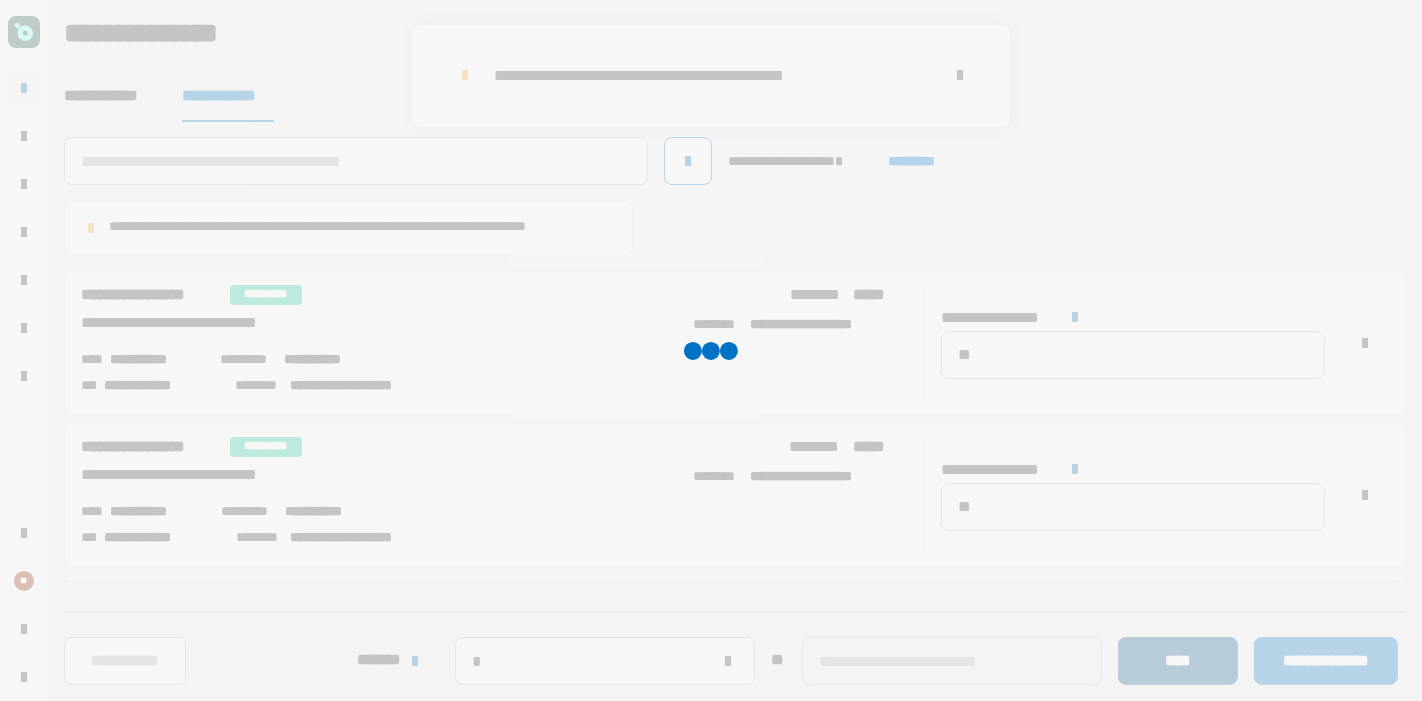 type 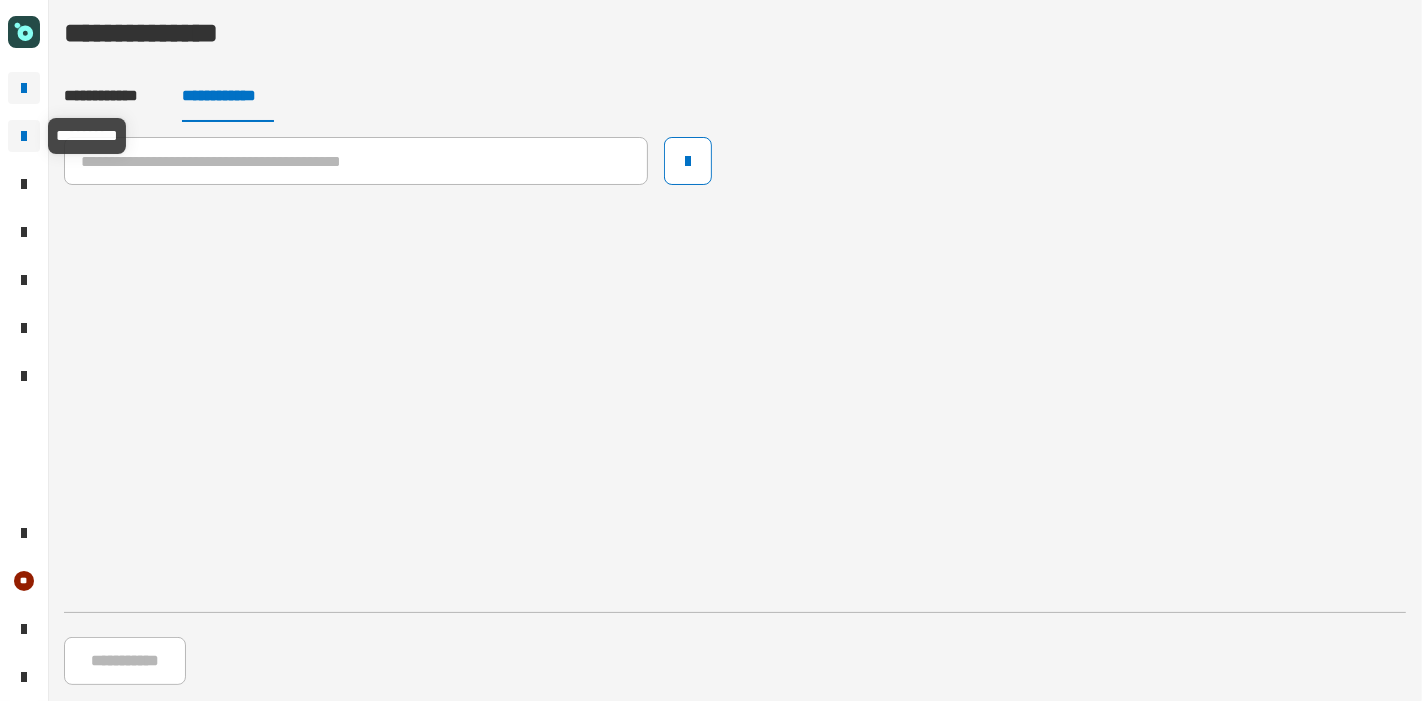 click 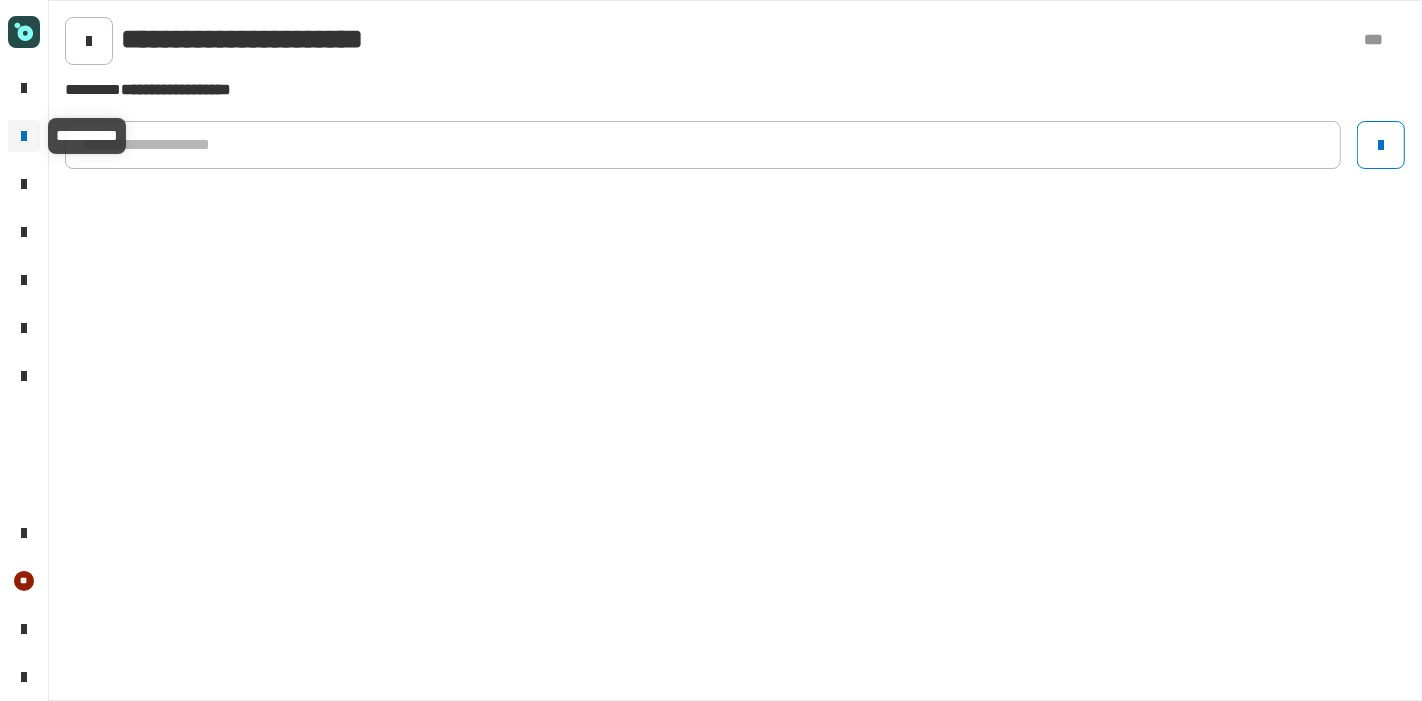 click on "**********" 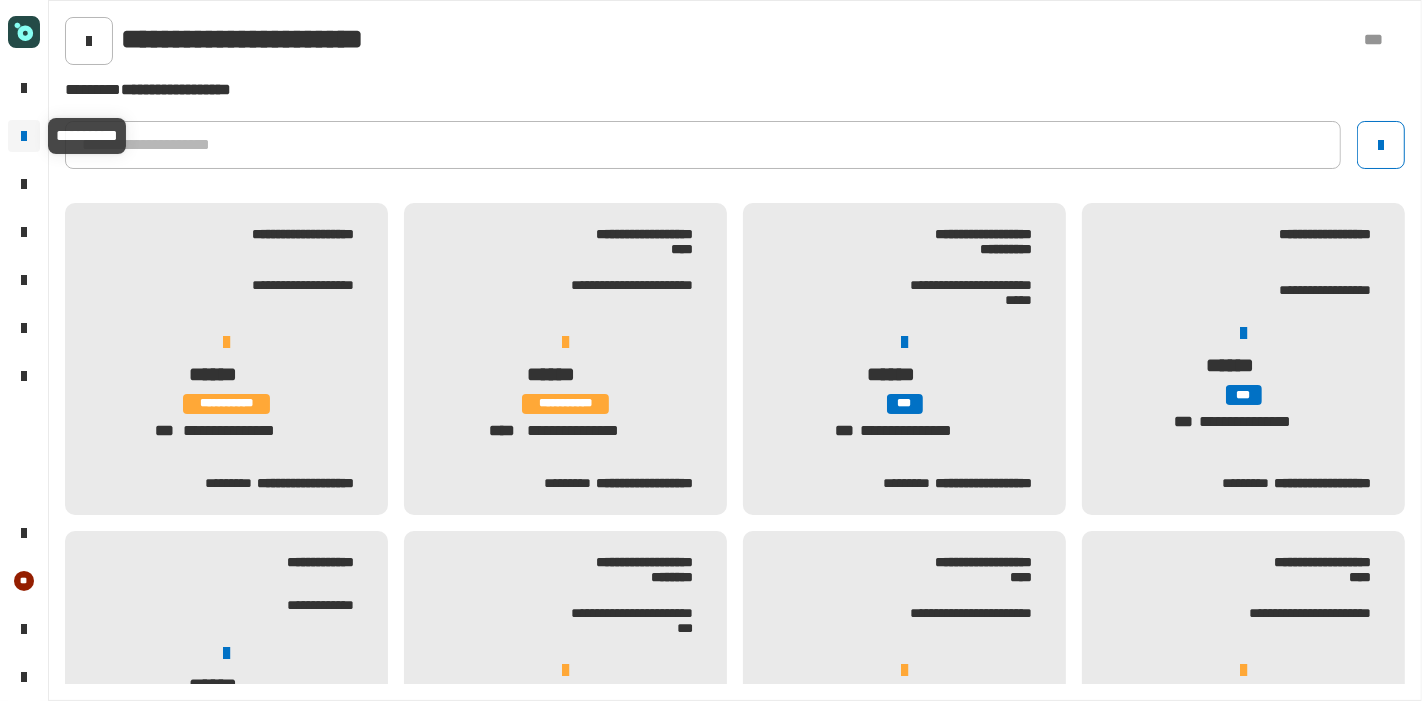 click on "**********" 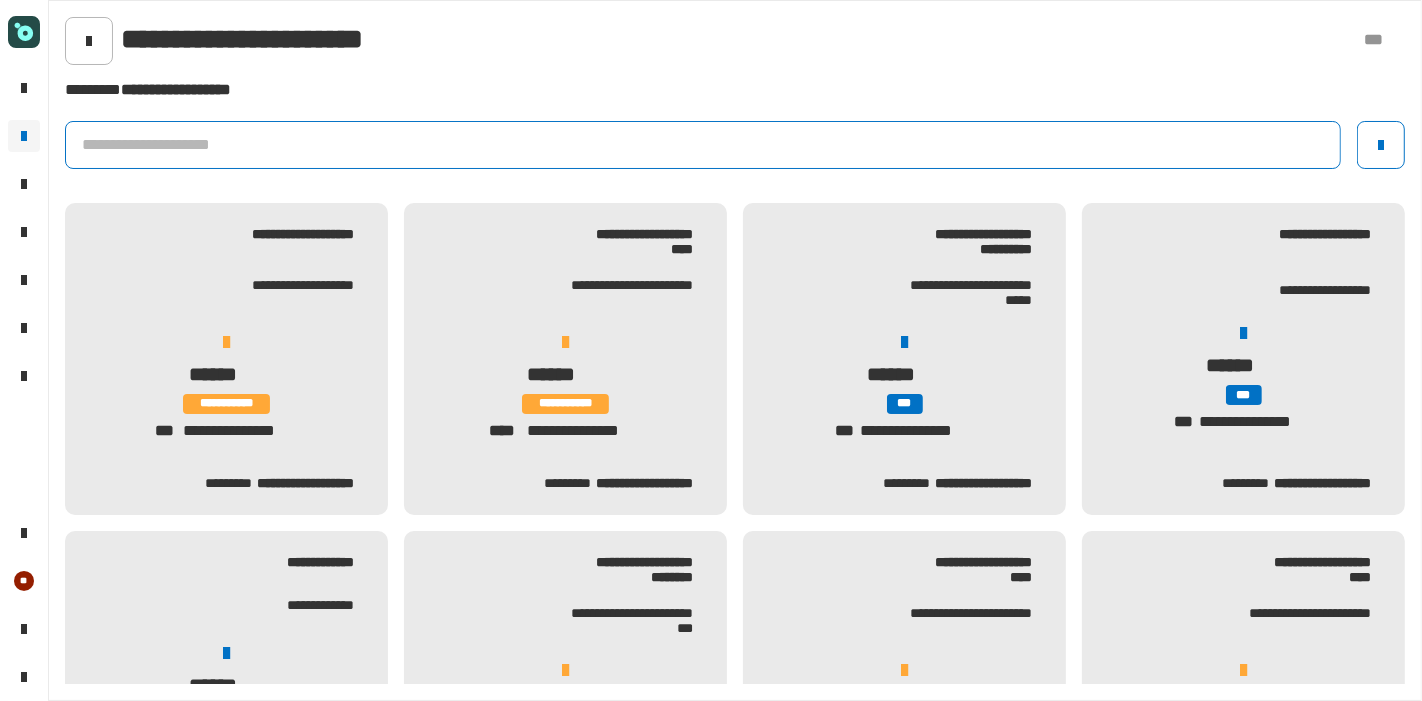 click 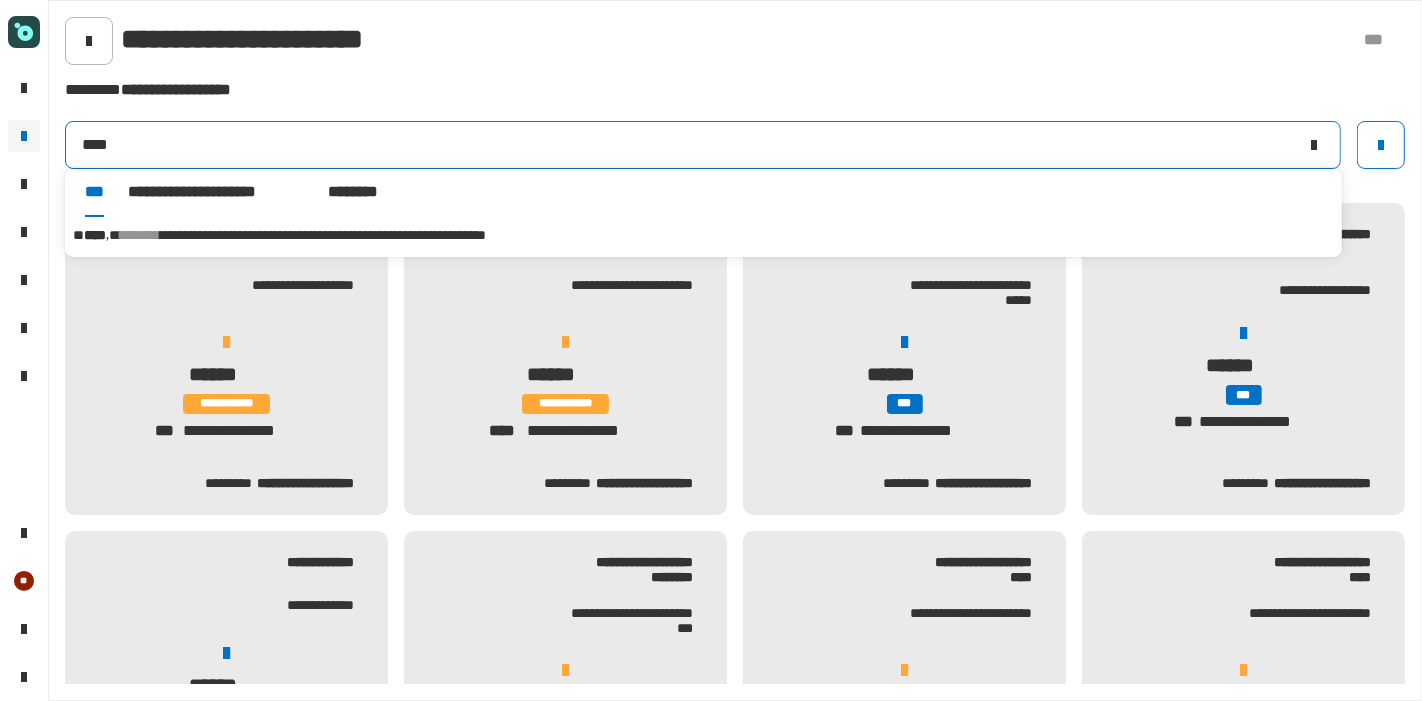 type on "****" 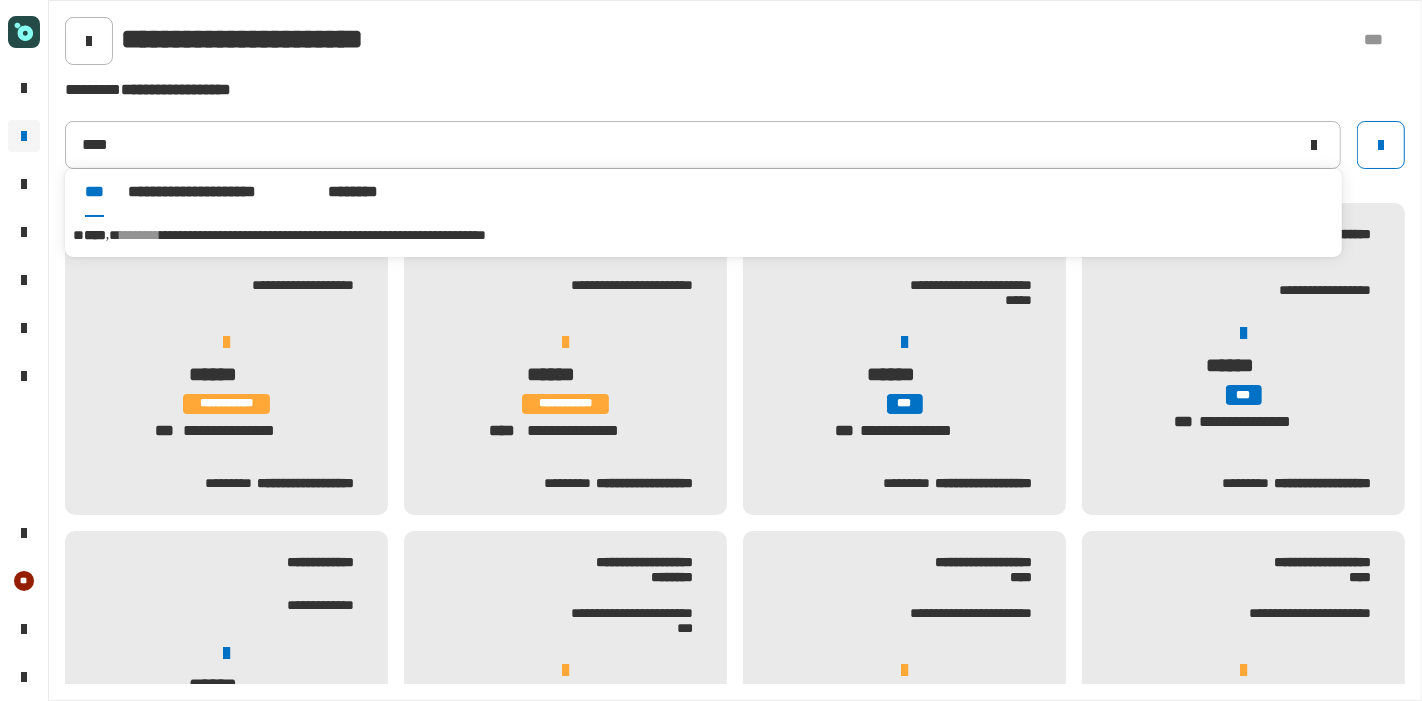click on "**********" at bounding box center [323, 235] 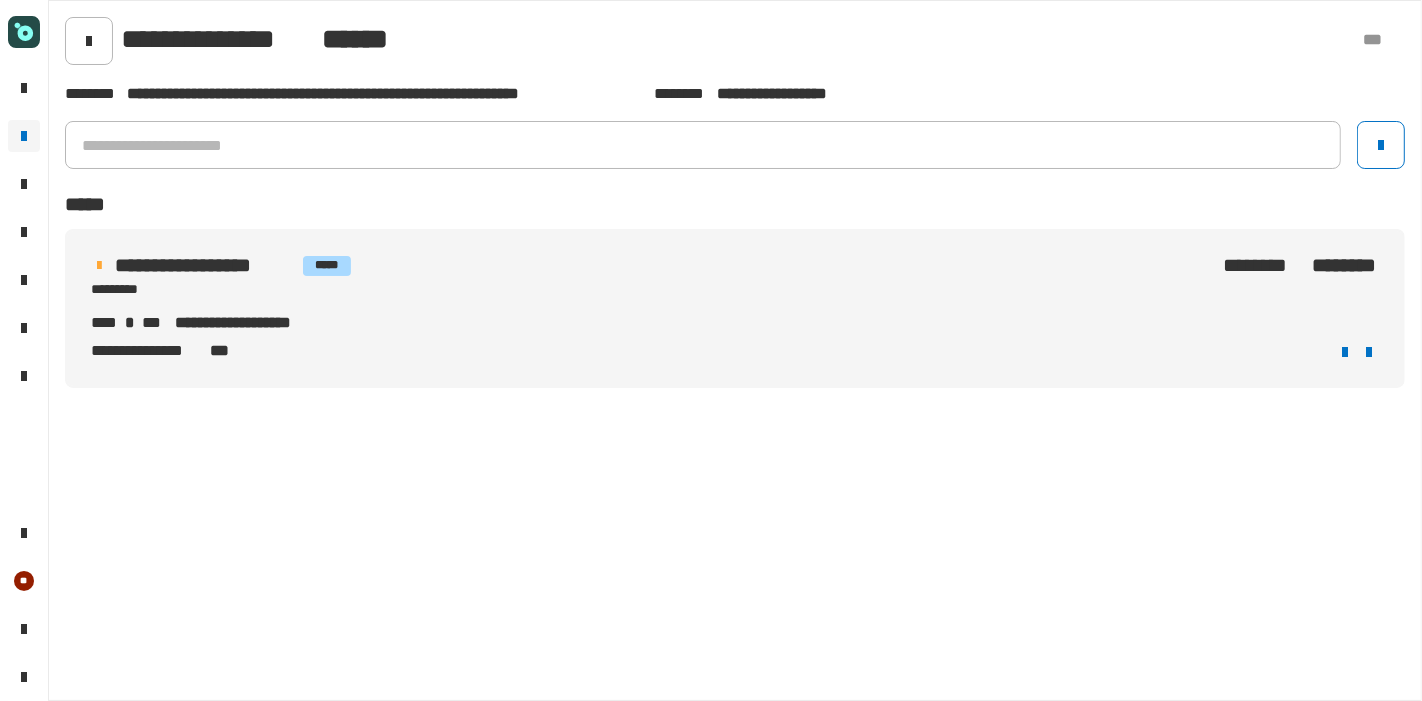click on "**********" at bounding box center (205, 265) 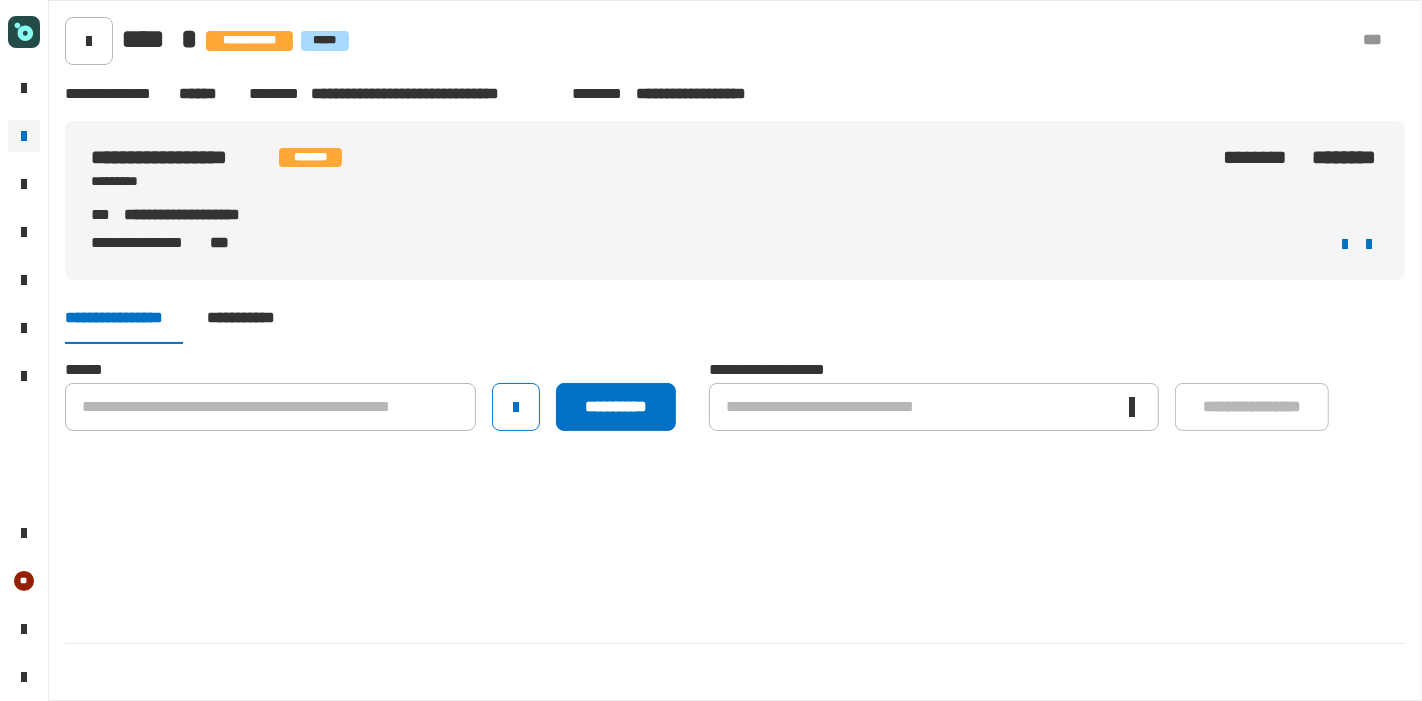 click on "**********" 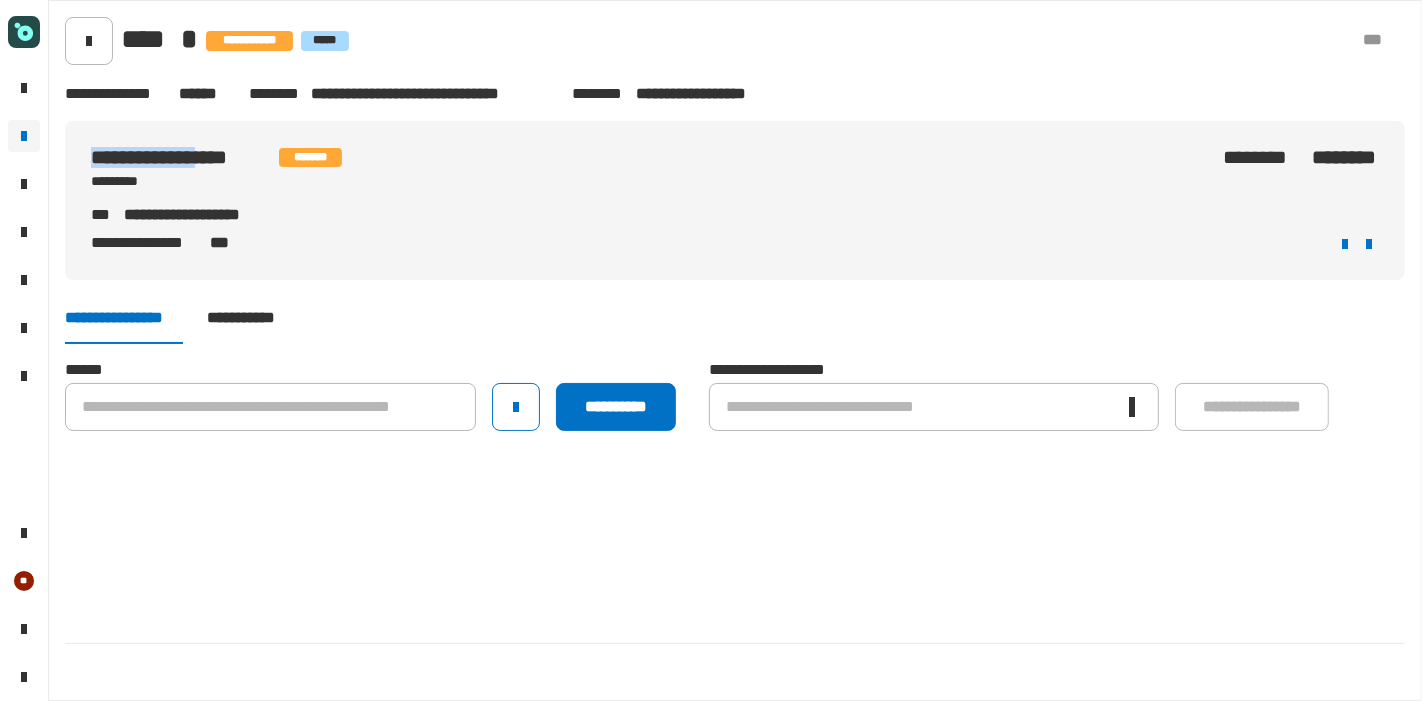 drag, startPoint x: 94, startPoint y: 152, endPoint x: 237, endPoint y: 167, distance: 143.78456 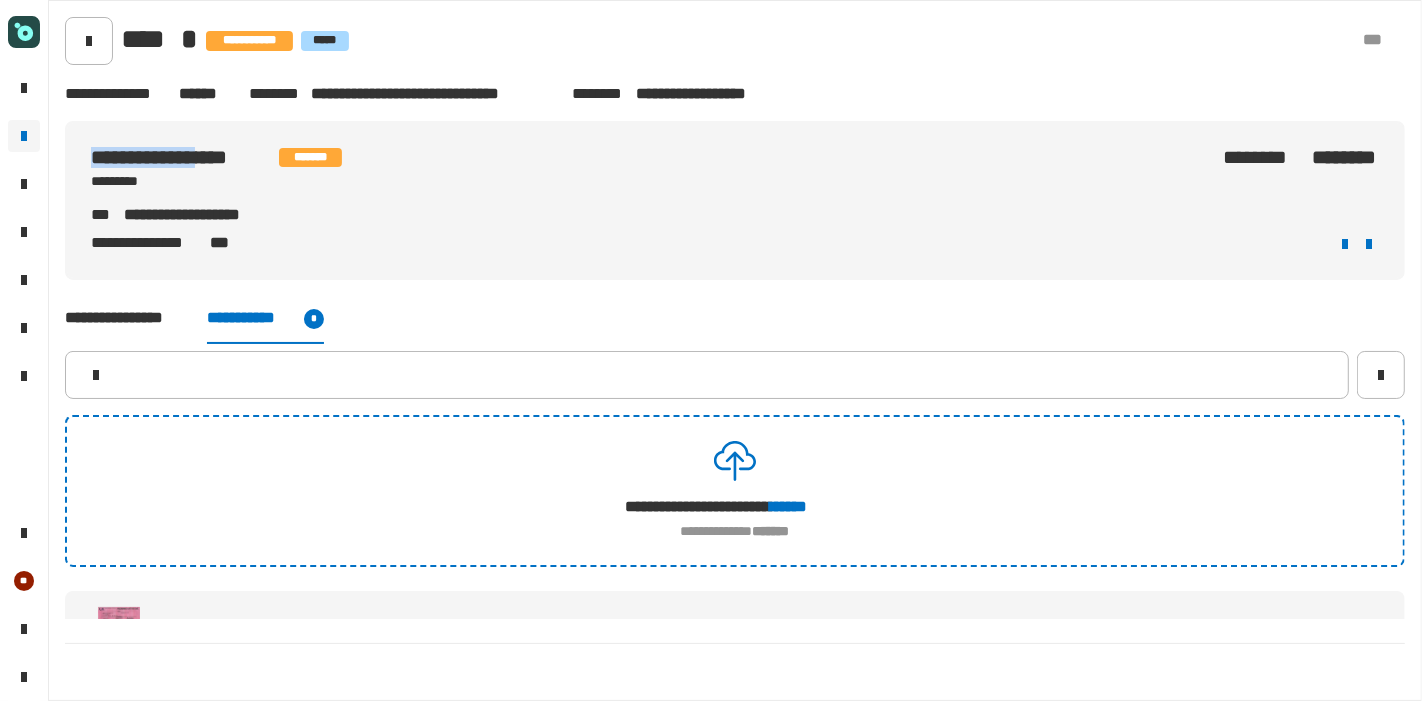 click at bounding box center [119, 637] 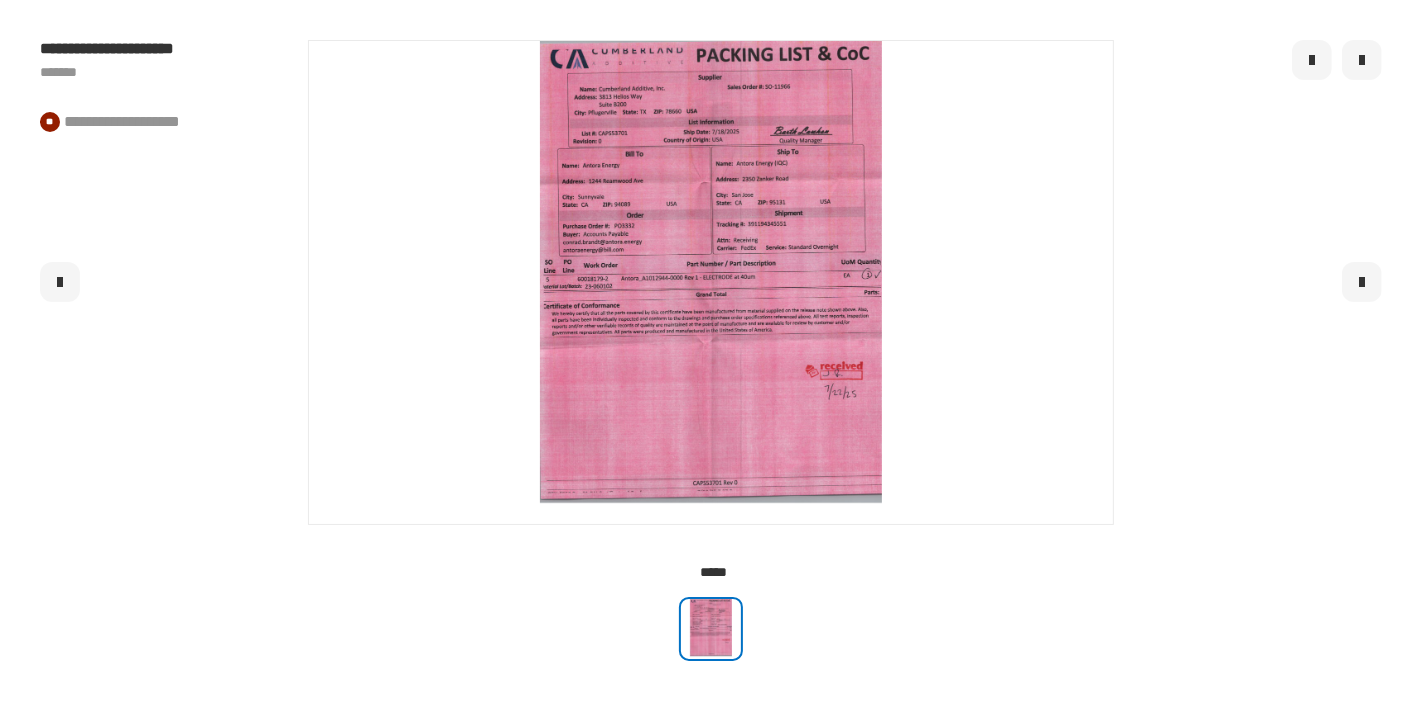 click 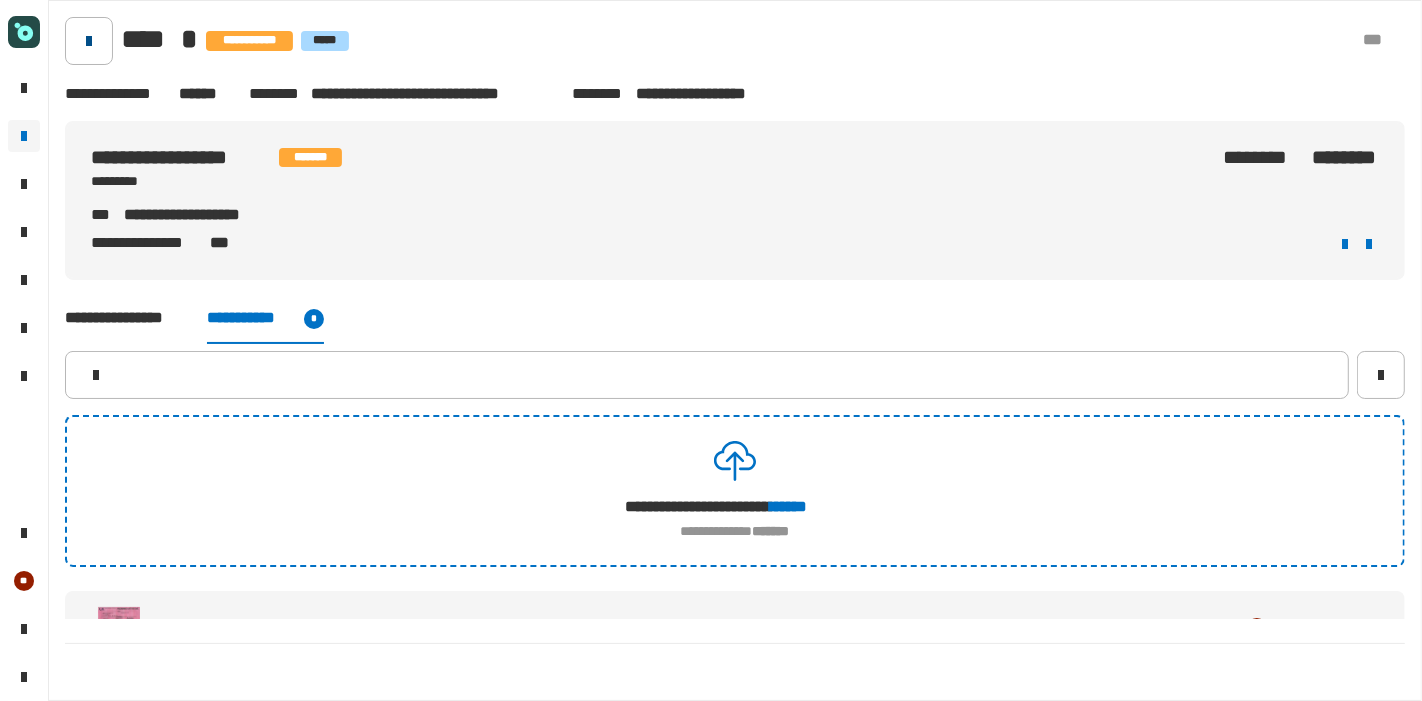 click 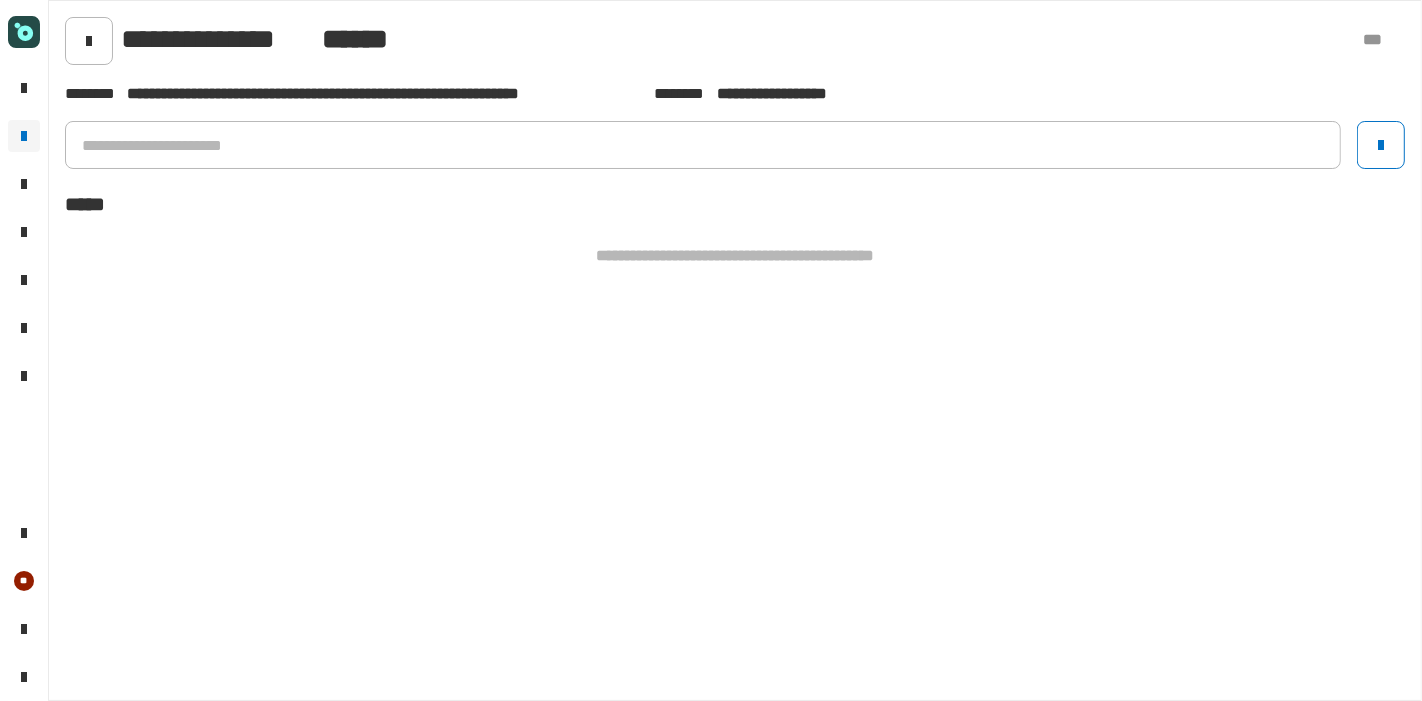 click 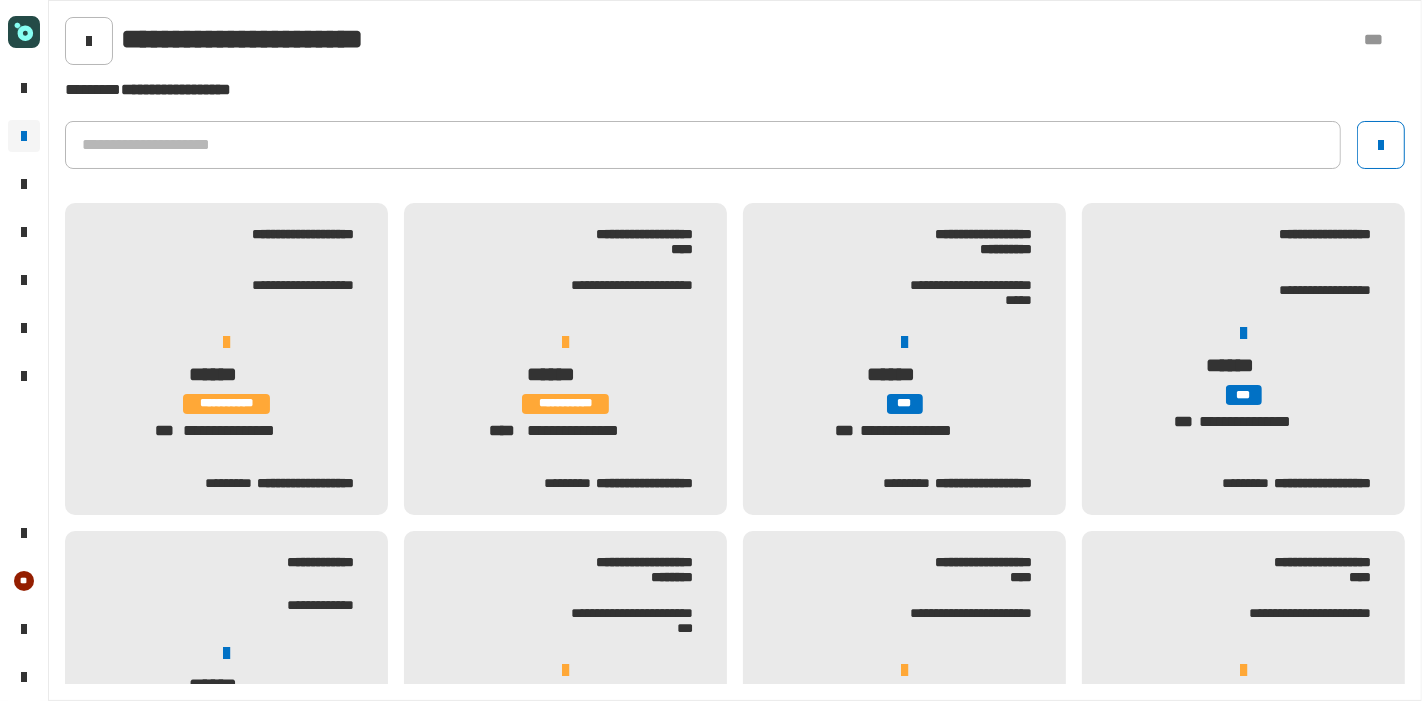 click 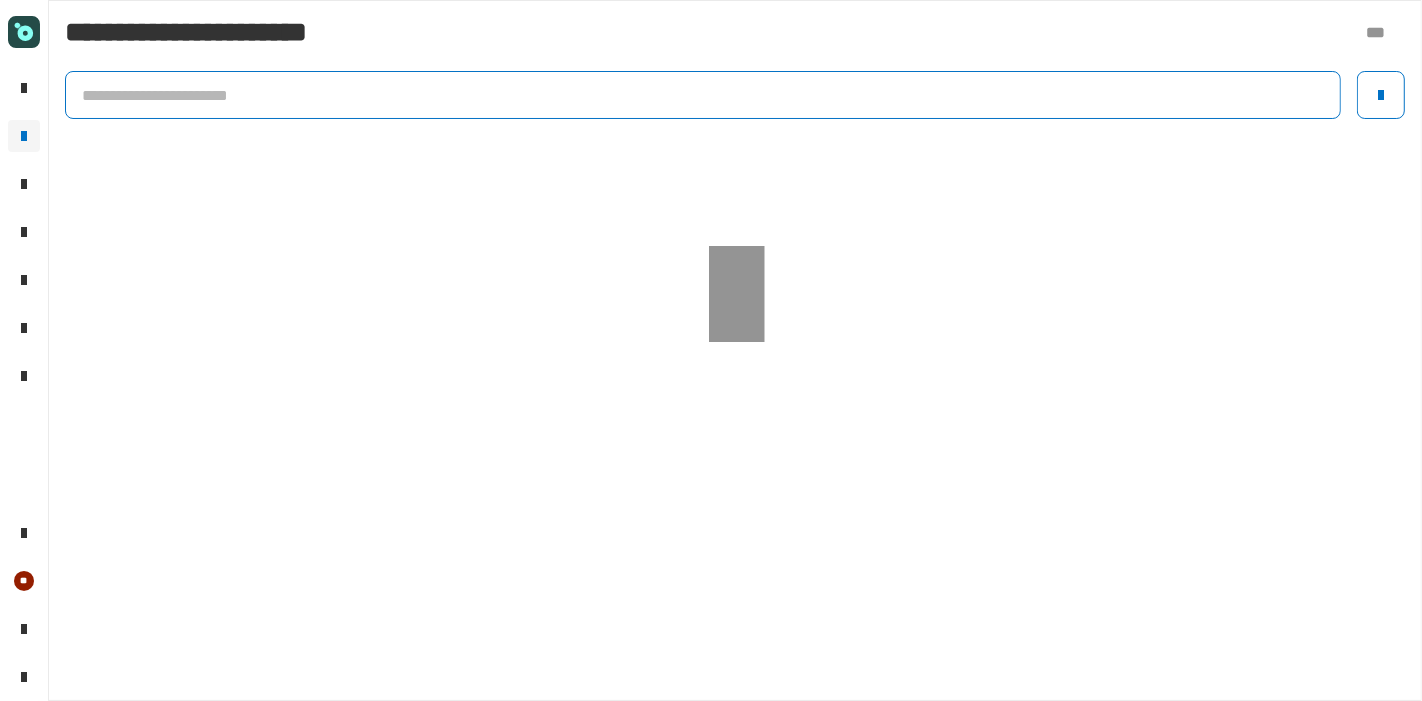 click 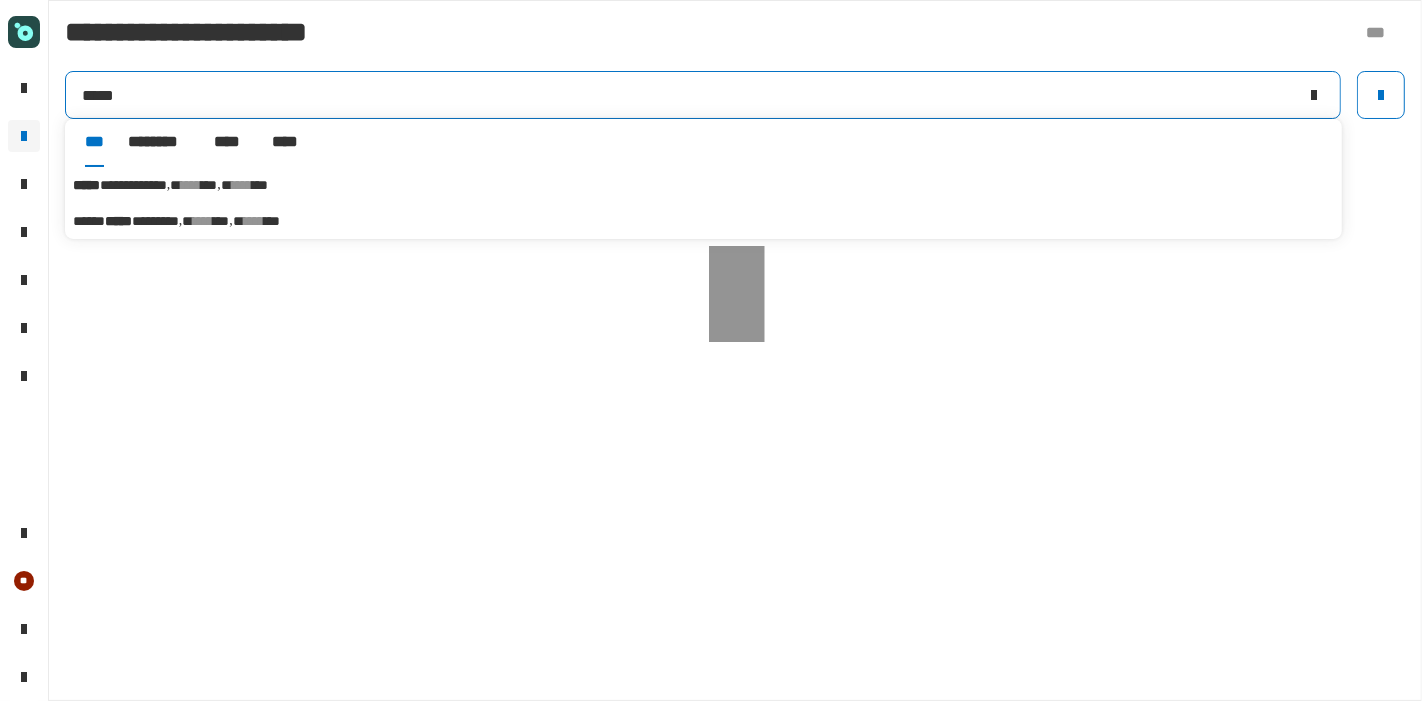 type on "*****" 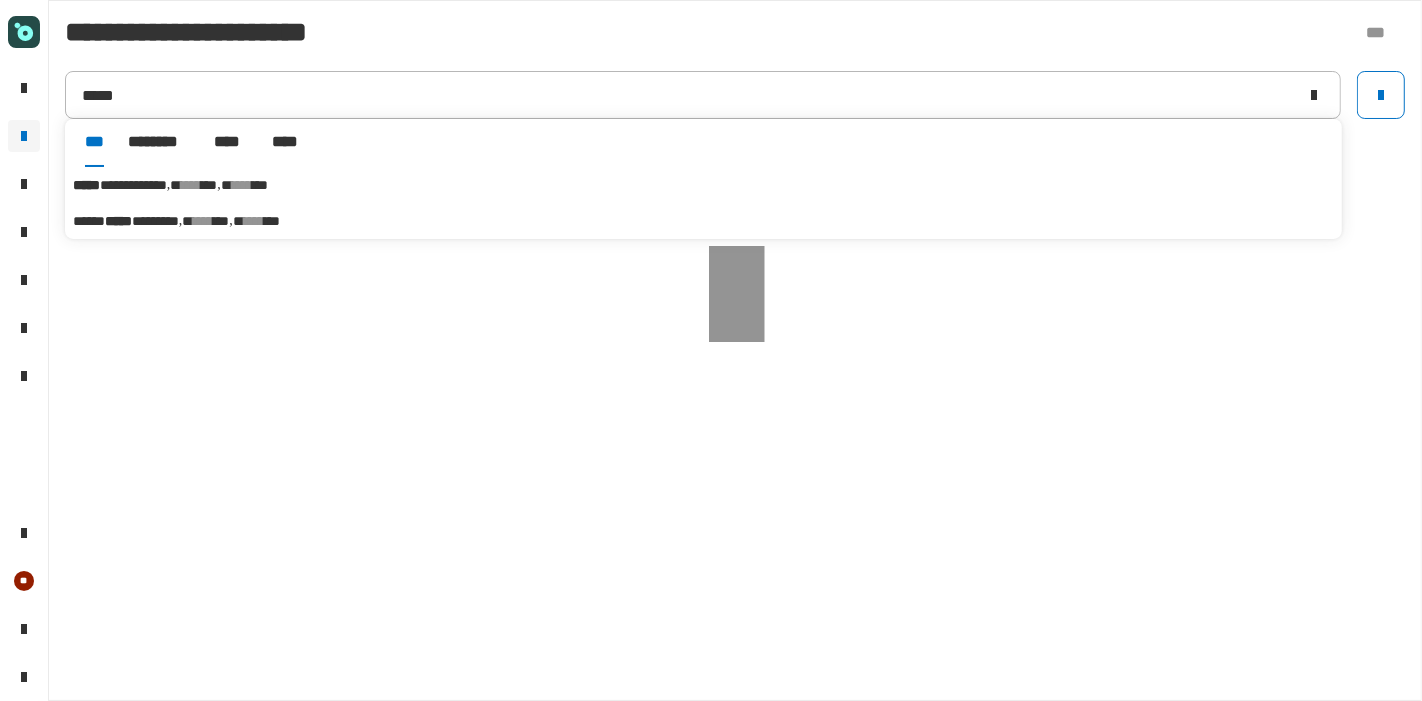click on "***" at bounding box center (209, 185) 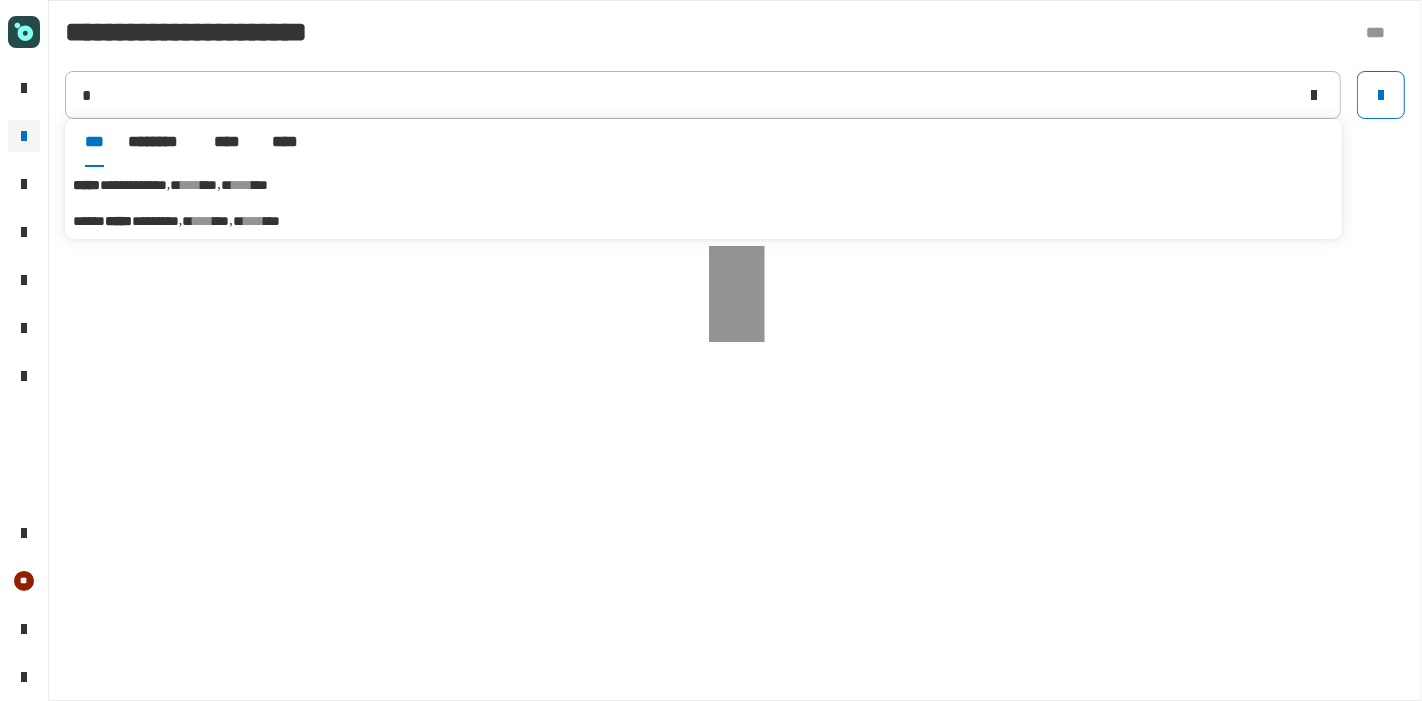 type on "**********" 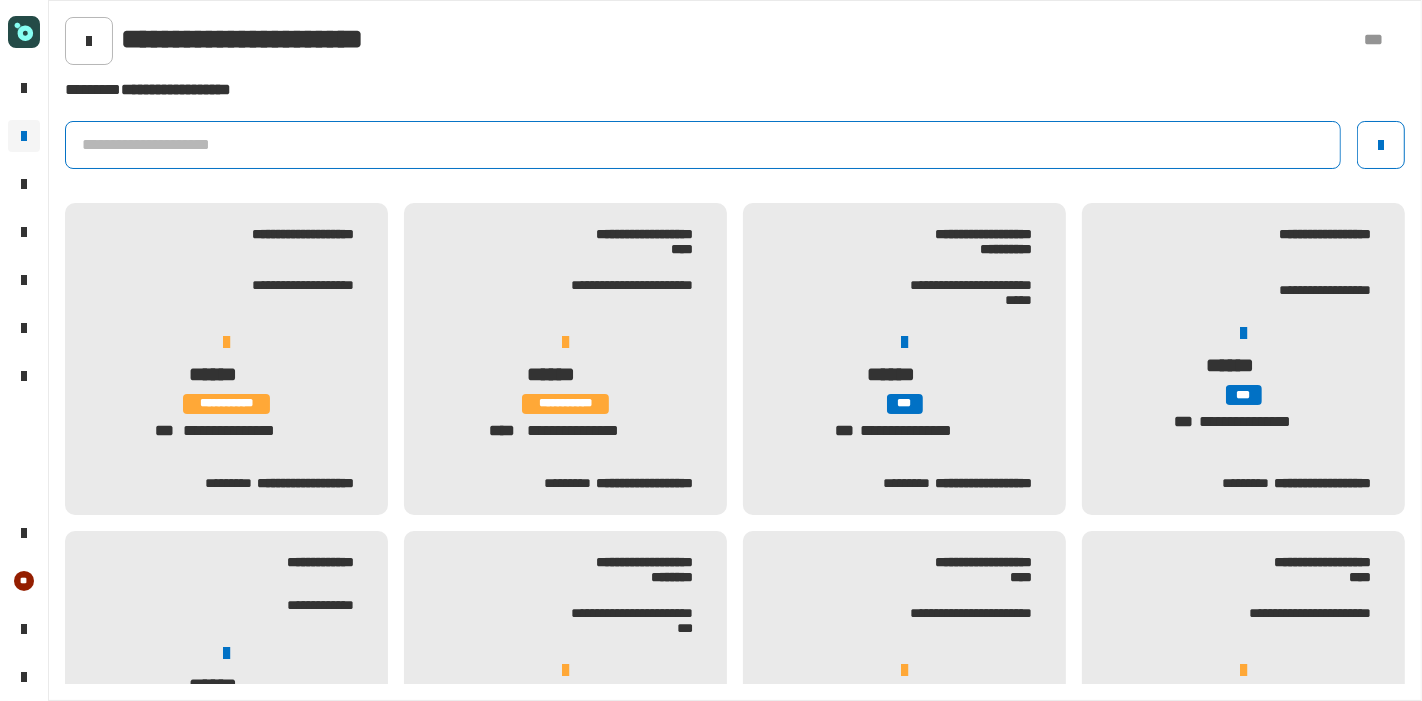 click 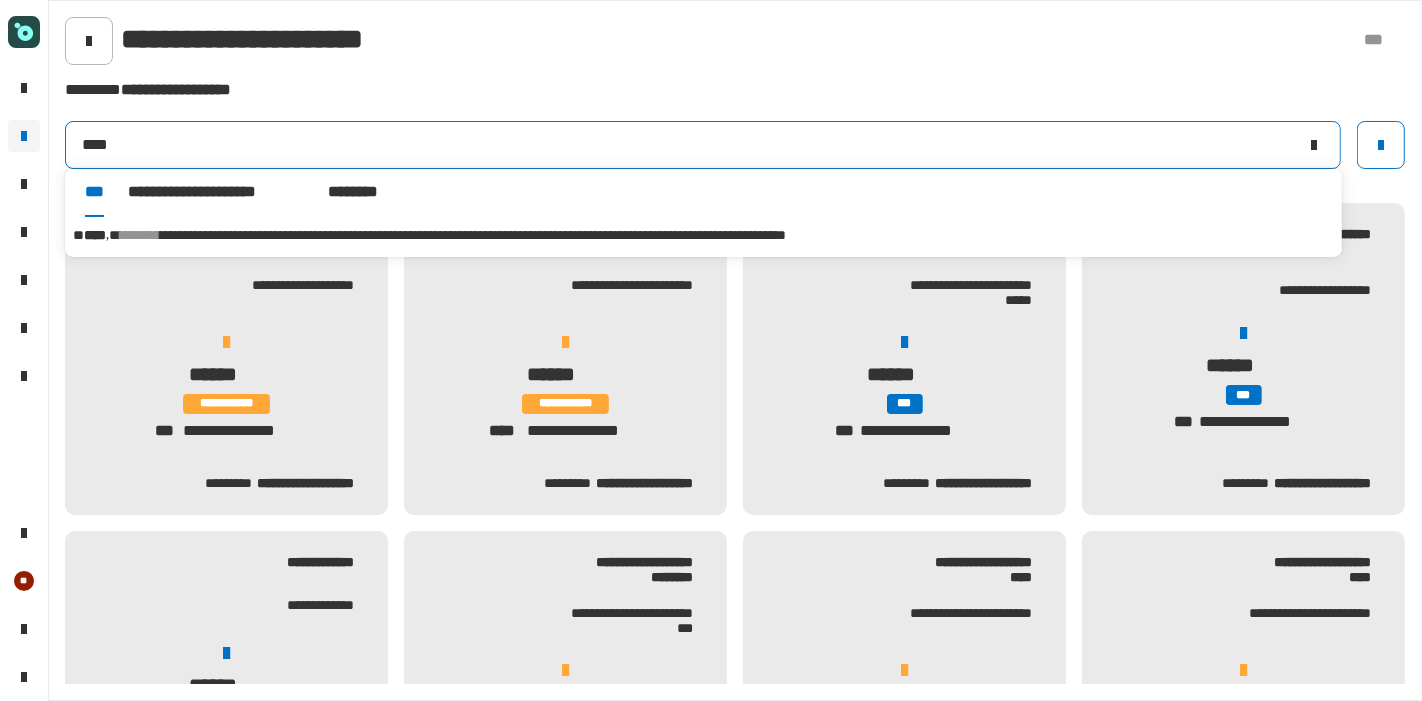 type on "****" 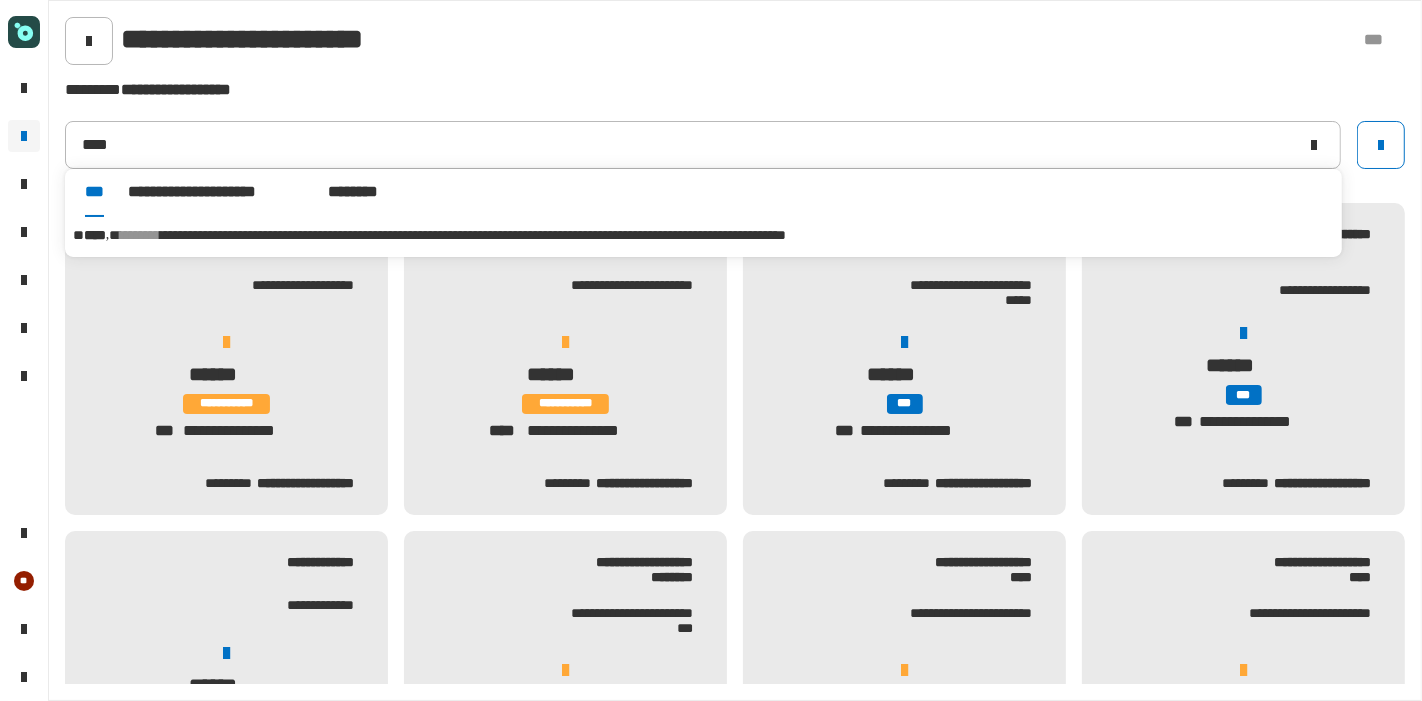click on "**********" at bounding box center (703, 235) 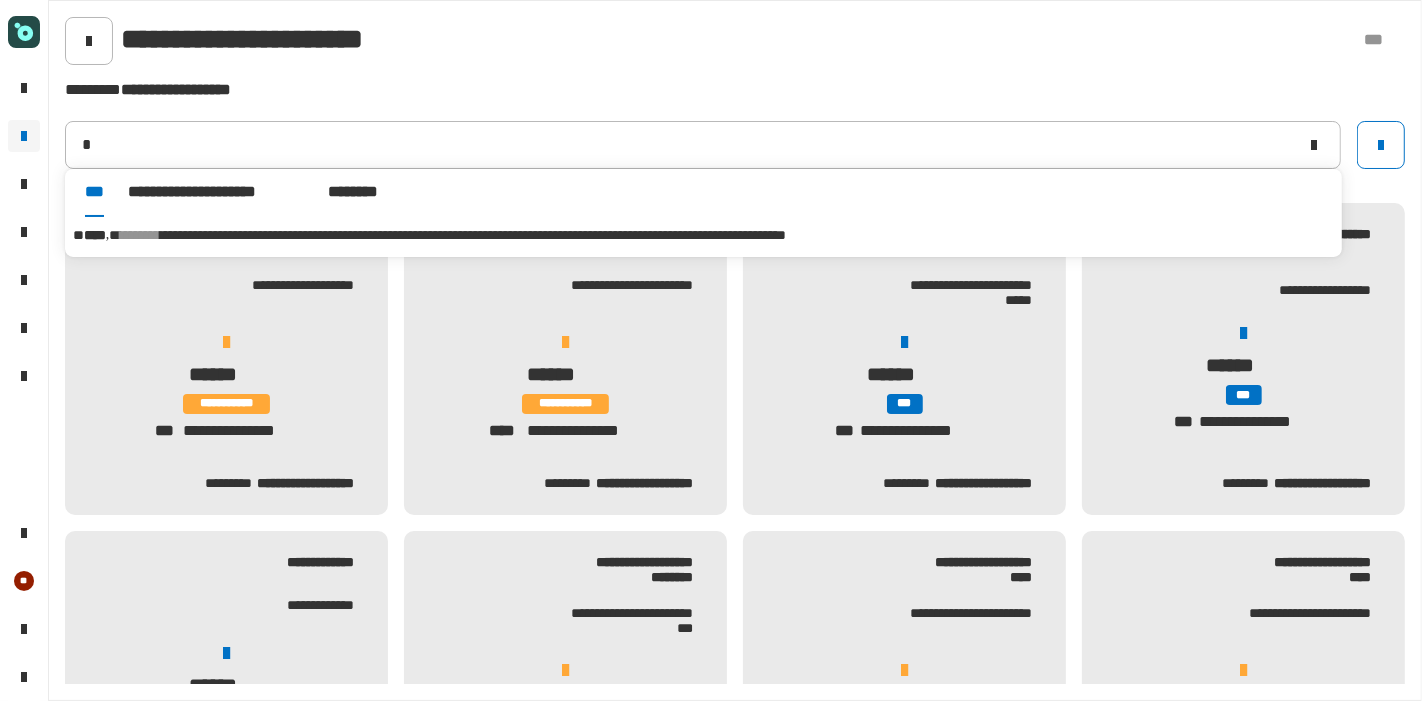 type on "******" 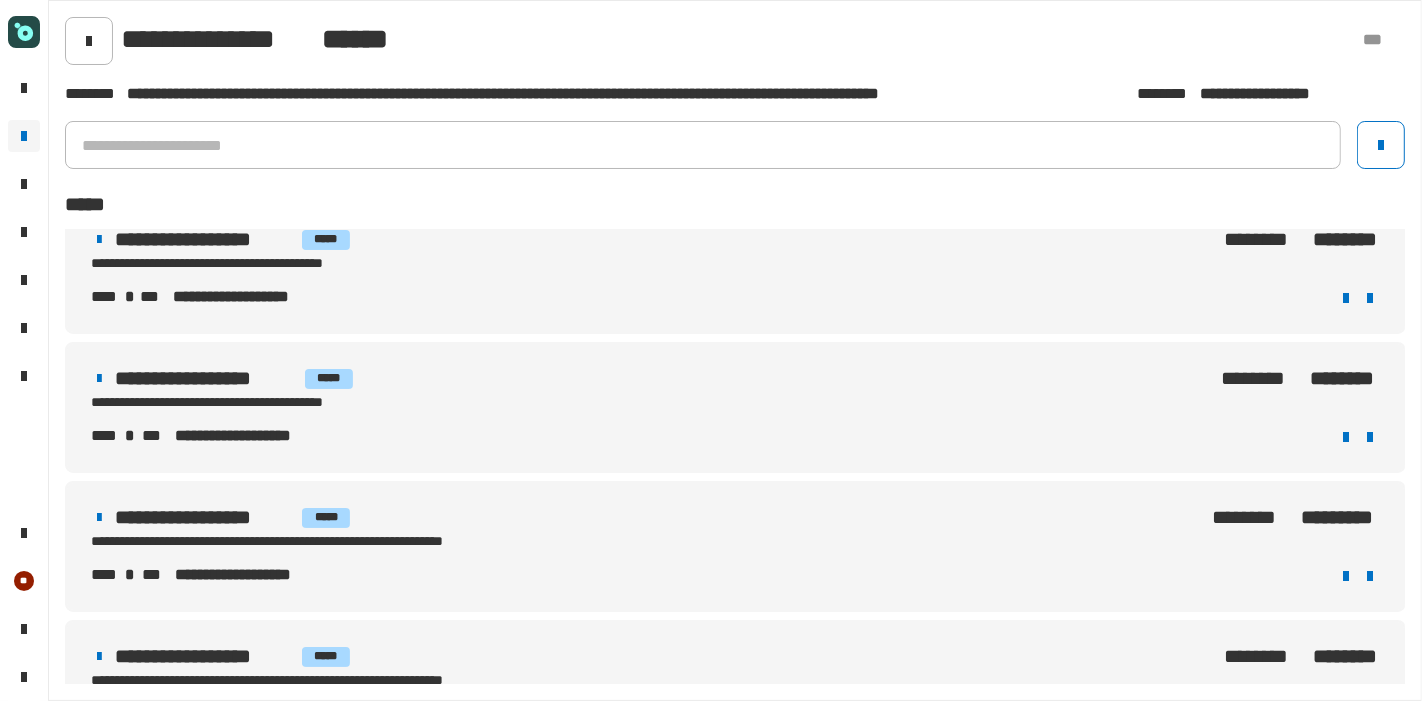 scroll, scrollTop: 0, scrollLeft: 0, axis: both 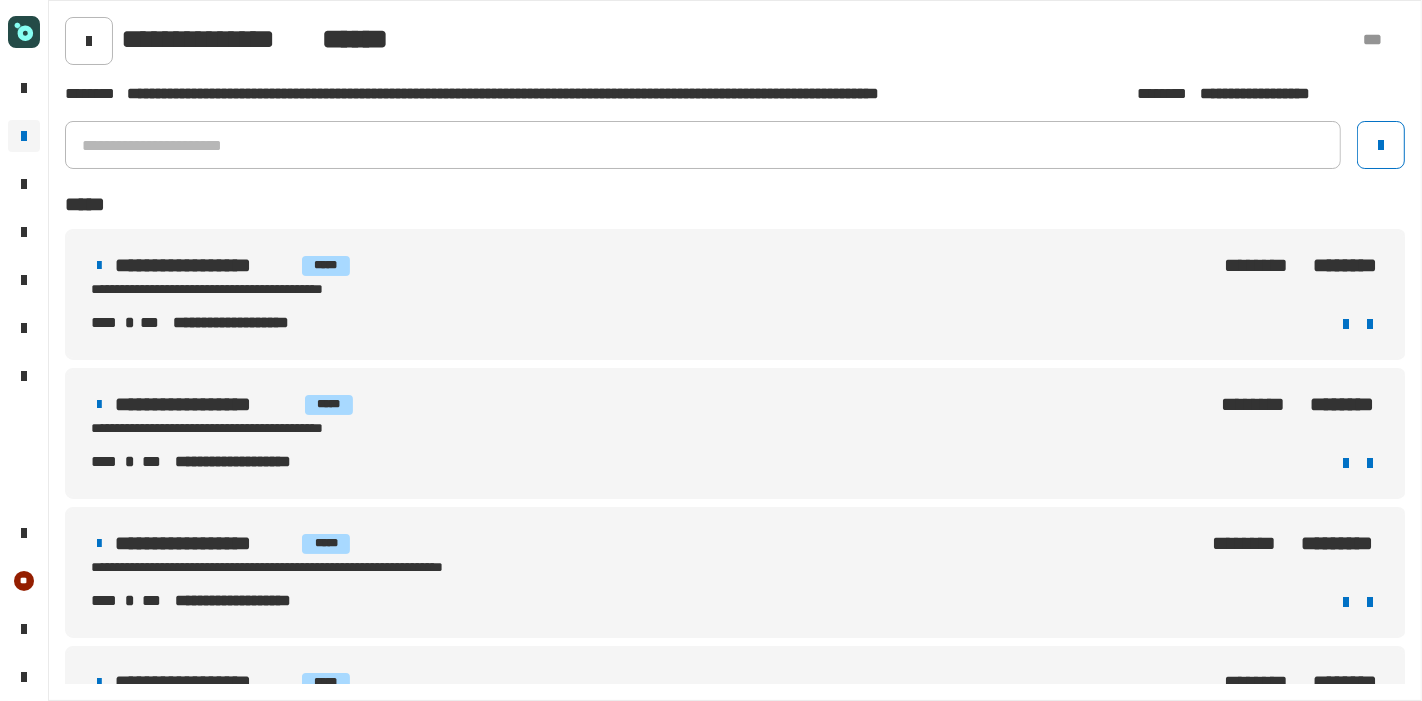click on "**********" at bounding box center [204, 265] 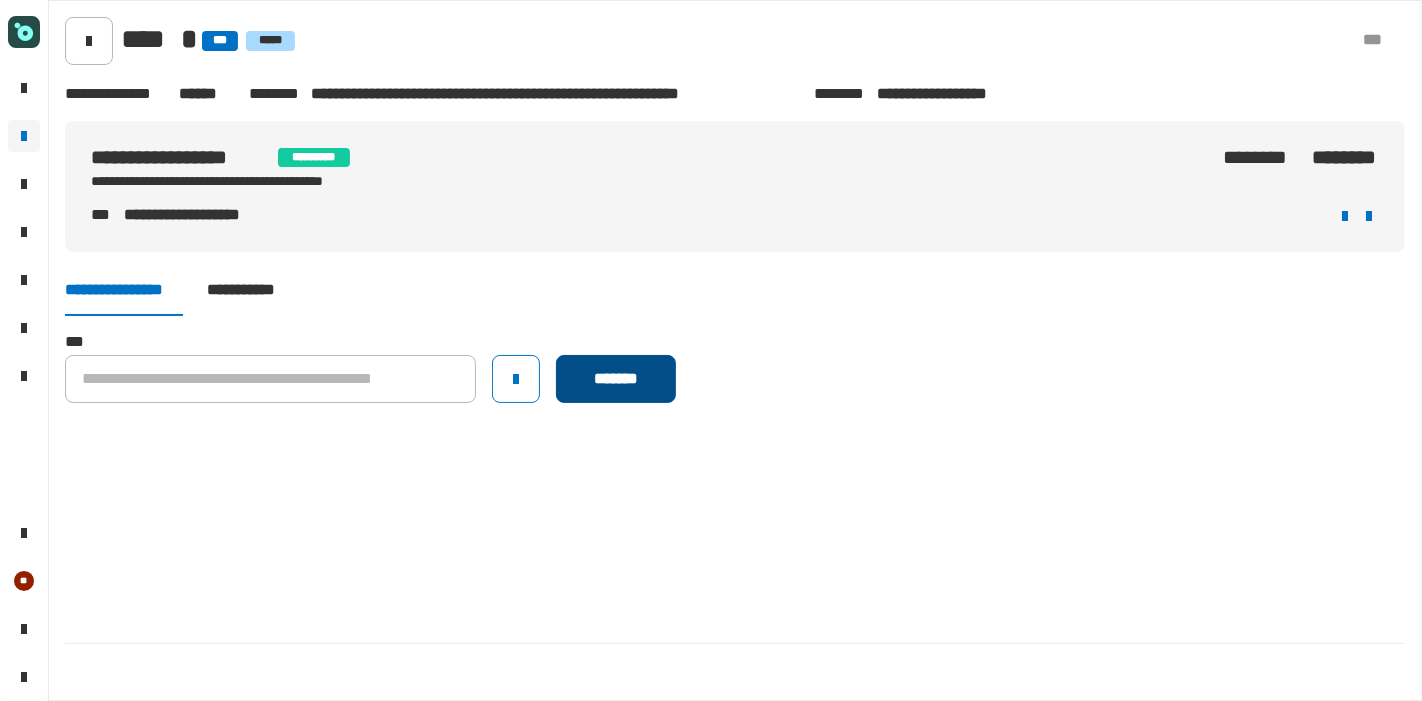 click on "*******" 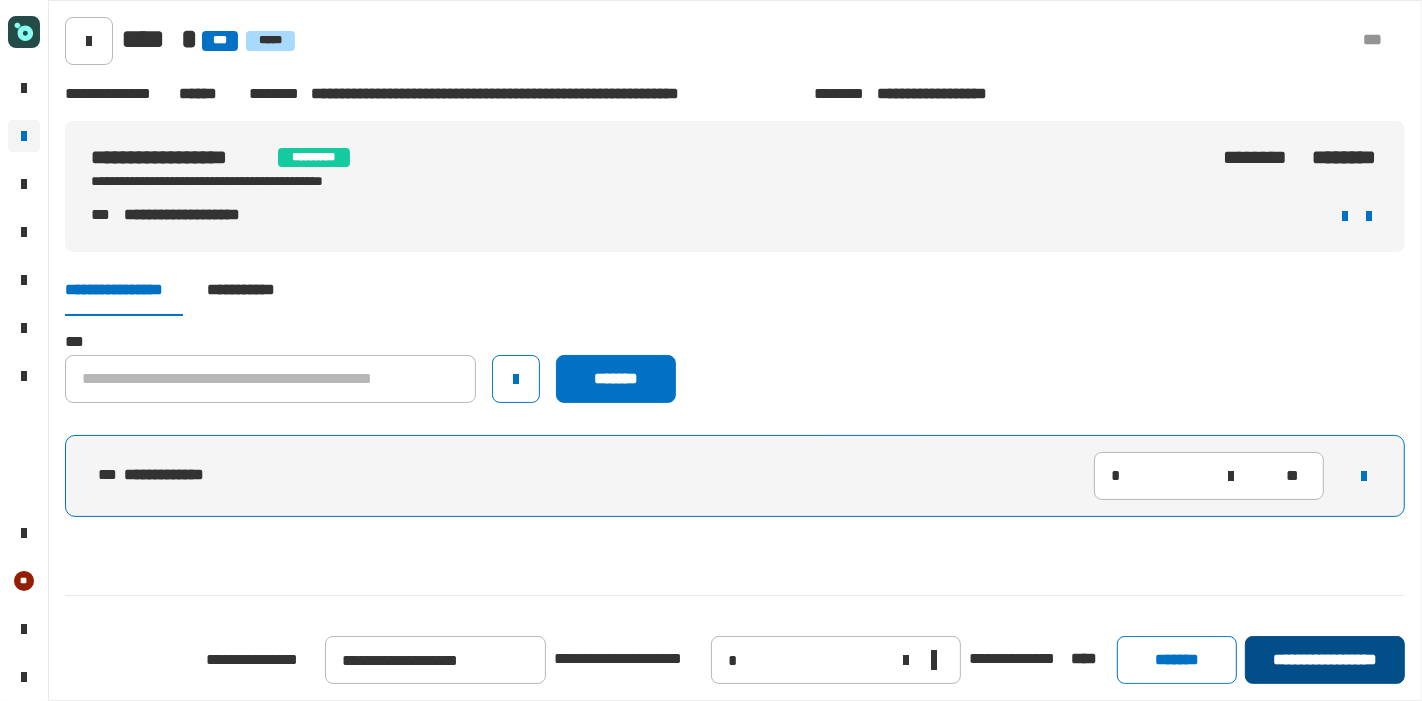 click on "**********" 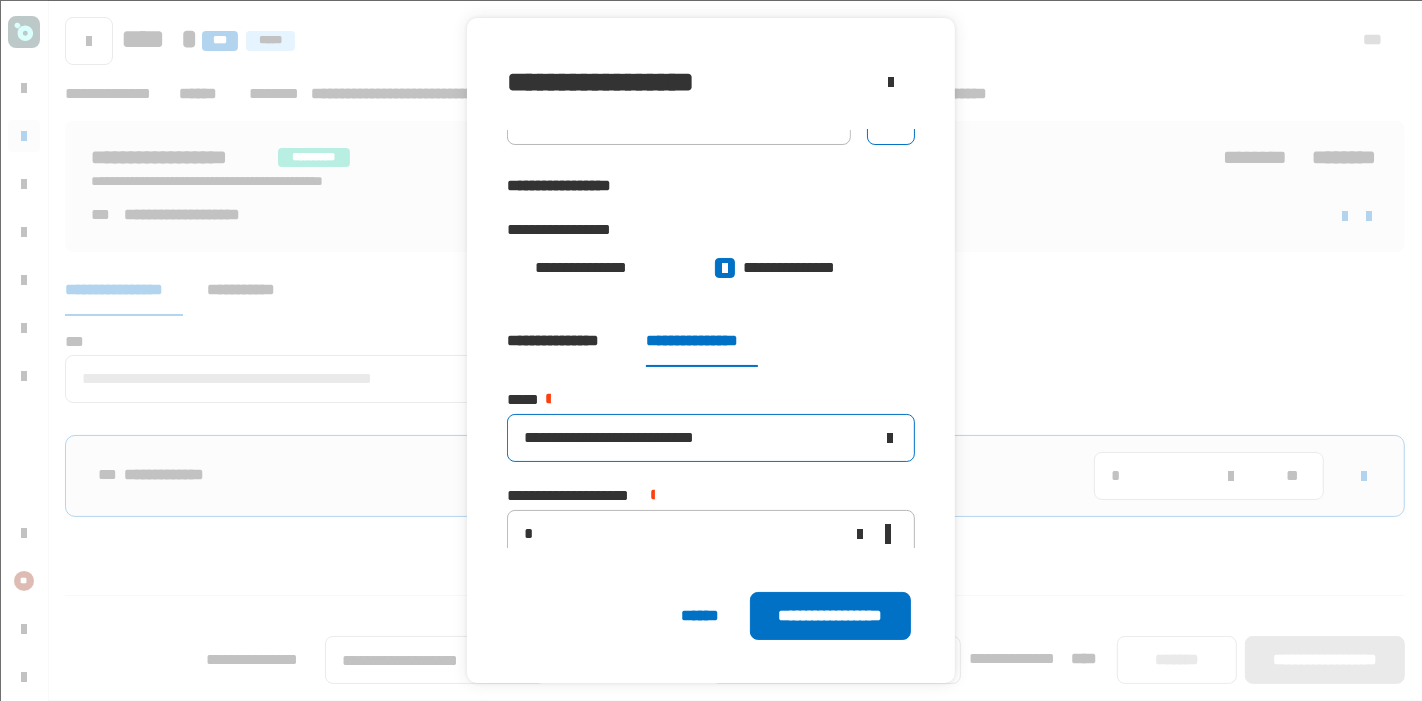 scroll, scrollTop: 50, scrollLeft: 0, axis: vertical 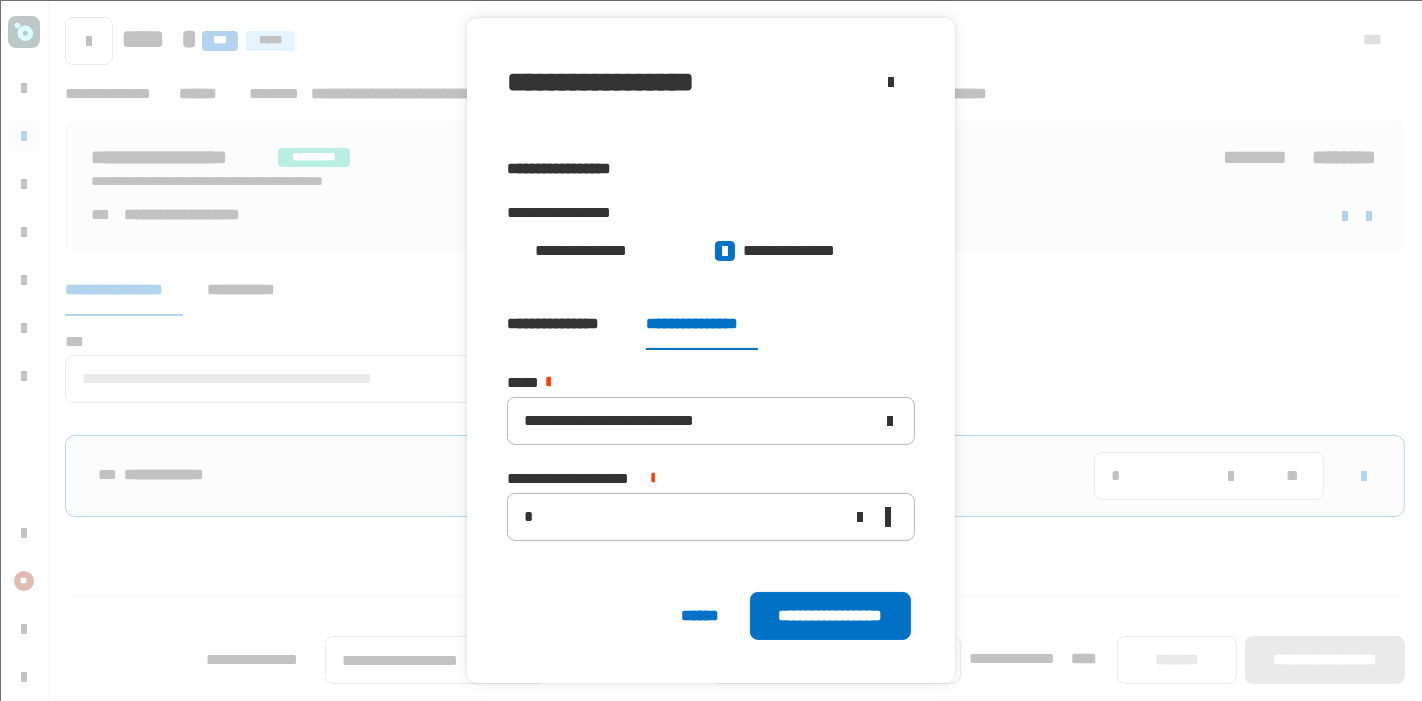 click on "**********" 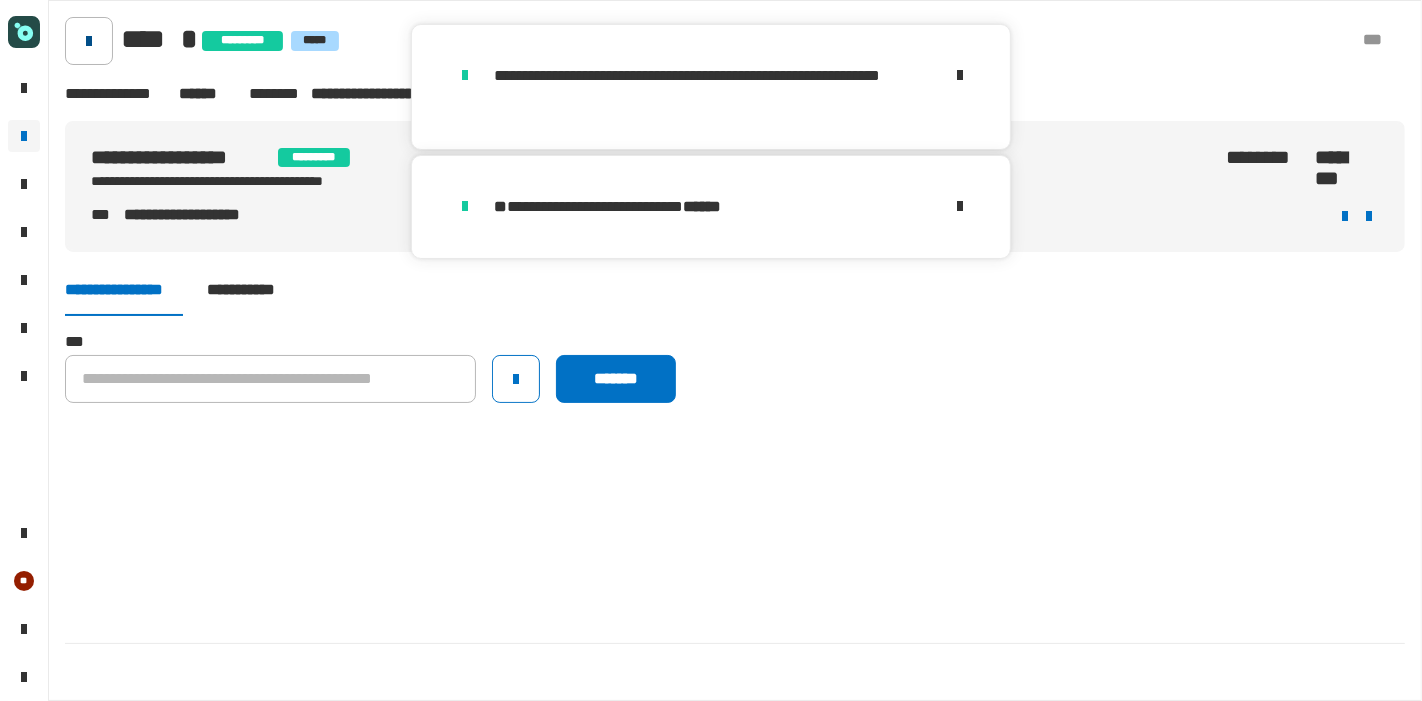 click 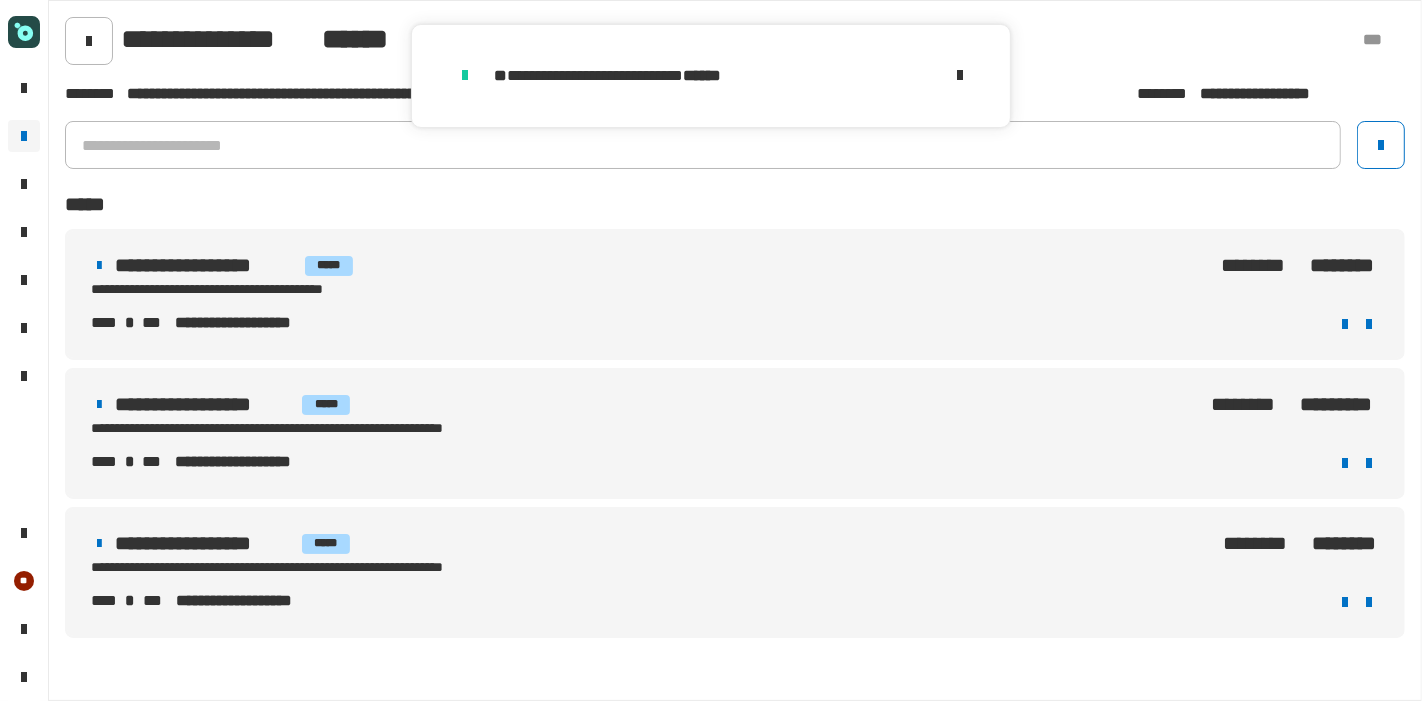 click on "**********" at bounding box center (206, 265) 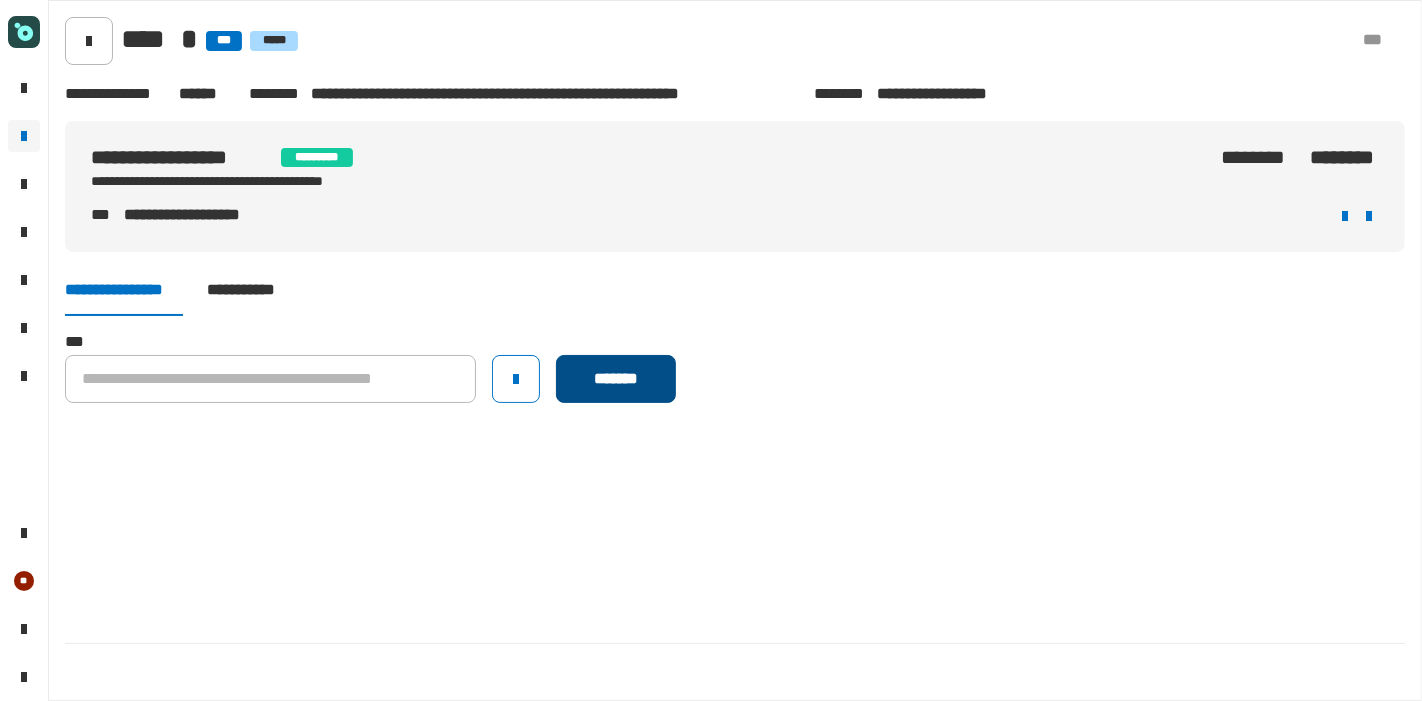 click on "*******" 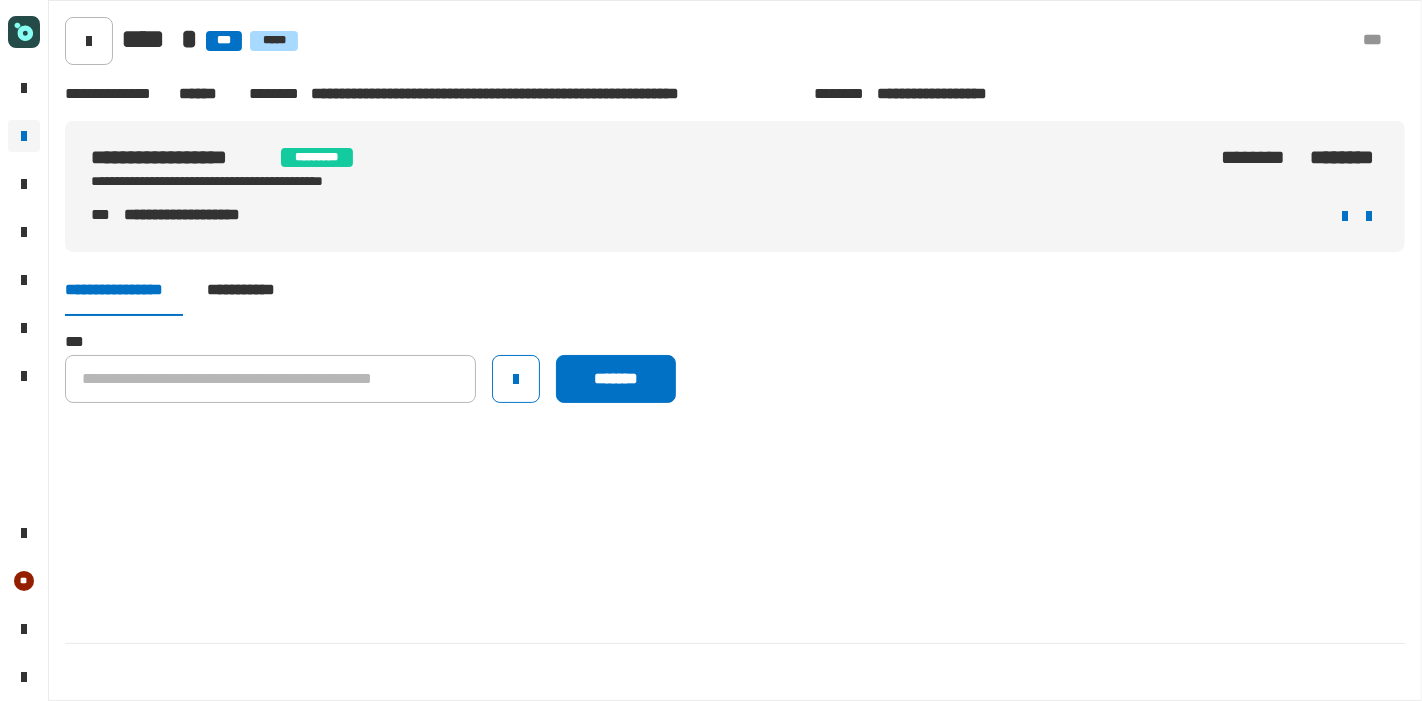 type 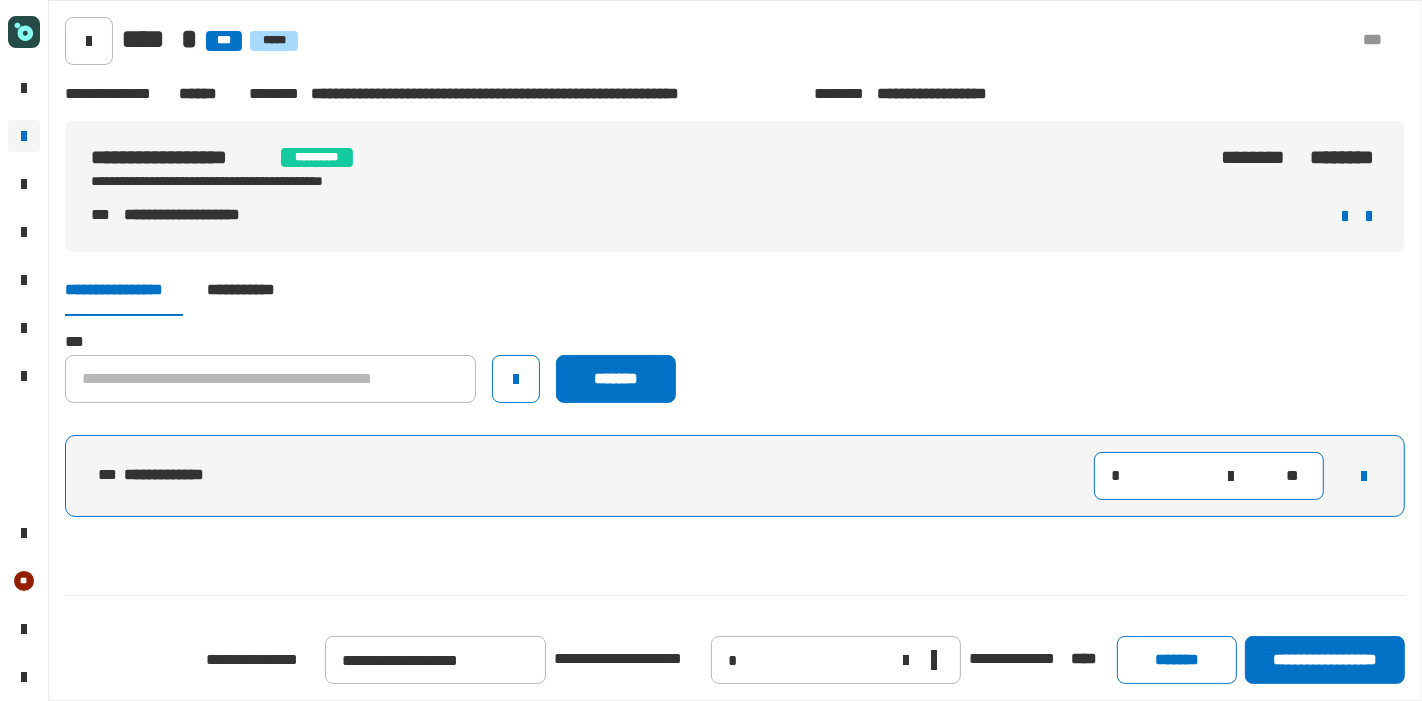 drag, startPoint x: 1162, startPoint y: 489, endPoint x: 1055, endPoint y: 472, distance: 108.34205 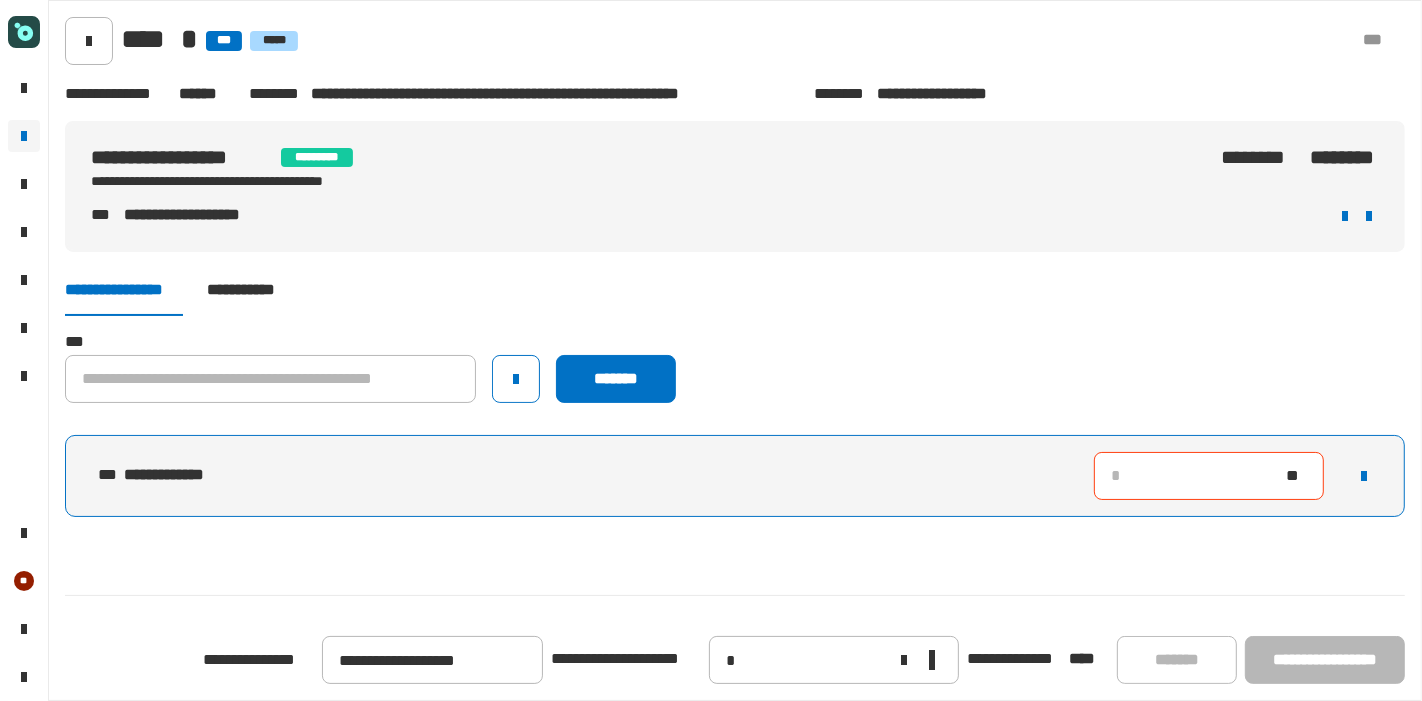 type on "*" 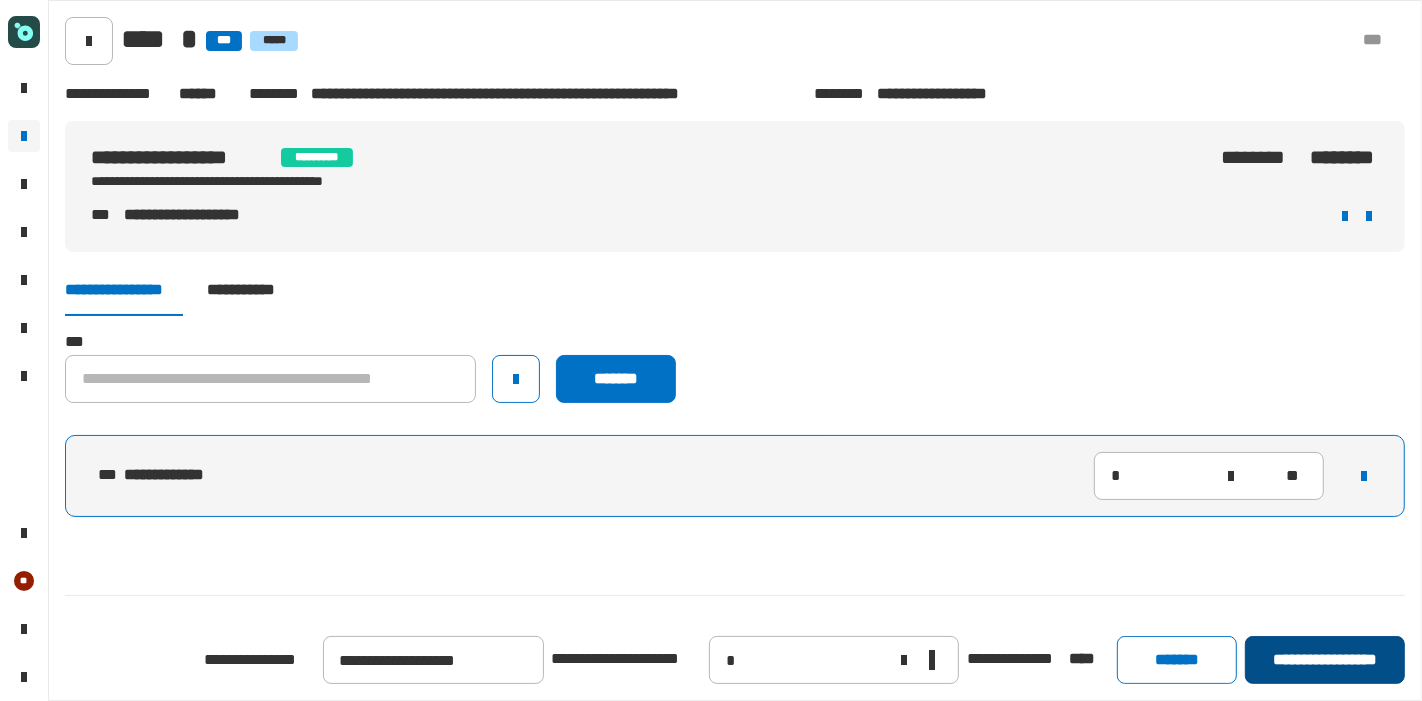 click on "**********" 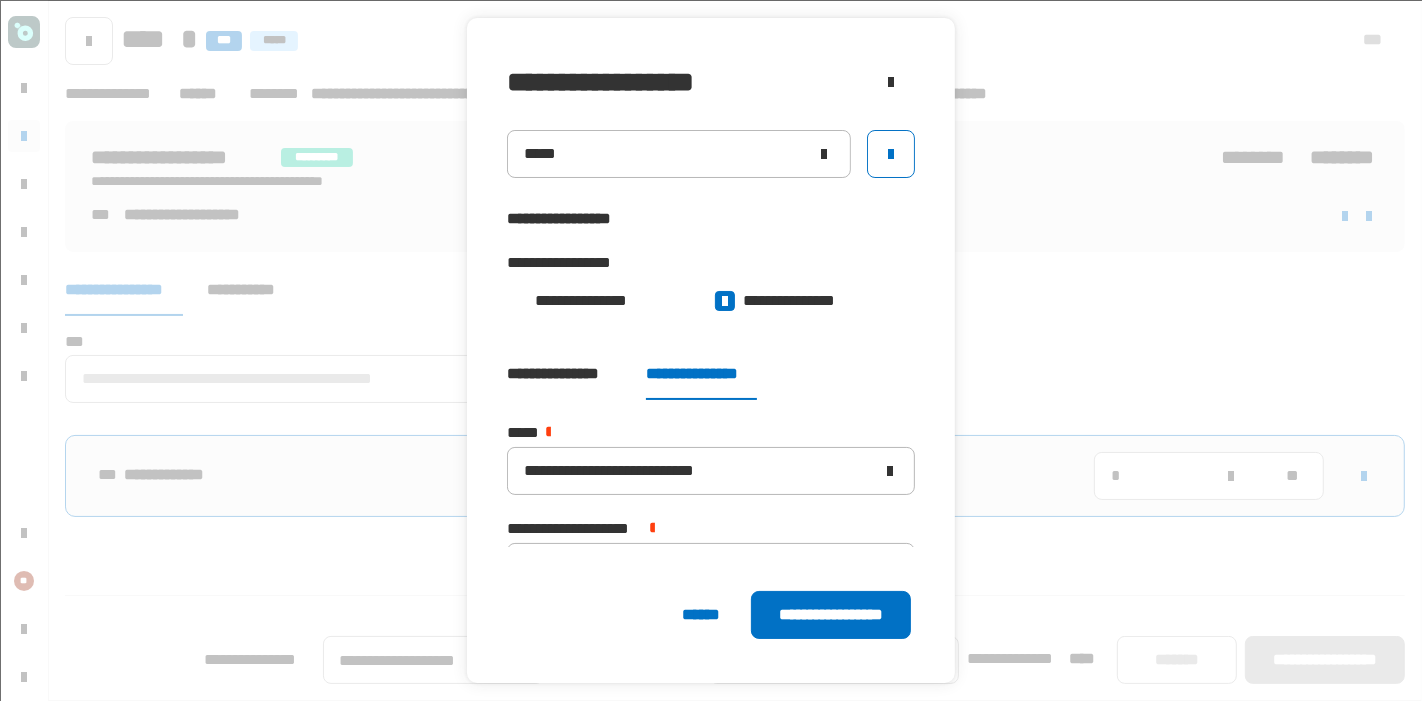 scroll, scrollTop: 50, scrollLeft: 0, axis: vertical 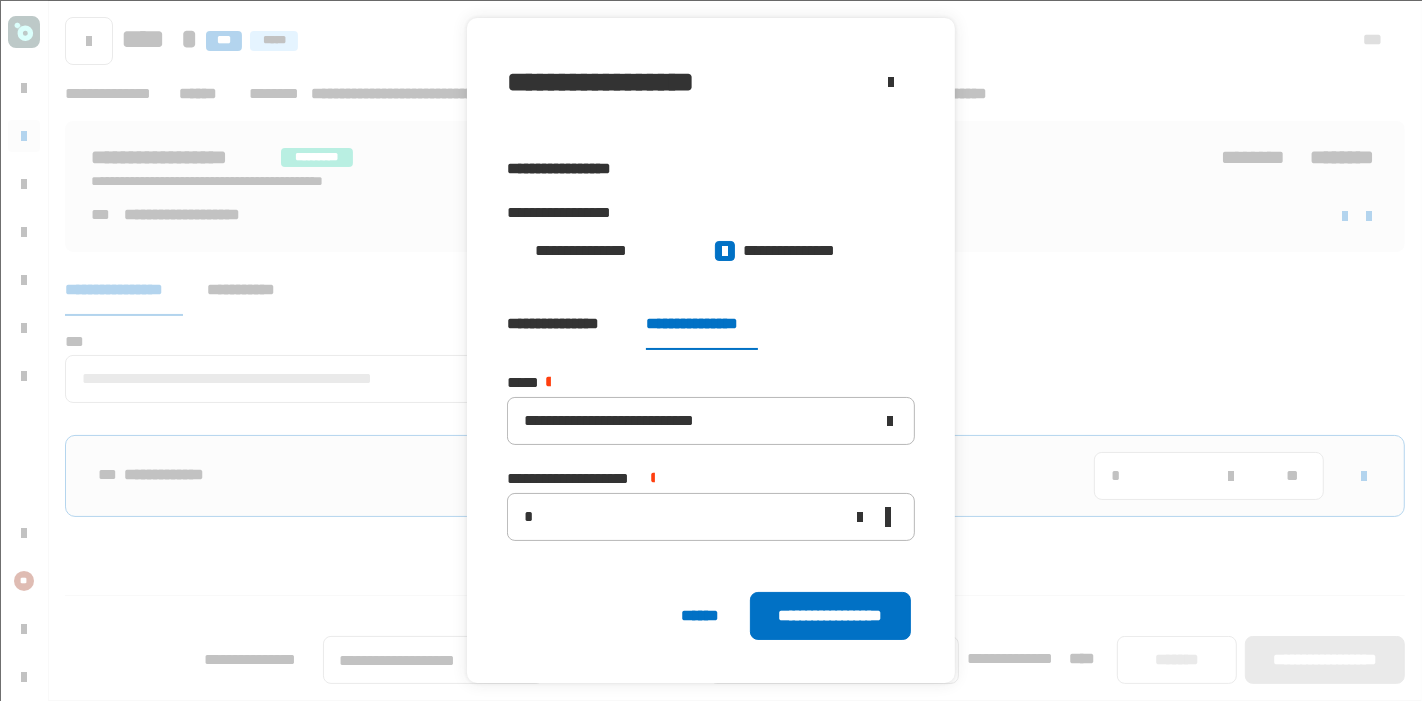 click on "**********" 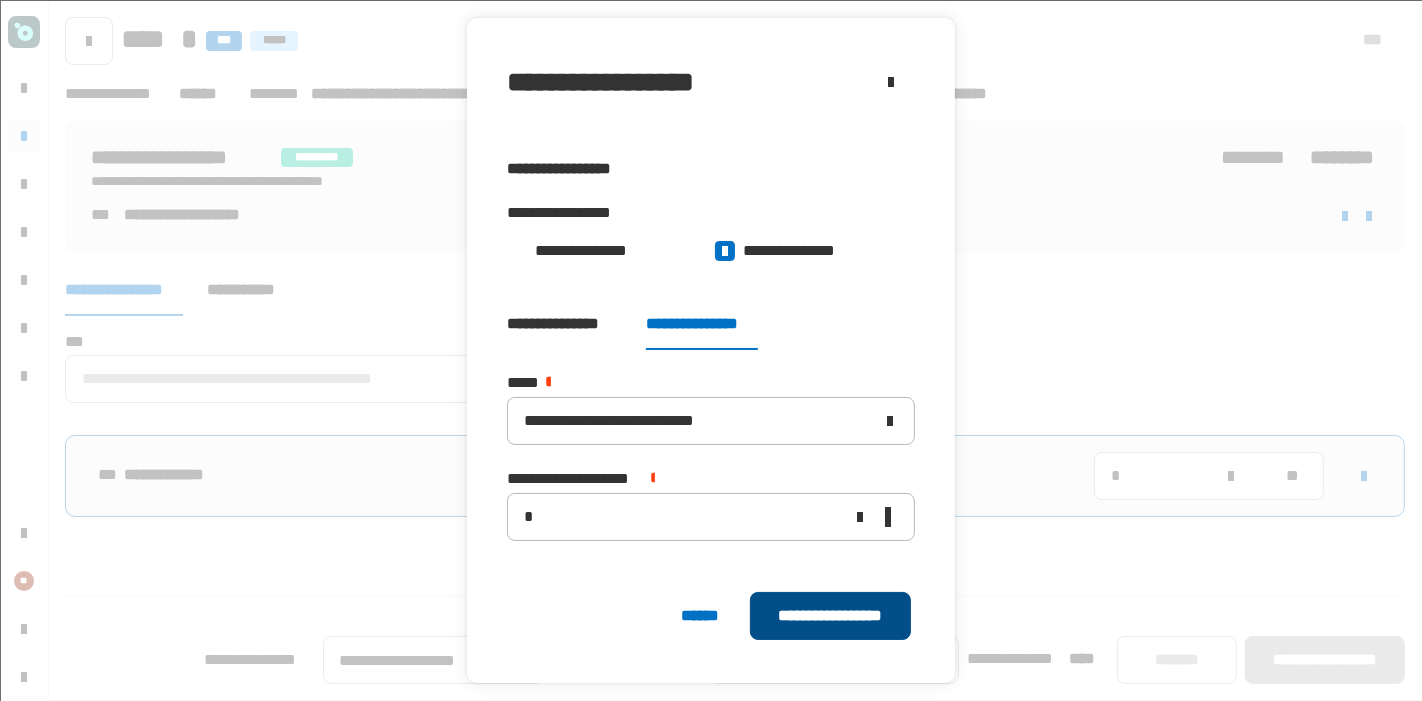 click on "**********" 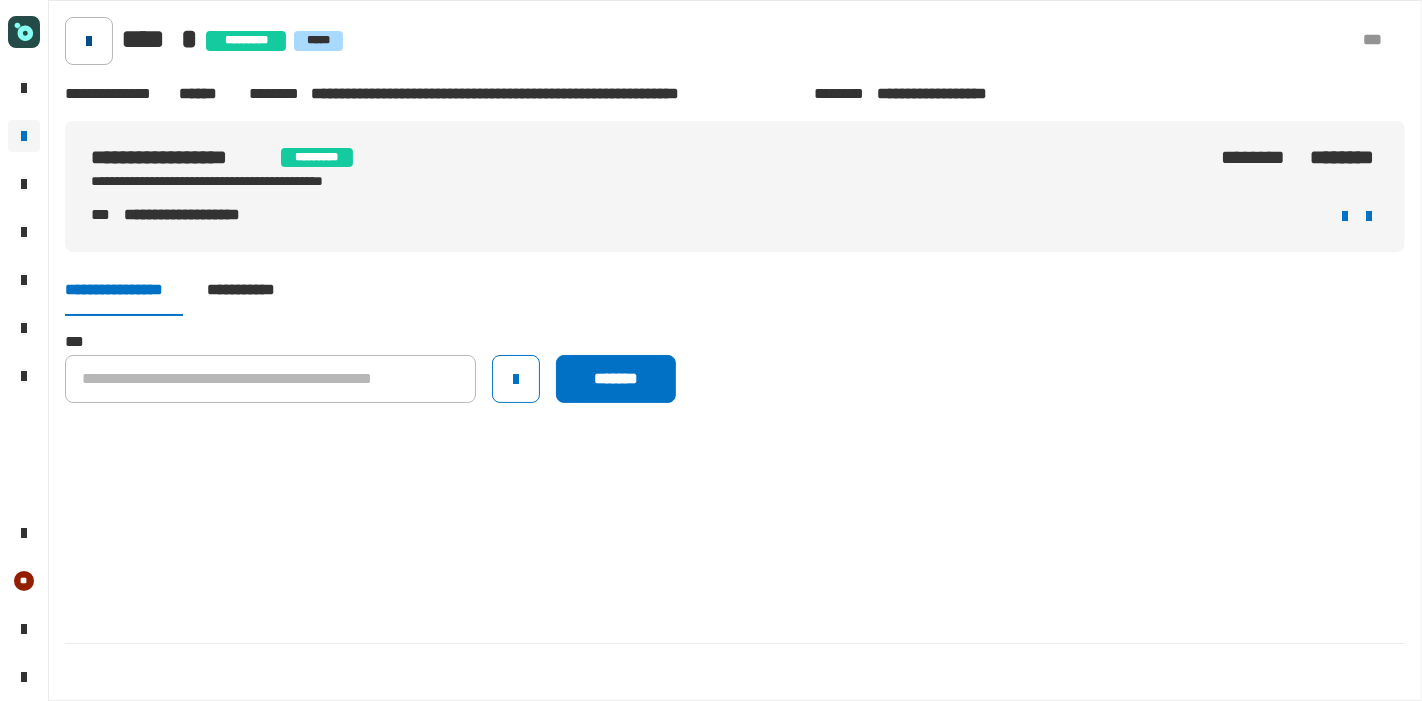 click 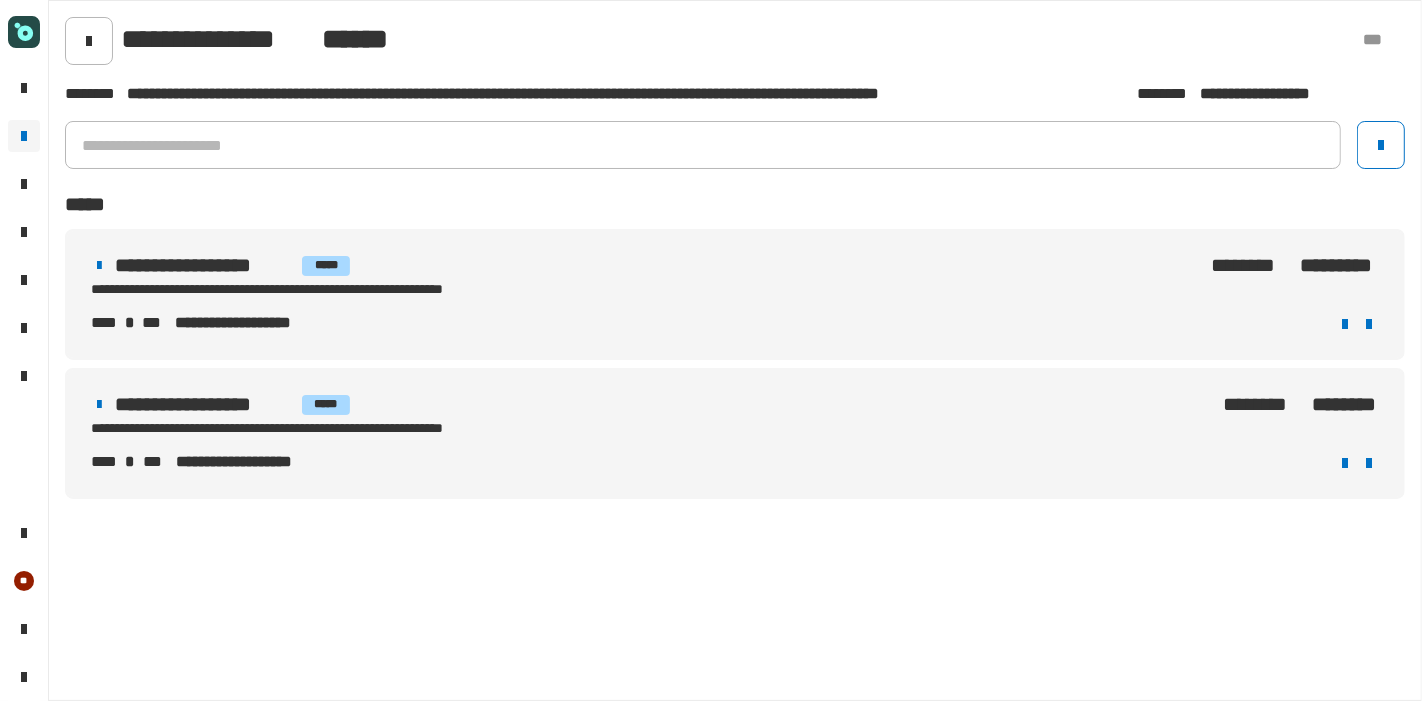 click on "**********" at bounding box center [345, 289] 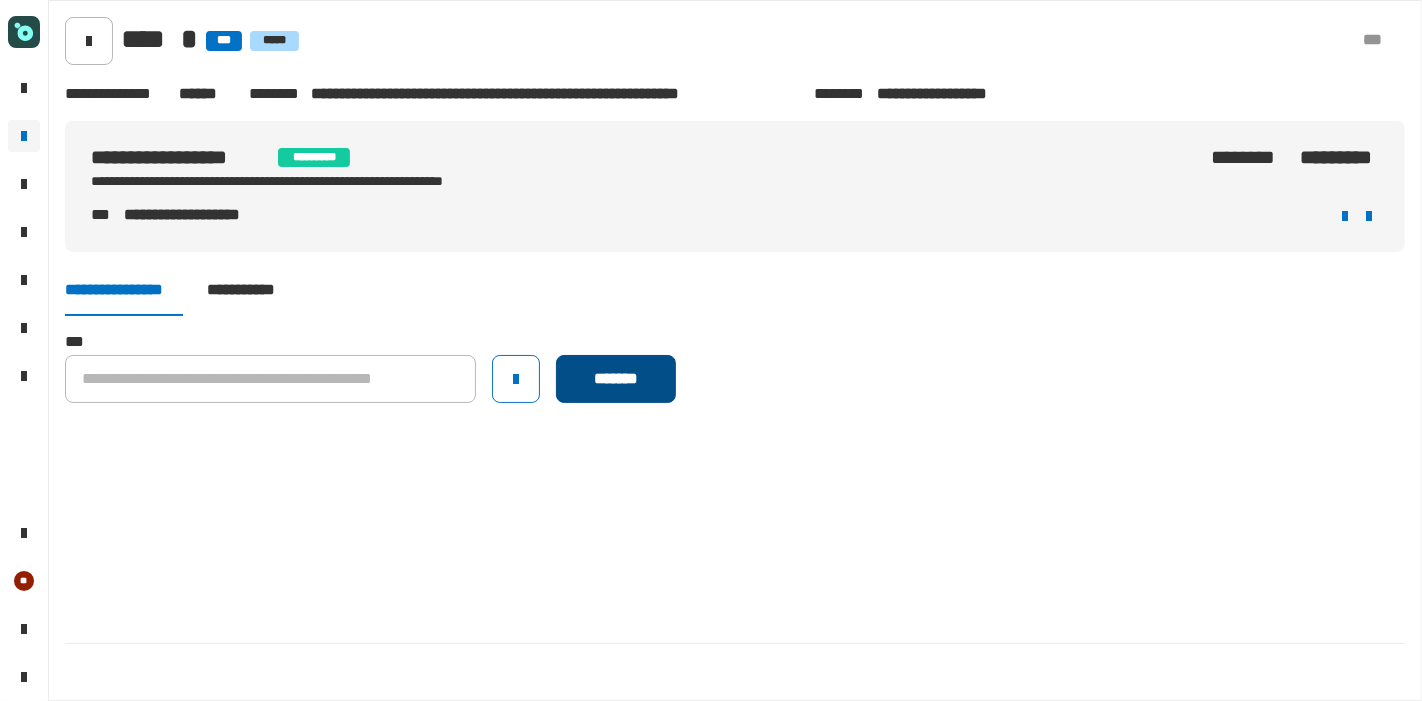 click on "*******" 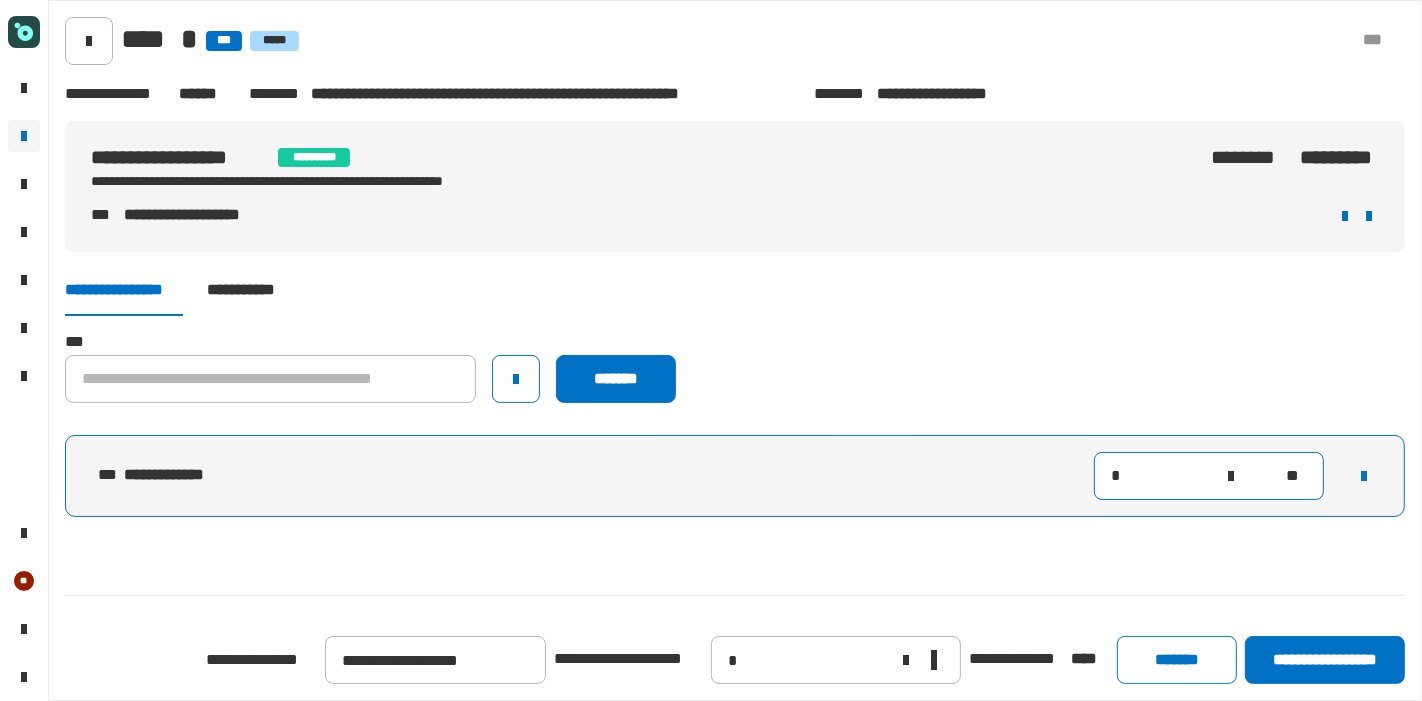 drag, startPoint x: 1134, startPoint y: 479, endPoint x: 1049, endPoint y: 467, distance: 85.84288 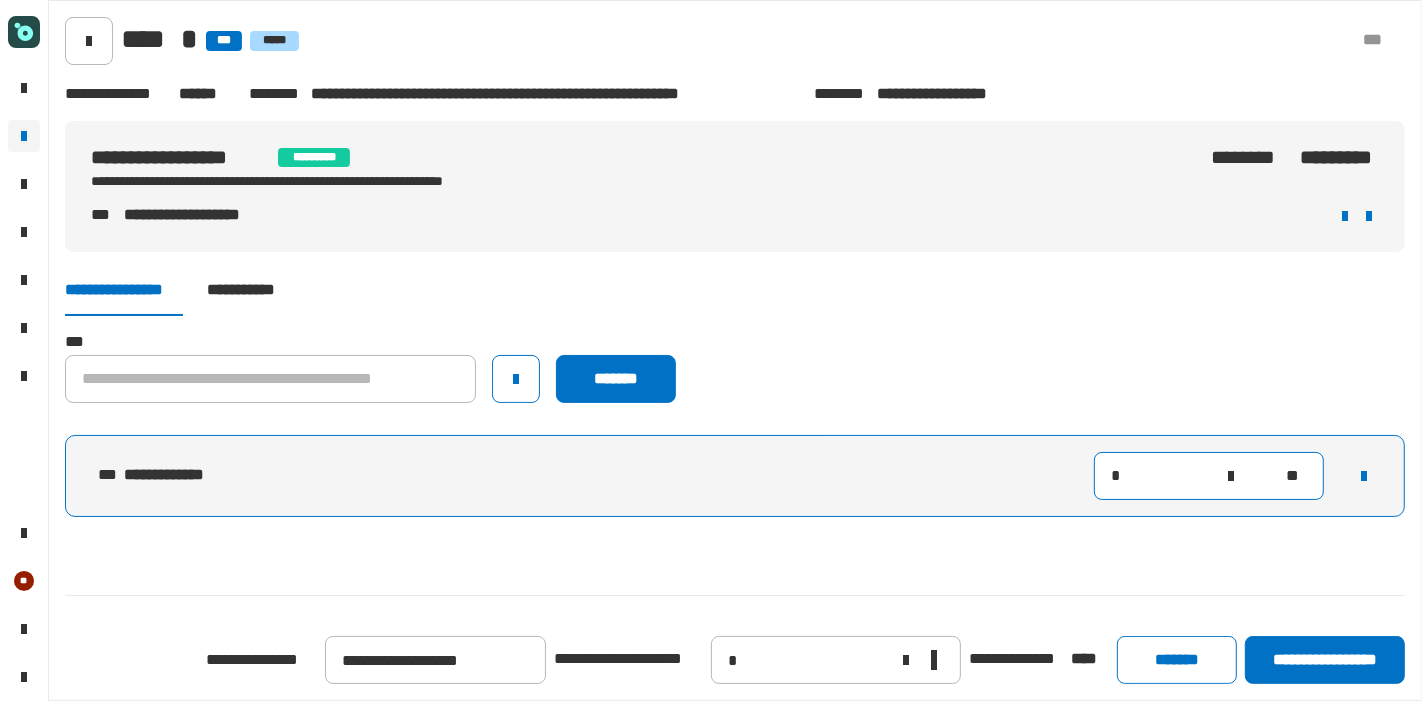 type on "**" 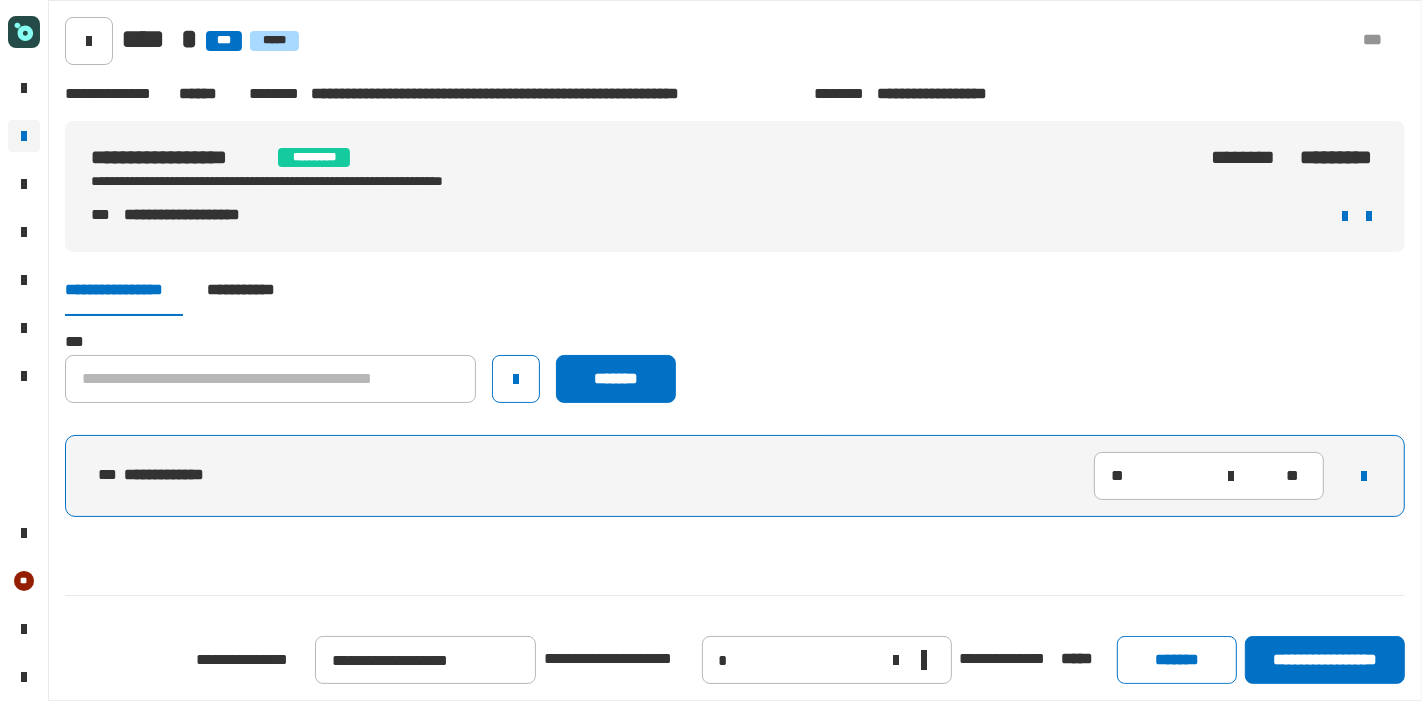 click on "*** *******" 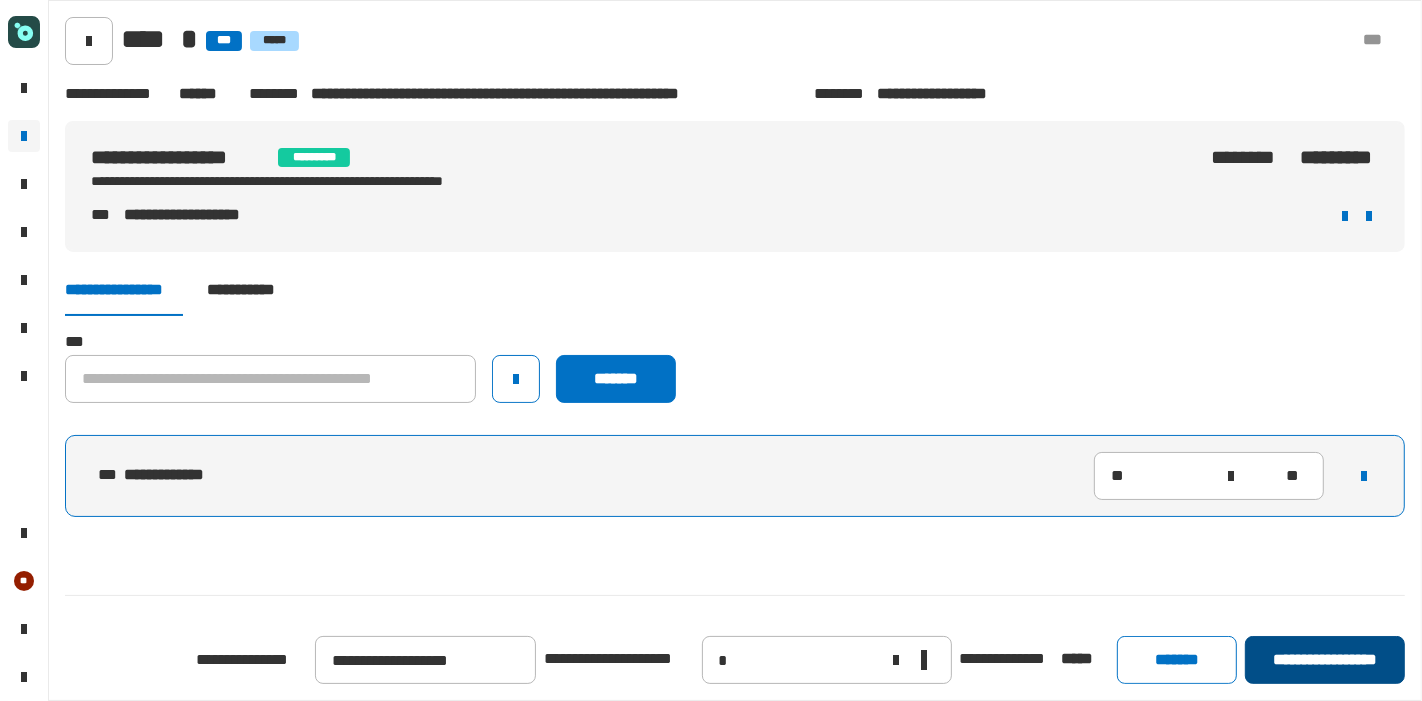 click on "**********" 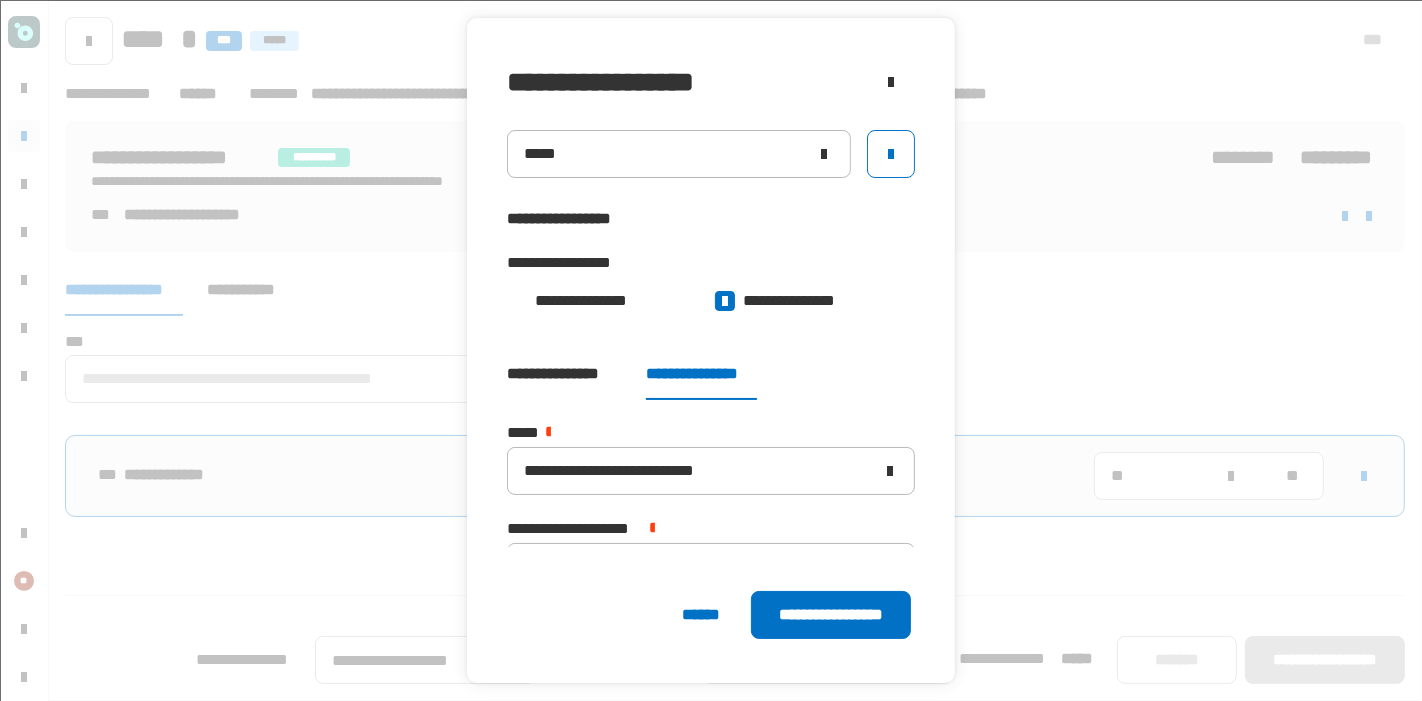 scroll, scrollTop: 50, scrollLeft: 0, axis: vertical 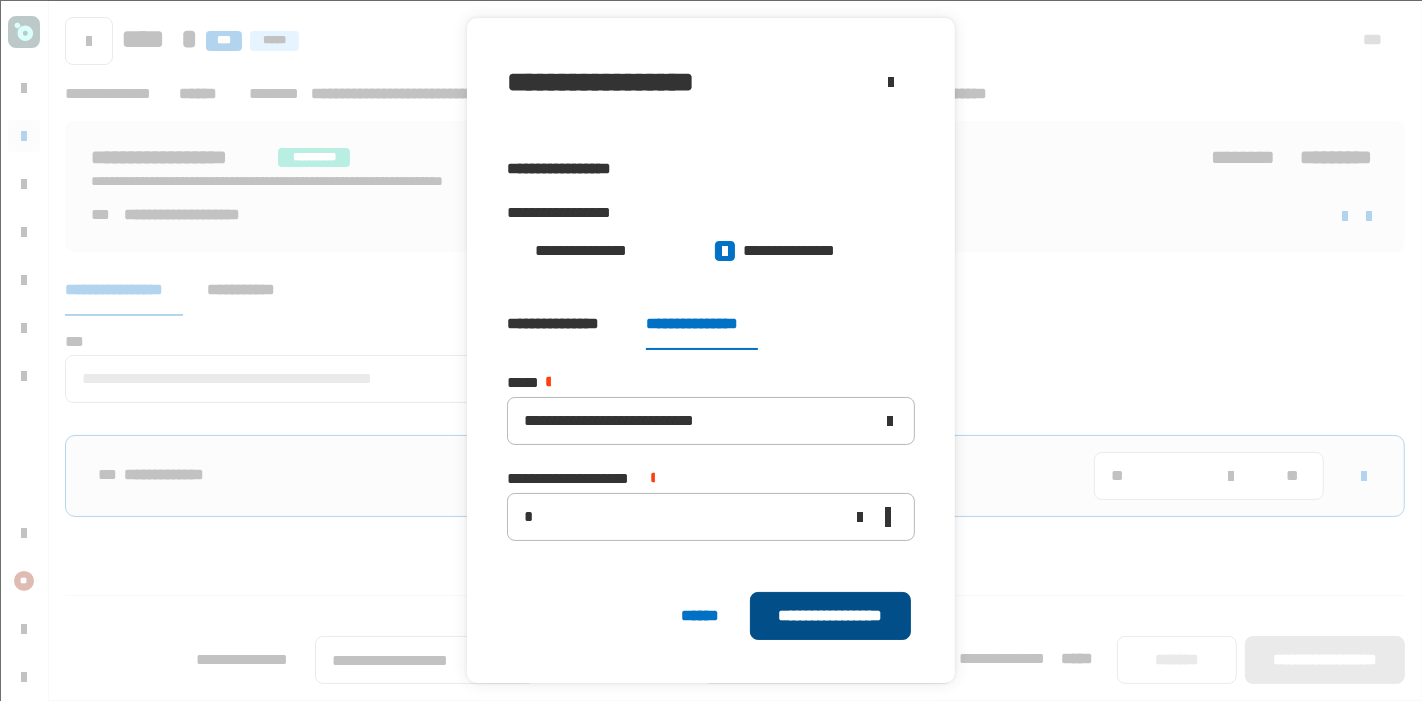 click on "**********" 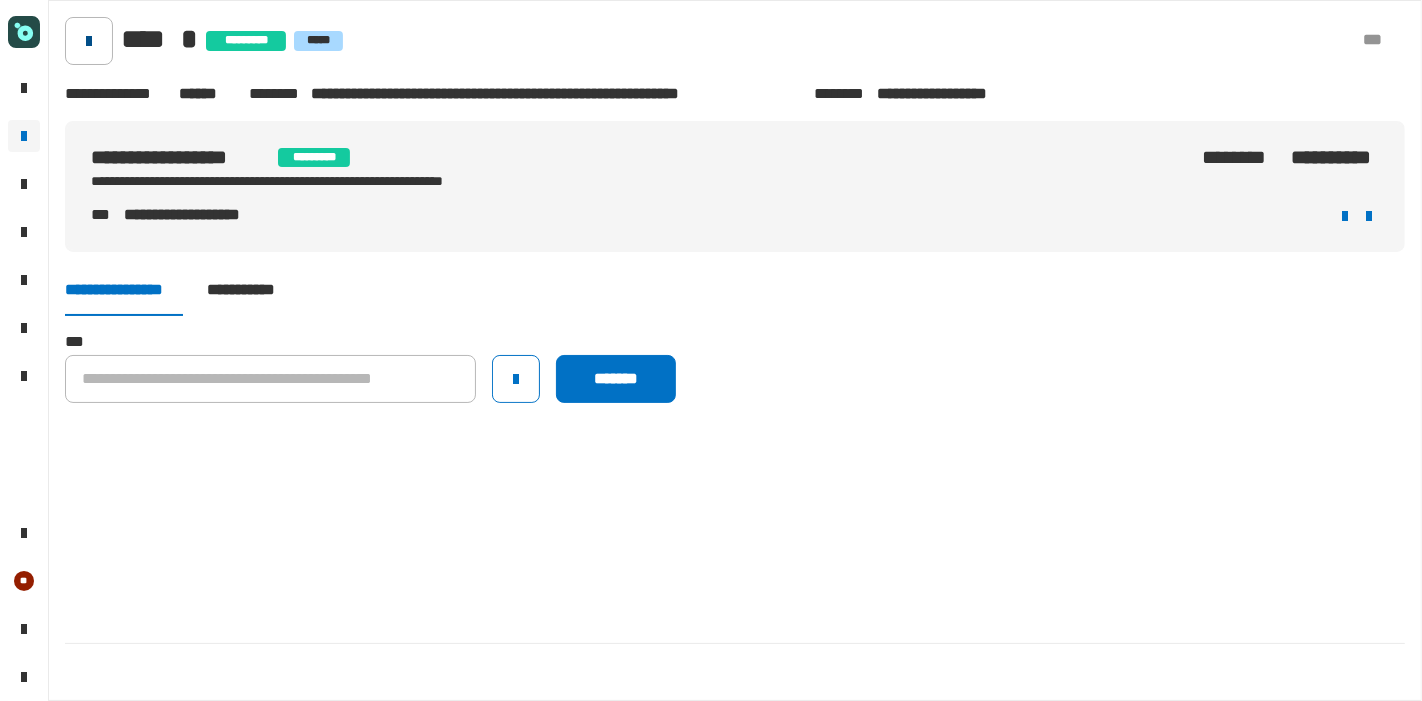 click 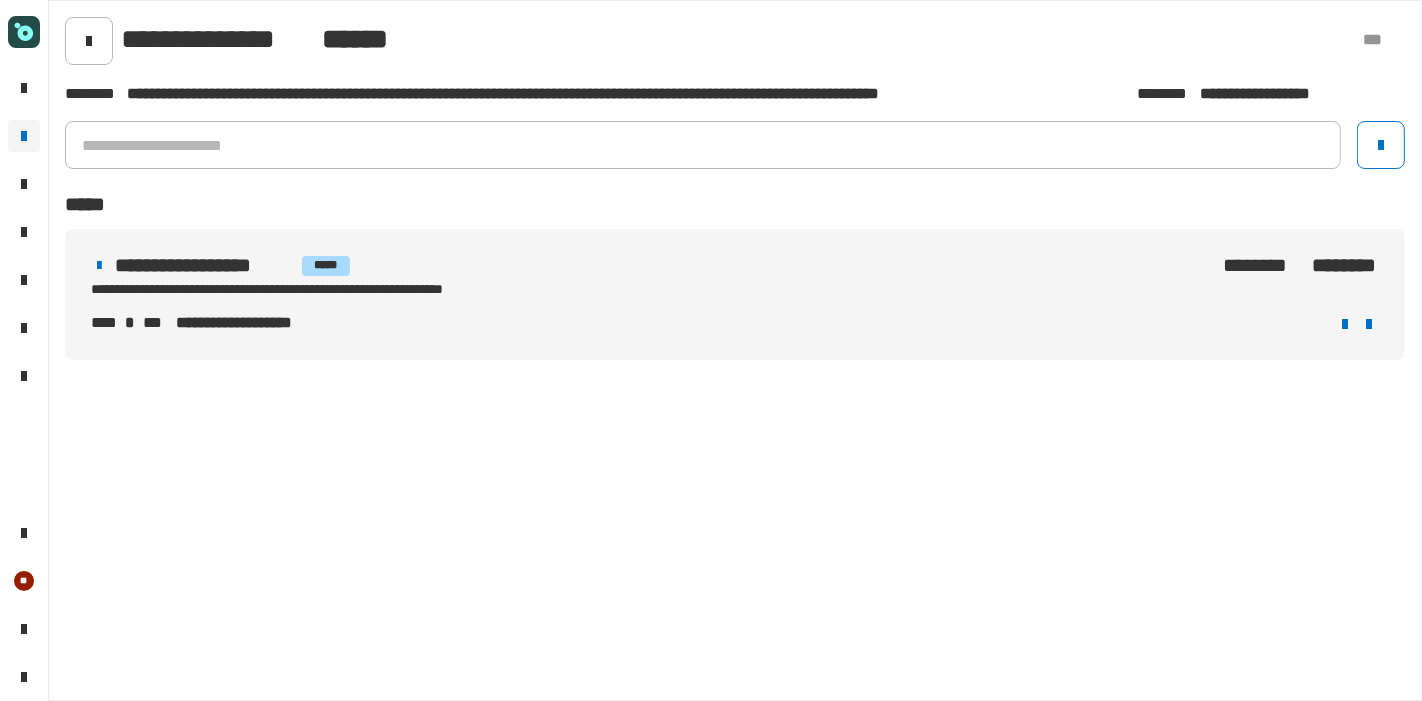 click on "**********" at bounding box center (345, 289) 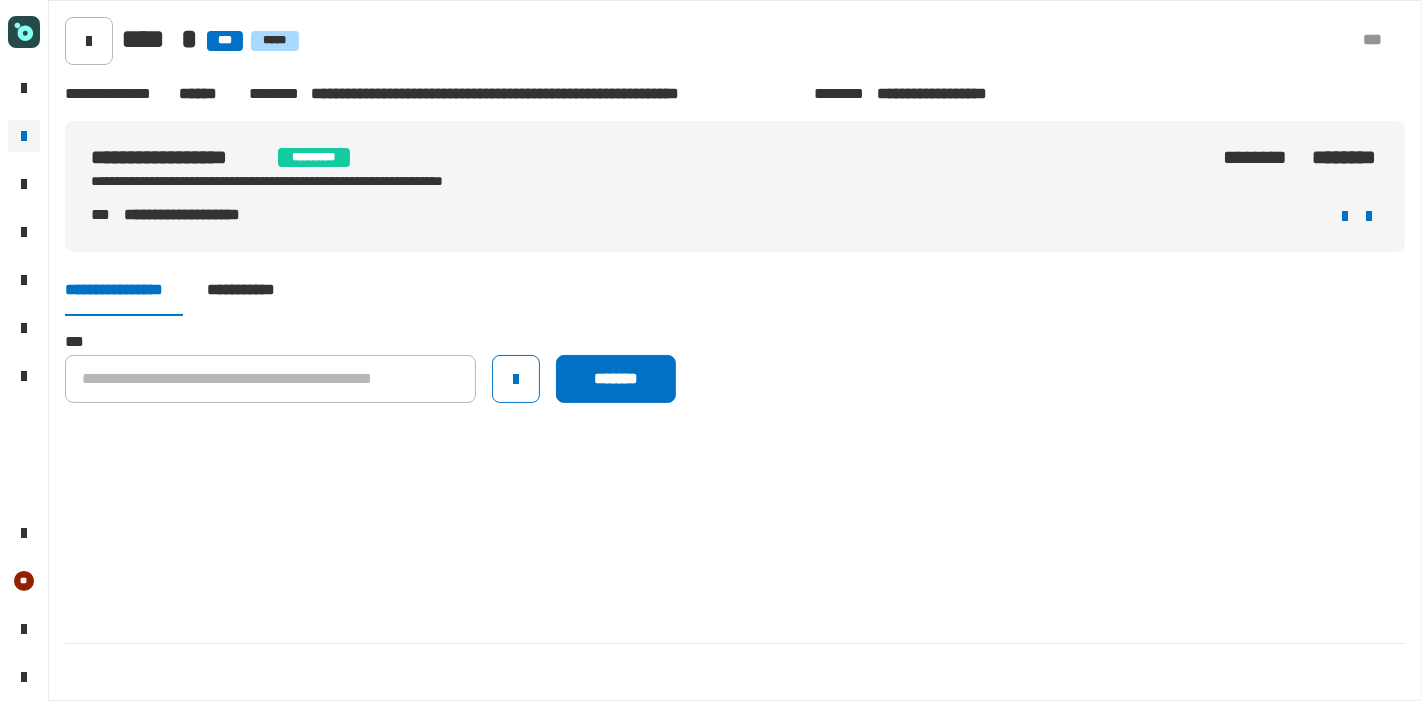 click on "**********" 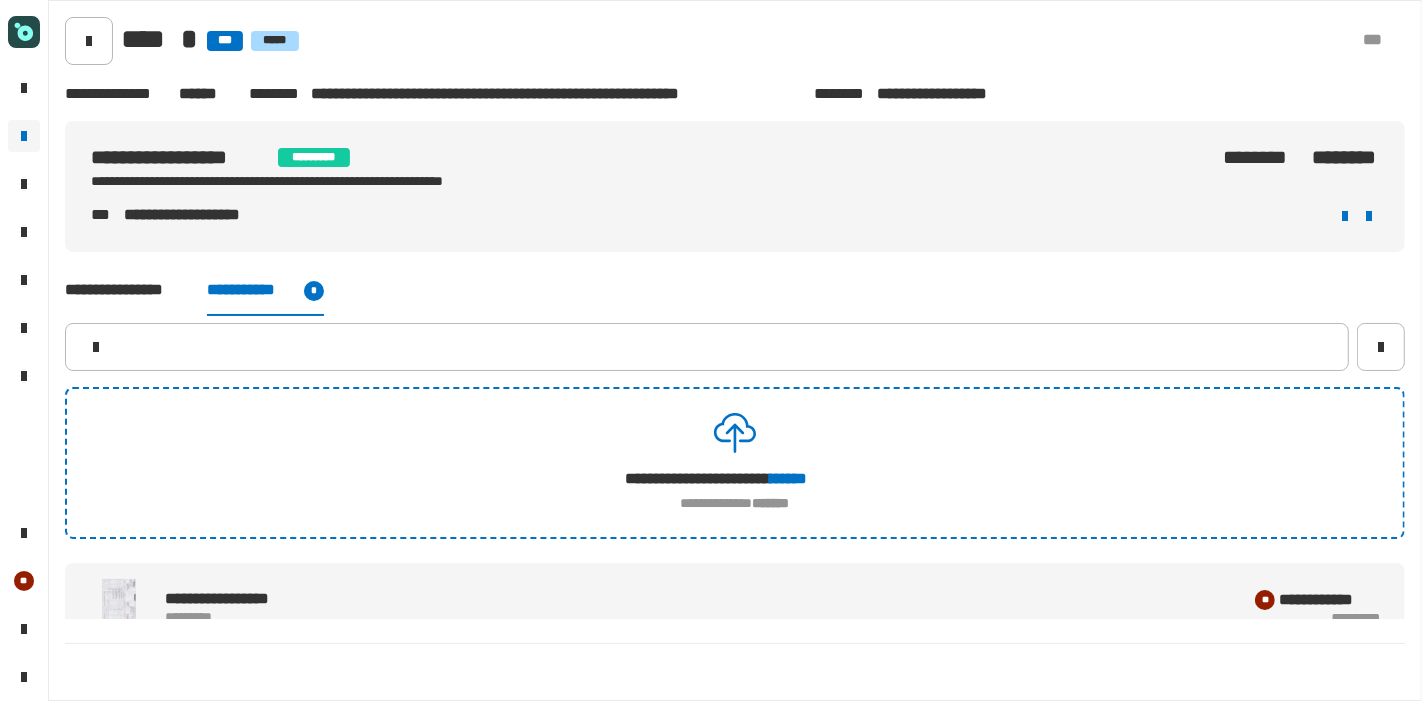 click on "**********" 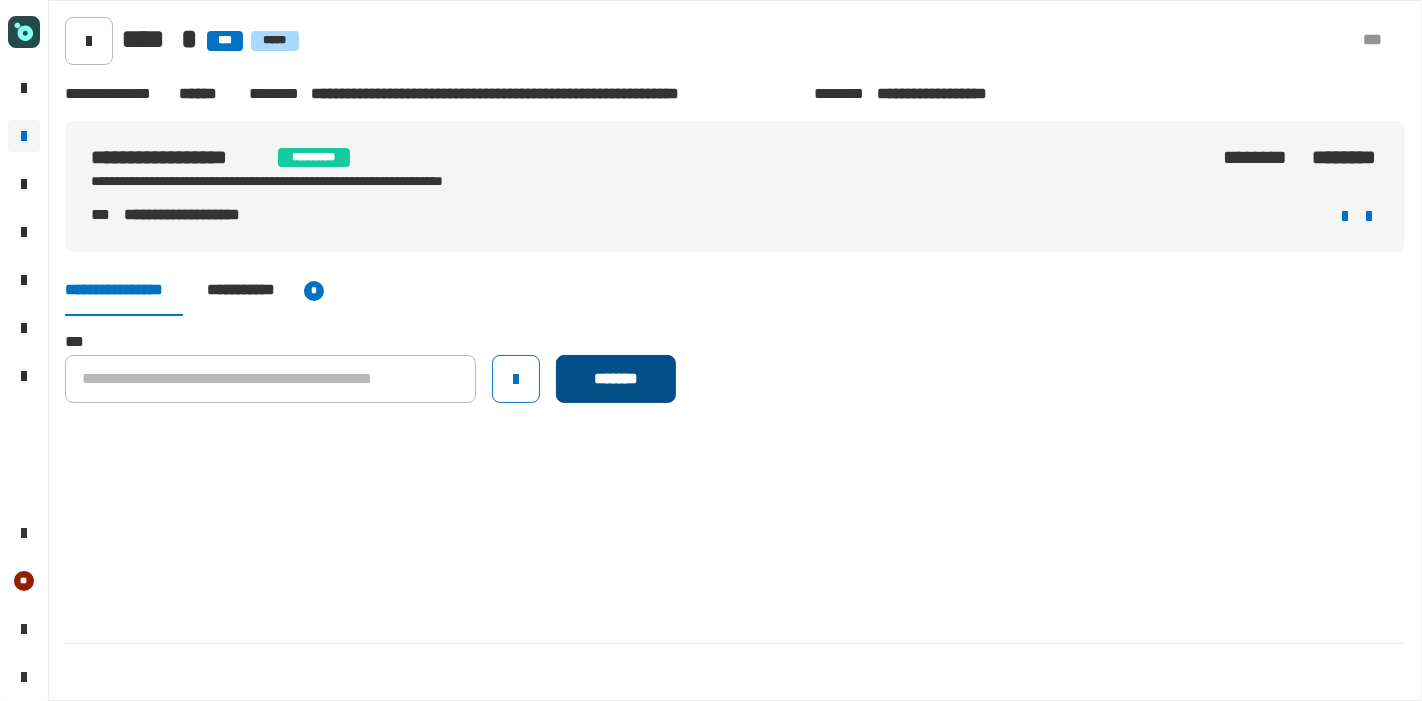 click on "*******" 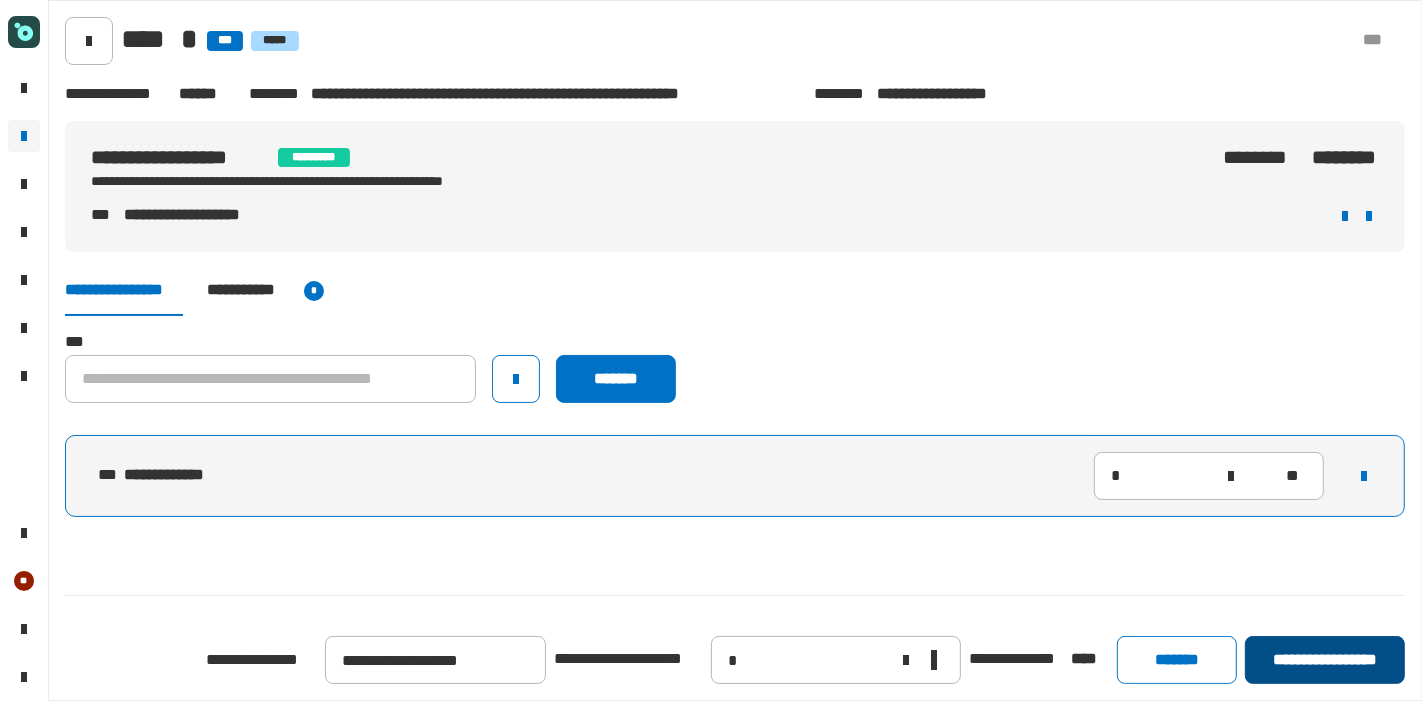 click on "**********" 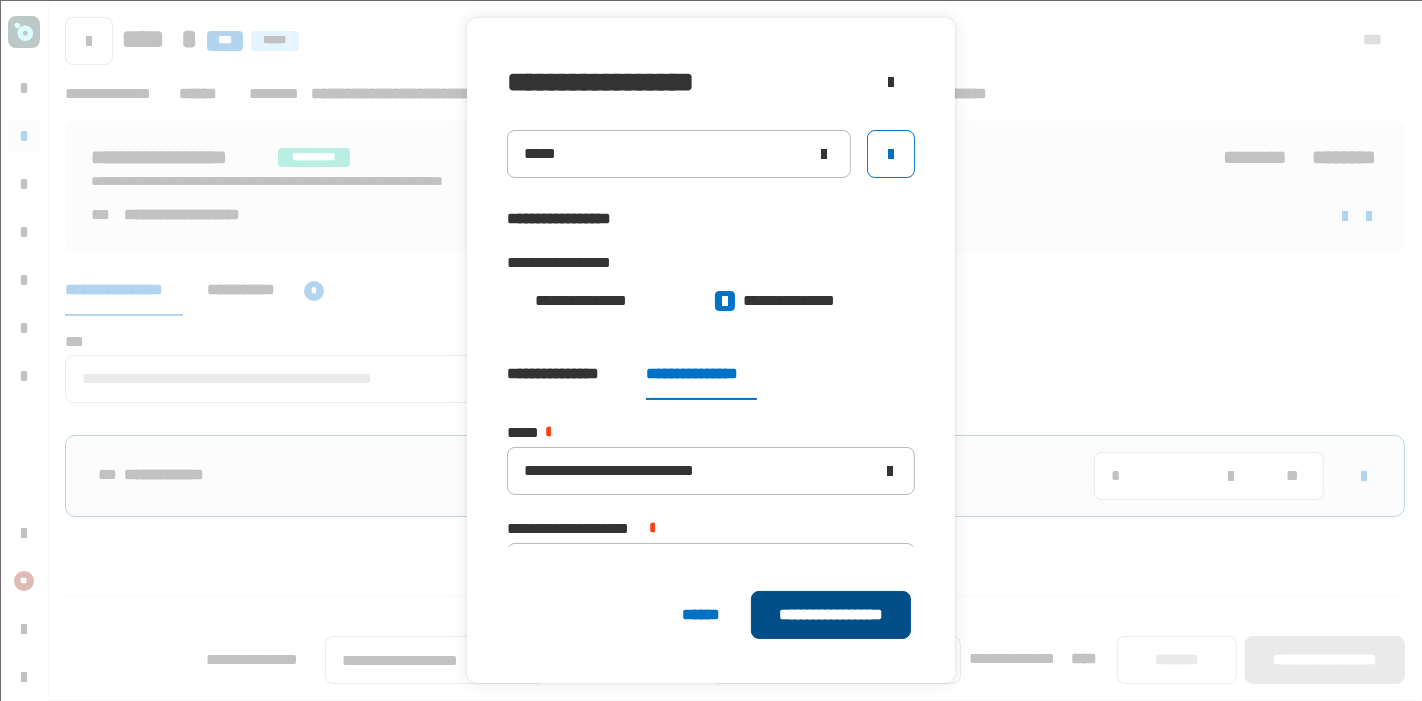 click on "**********" 